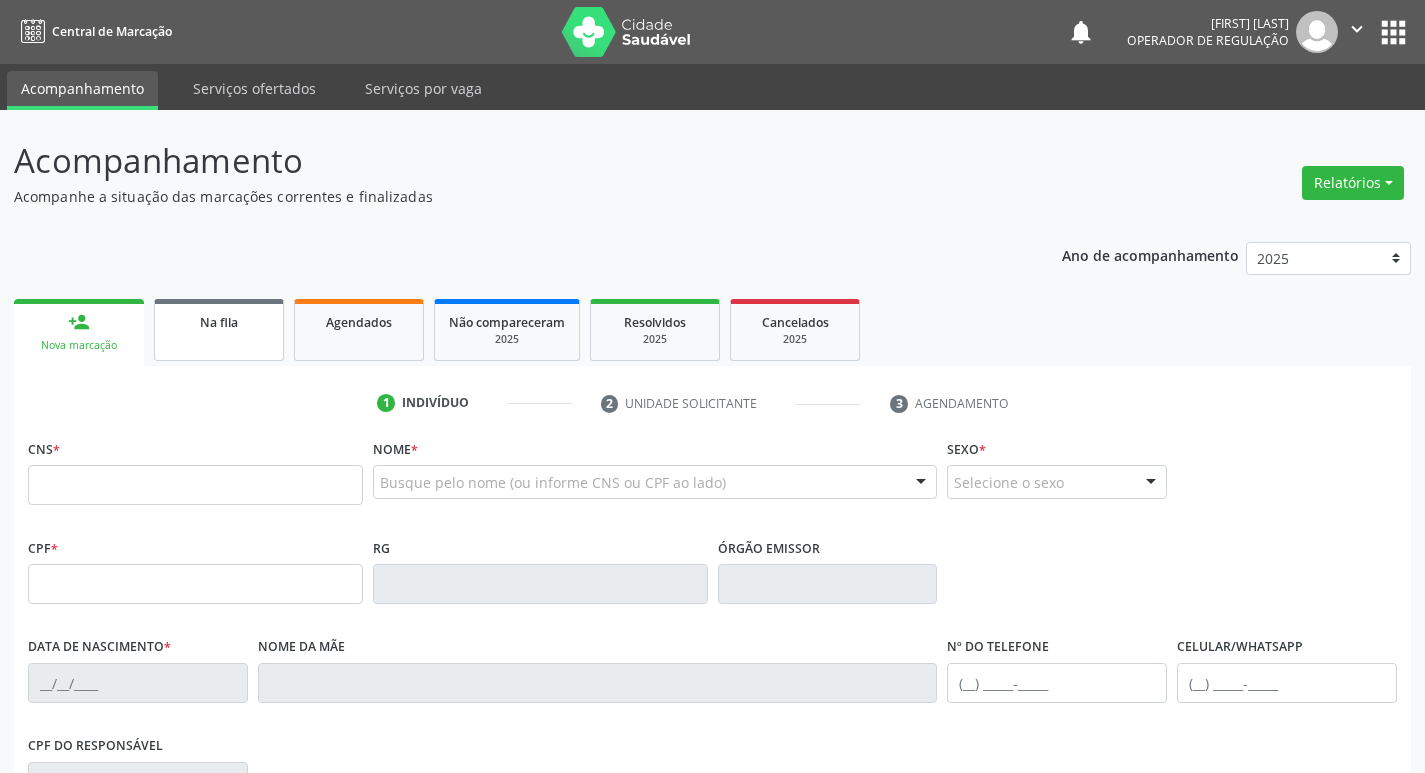 scroll, scrollTop: 0, scrollLeft: 0, axis: both 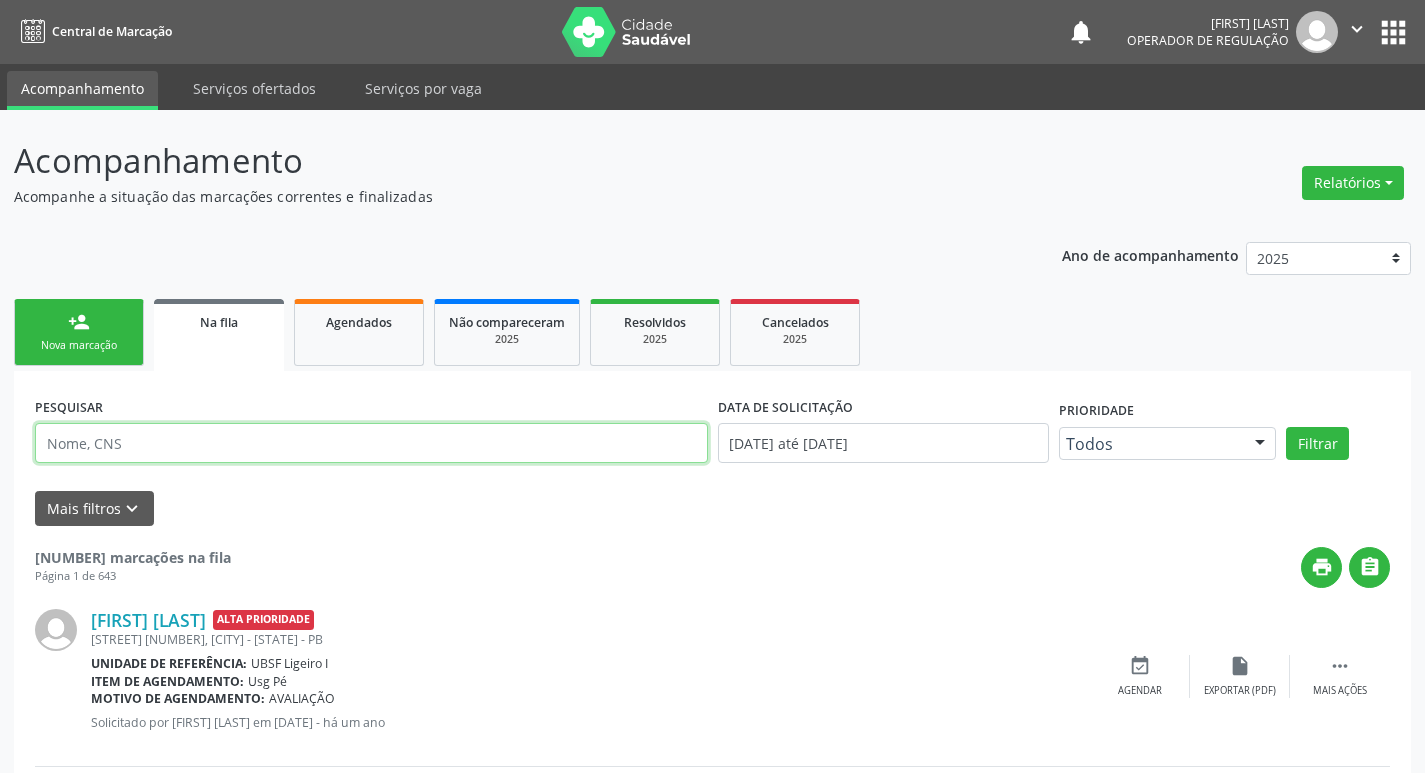 click at bounding box center (371, 443) 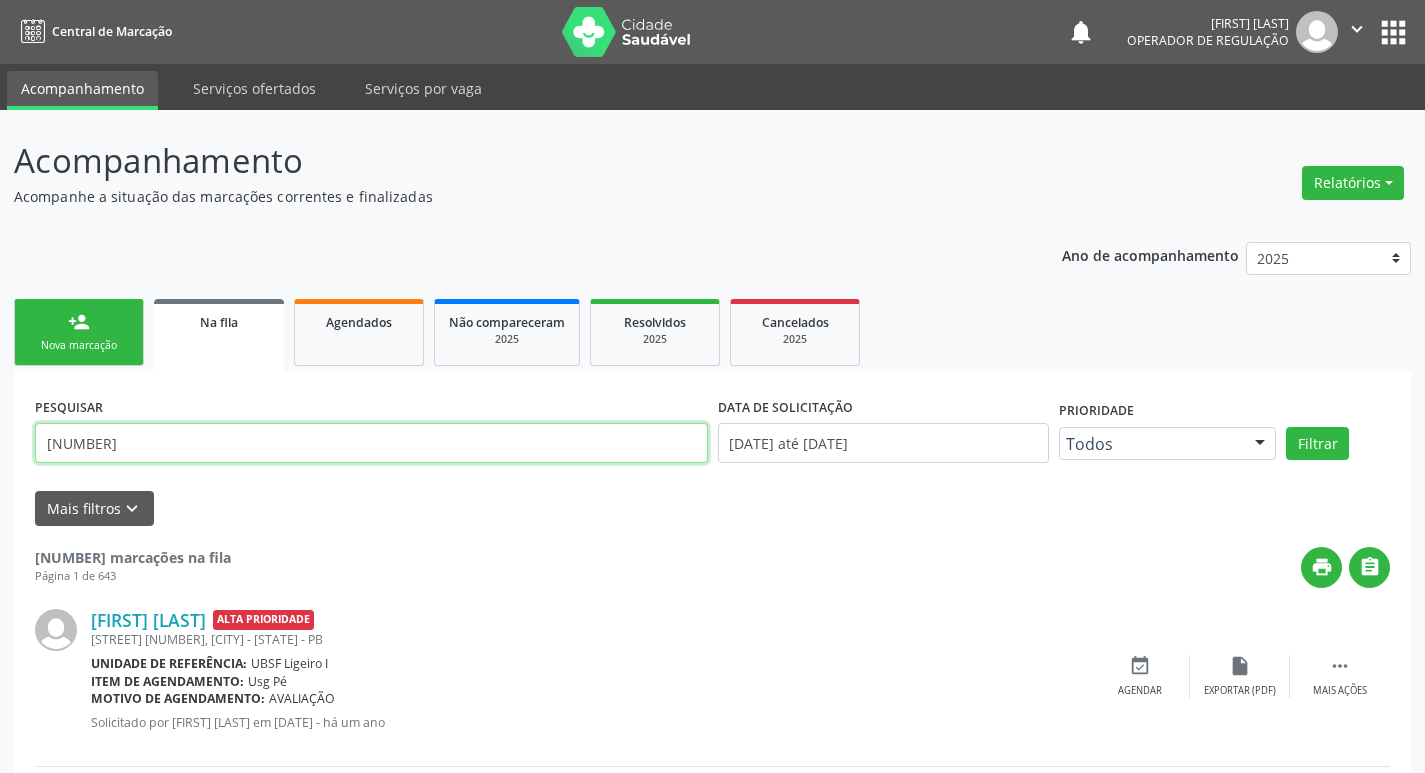 type on "[NUMBER]" 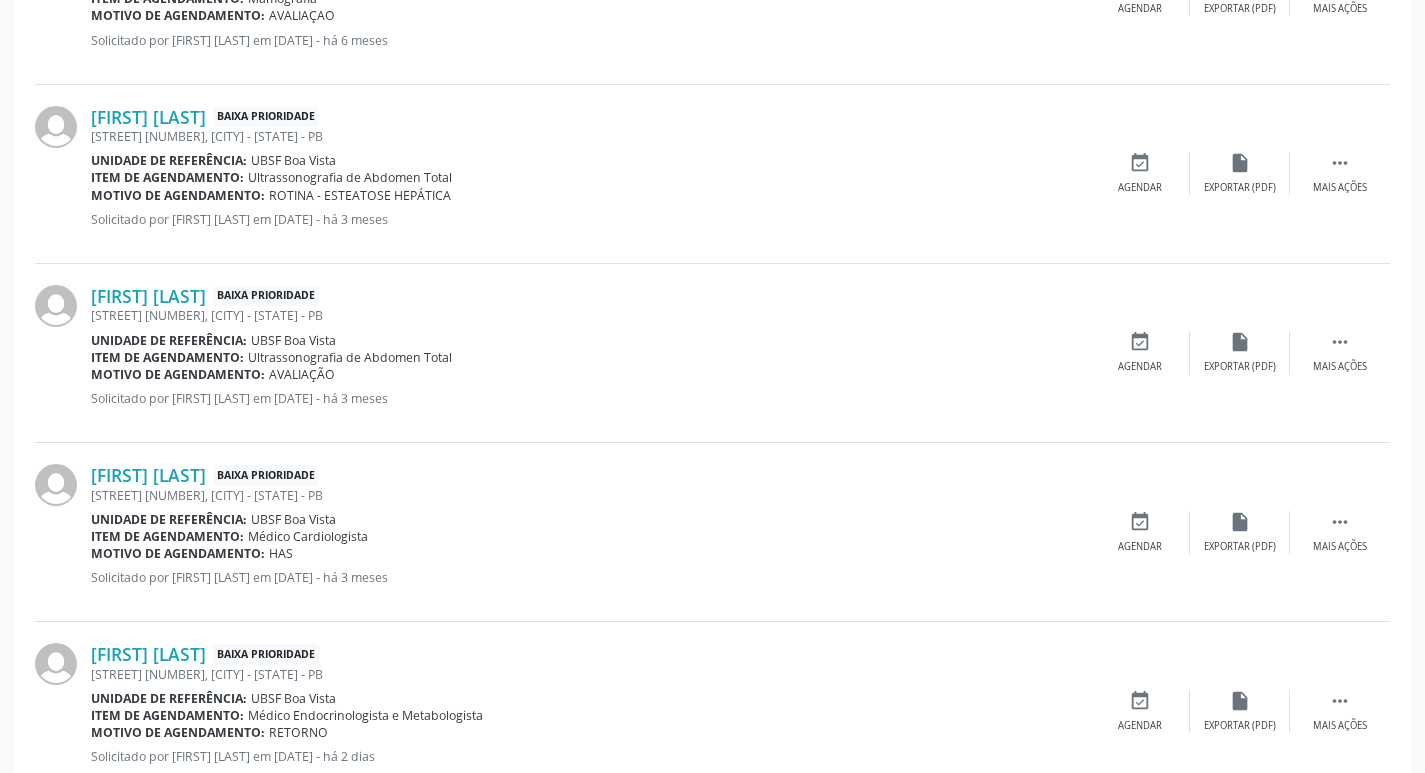 scroll, scrollTop: 763, scrollLeft: 0, axis: vertical 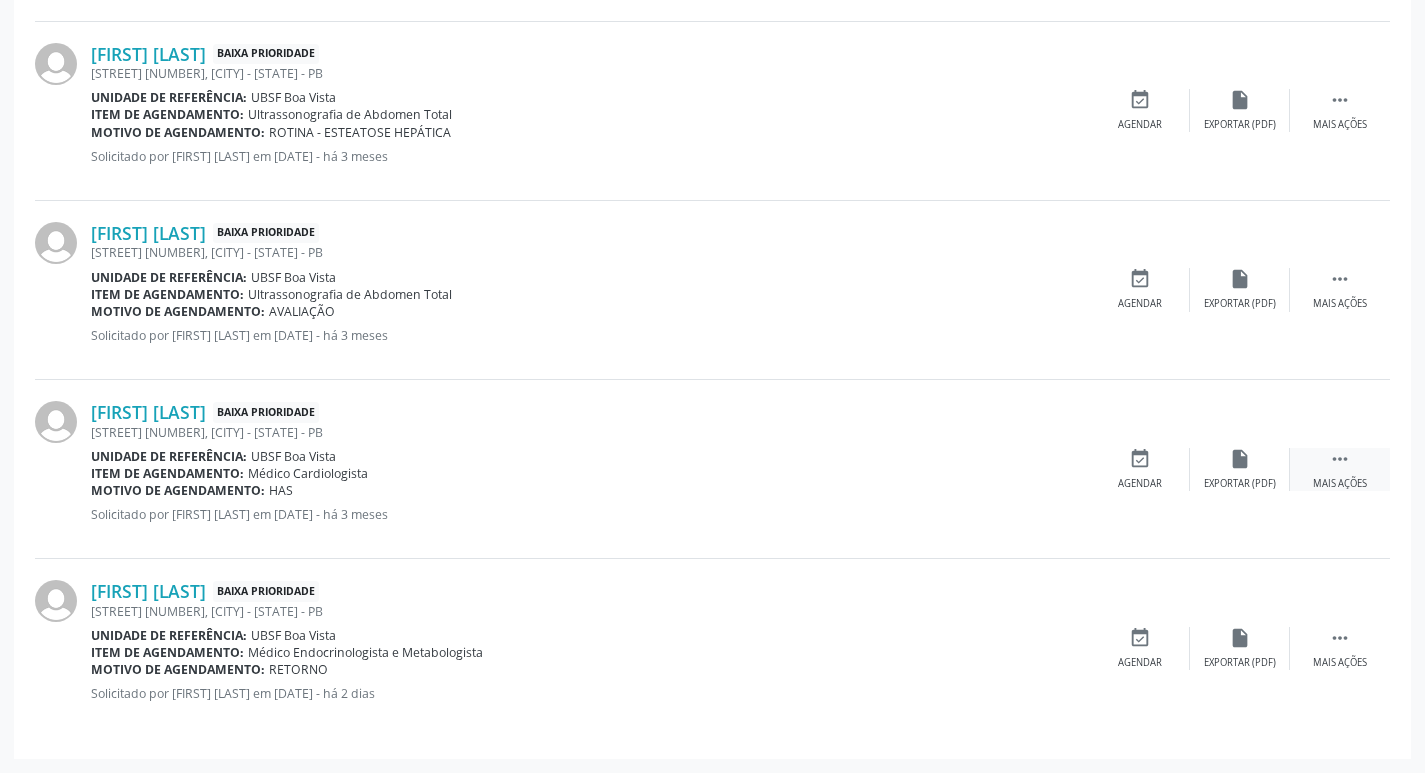 click on "
Mais ações" at bounding box center (1340, 469) 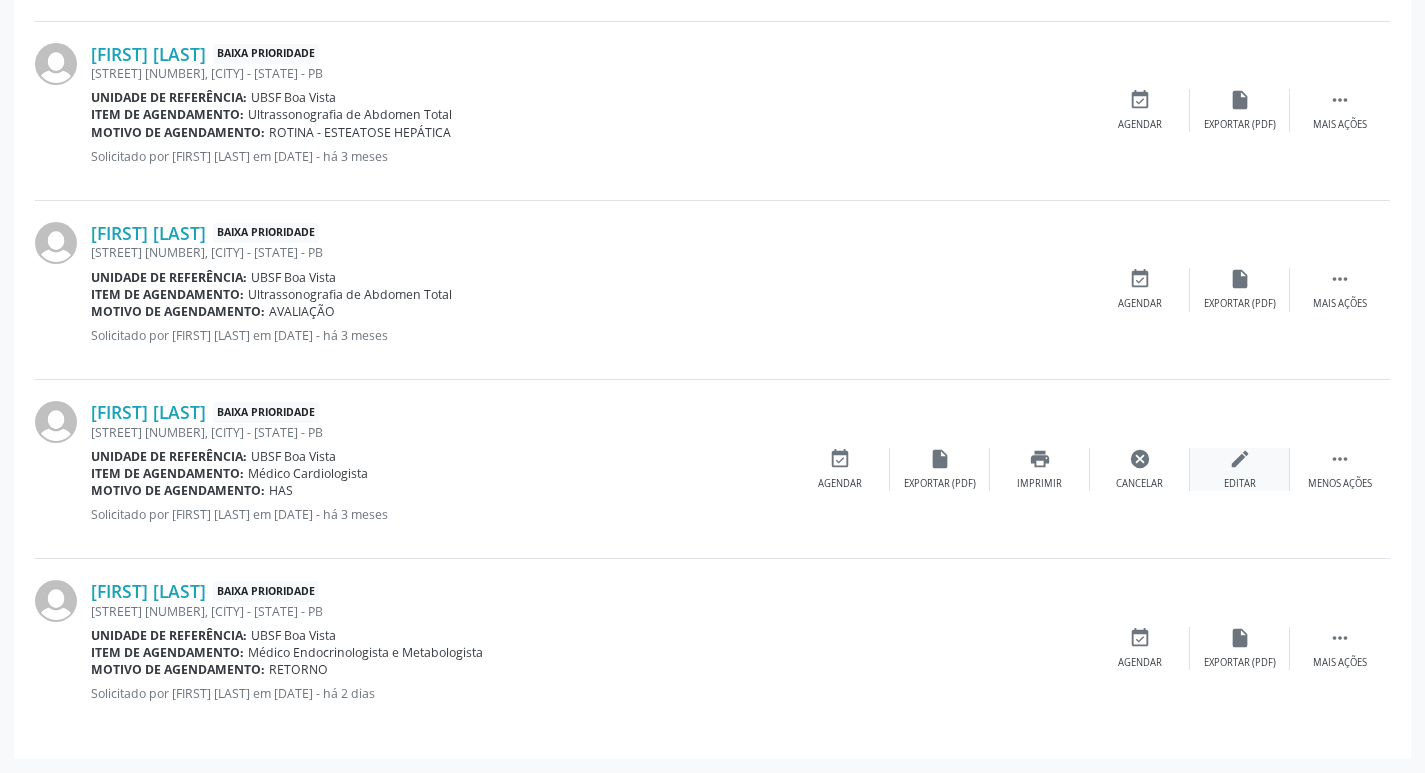 click on "Editar" at bounding box center (1240, 484) 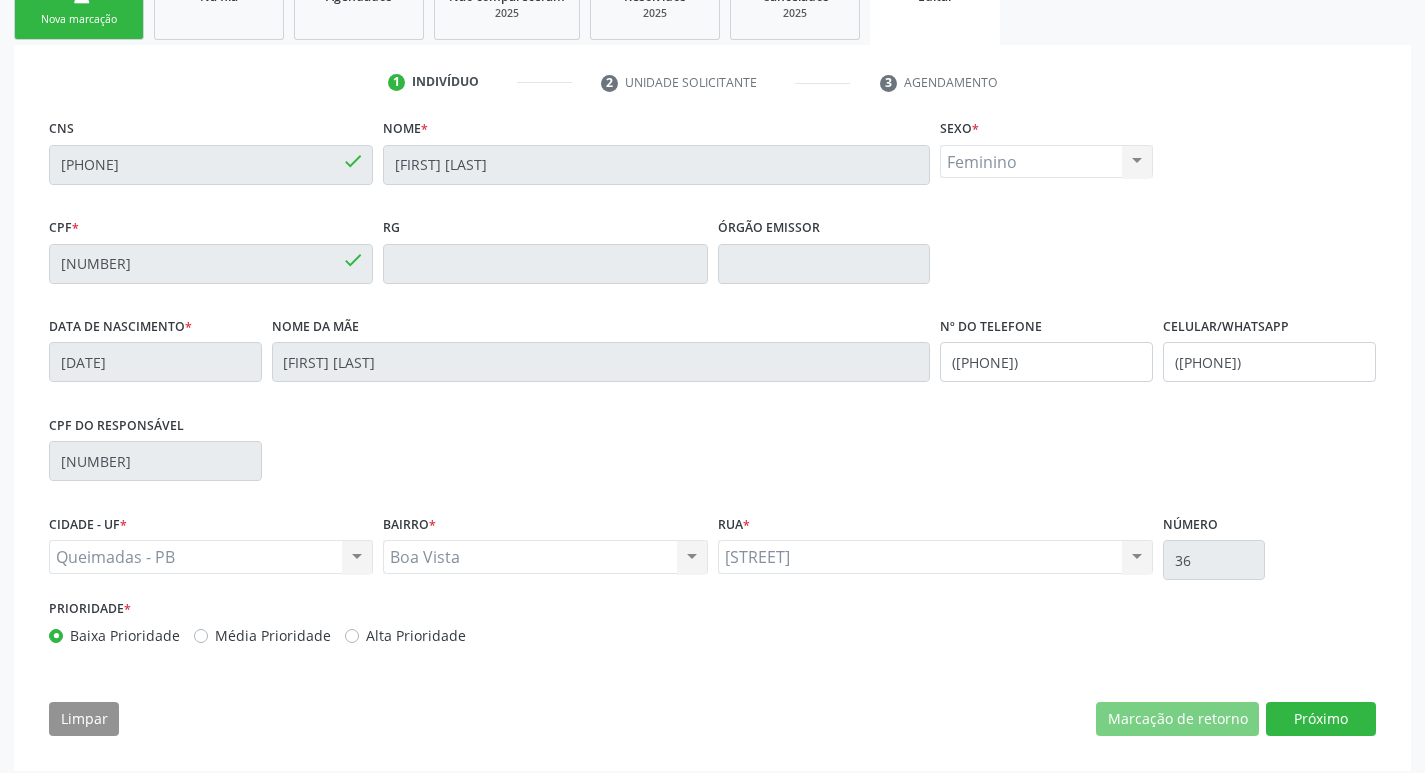 scroll, scrollTop: 338, scrollLeft: 0, axis: vertical 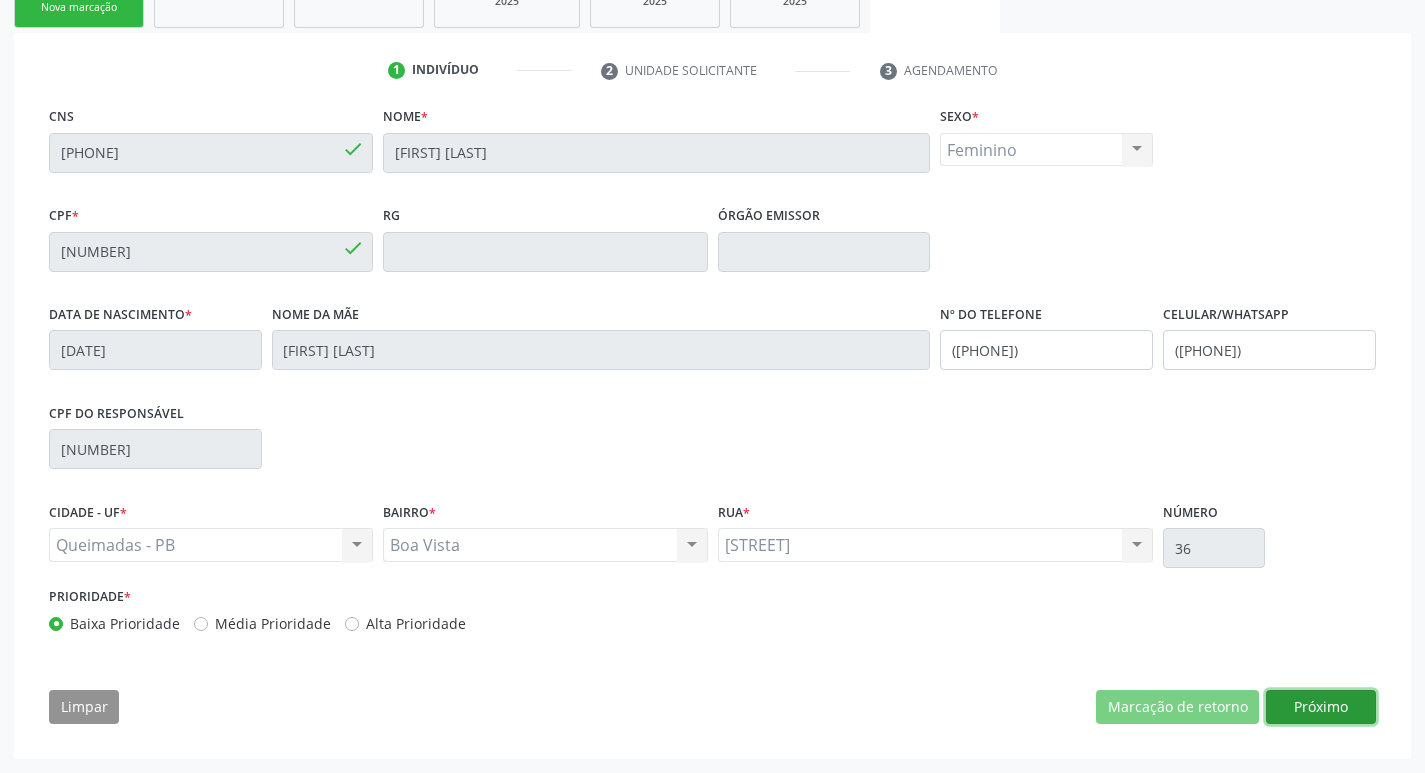click on "Próximo" at bounding box center [1321, 707] 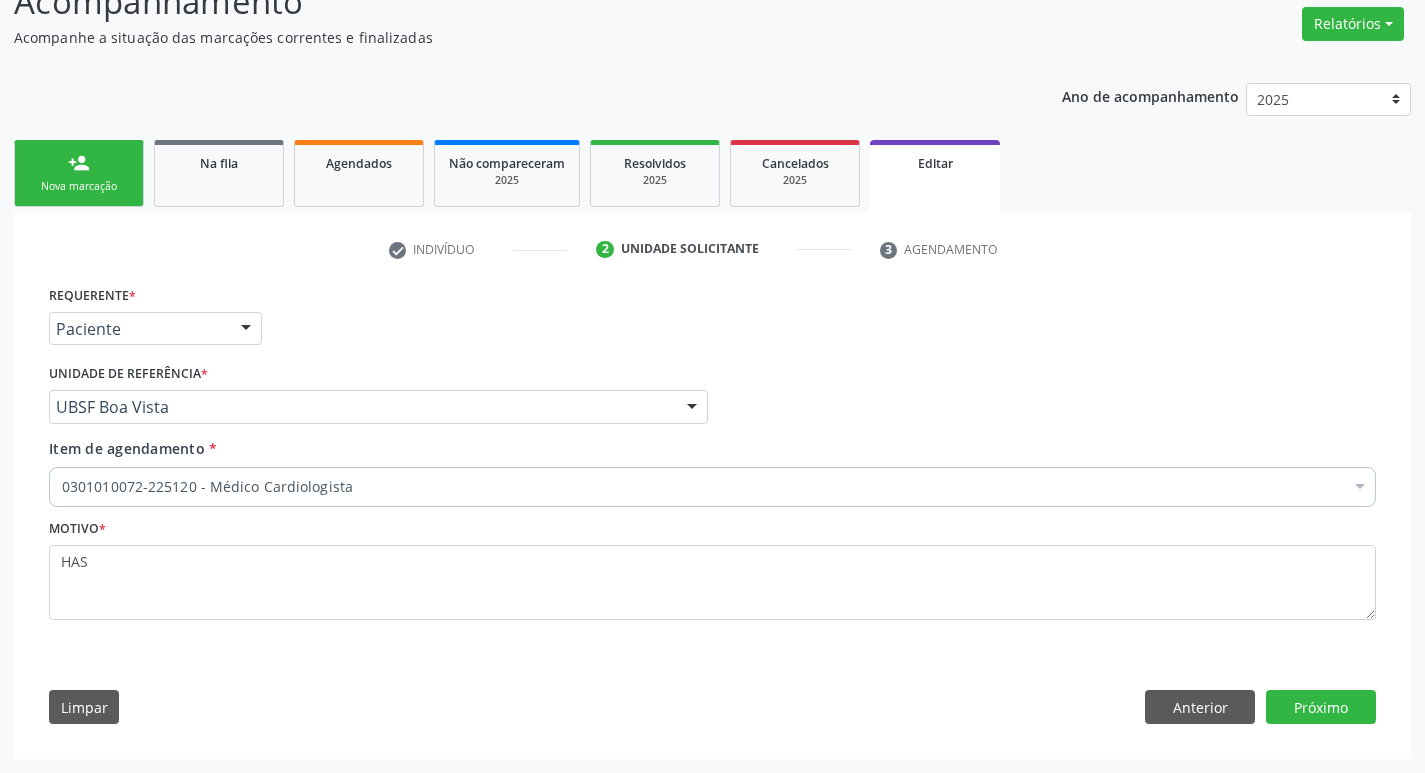 scroll, scrollTop: 159, scrollLeft: 0, axis: vertical 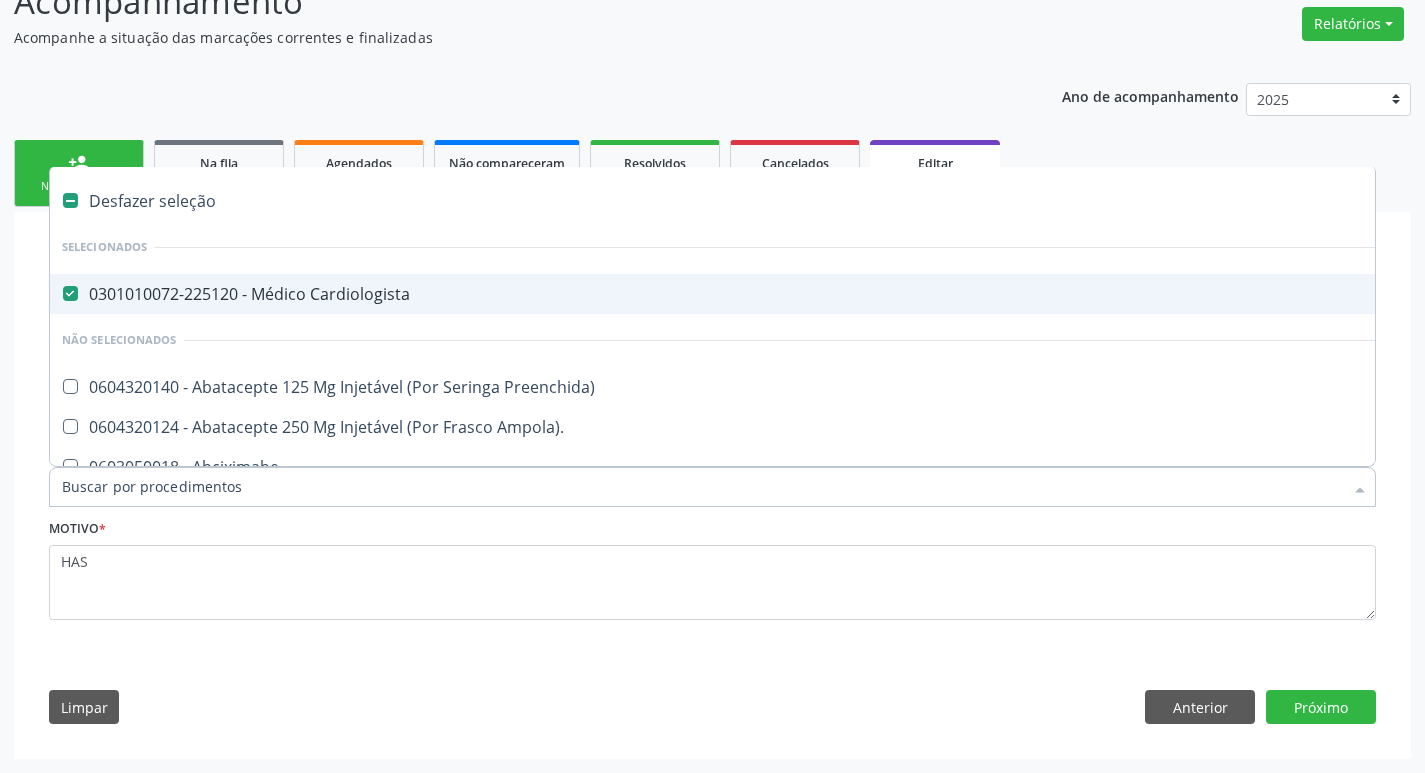 click on "0301010072-225120 - Médico Cardiologista" at bounding box center (840, 294) 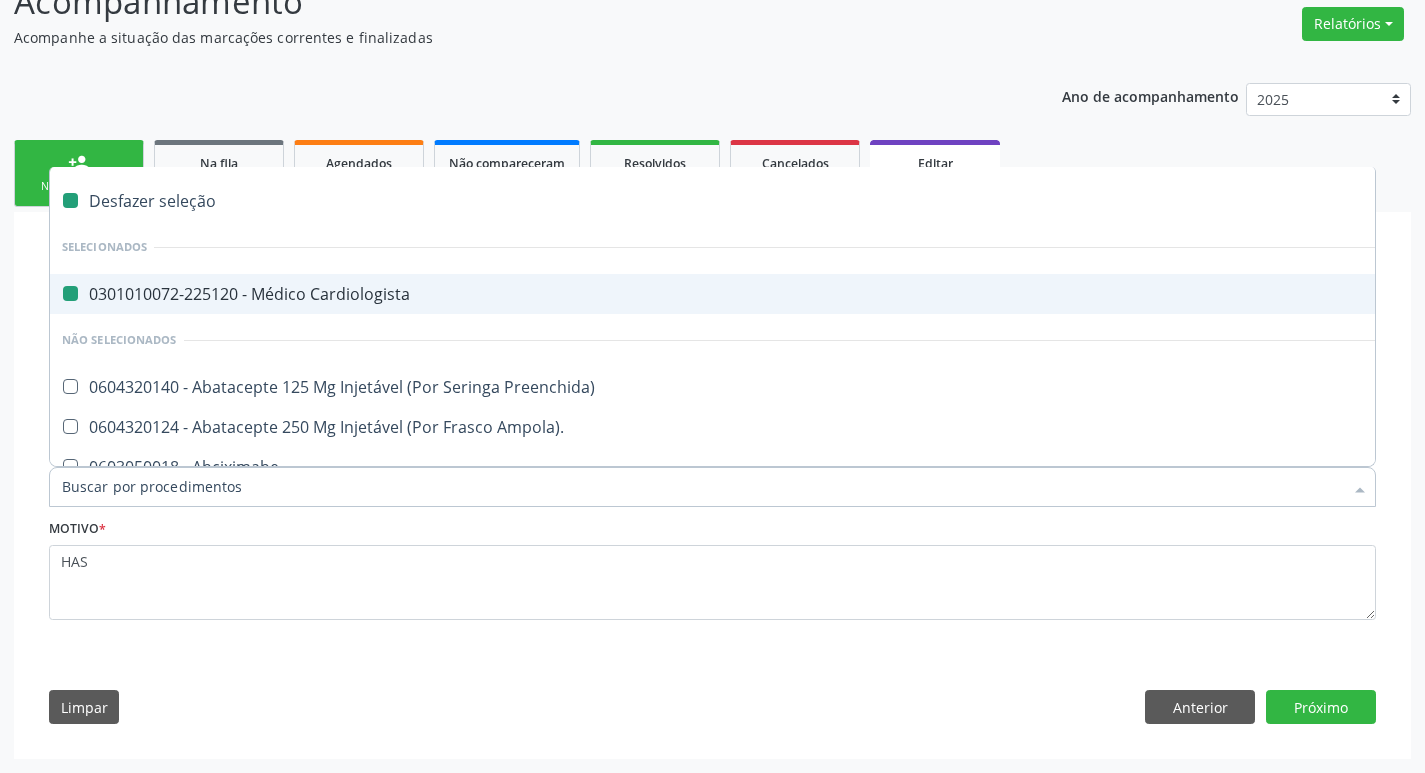 checkbox on "false" 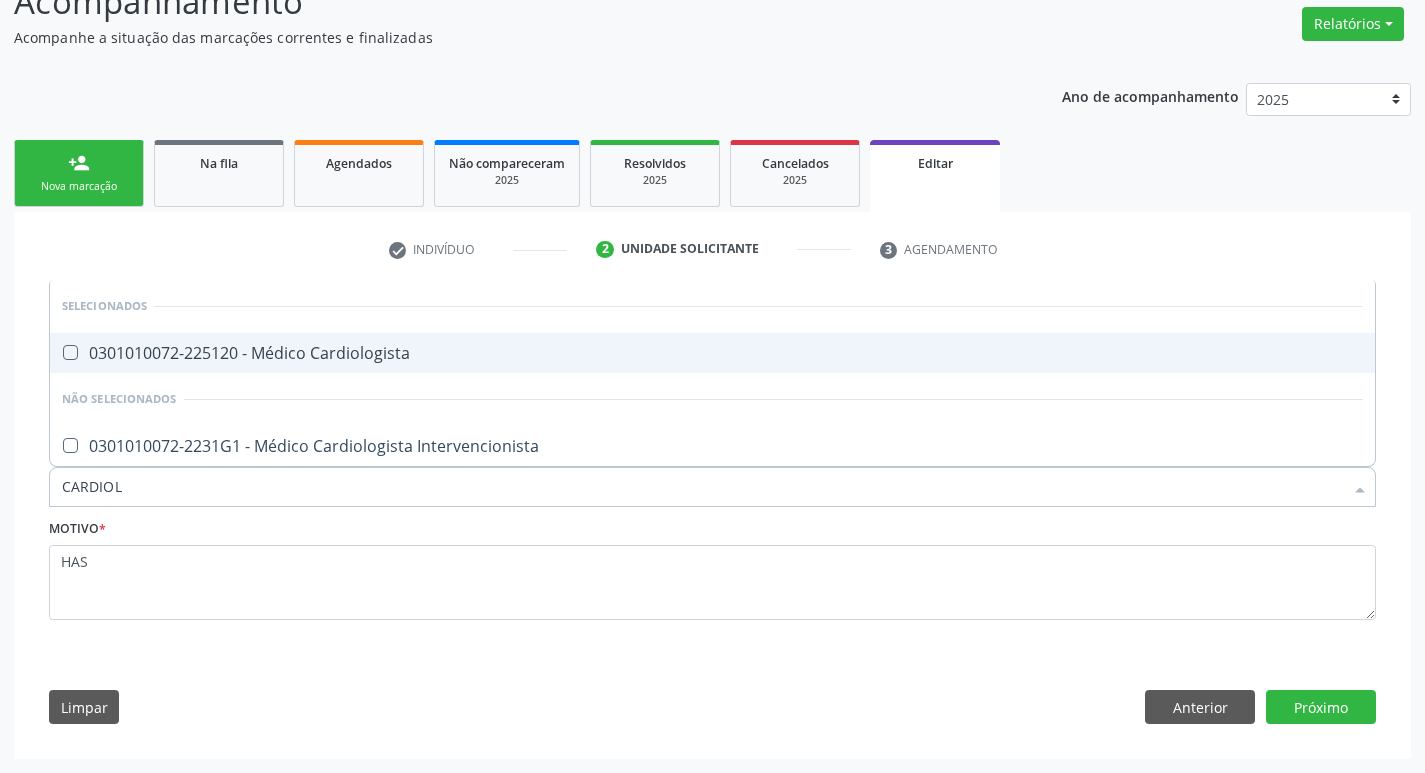 type on "CARDIOLO" 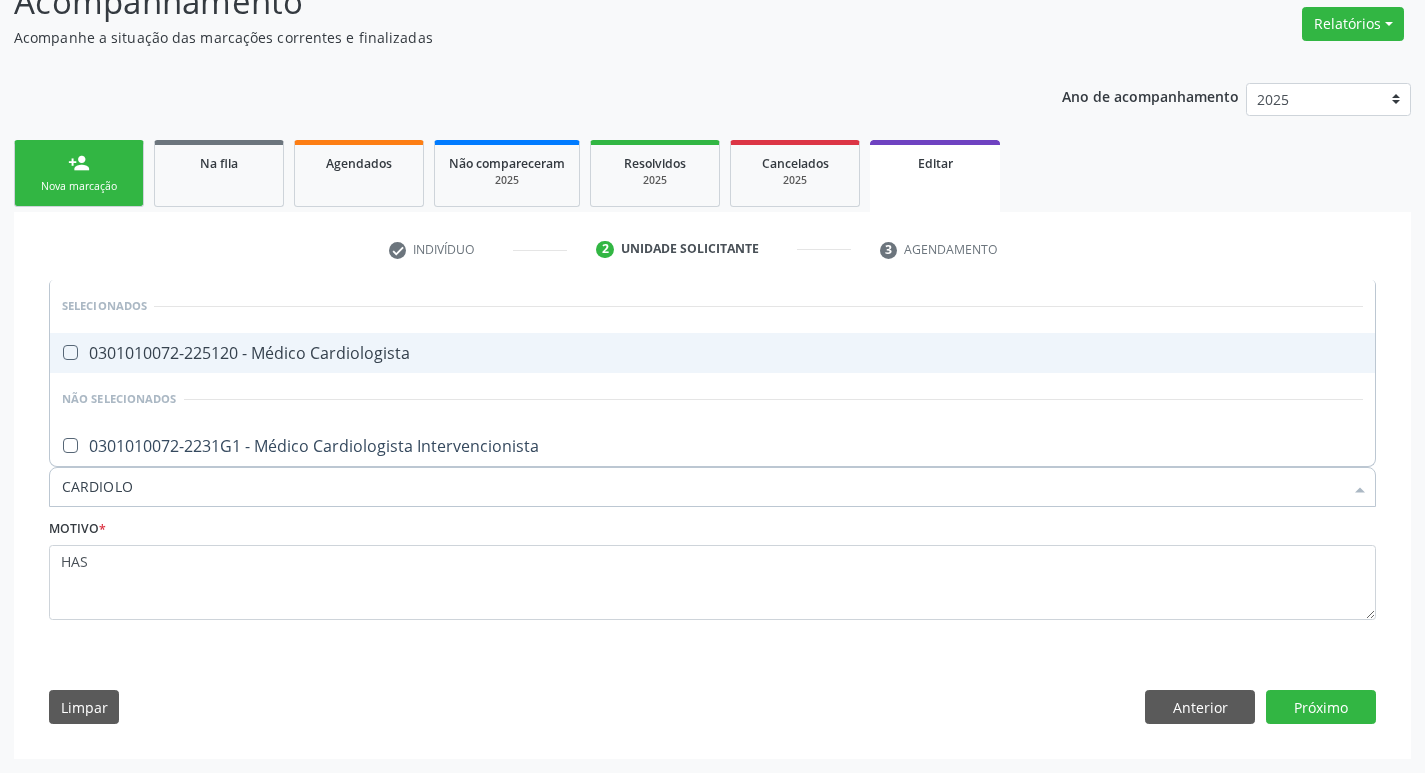 click on "0301010072-2231G1 - Médico Cardiologista Intervencionista" at bounding box center (712, 446) 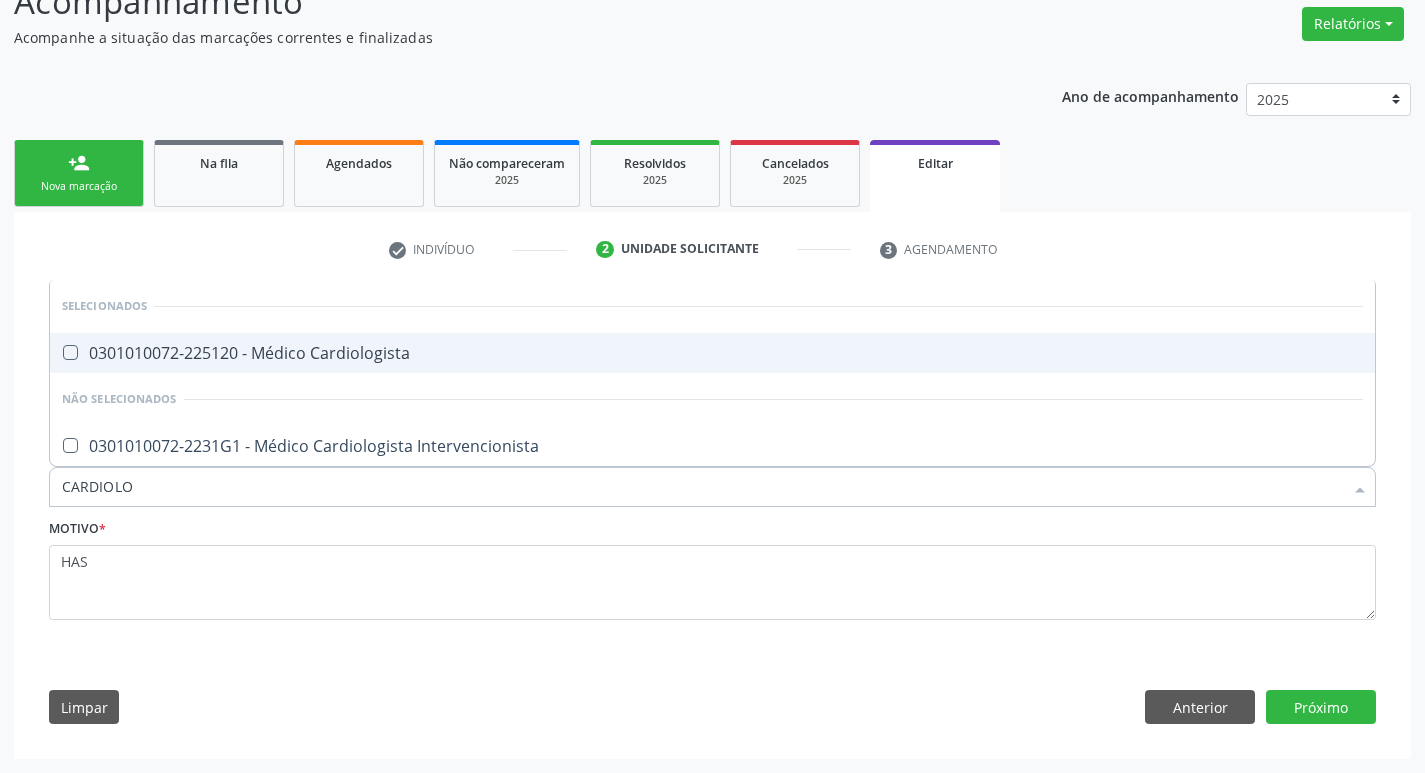 checkbox on "true" 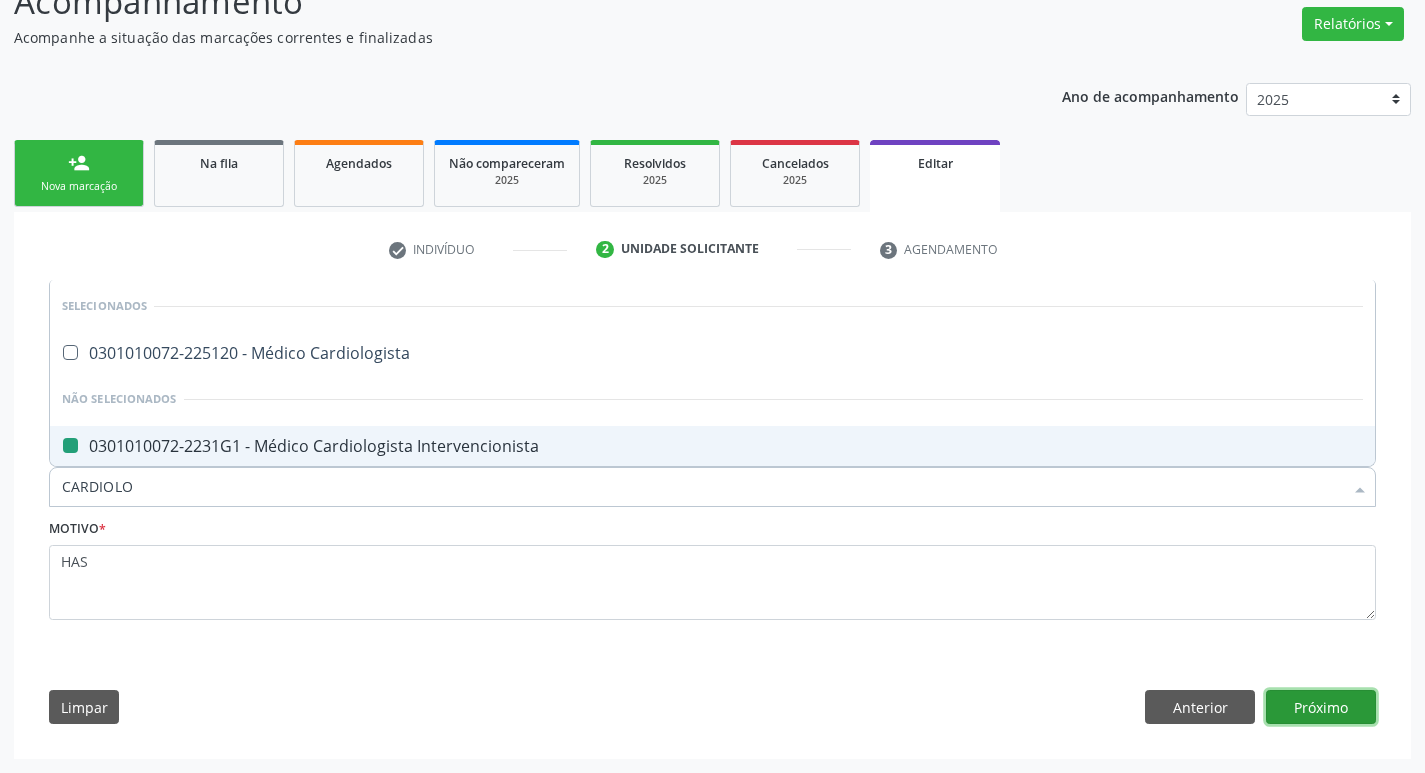 click on "Próximo" at bounding box center (1321, 707) 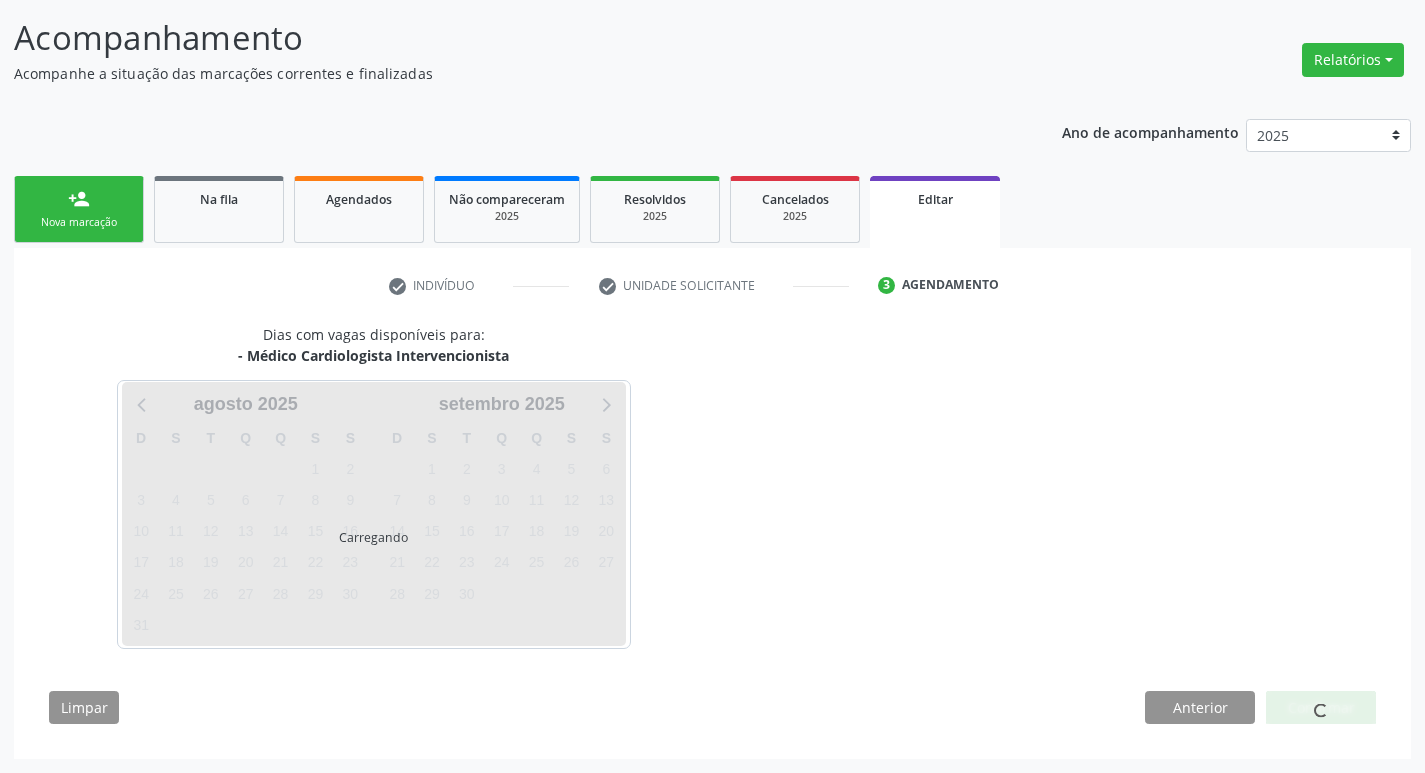 scroll, scrollTop: 123, scrollLeft: 0, axis: vertical 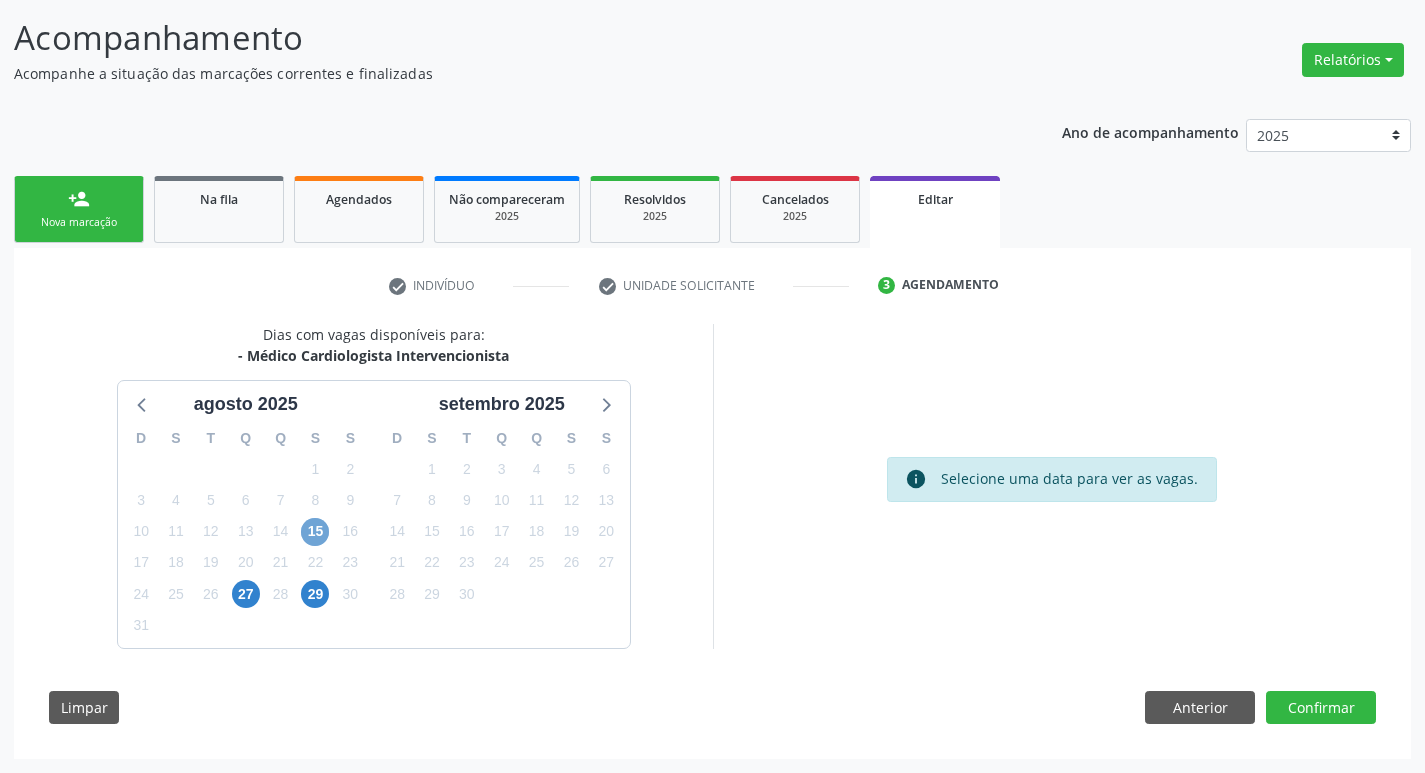 click on "15" at bounding box center [315, 532] 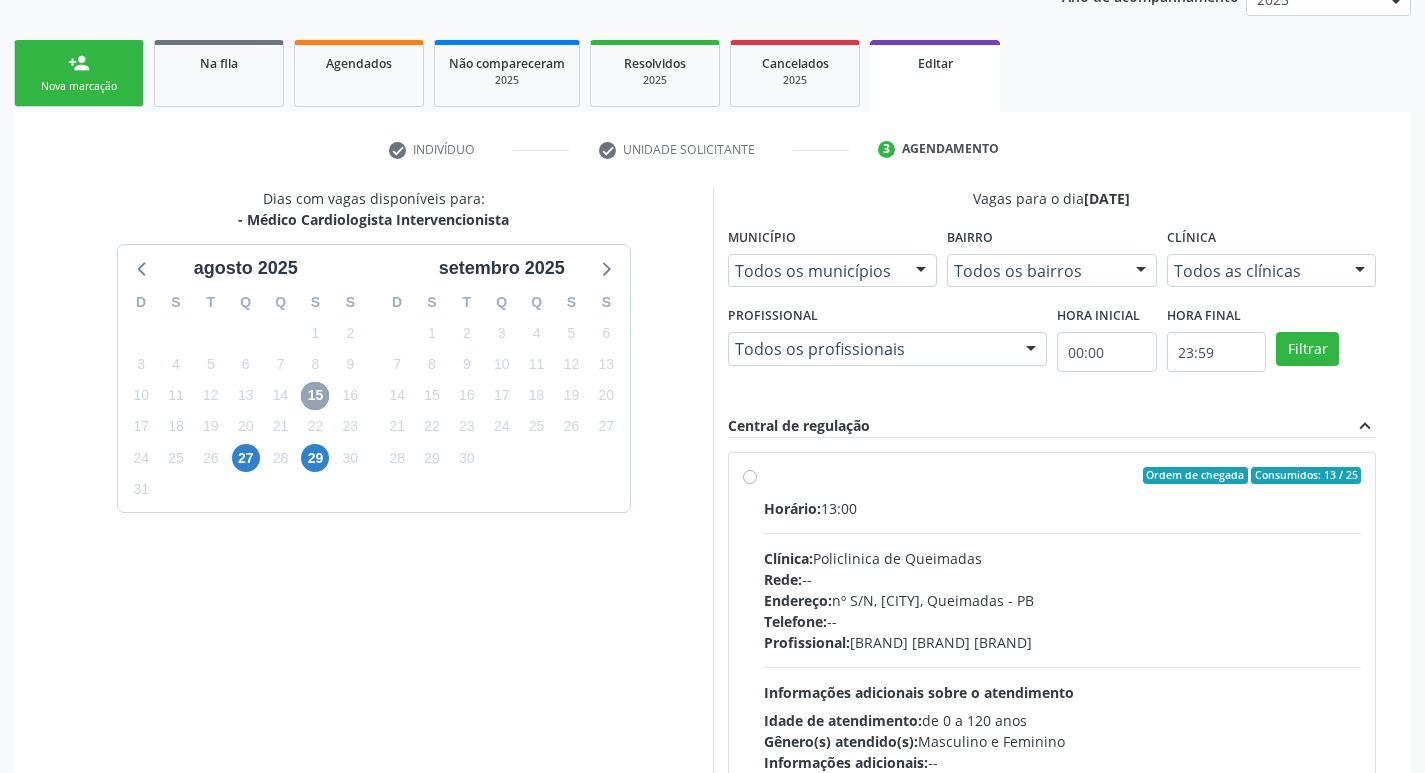 scroll, scrollTop: 413, scrollLeft: 0, axis: vertical 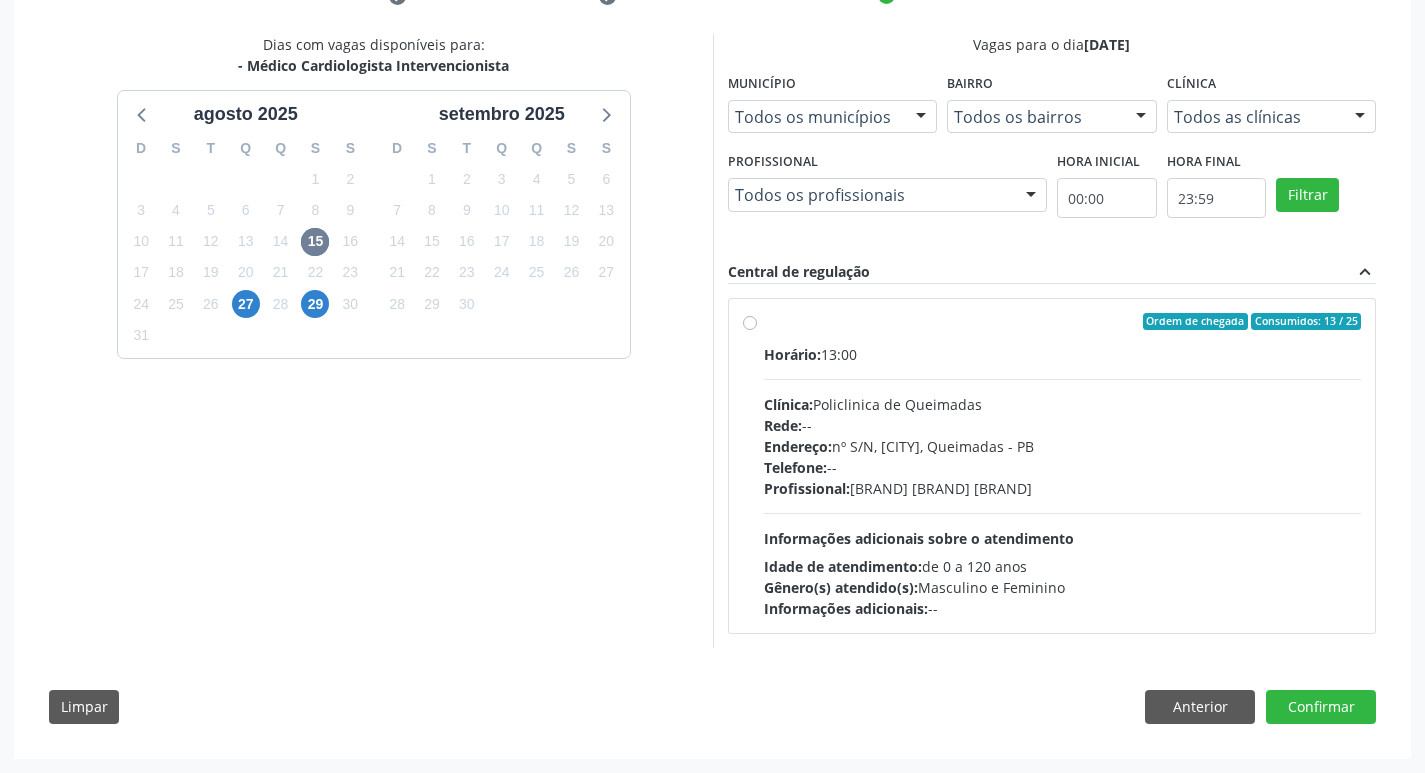 click on "Horário:   13:00
Clínica:  Policlinica de Queimadas
Rede:
--
Endereço:   nº S/N, Centro, Queimadas - PB
Telefone:   --
Profissional:
Filipe Rodrigues Pinto
Informações adicionais sobre o atendimento
Idade de atendimento:
de 0 a 120 anos
Gênero(s) atendido(s):
Masculino e Feminino
Informações adicionais:
--" at bounding box center [1063, 481] 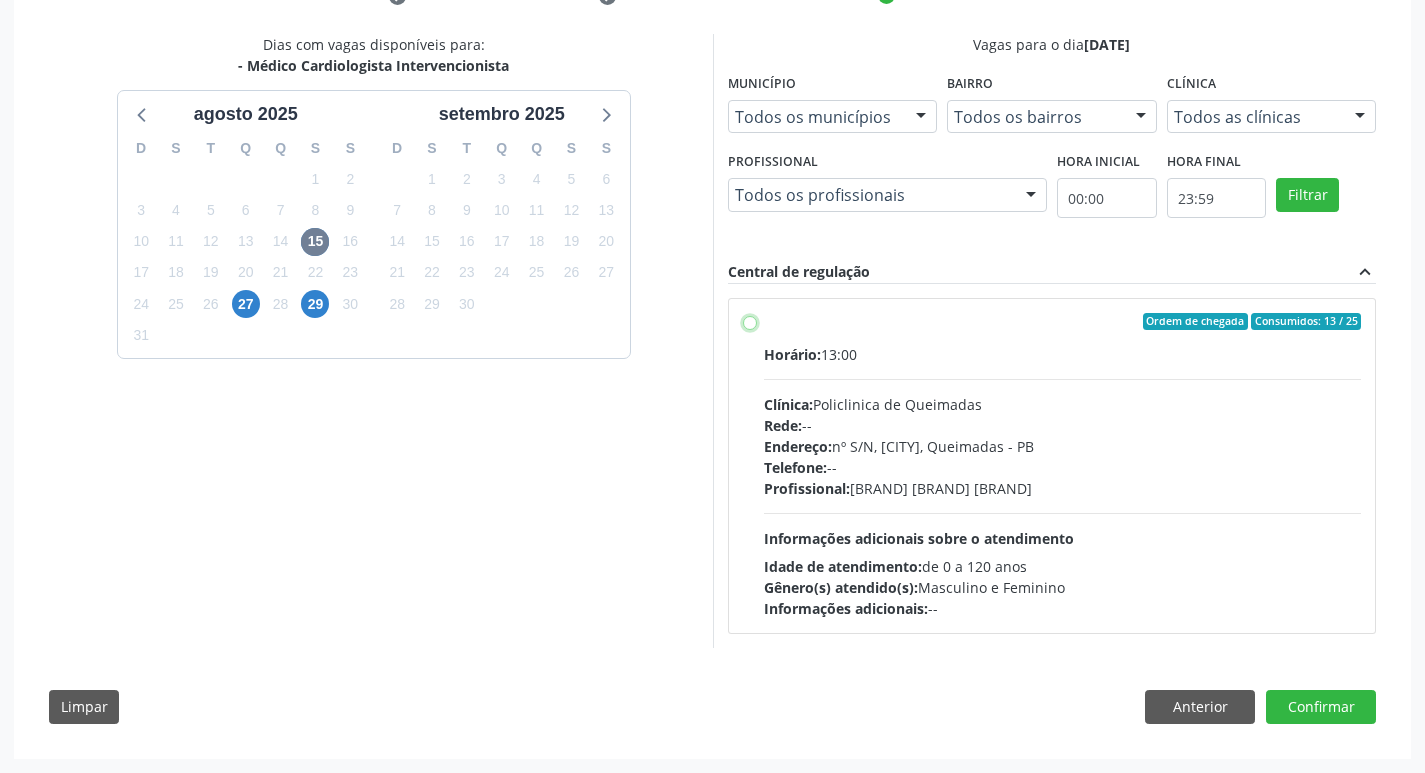 click on "Ordem de chegada
Consumidos: 13 / 25
Horário:   13:00
Clínica:  Policlinica de Queimadas
Rede:
--
Endereço:   nº S/N, Centro, Queimadas - PB
Telefone:   --
Profissional:
Filipe Rodrigues Pinto
Informações adicionais sobre o atendimento
Idade de atendimento:
de 0 a 120 anos
Gênero(s) atendido(s):
Masculino e Feminino
Informações adicionais:
--" at bounding box center [750, 322] 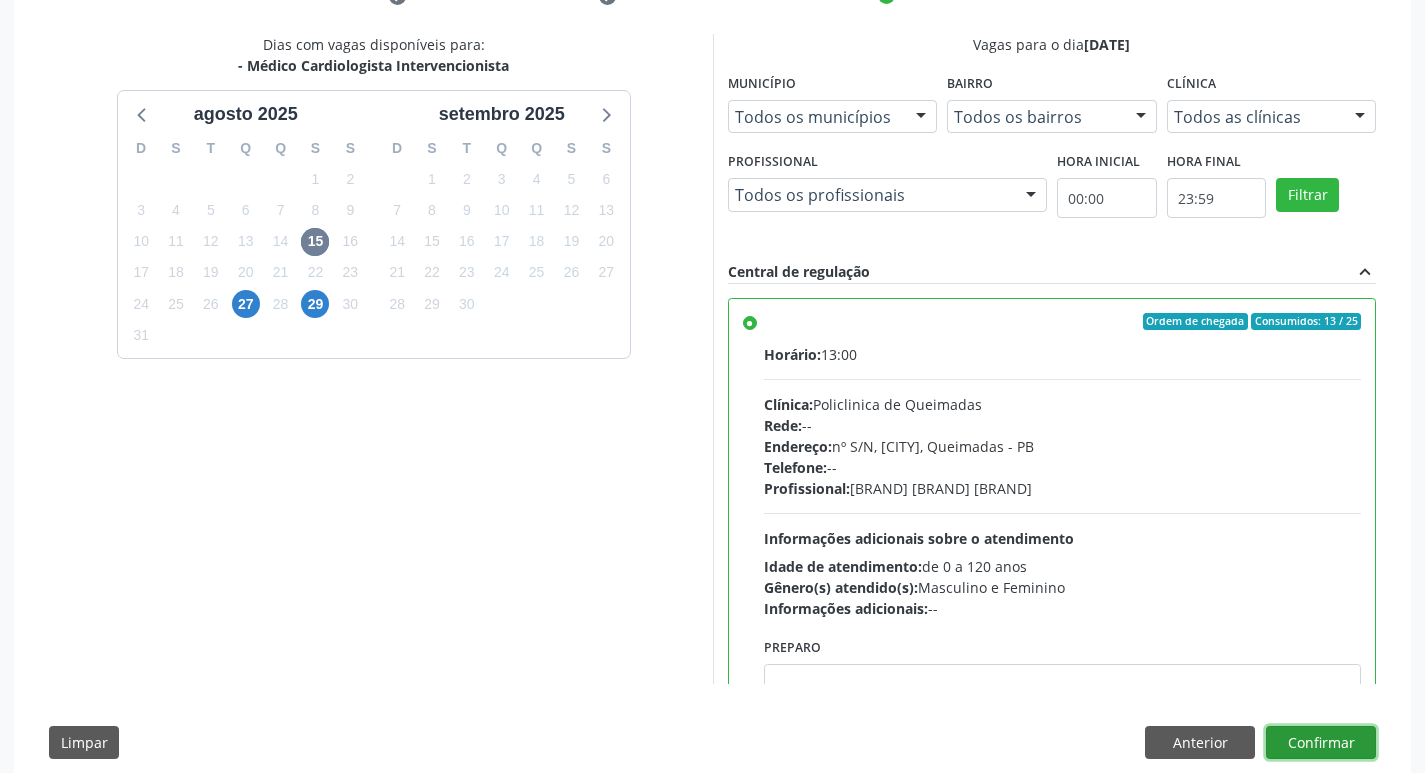click on "Confirmar" at bounding box center (1321, 743) 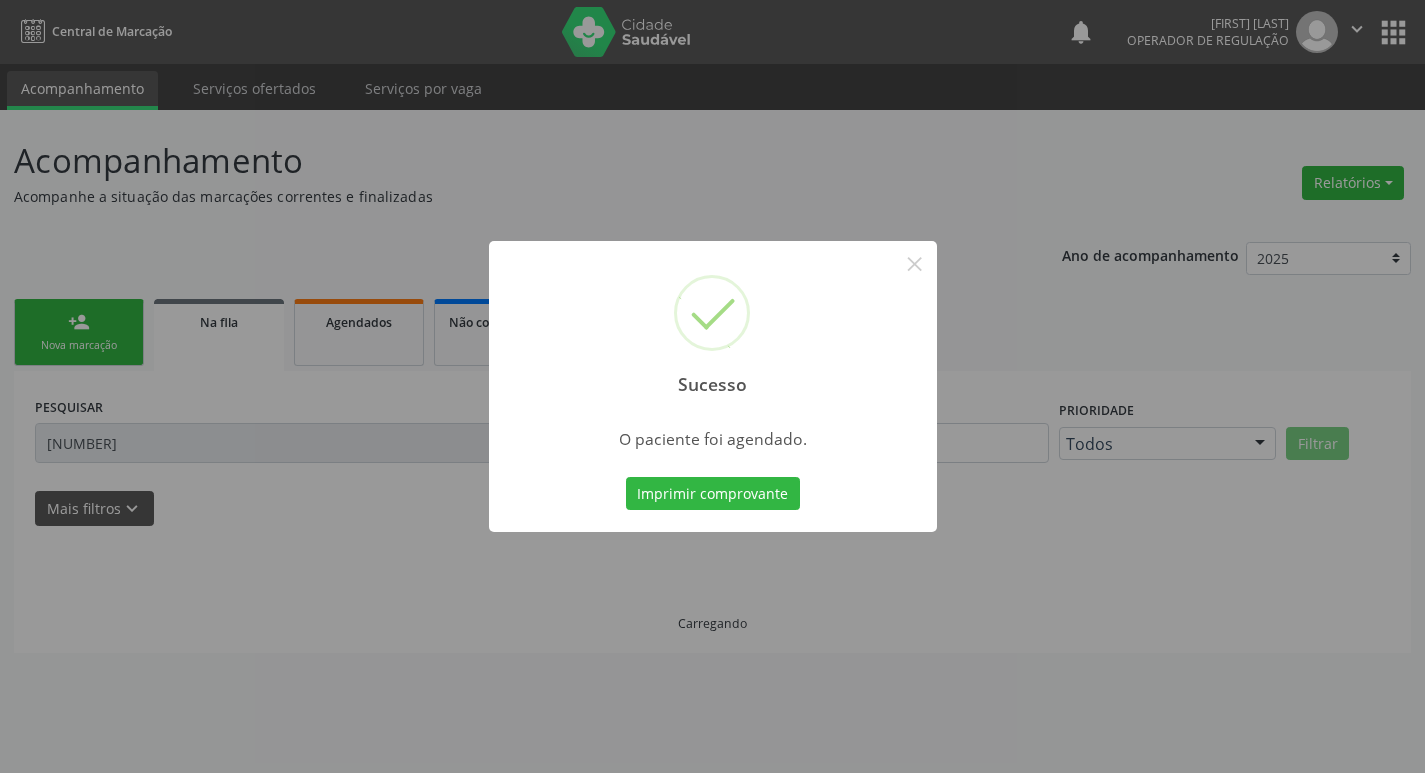 scroll, scrollTop: 0, scrollLeft: 0, axis: both 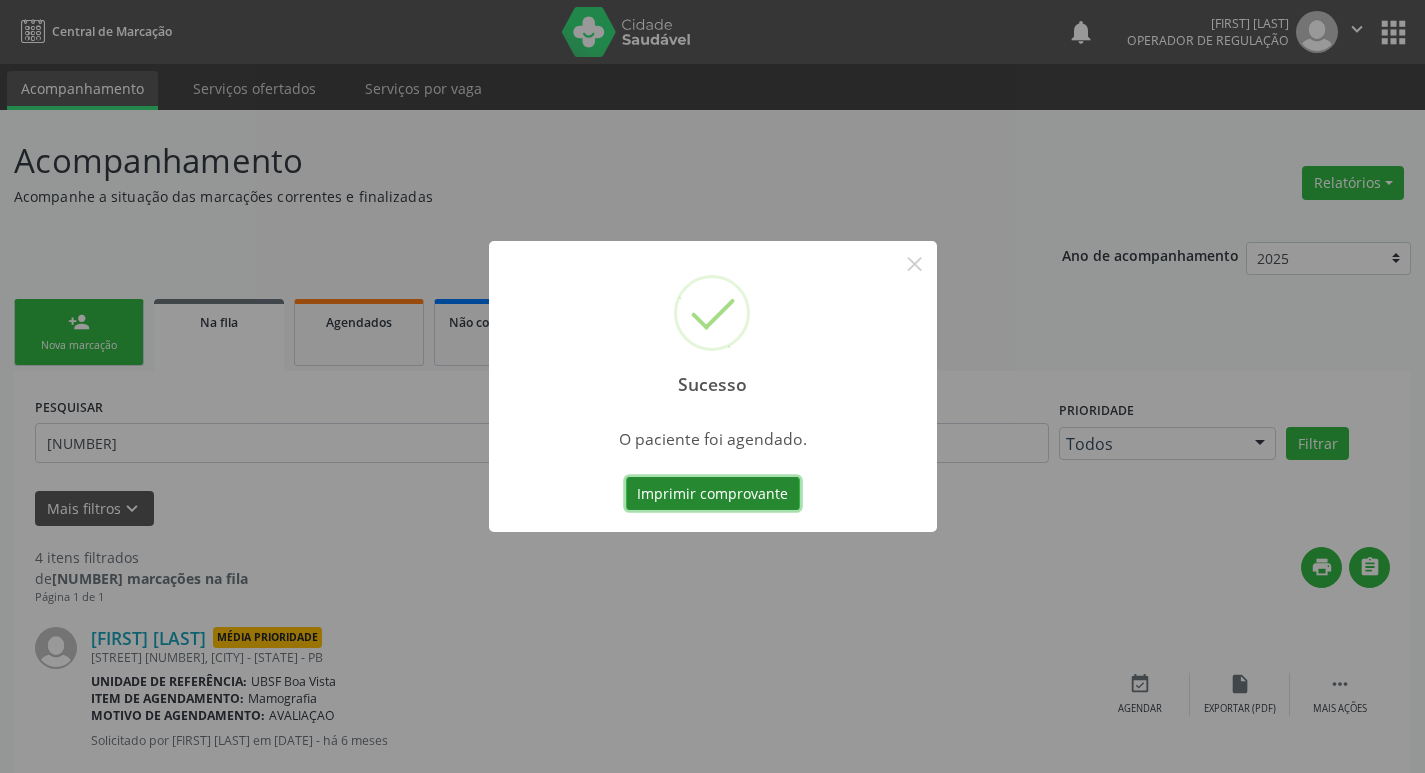 click on "Imprimir comprovante" at bounding box center (713, 494) 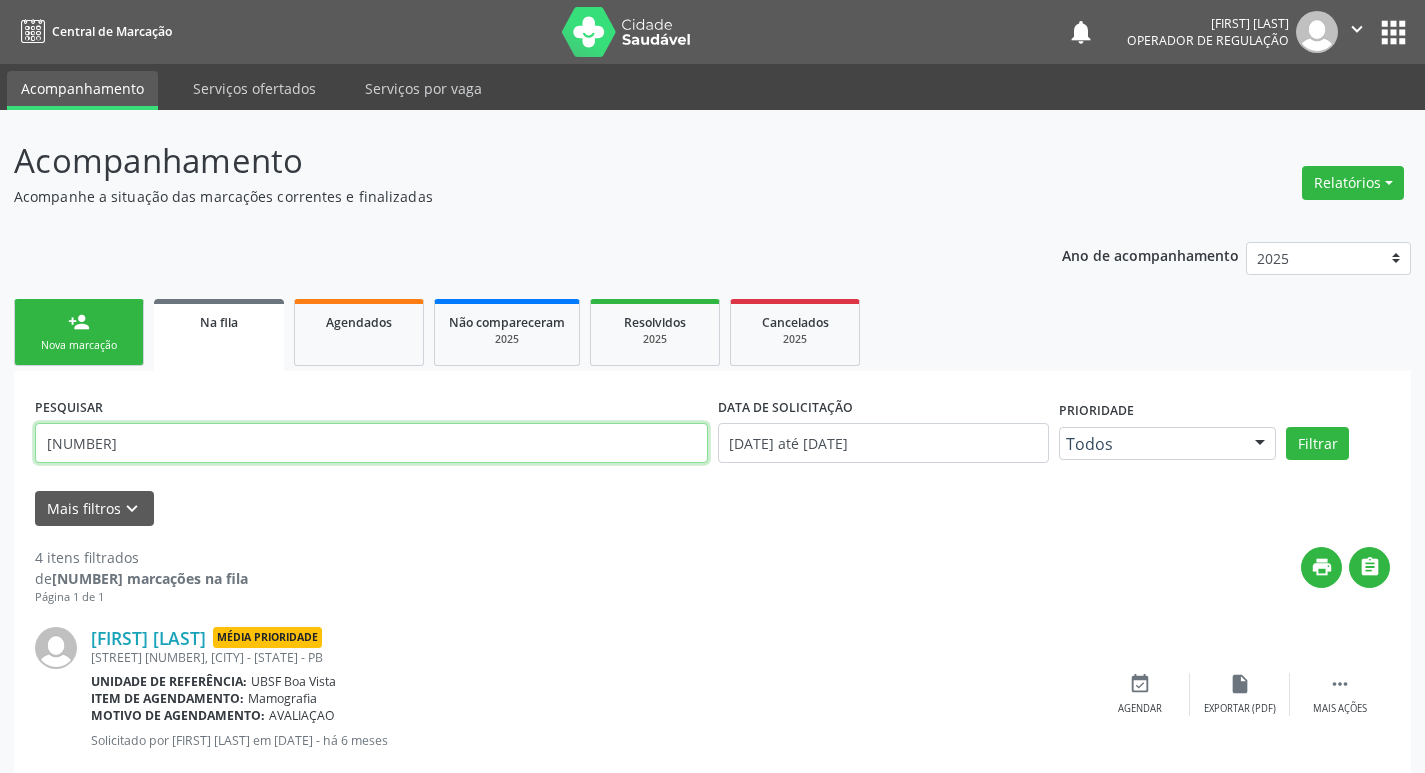 click on "709004874361410" at bounding box center (371, 443) 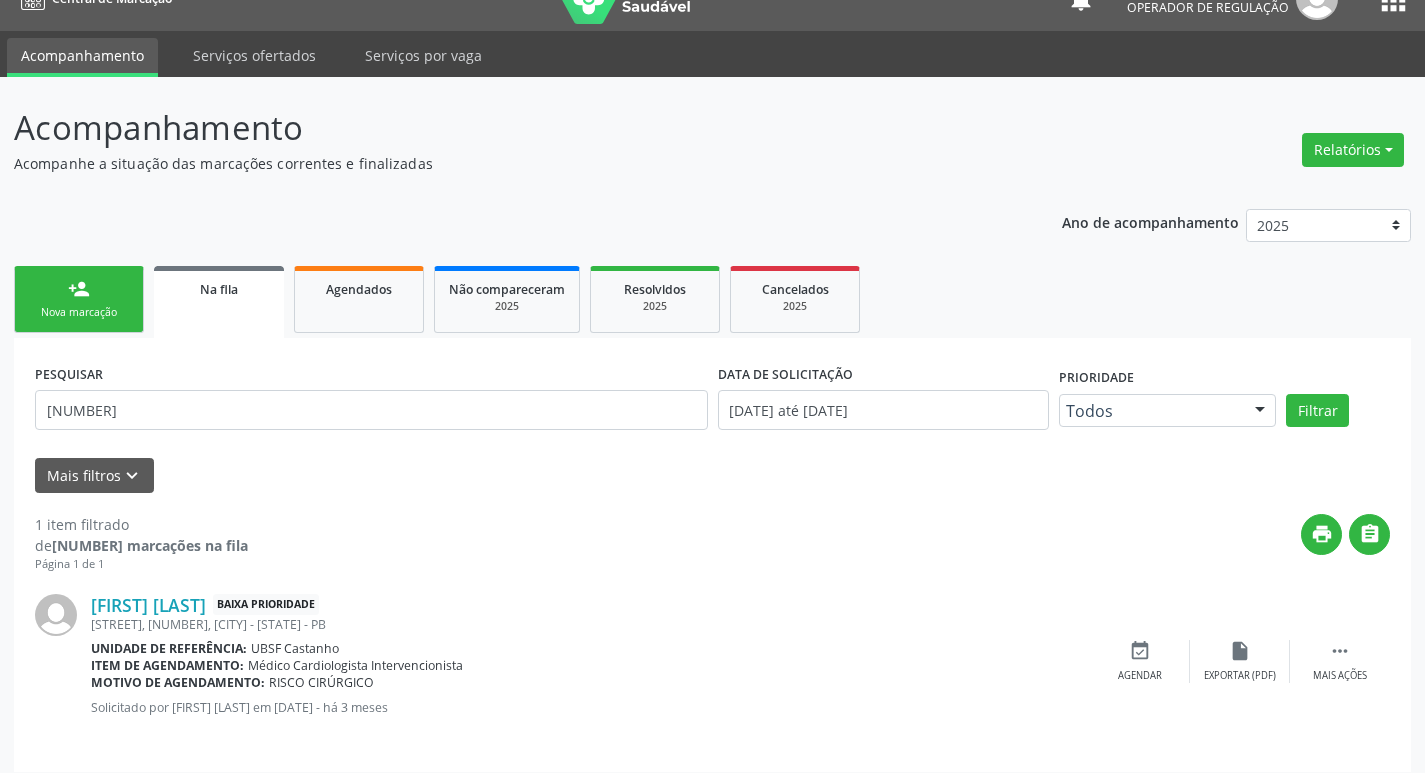 scroll, scrollTop: 46, scrollLeft: 0, axis: vertical 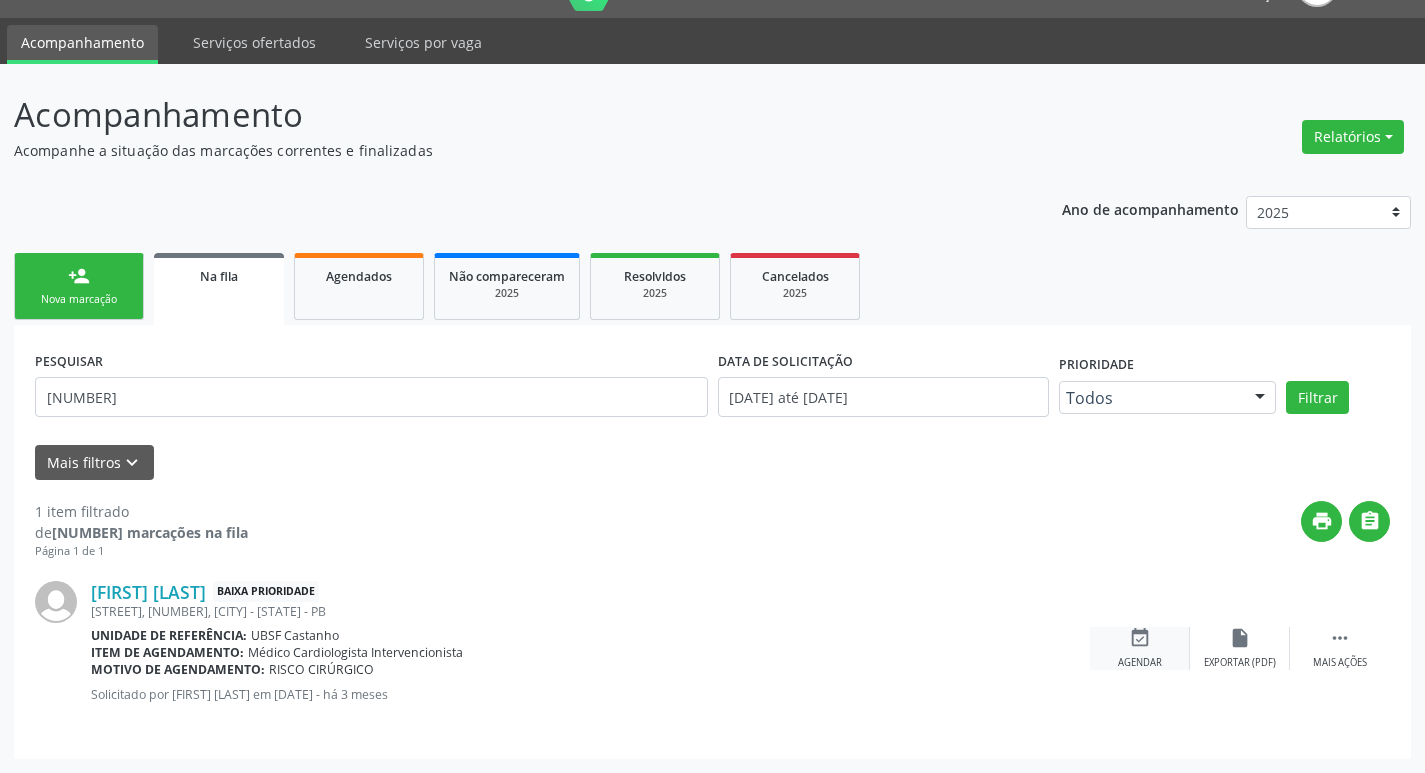 click on "event_available" at bounding box center [1140, 638] 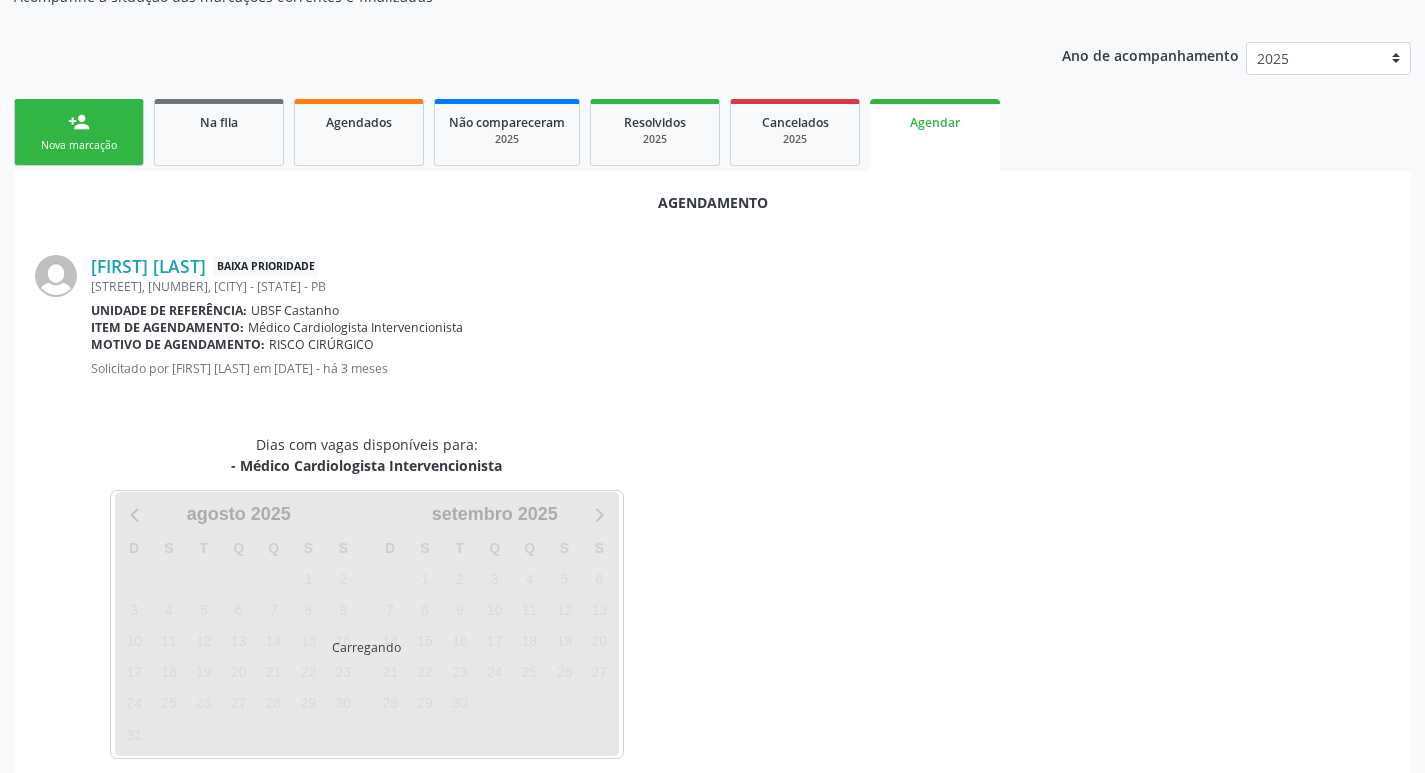 scroll, scrollTop: 221, scrollLeft: 0, axis: vertical 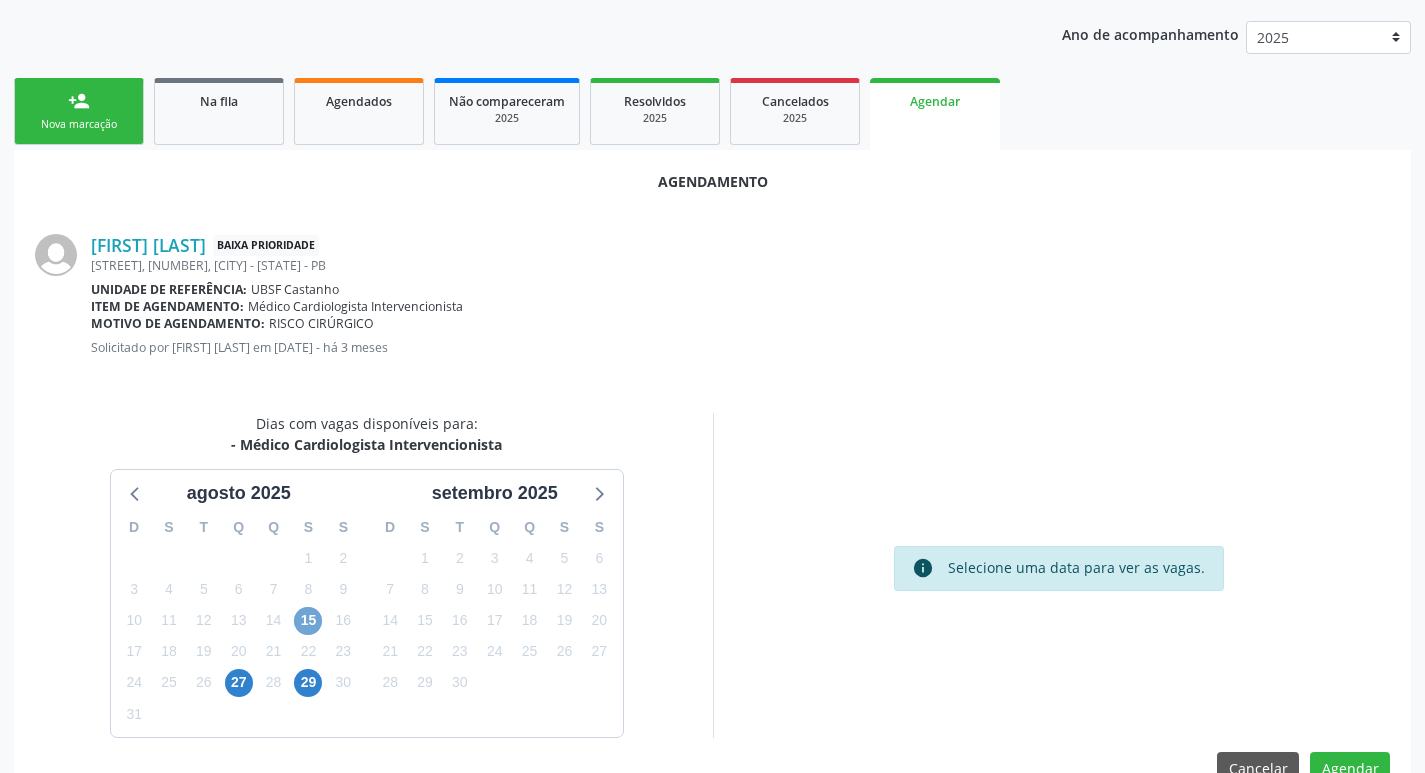 click on "15" at bounding box center (308, 621) 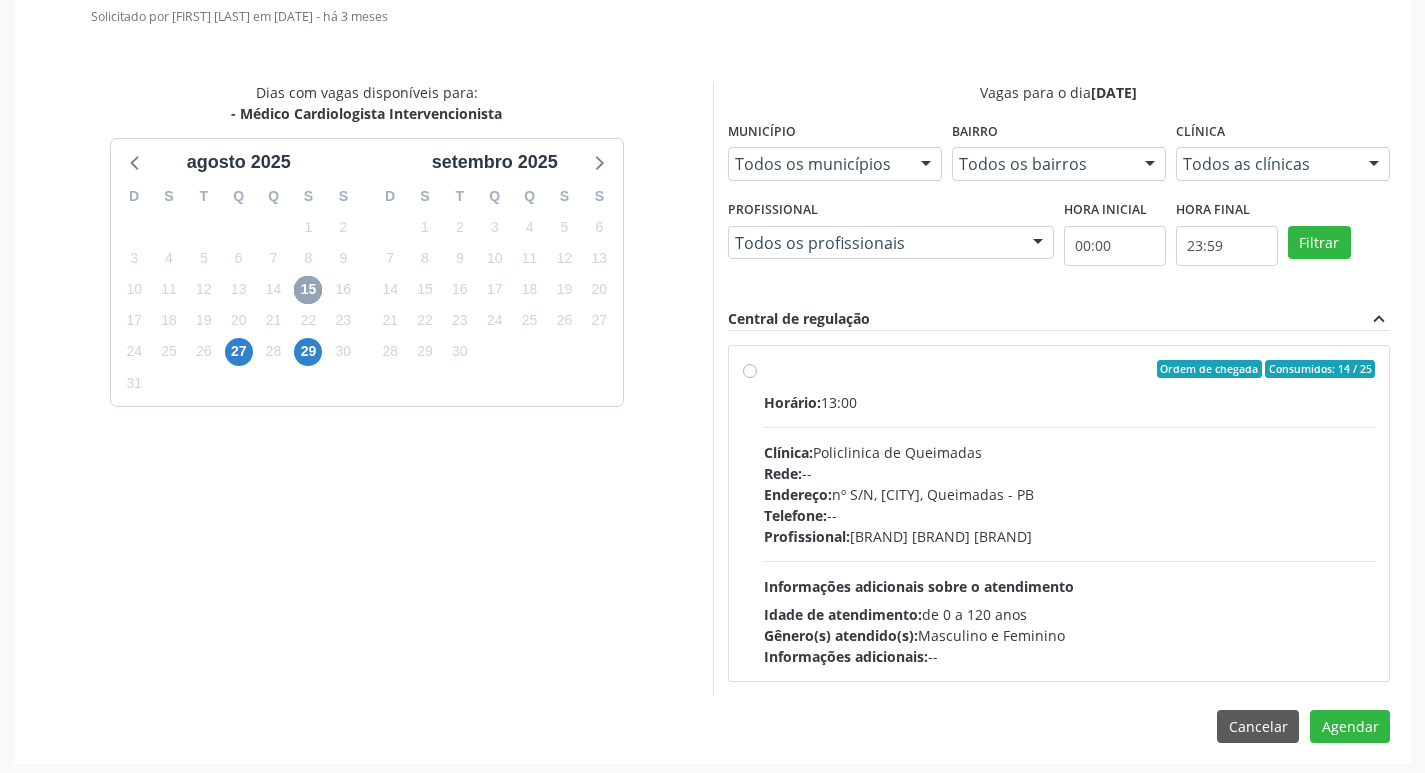 scroll, scrollTop: 557, scrollLeft: 0, axis: vertical 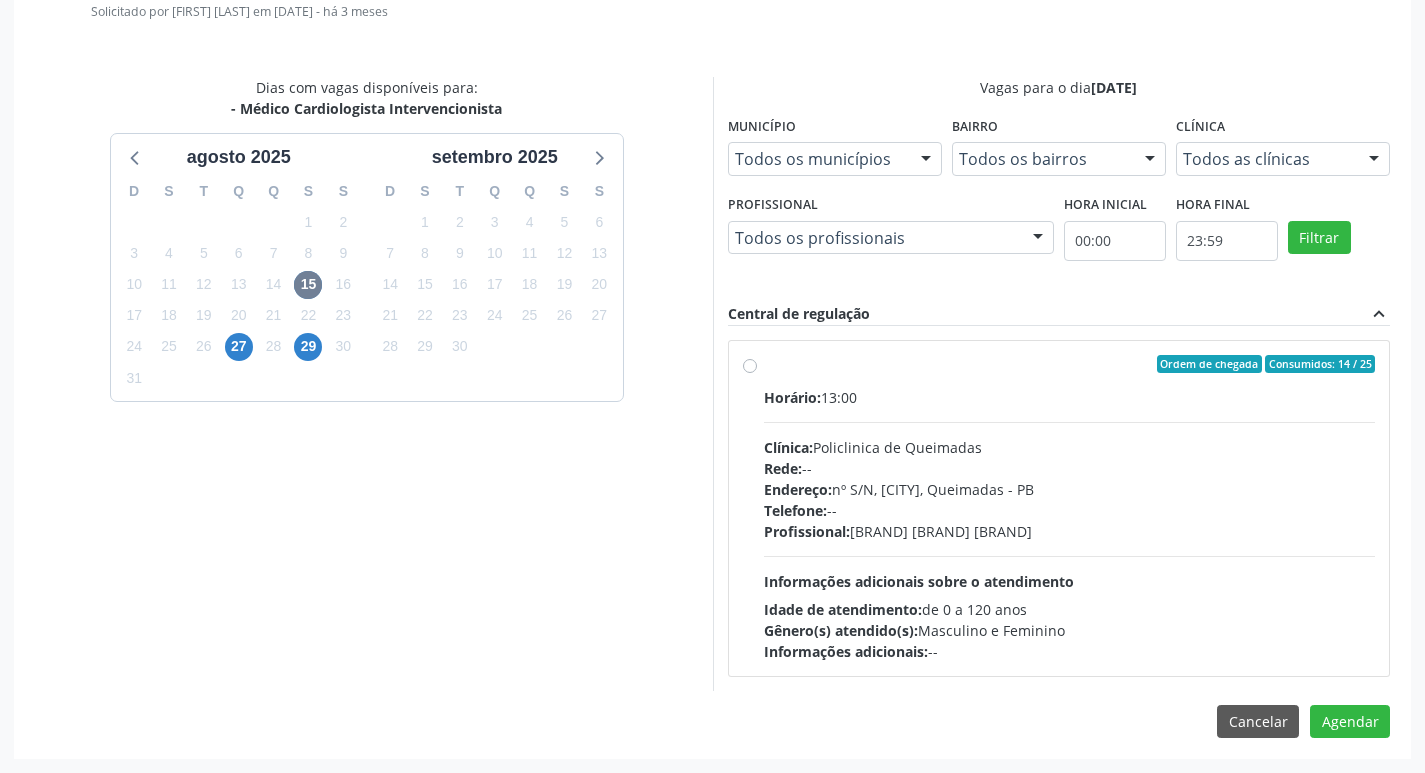 click on "Idade de atendimento:
de 0 a 120 anos" at bounding box center [1070, 609] 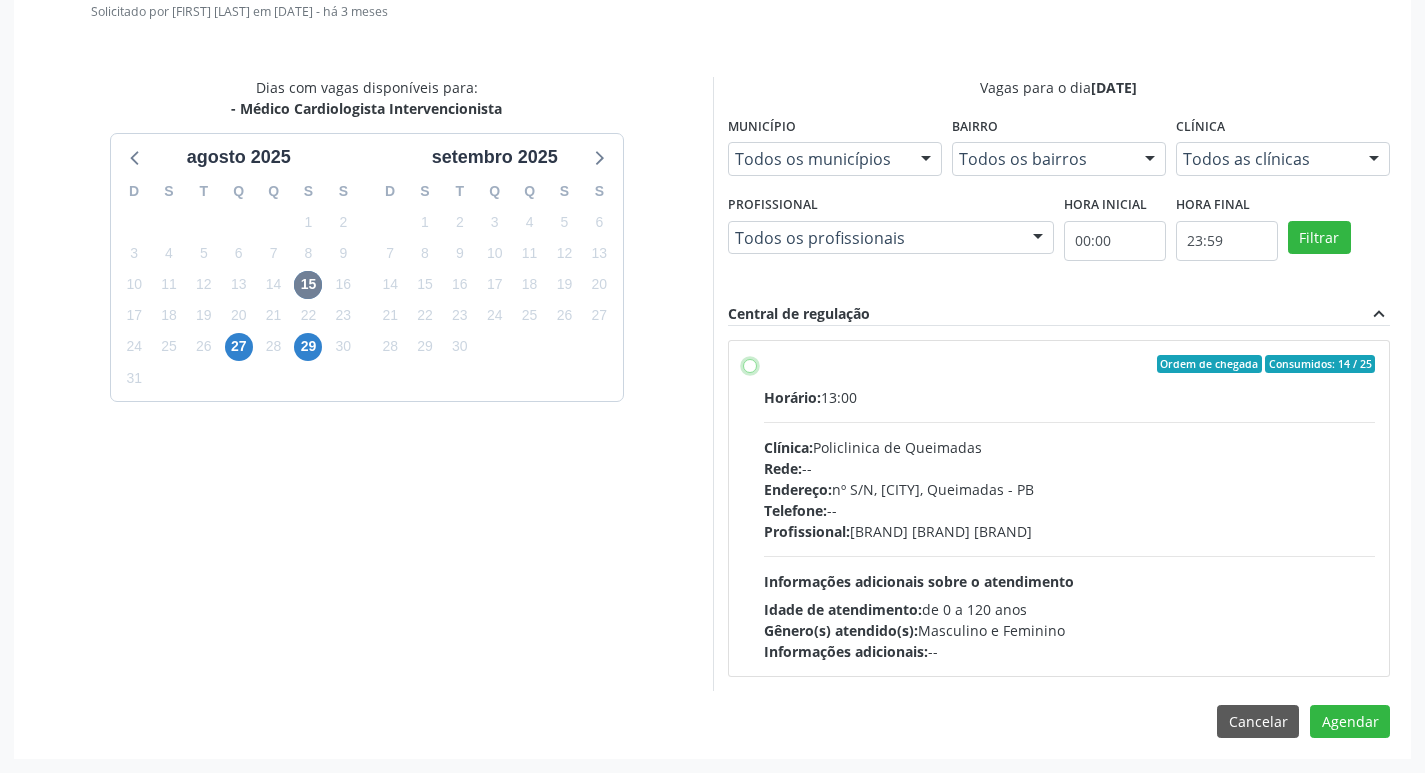 radio on "true" 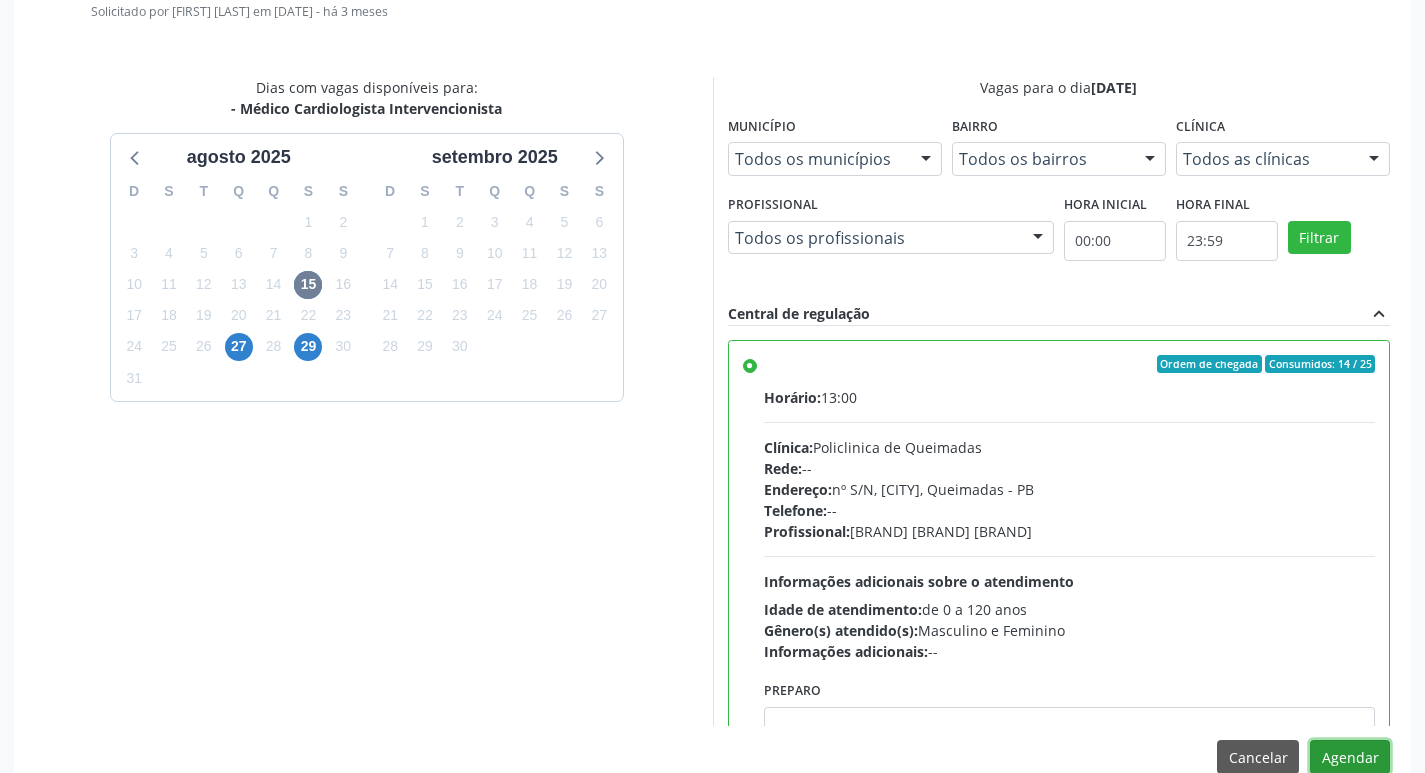 click on "Agendar" at bounding box center (1350, 757) 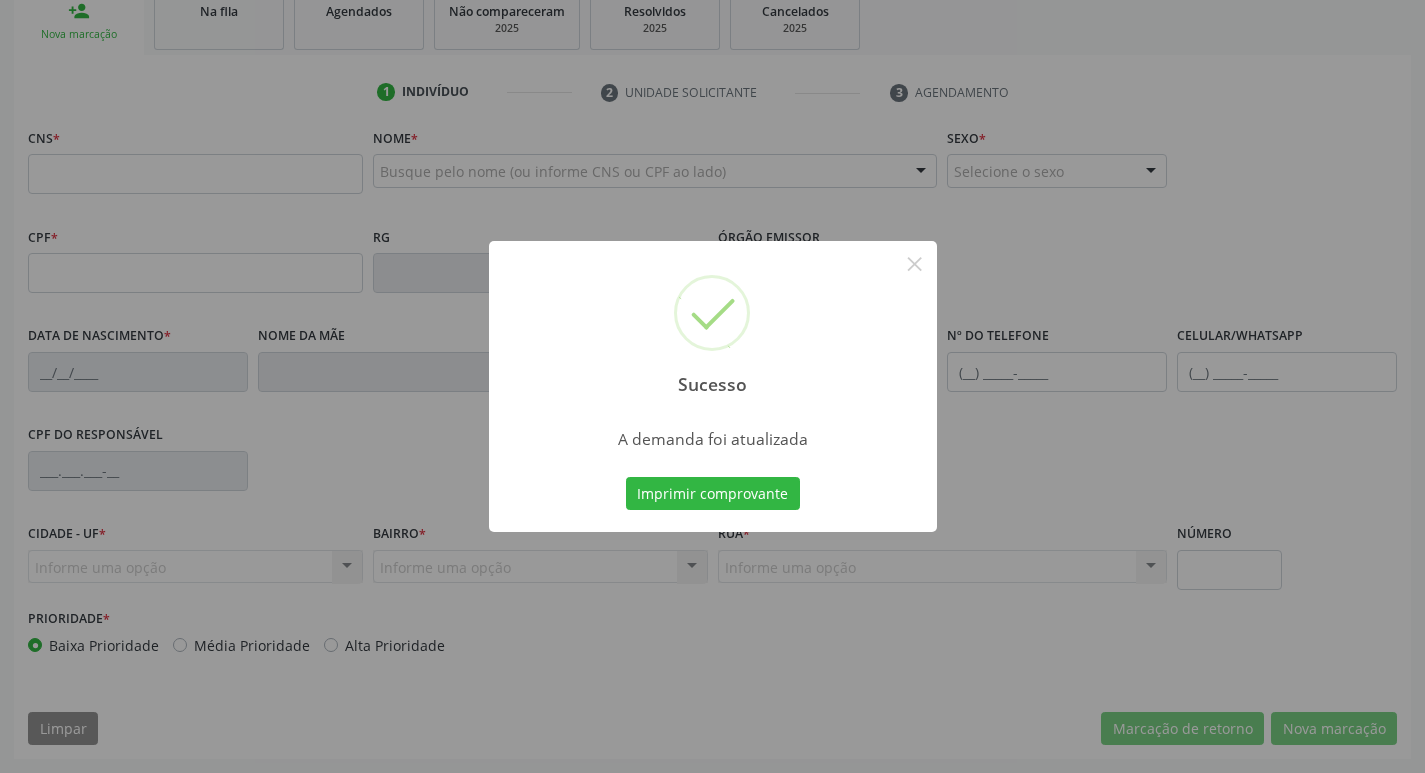 scroll, scrollTop: 311, scrollLeft: 0, axis: vertical 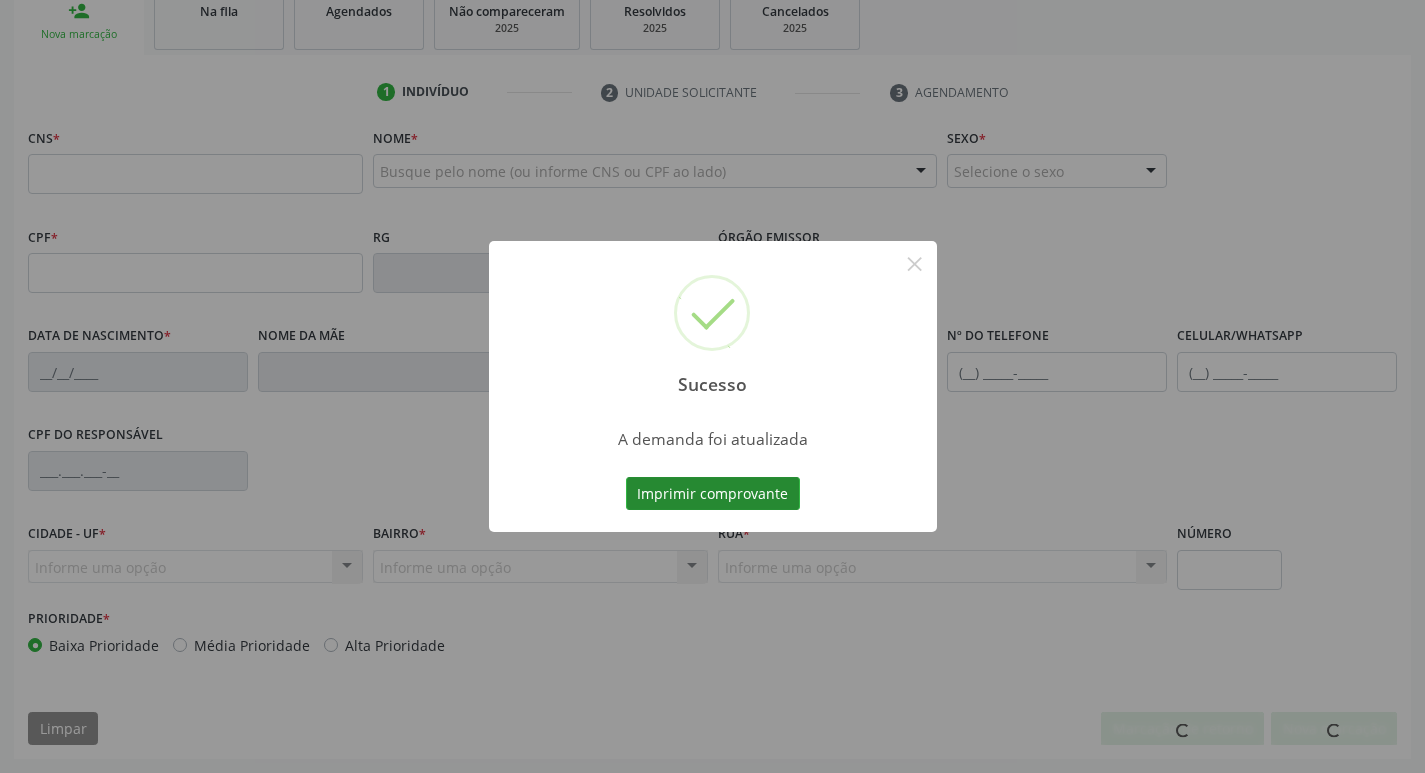 click on "Imprimir comprovante" at bounding box center (713, 494) 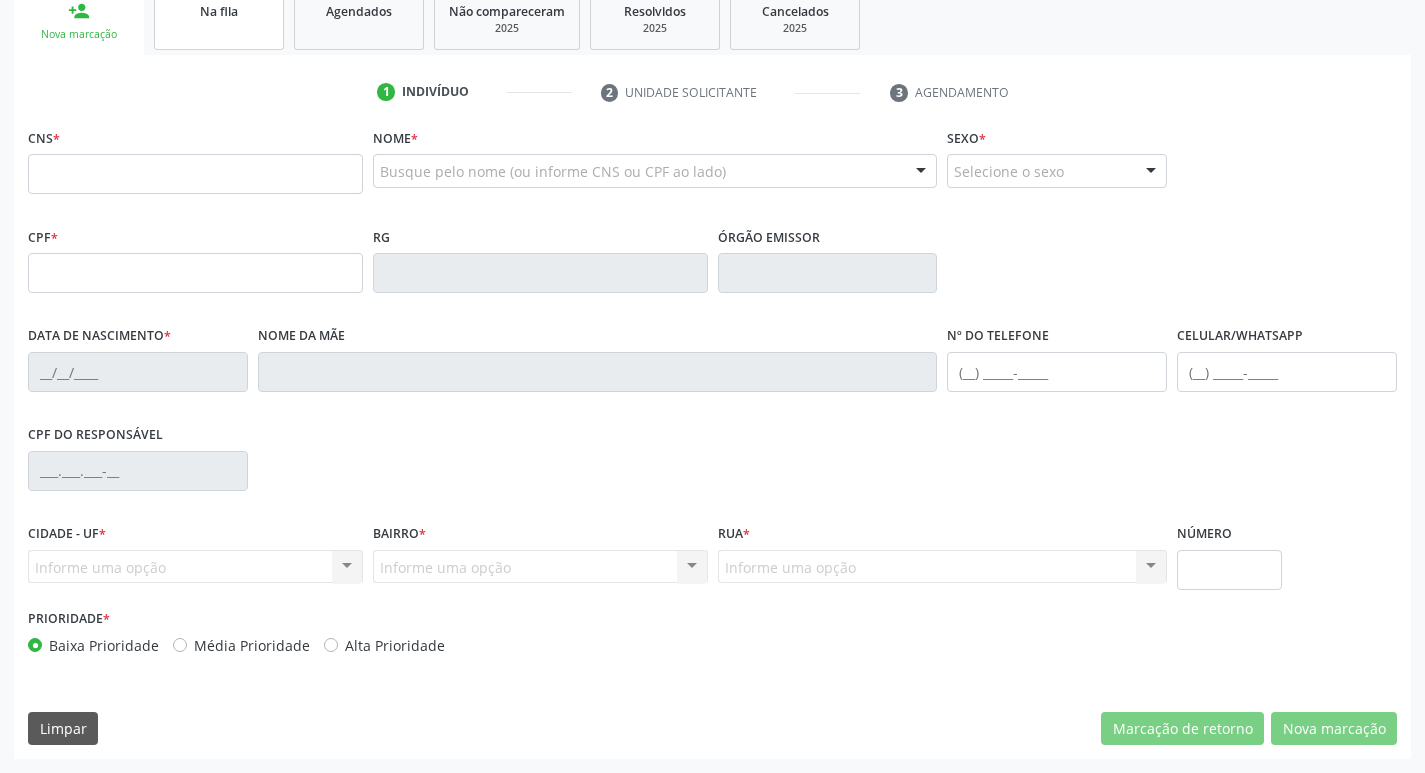 click on "Na fila" at bounding box center [219, 19] 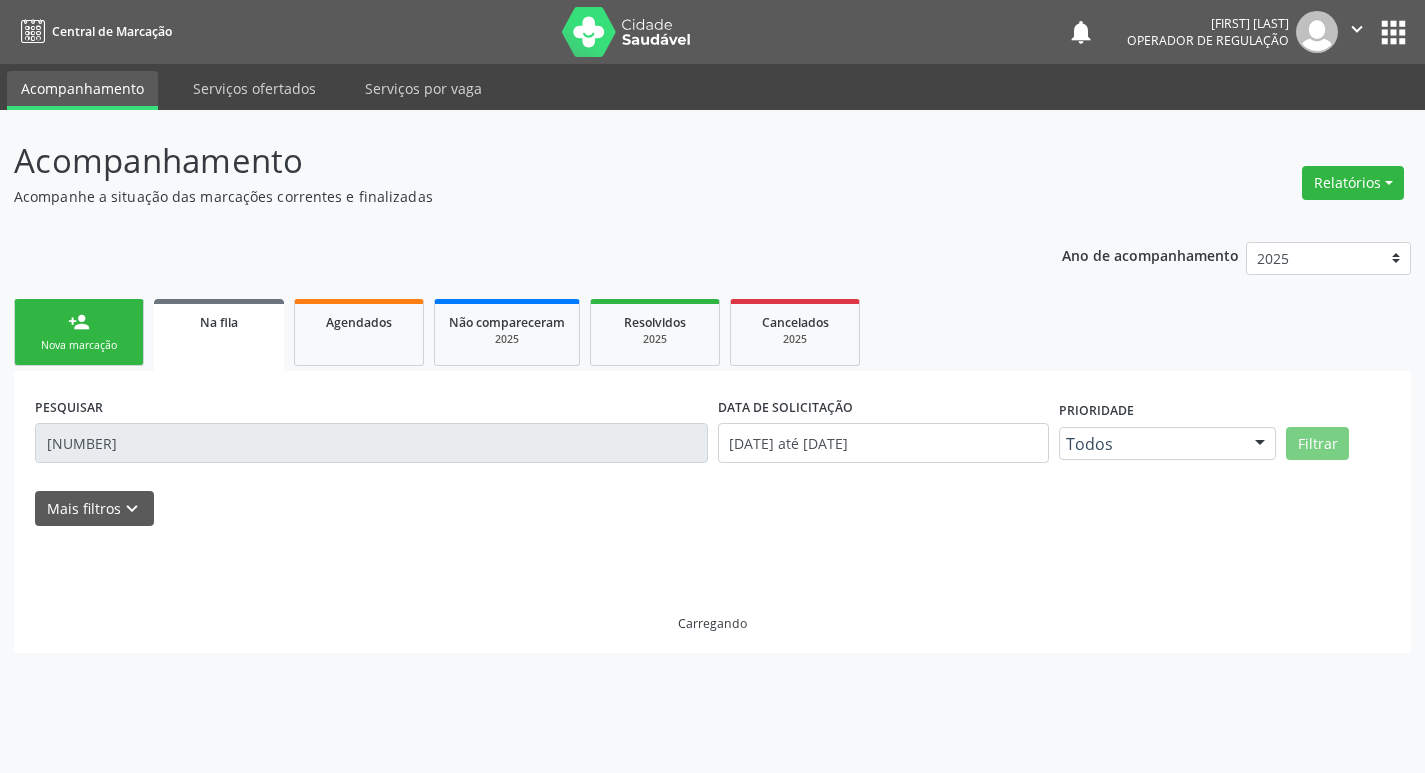 scroll, scrollTop: 0, scrollLeft: 0, axis: both 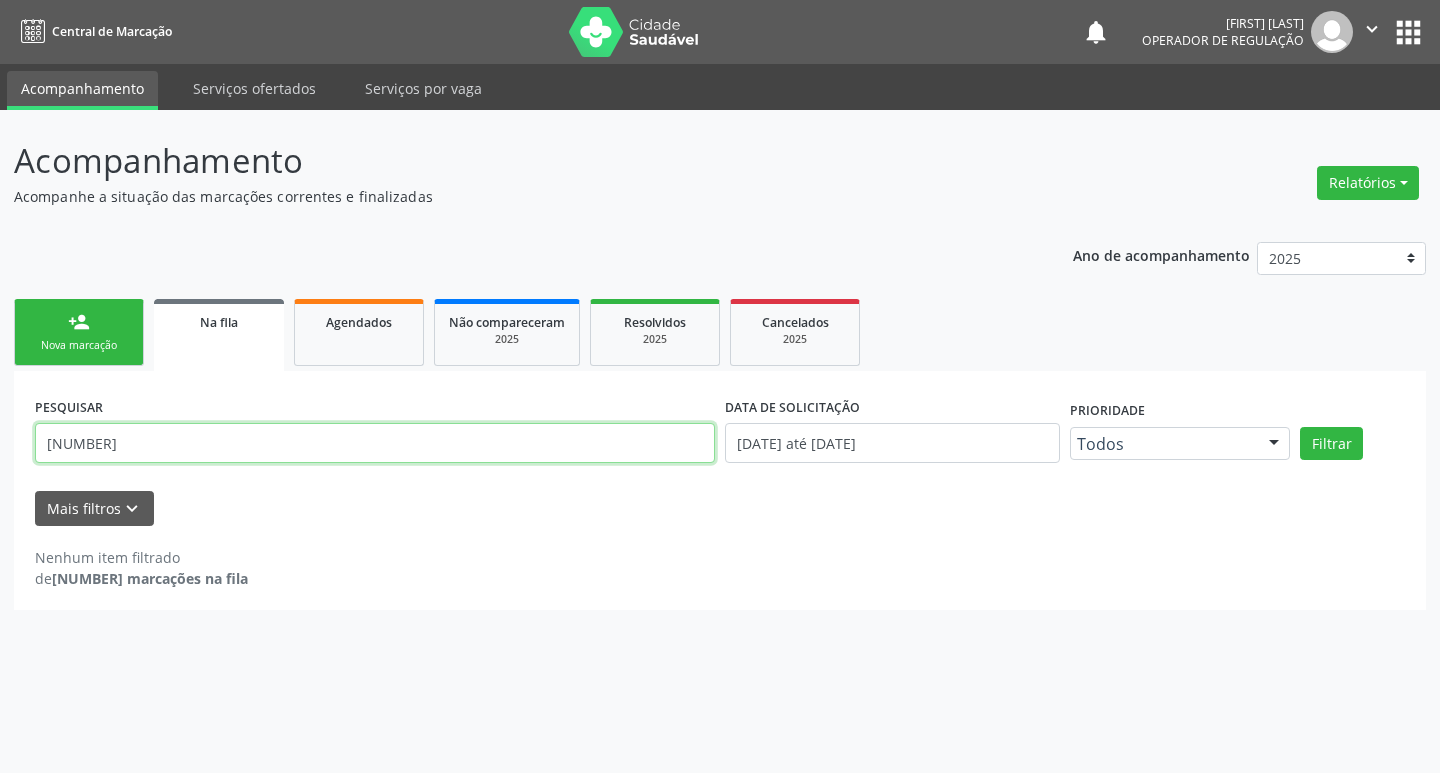 click on "706004358950144" at bounding box center [375, 443] 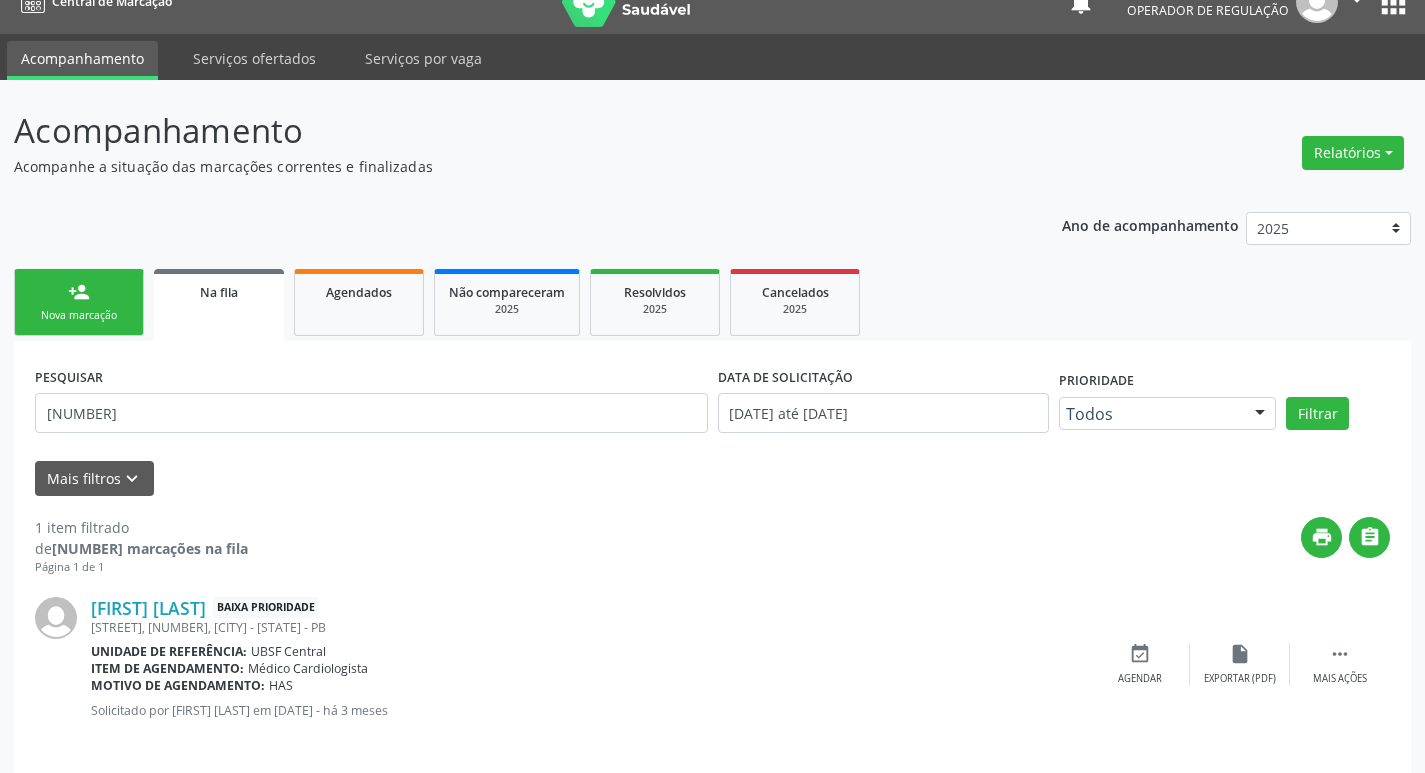 scroll, scrollTop: 46, scrollLeft: 0, axis: vertical 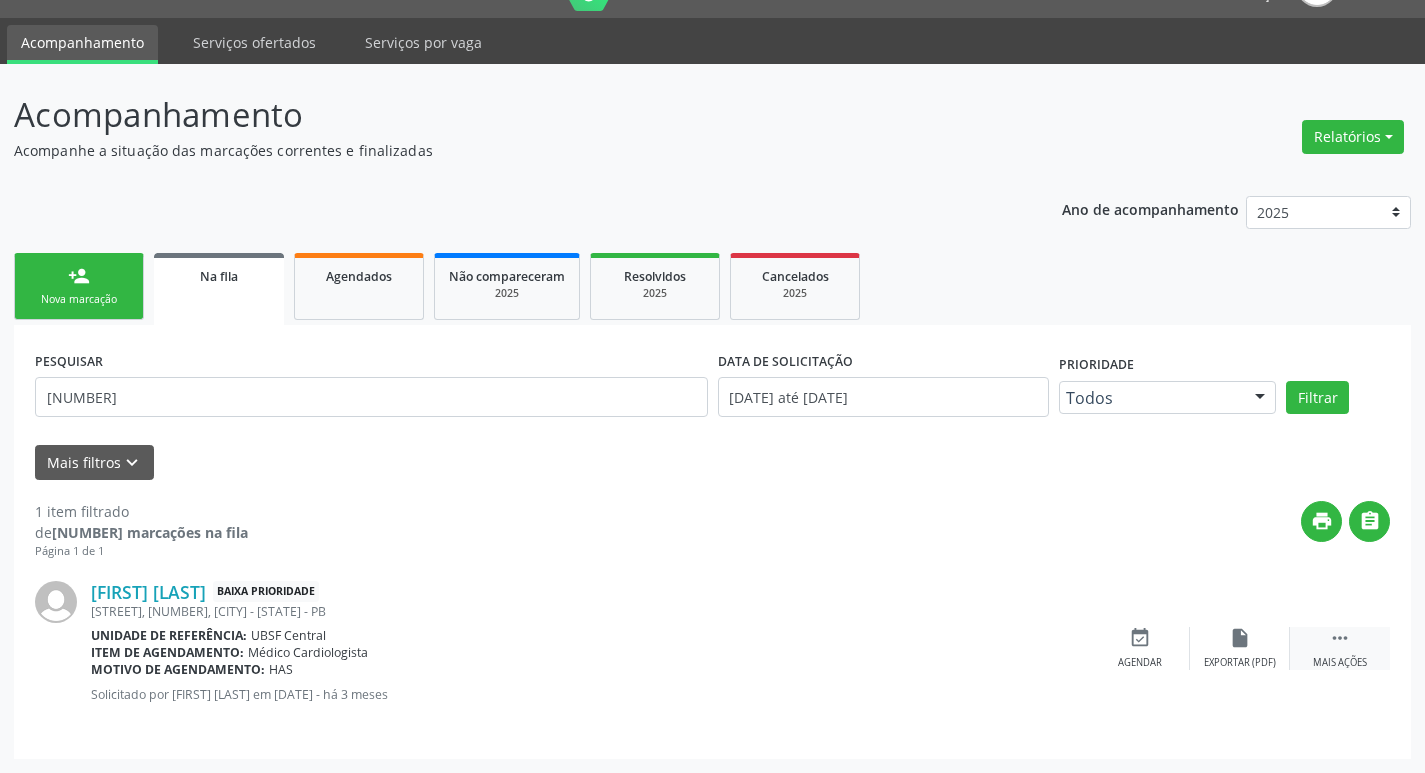 click on "" at bounding box center (1340, 638) 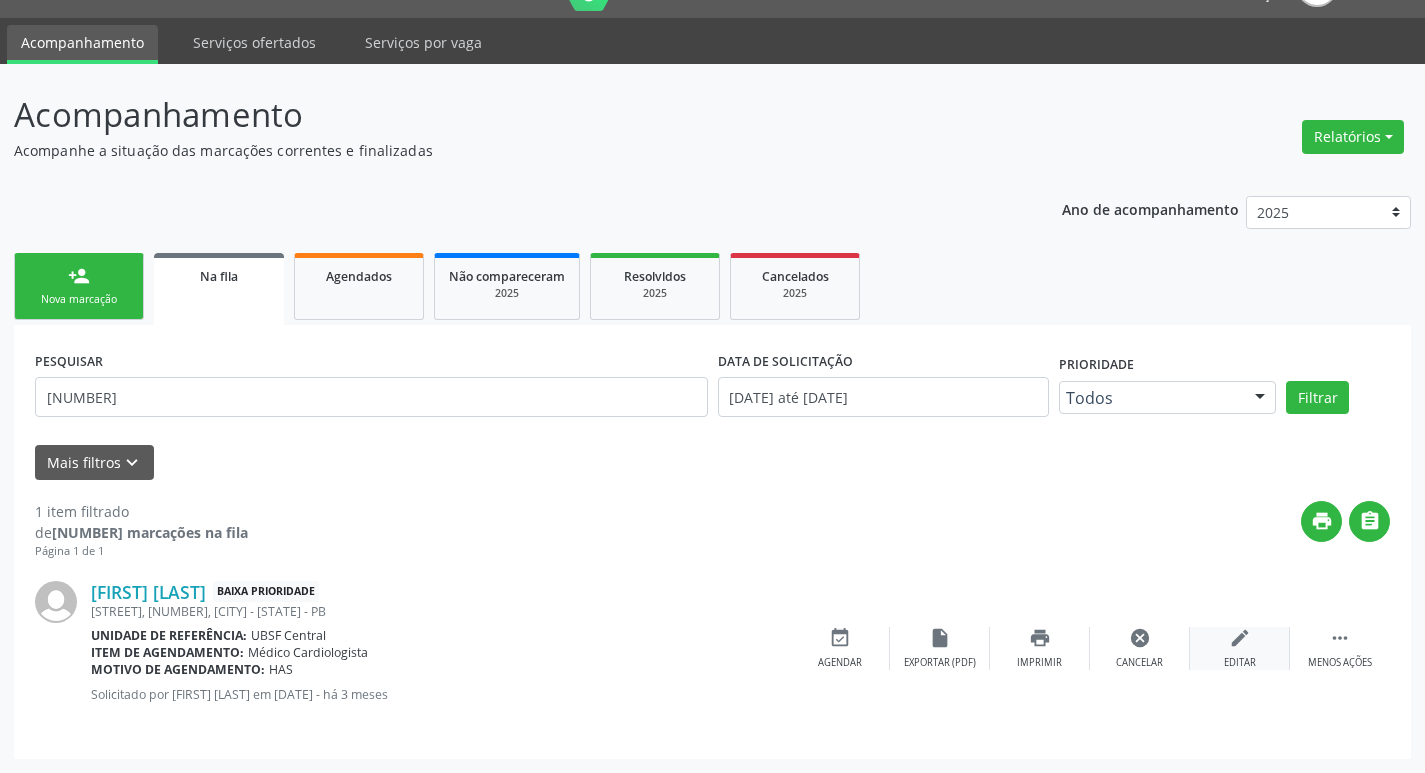 click on "Editar" at bounding box center (1240, 663) 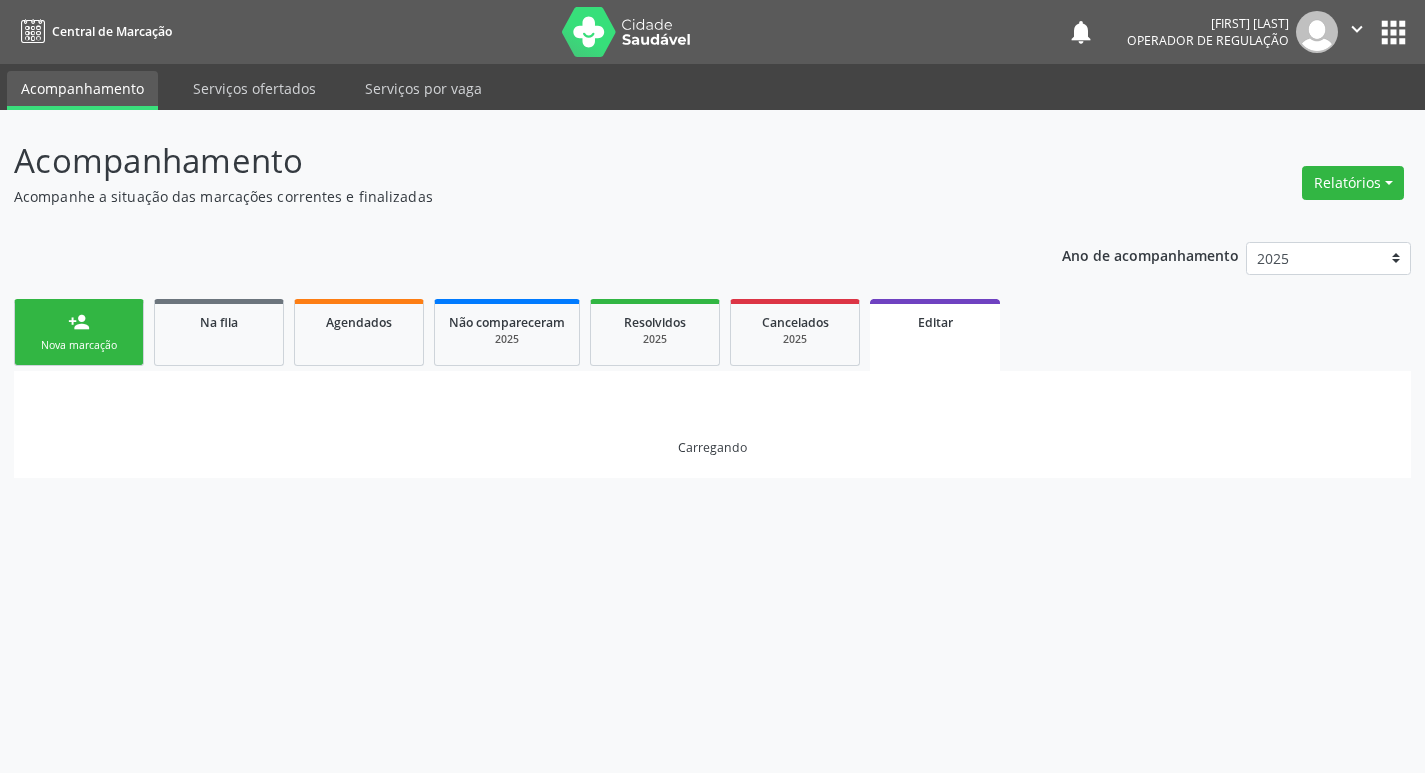 scroll, scrollTop: 0, scrollLeft: 0, axis: both 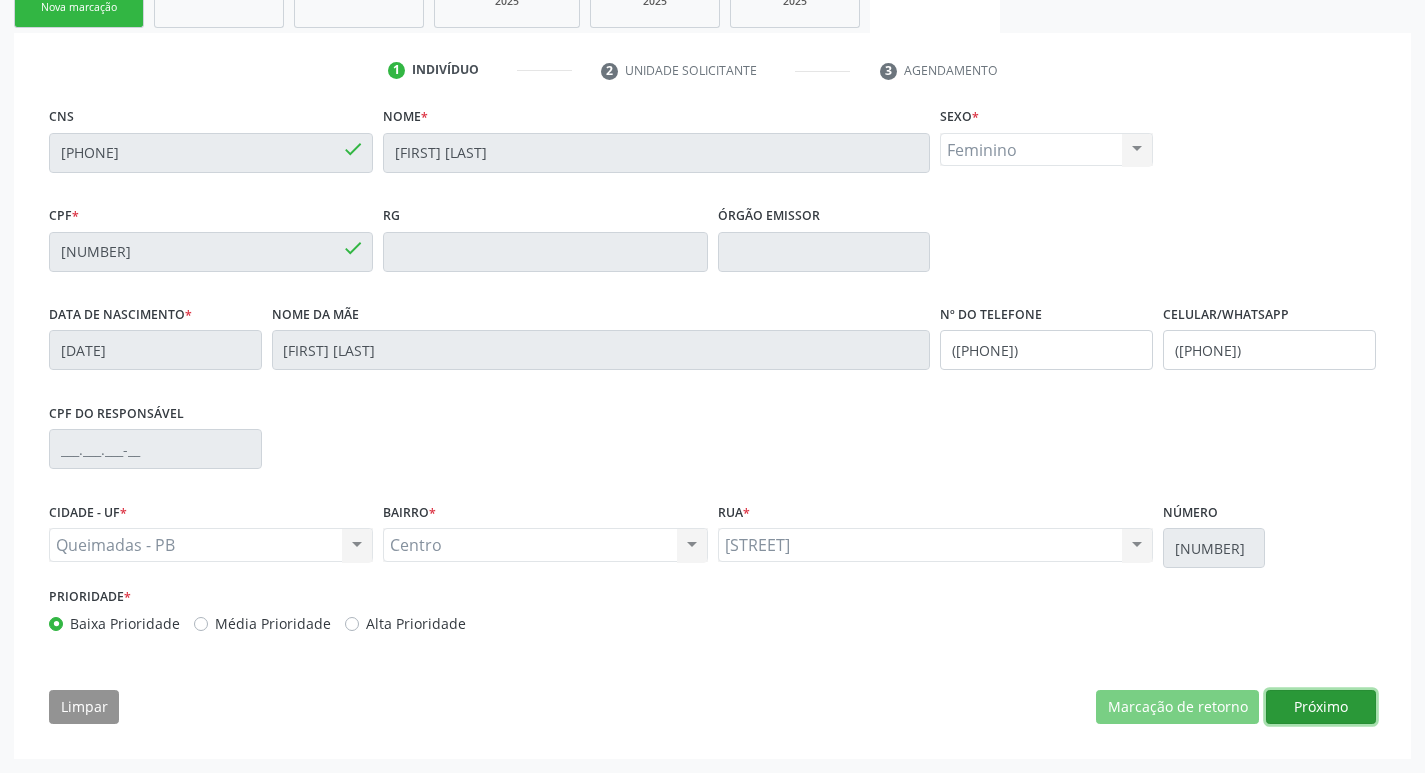 click on "Próximo" at bounding box center (1321, 707) 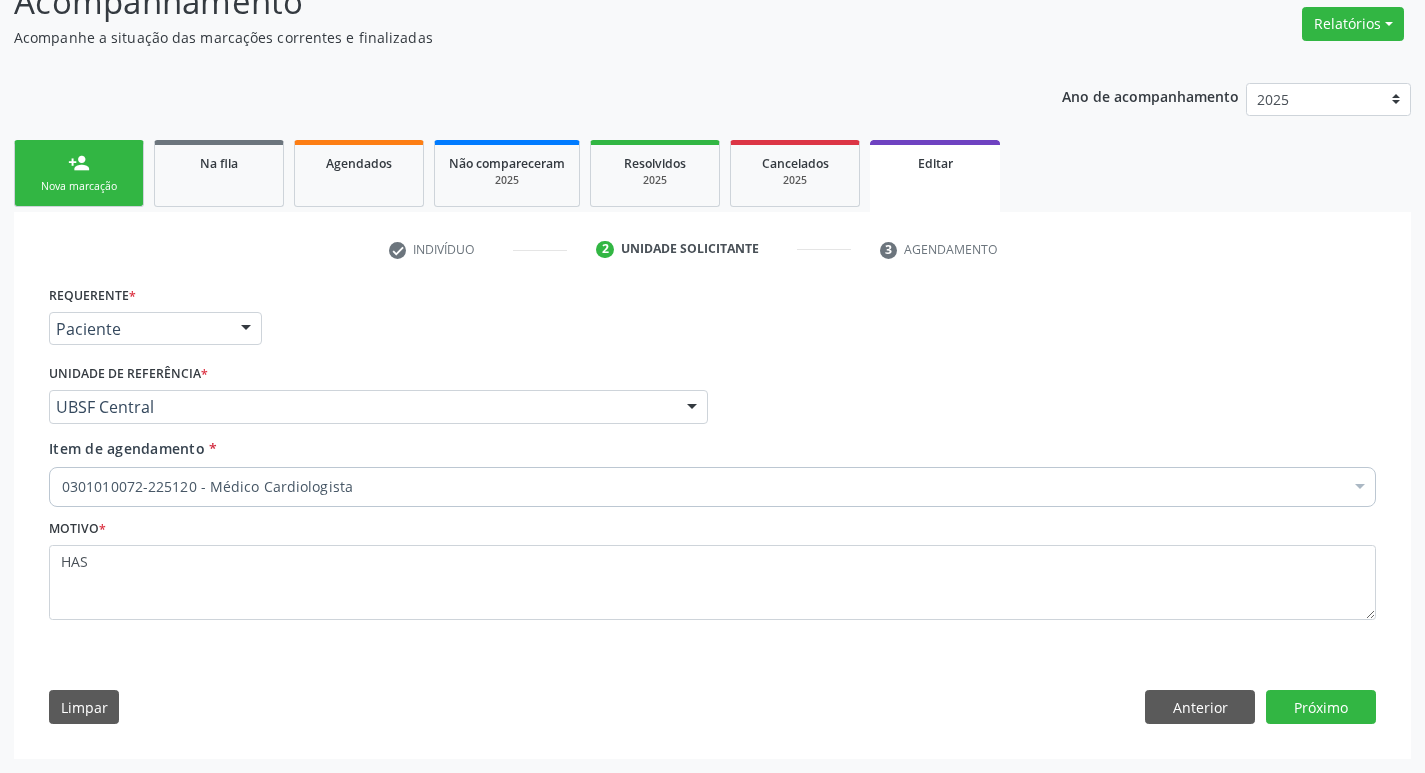 click on "0301010072-225120 - Médico Cardiologista" at bounding box center [712, 487] 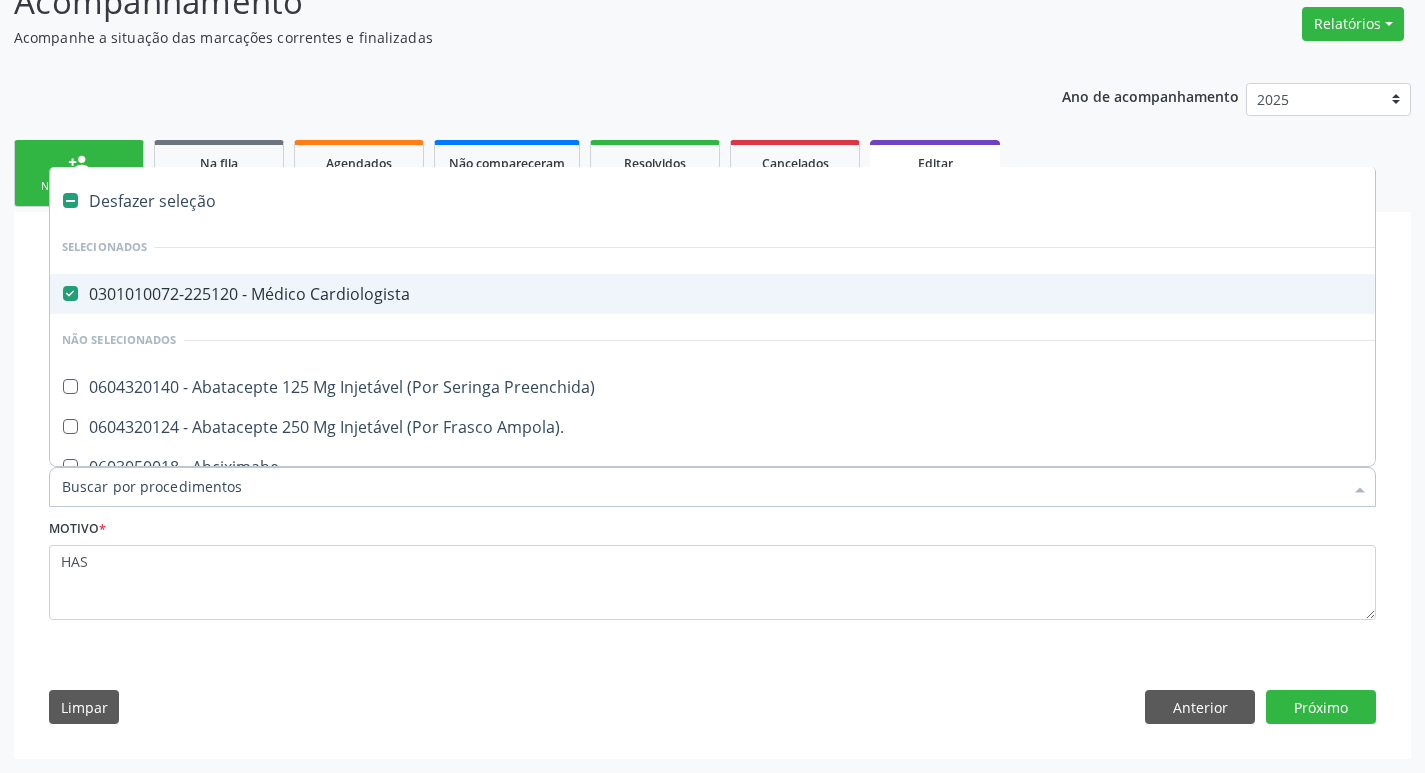 click on "0301010072-225120 - Médico Cardiologista" at bounding box center [840, 294] 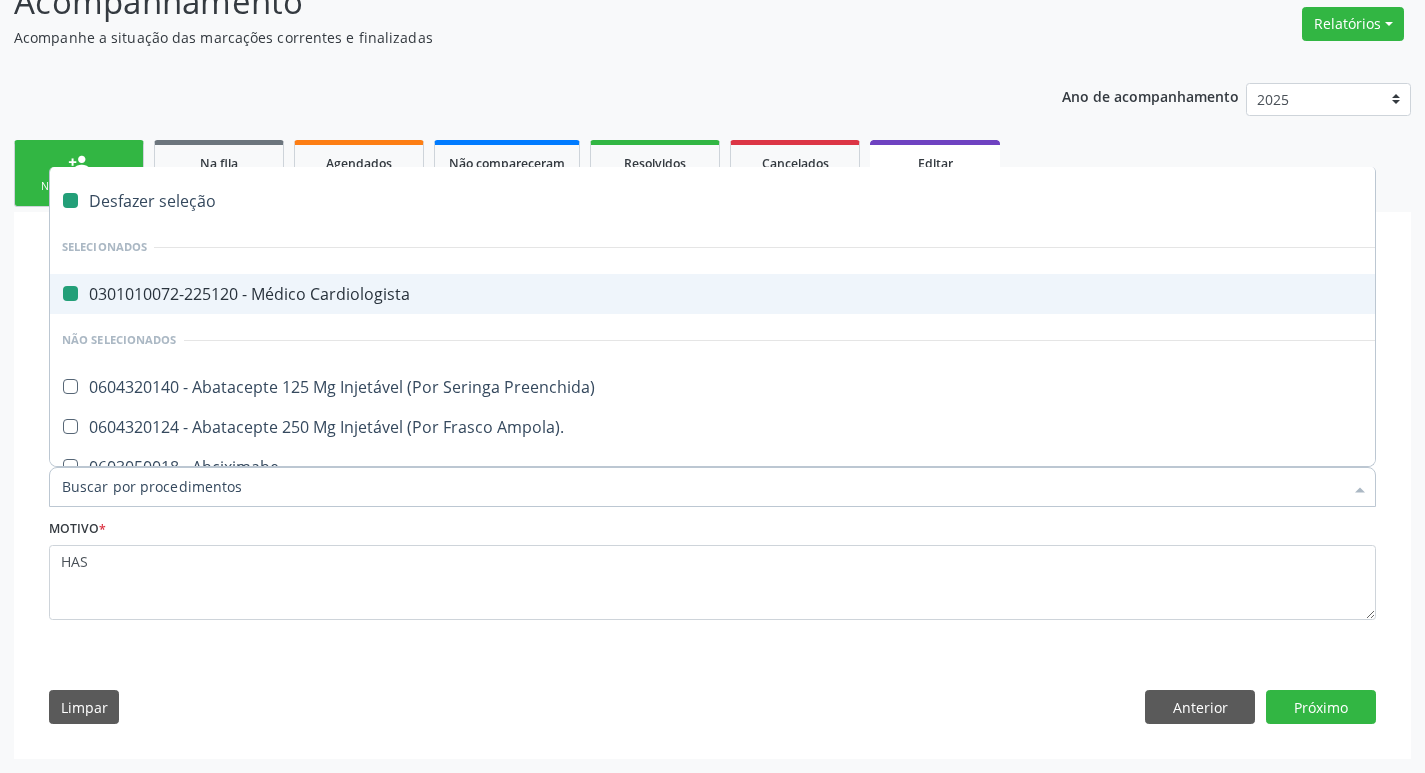 checkbox on "false" 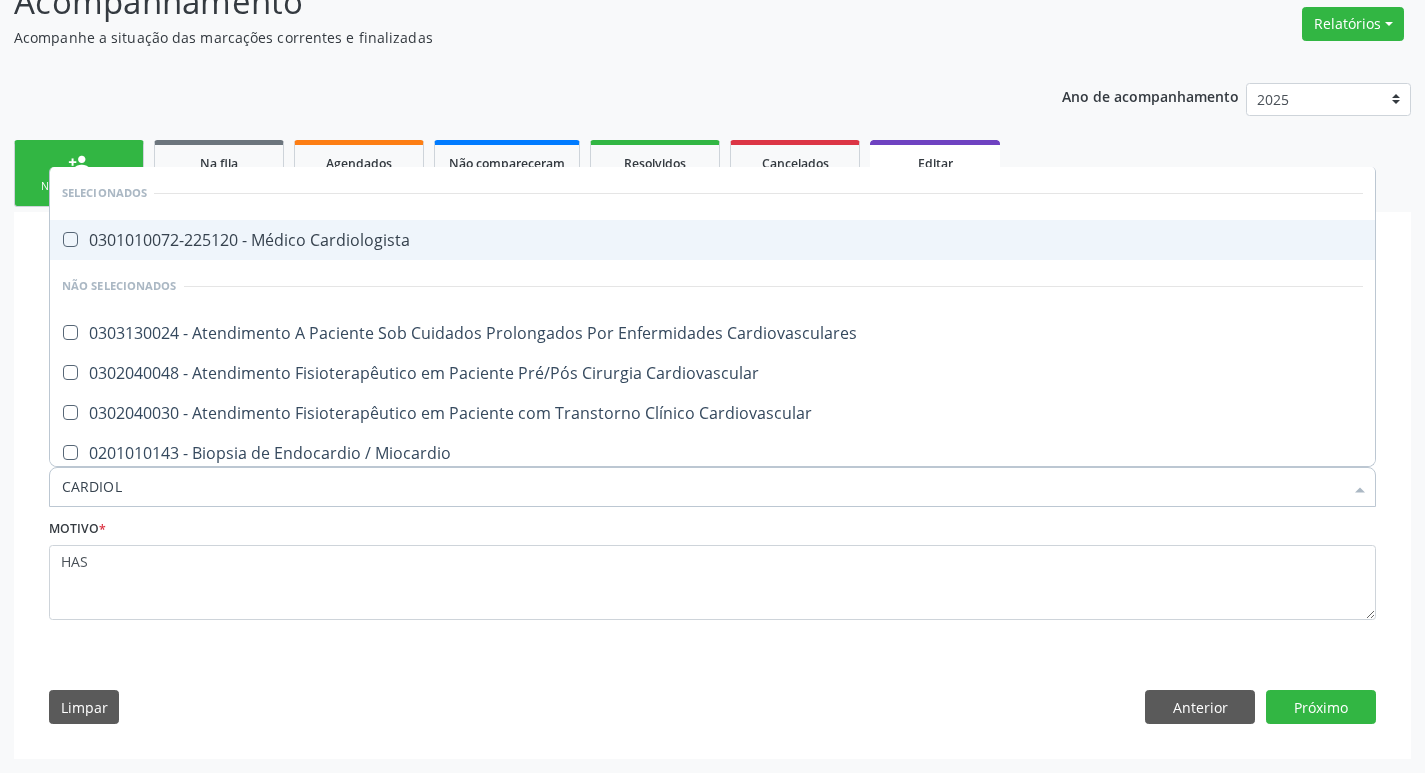 type on "CARDIOLO" 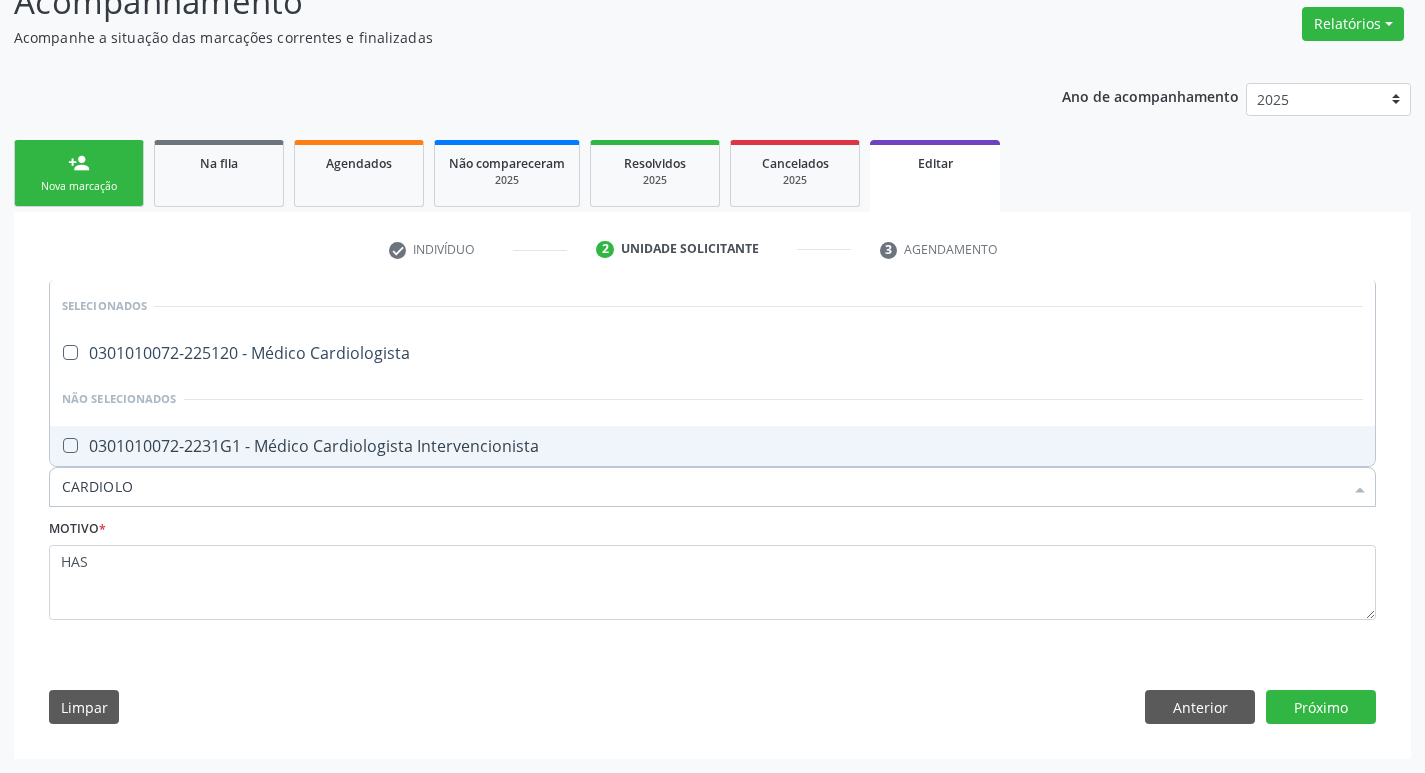 click on "0301010072-2231G1 - Médico Cardiologista Intervencionista" at bounding box center (712, 446) 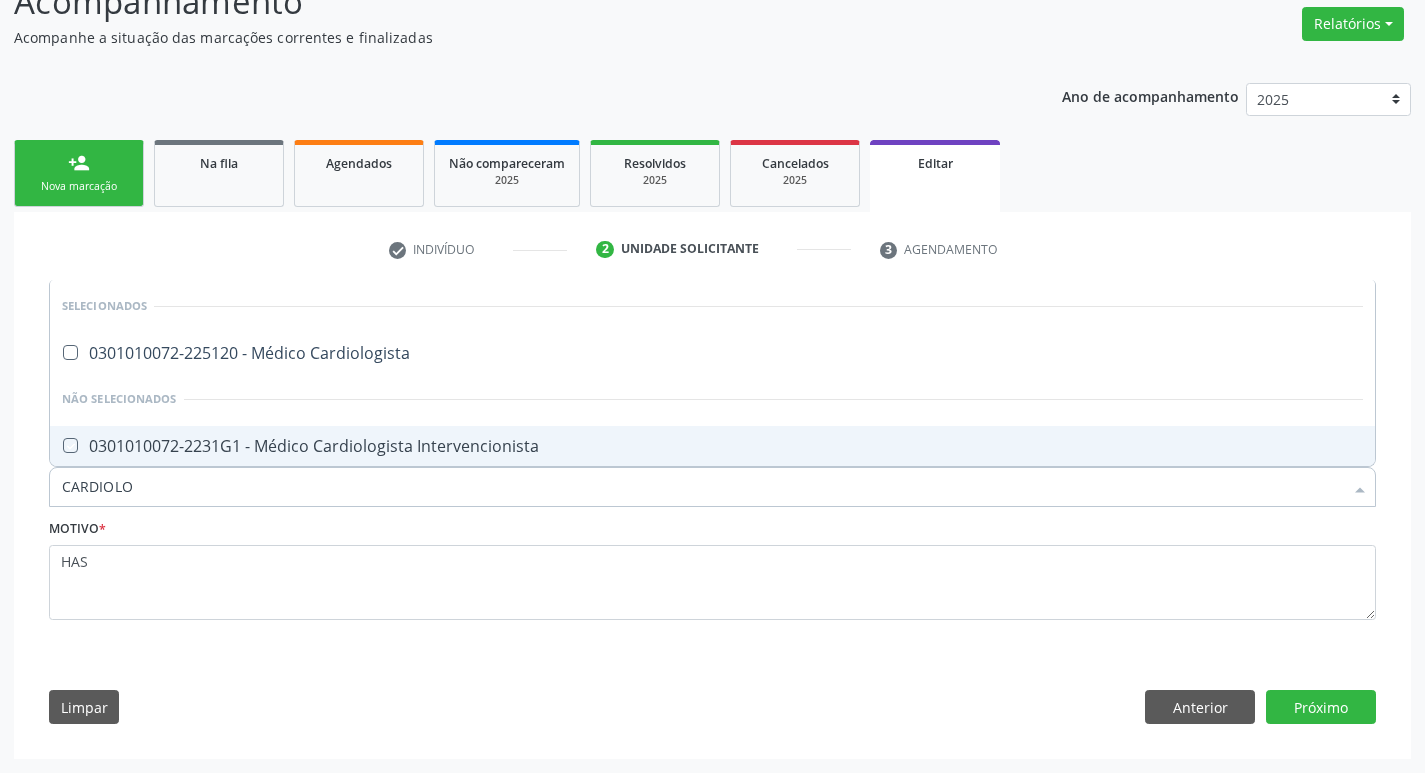 checkbox on "true" 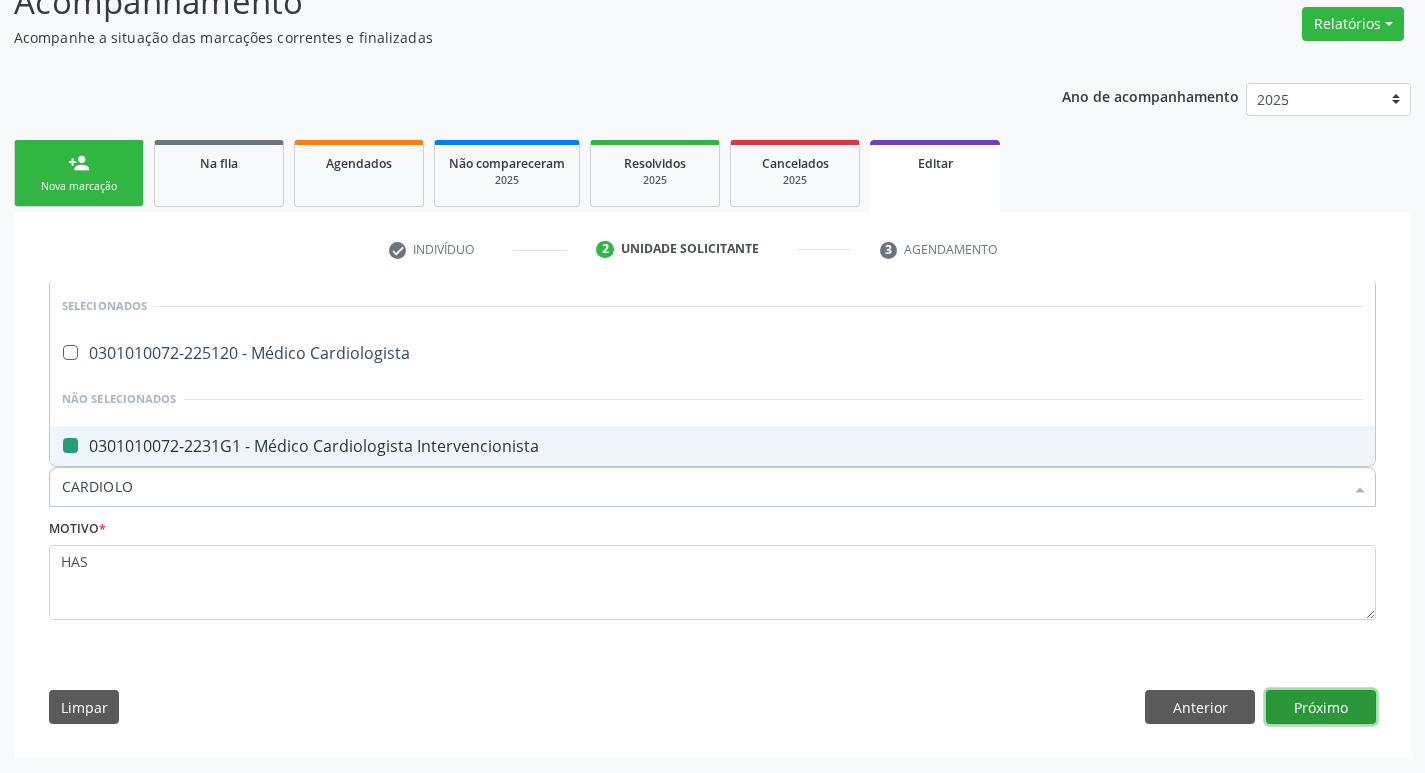 click on "Próximo" at bounding box center (1321, 707) 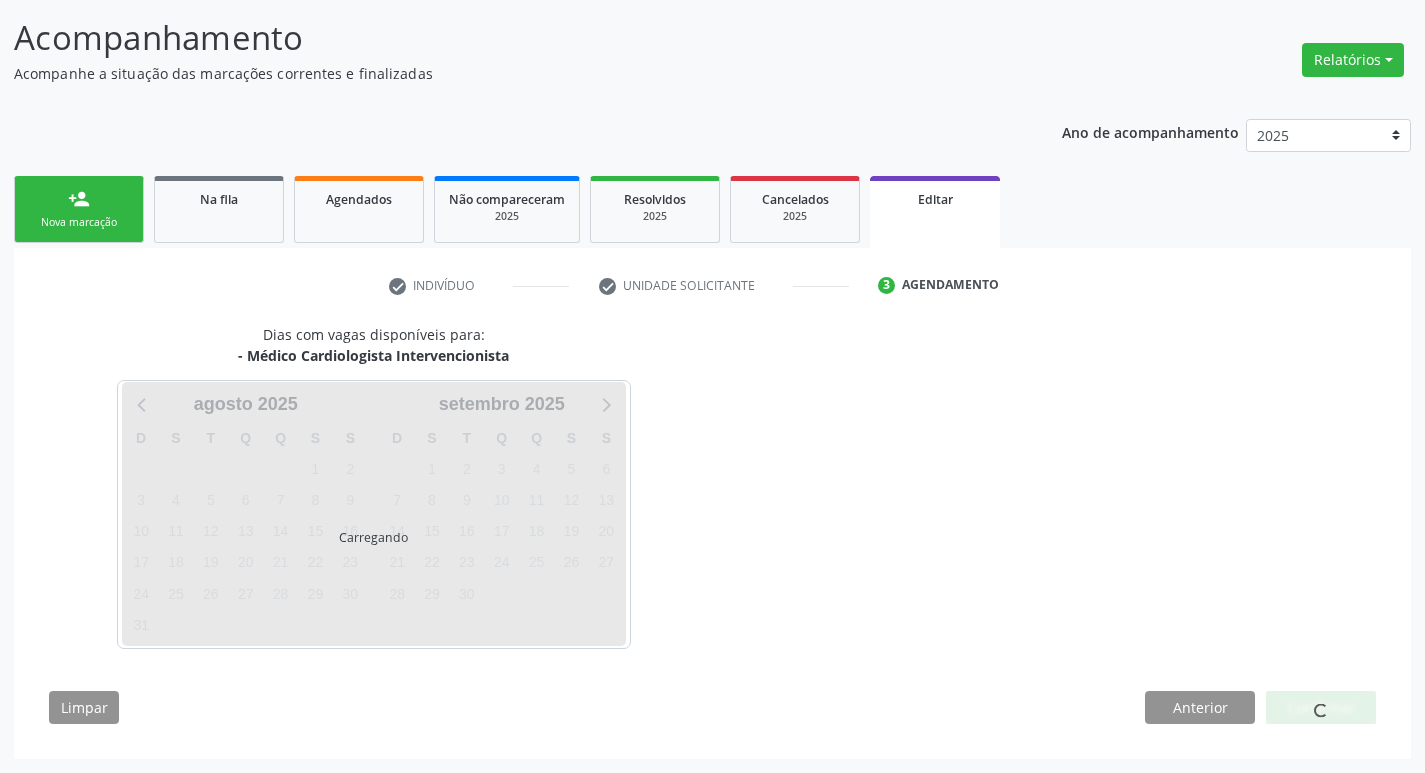 scroll, scrollTop: 123, scrollLeft: 0, axis: vertical 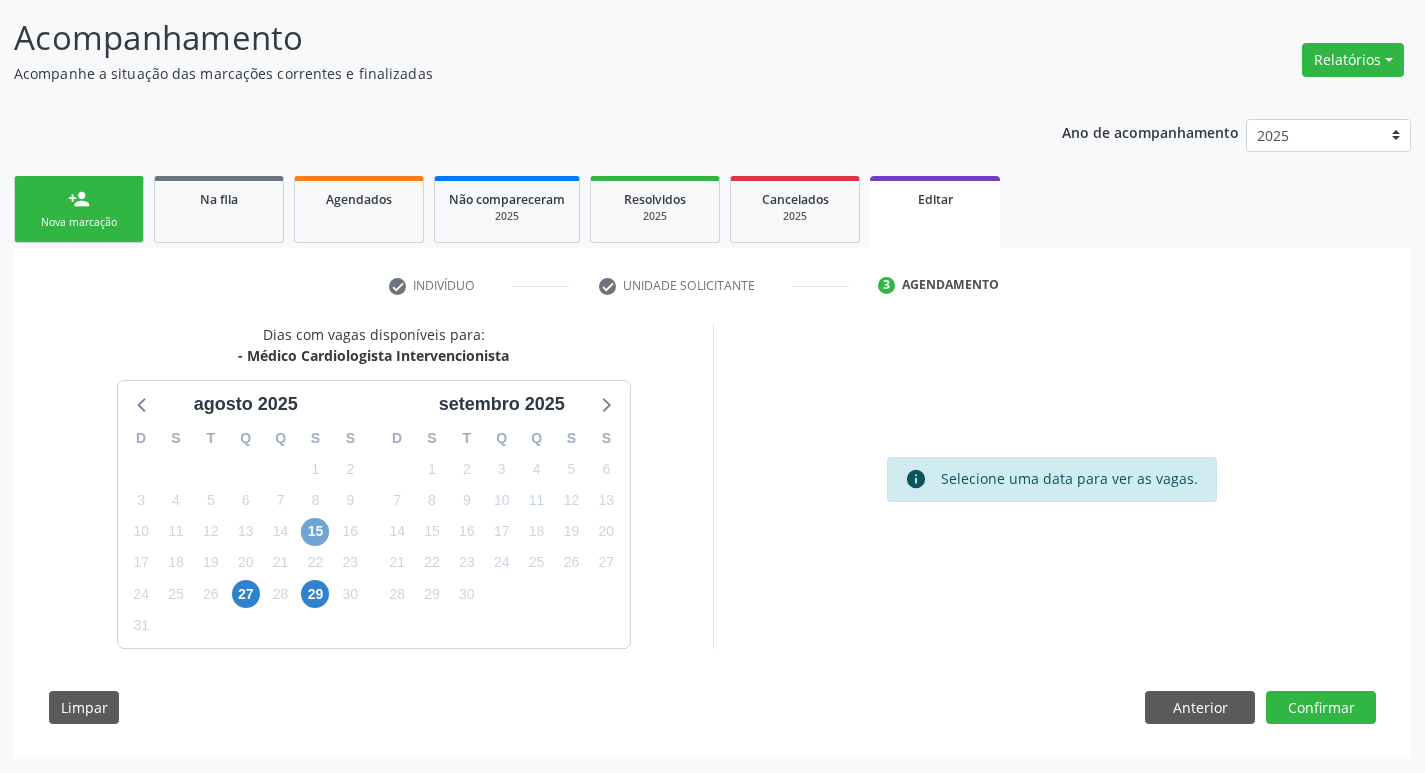 click on "15" at bounding box center [315, 532] 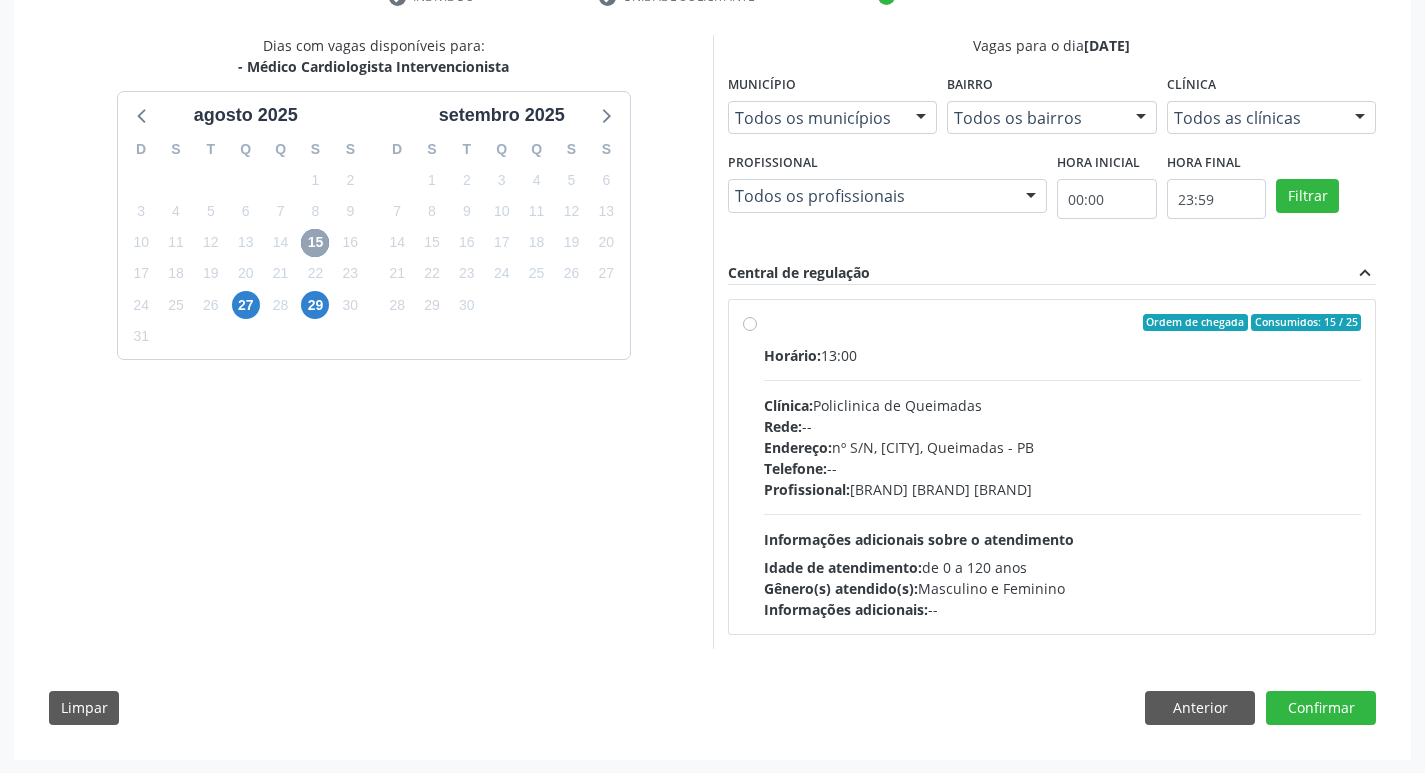 scroll, scrollTop: 413, scrollLeft: 0, axis: vertical 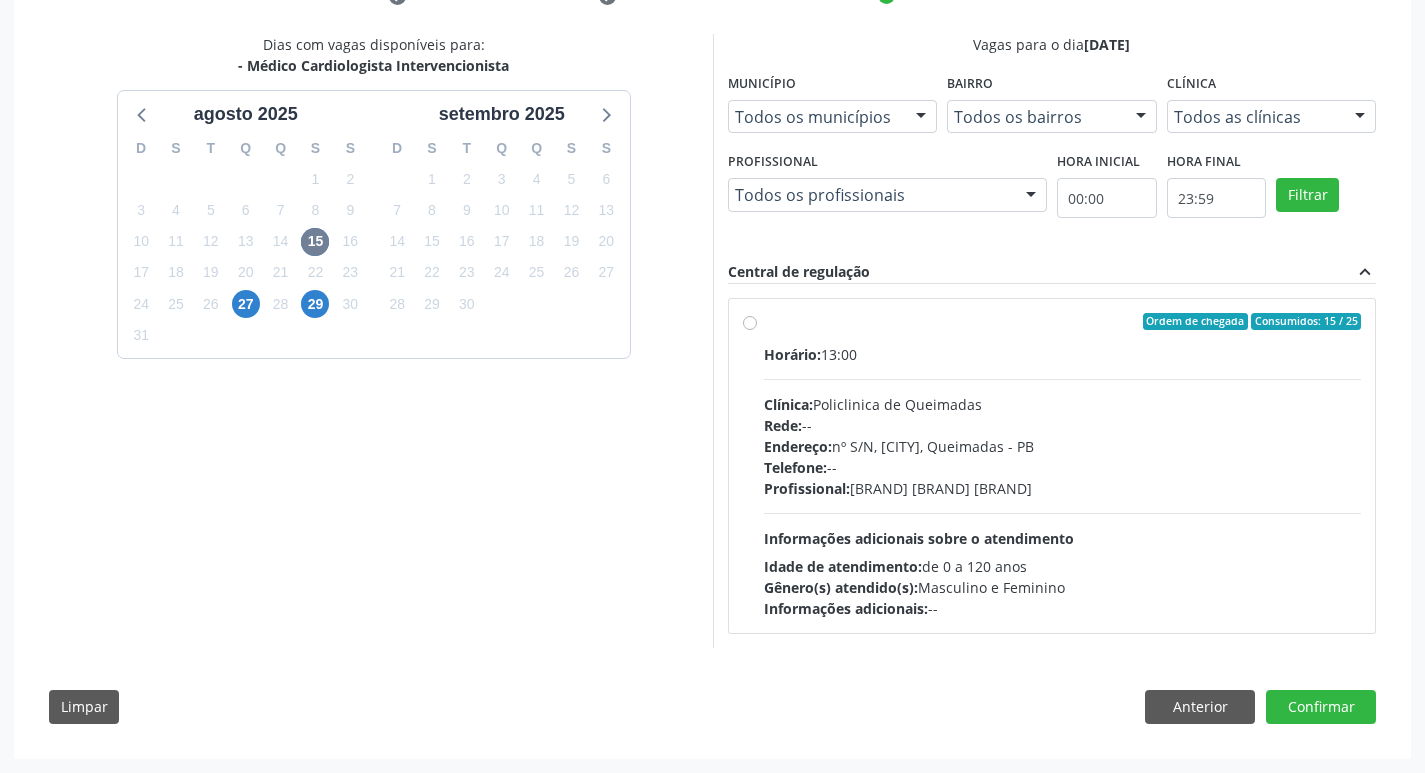 click on "Idade de atendimento:
de 0 a 120 anos" at bounding box center (1063, 566) 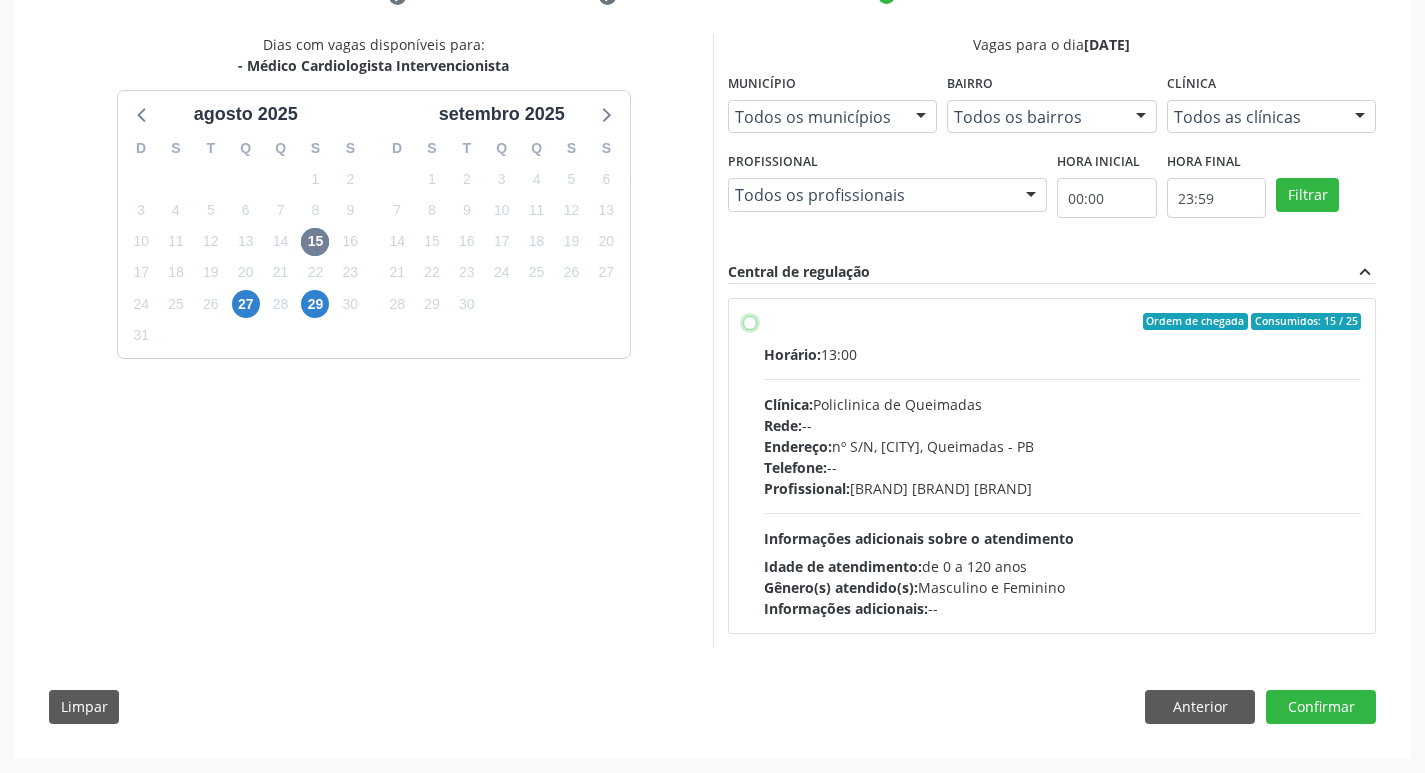 radio on "true" 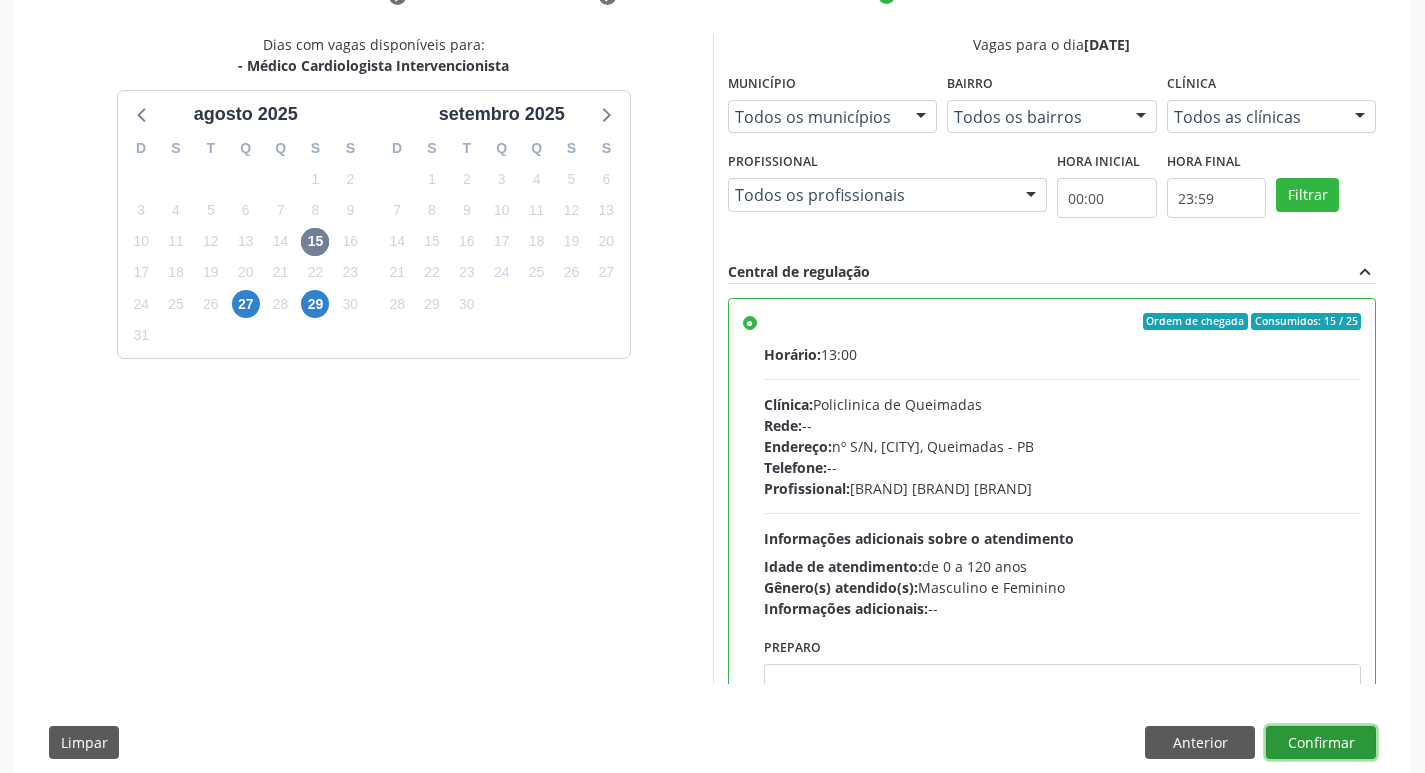 click on "Confirmar" at bounding box center [1321, 743] 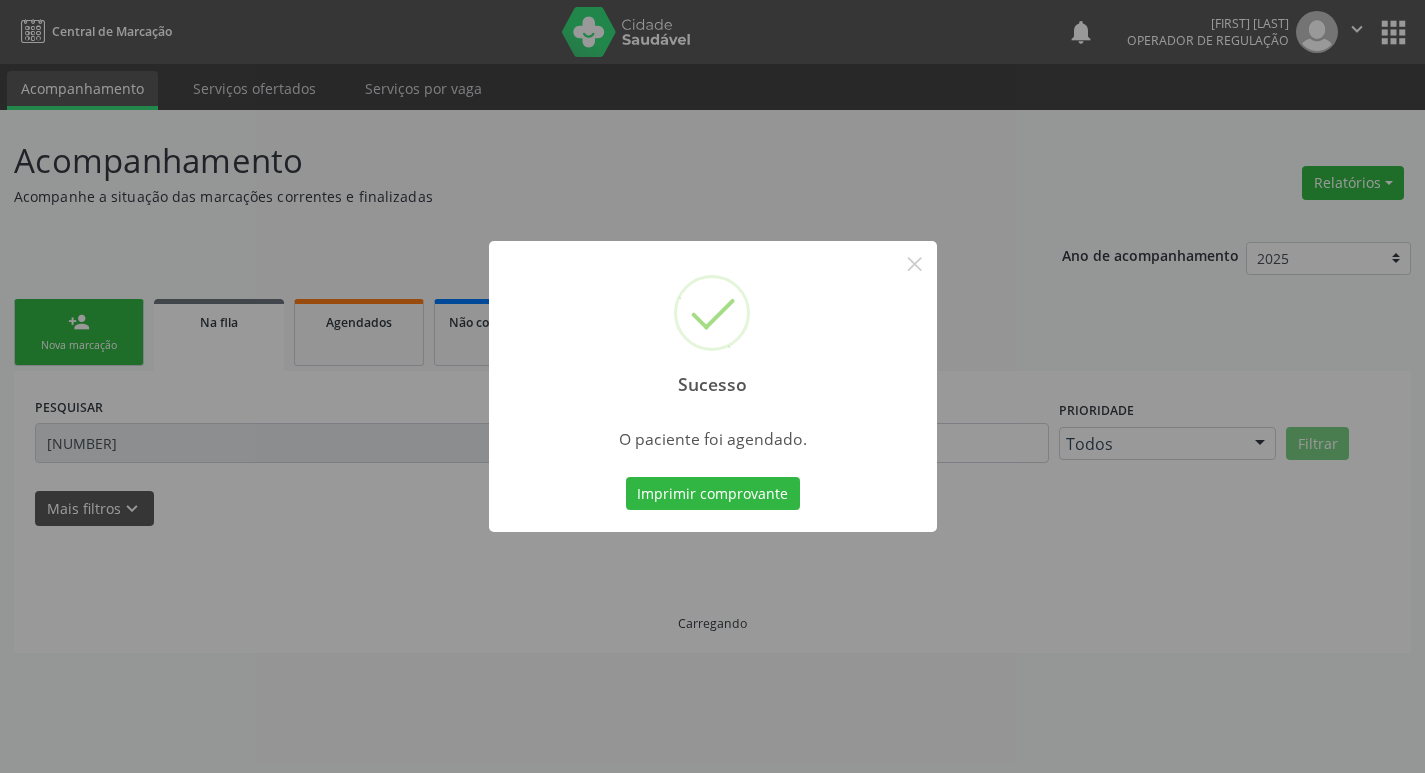 scroll, scrollTop: 0, scrollLeft: 0, axis: both 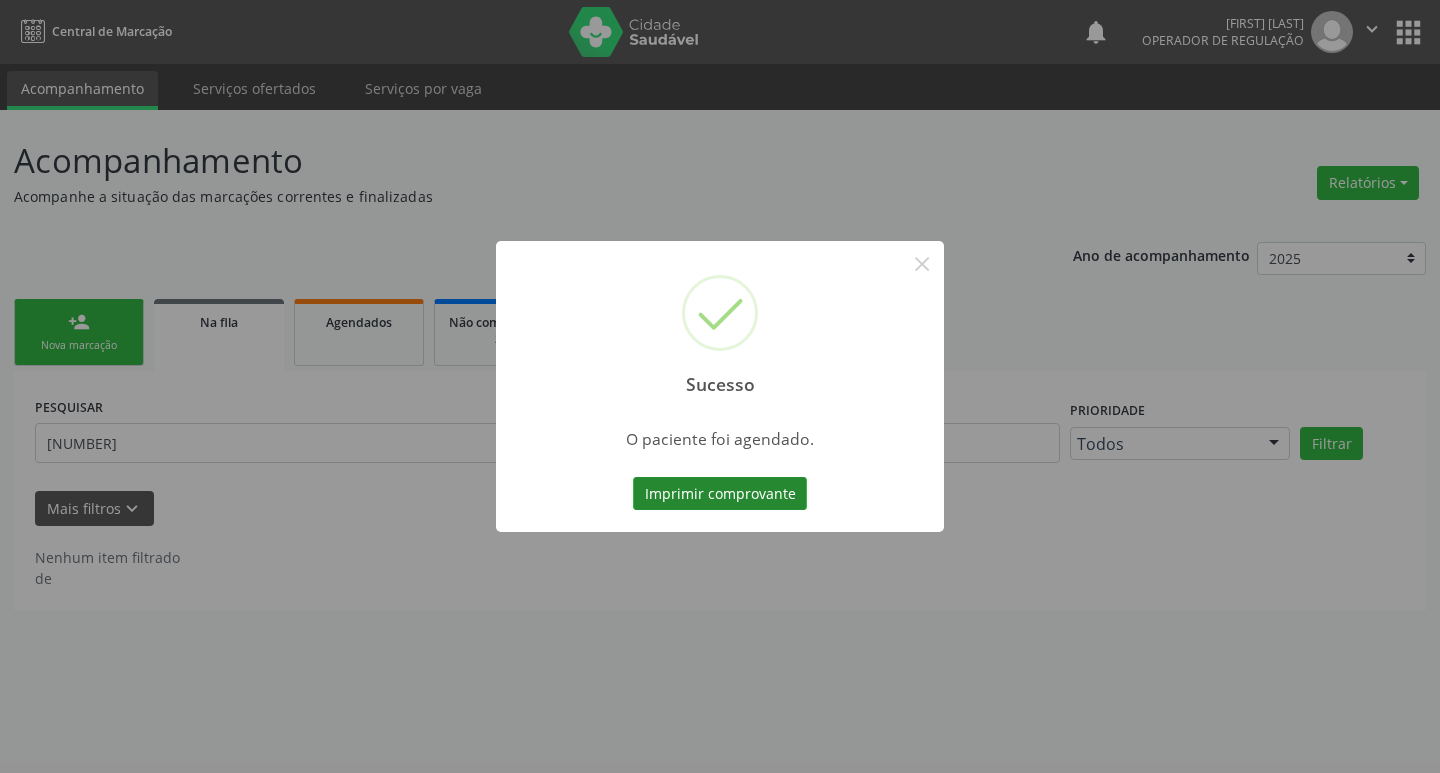 click on "Imprimir comprovante" at bounding box center [720, 494] 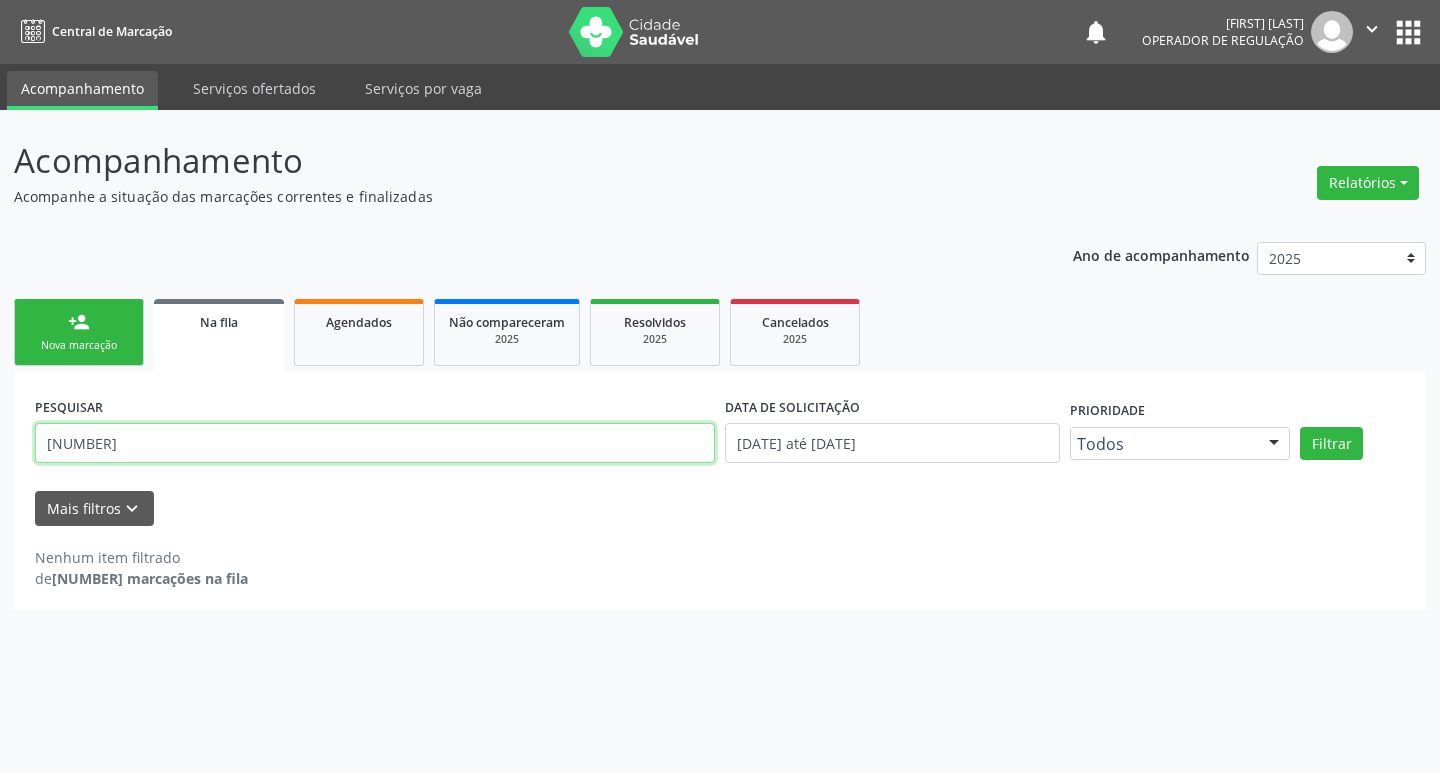click on "701004867968792" at bounding box center (375, 443) 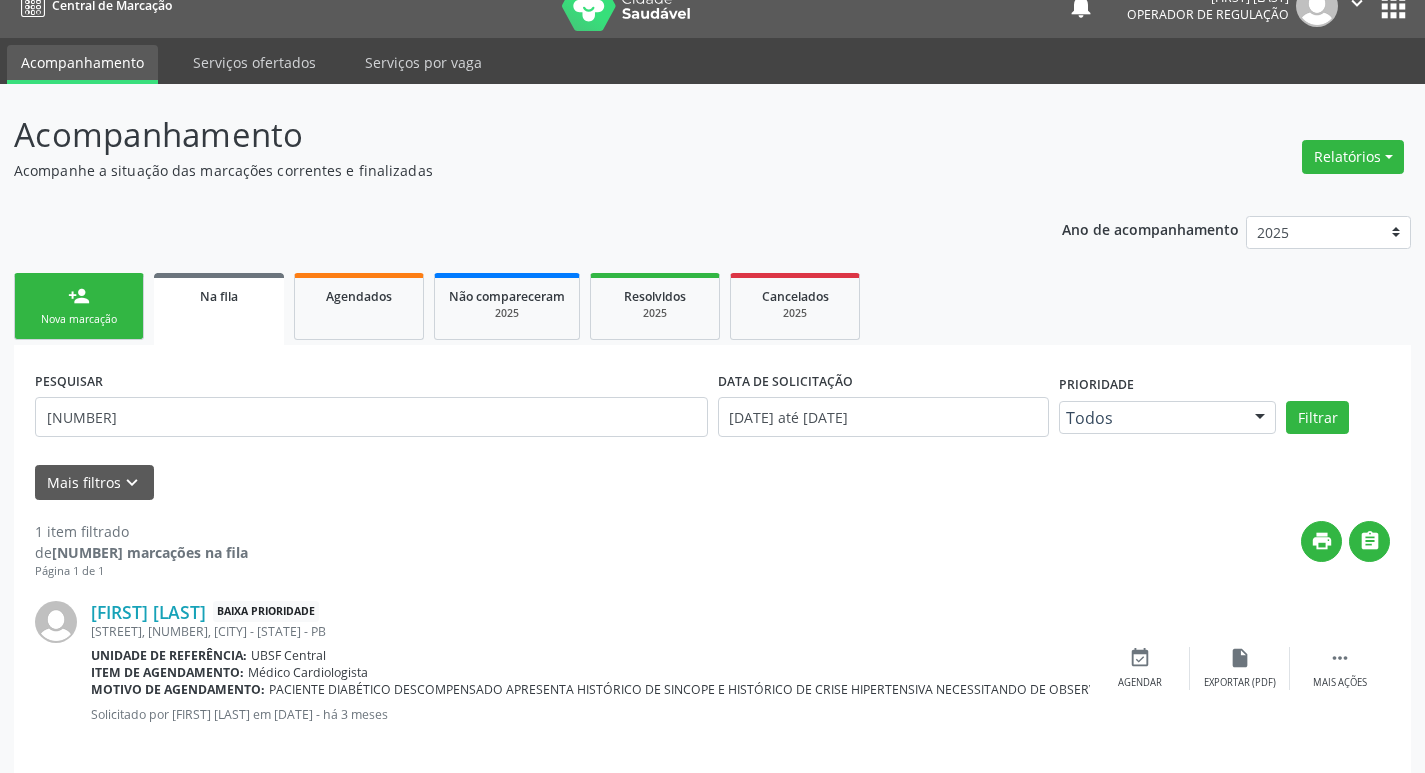 scroll, scrollTop: 46, scrollLeft: 0, axis: vertical 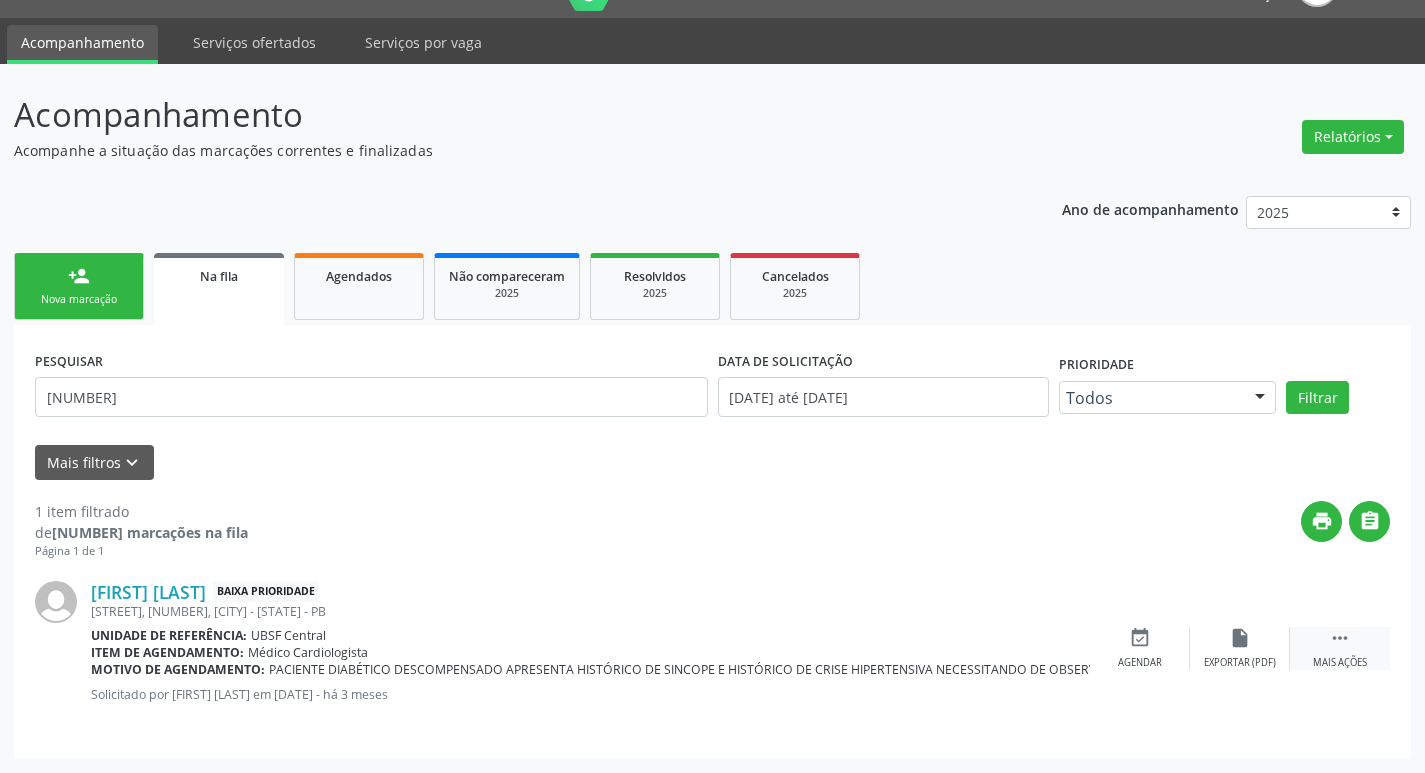 click on "" at bounding box center (1340, 638) 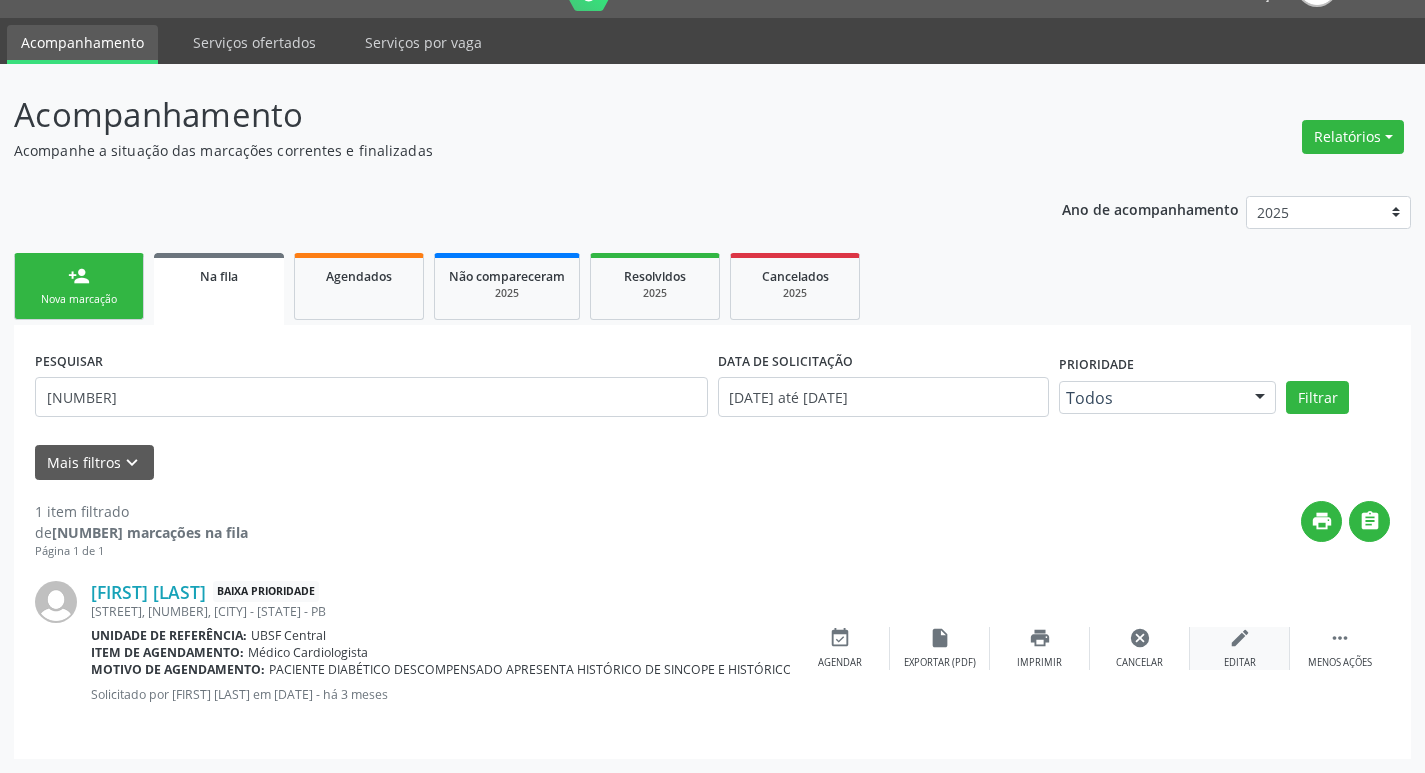 click on "edit
Editar" at bounding box center [1240, 648] 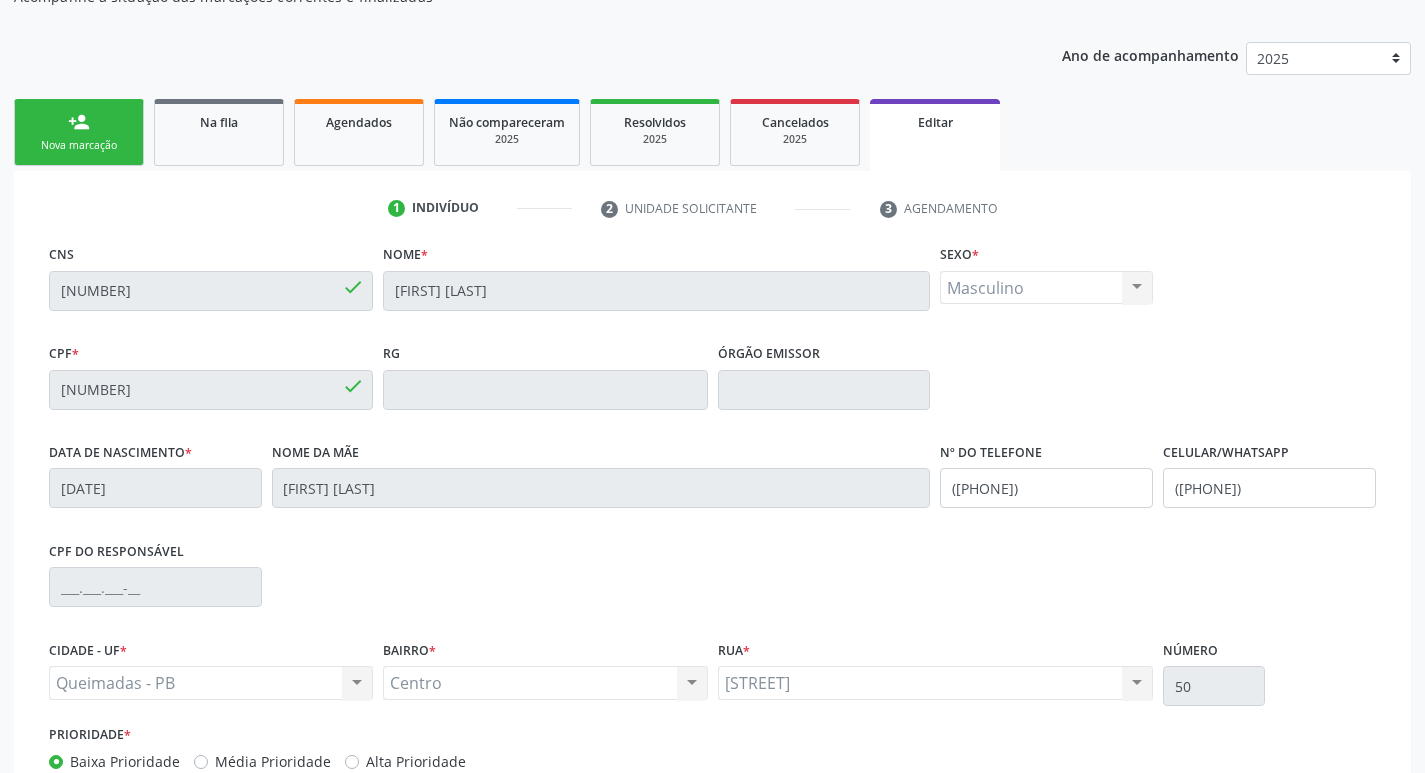 scroll, scrollTop: 338, scrollLeft: 0, axis: vertical 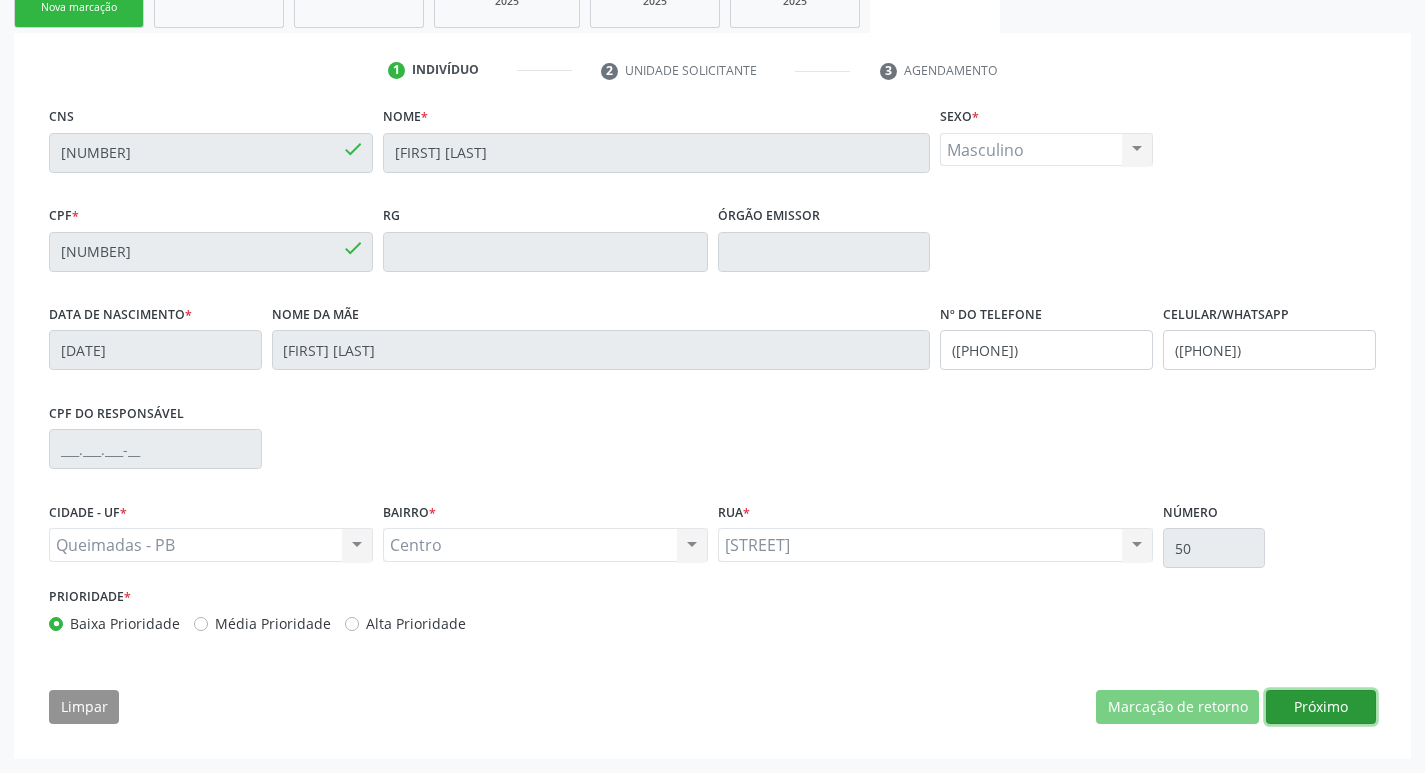 click on "Próximo" at bounding box center (1321, 707) 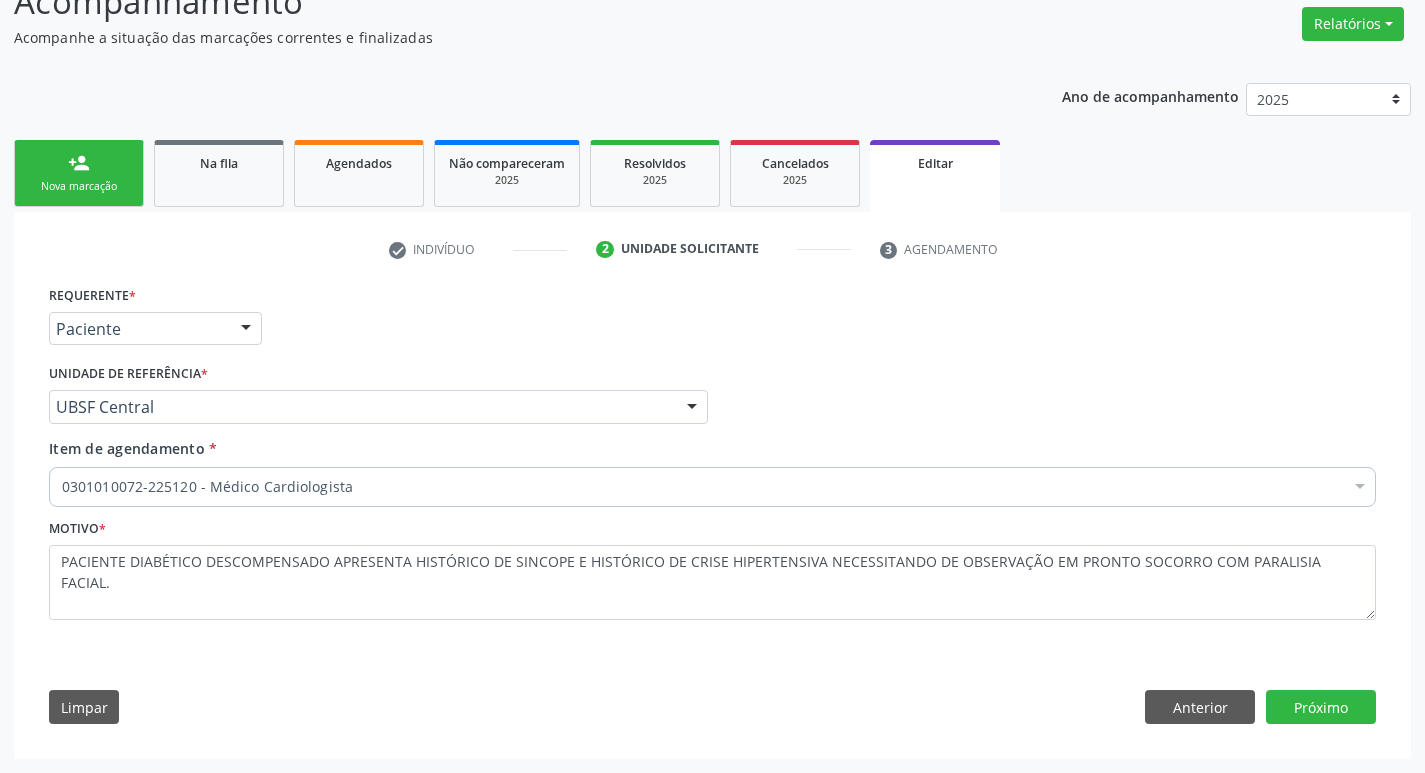 scroll, scrollTop: 159, scrollLeft: 0, axis: vertical 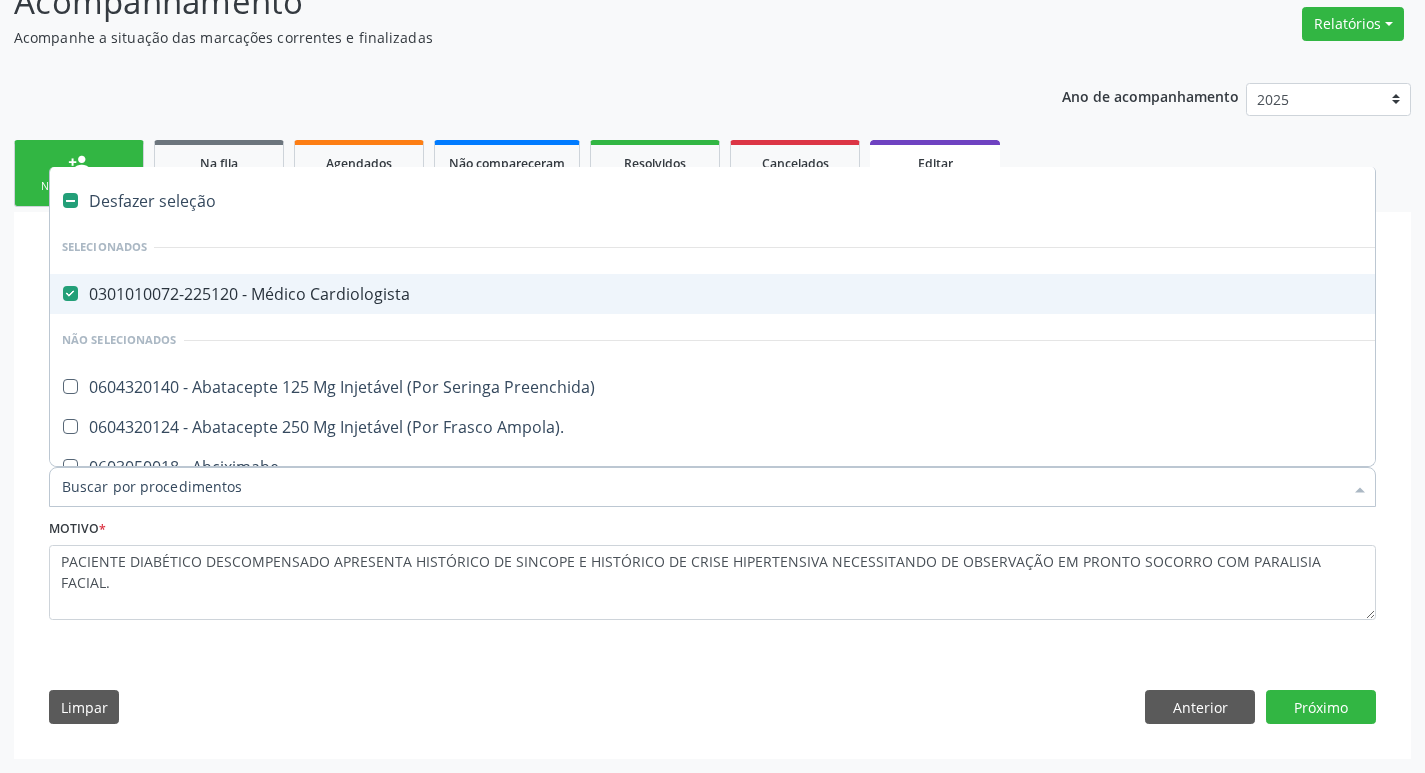 click on "0301010072-225120 - Médico Cardiologista" at bounding box center (840, 294) 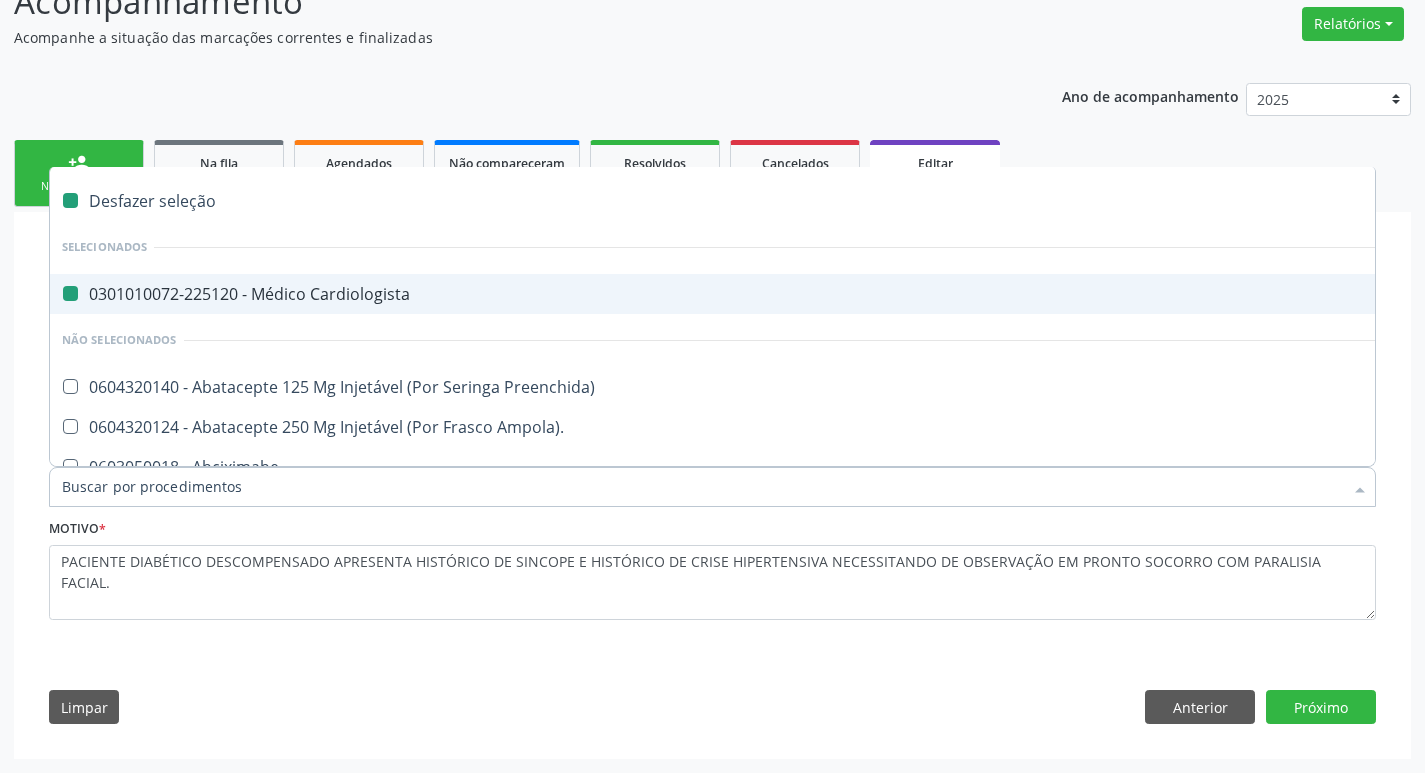 checkbox on "false" 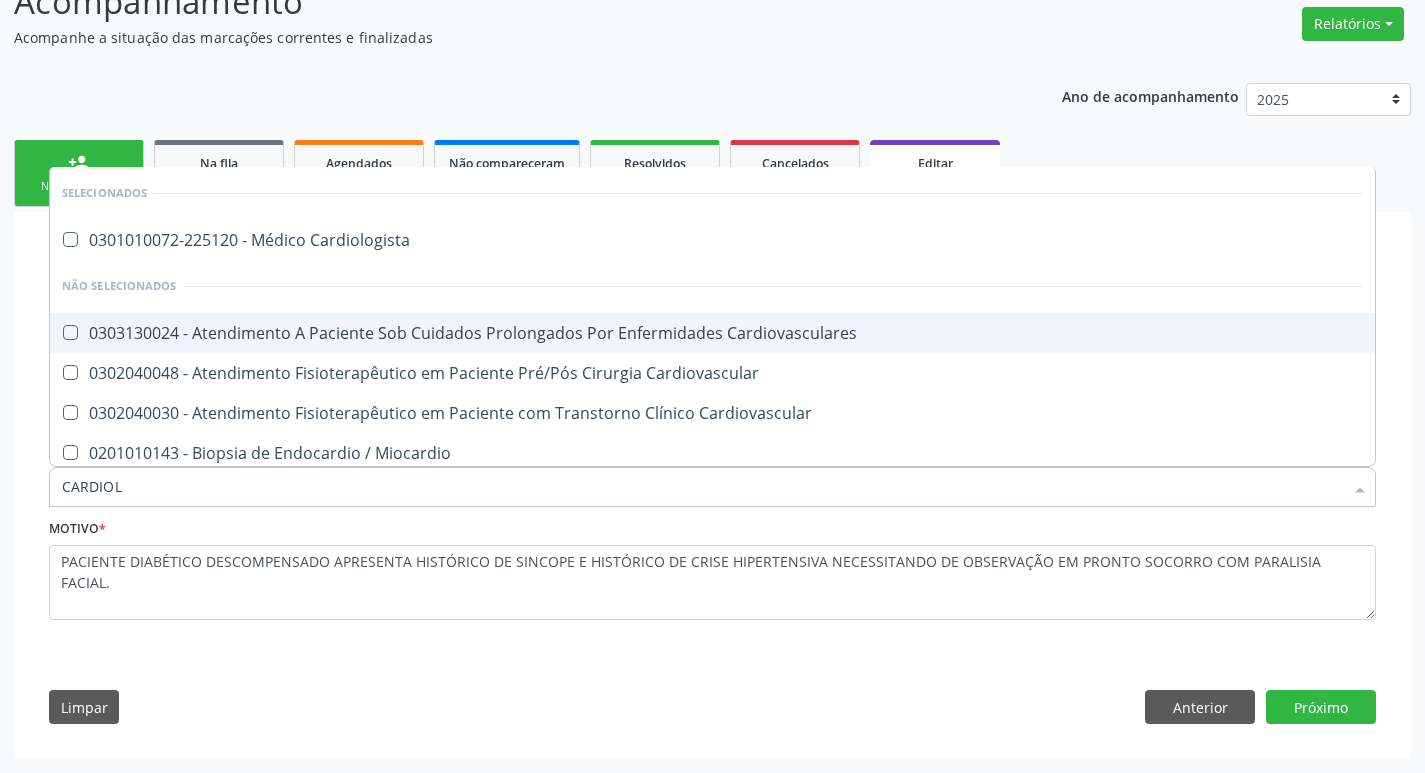 type on "CARDIOLO" 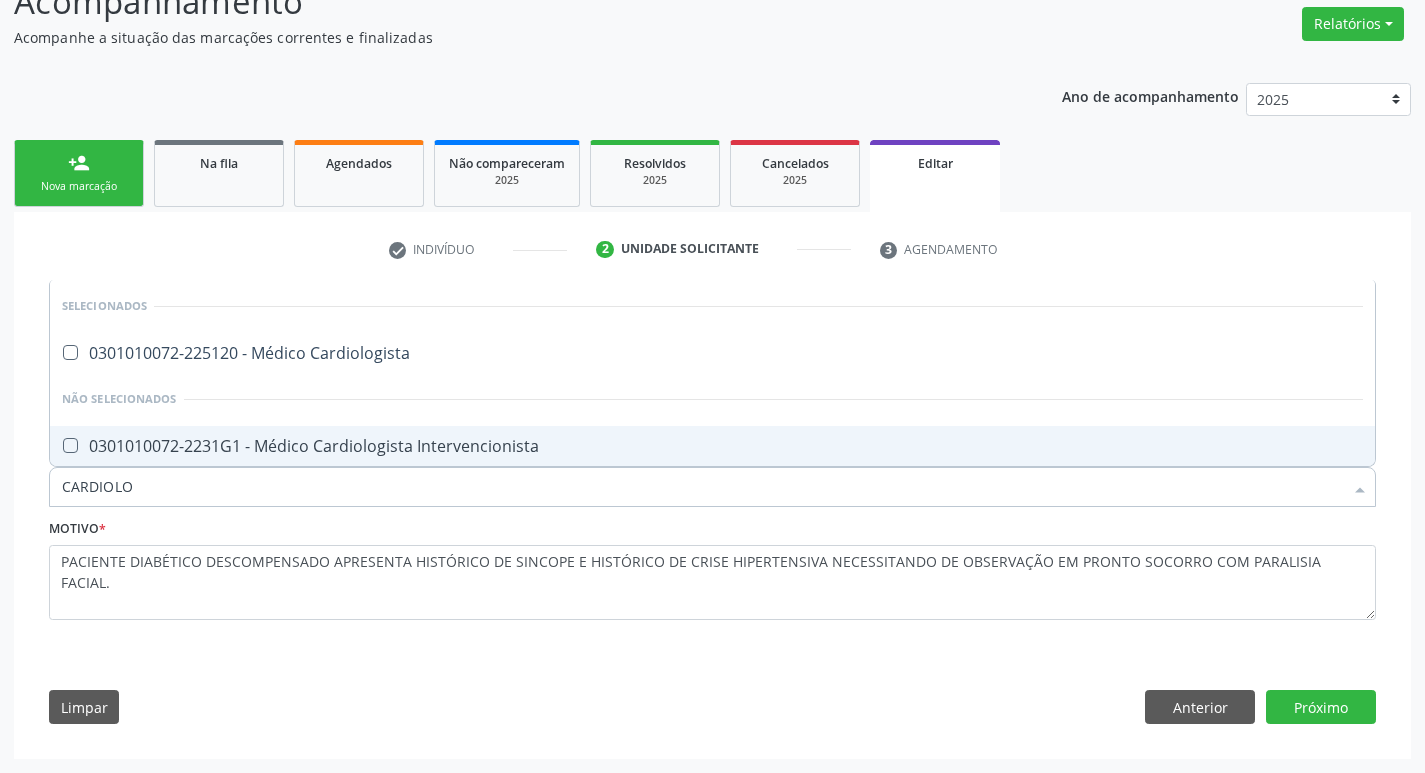 click on "0301010072-2231G1 - Médico Cardiologista Intervencionista" at bounding box center [712, 446] 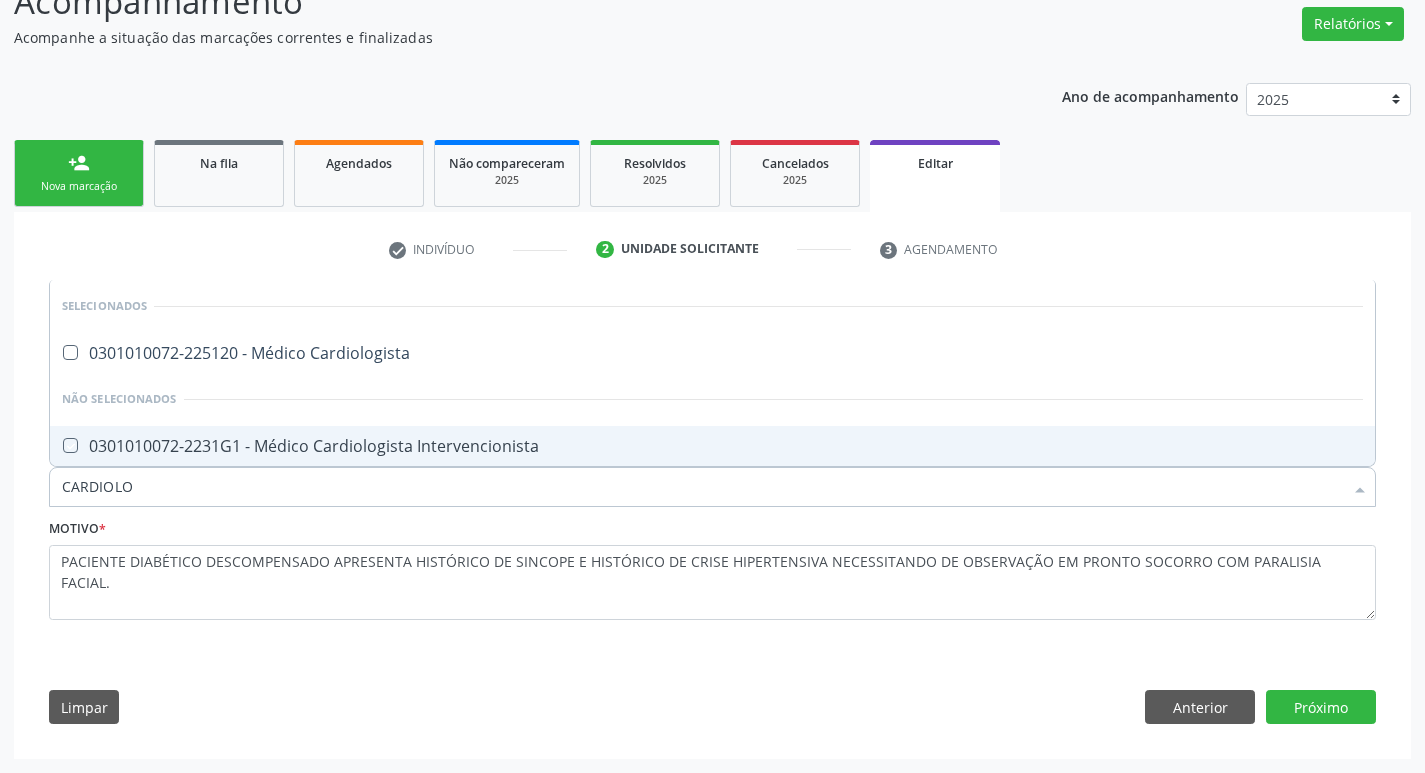 checkbox on "true" 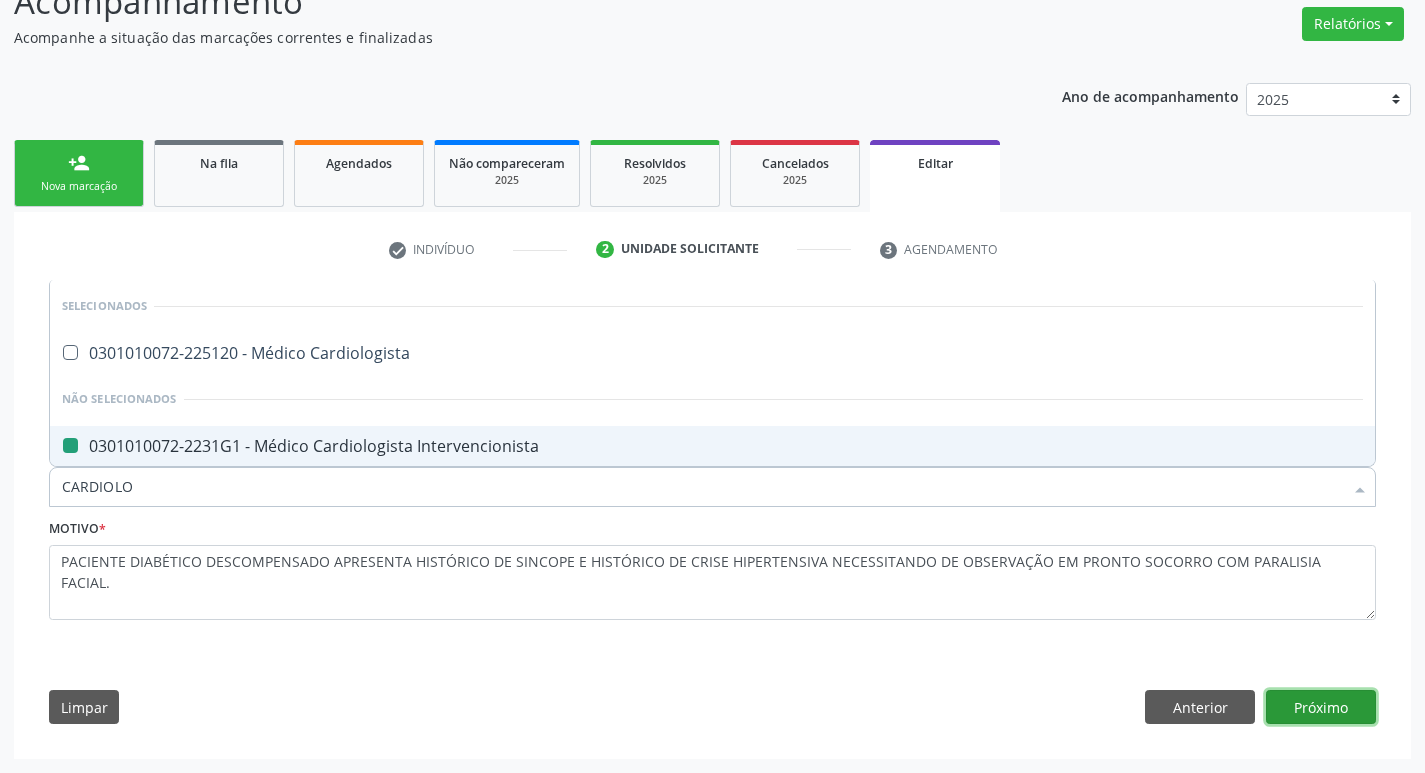 click on "Próximo" at bounding box center [1321, 707] 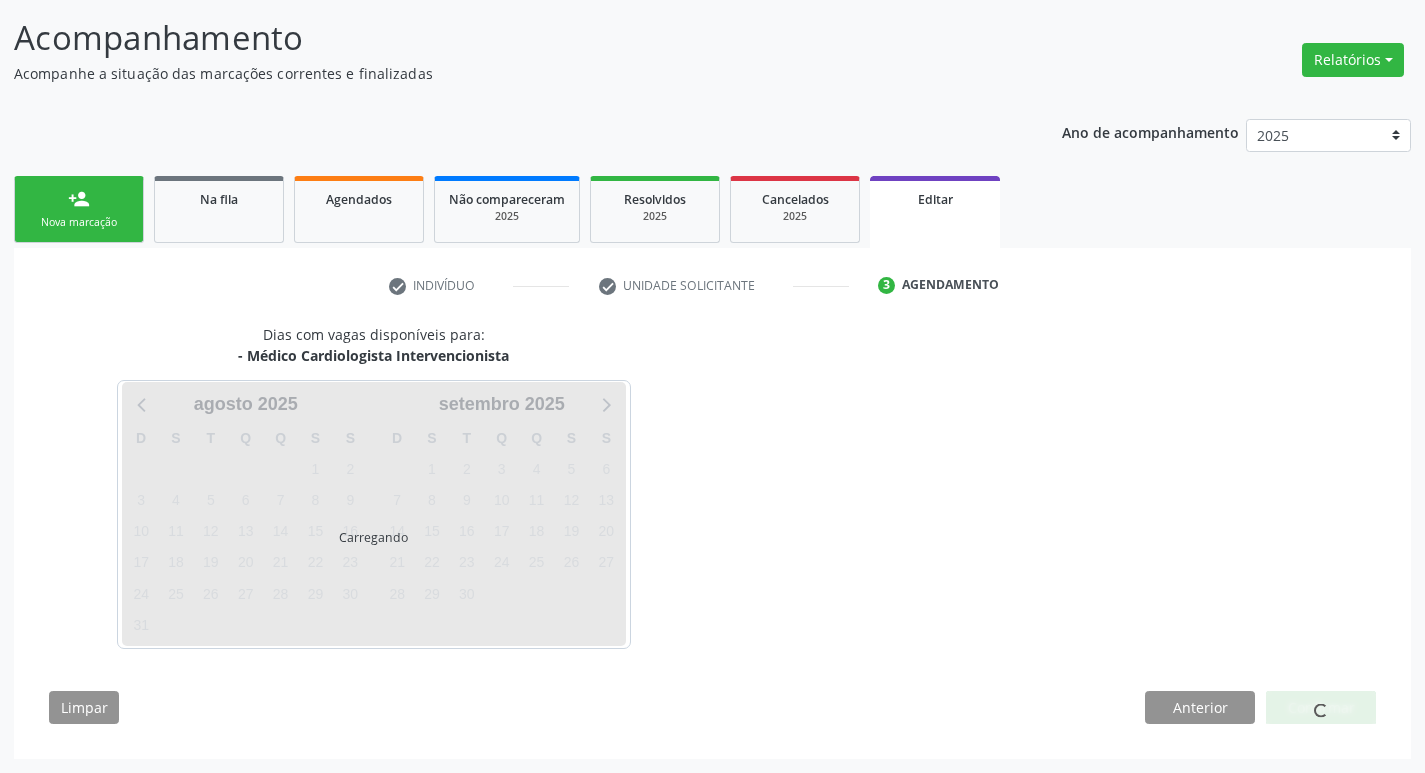 scroll, scrollTop: 123, scrollLeft: 0, axis: vertical 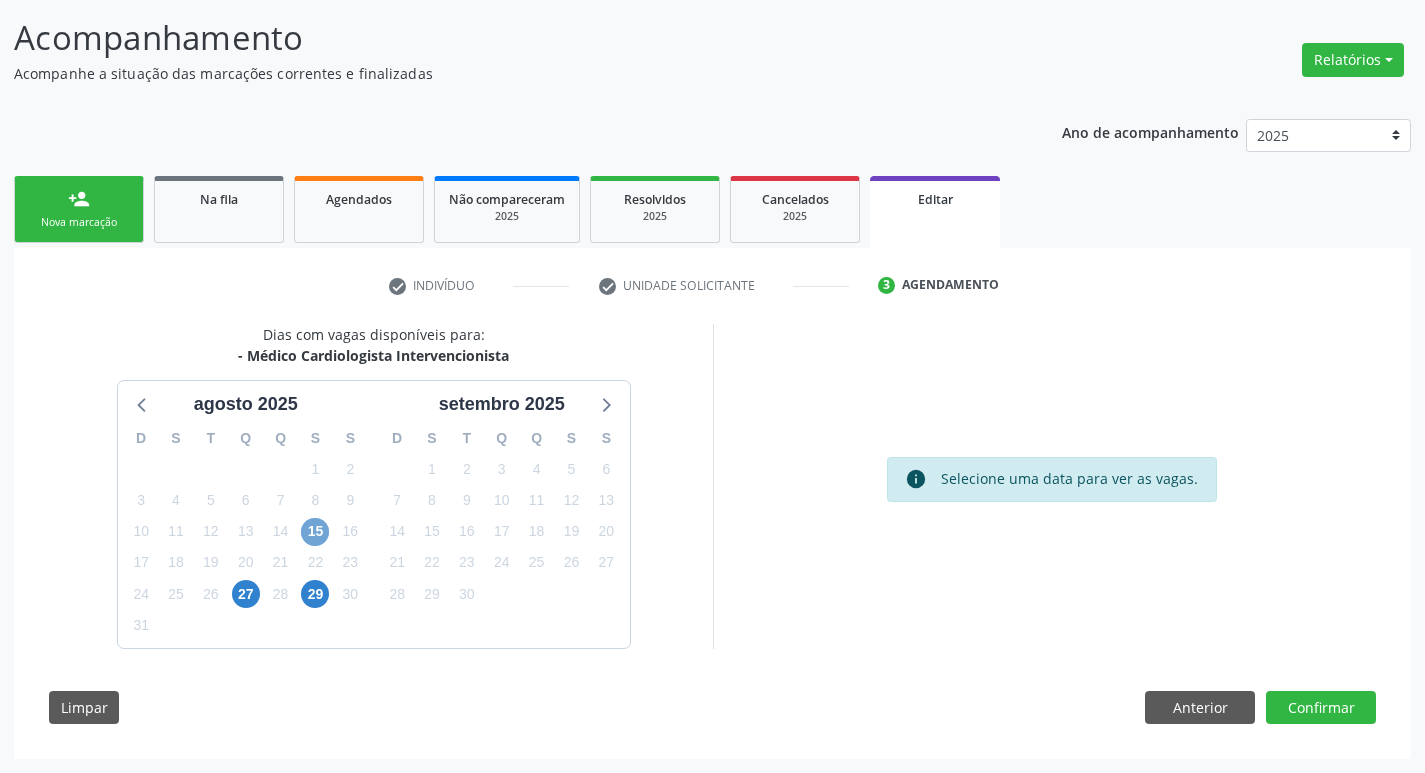 click on "15" at bounding box center [315, 532] 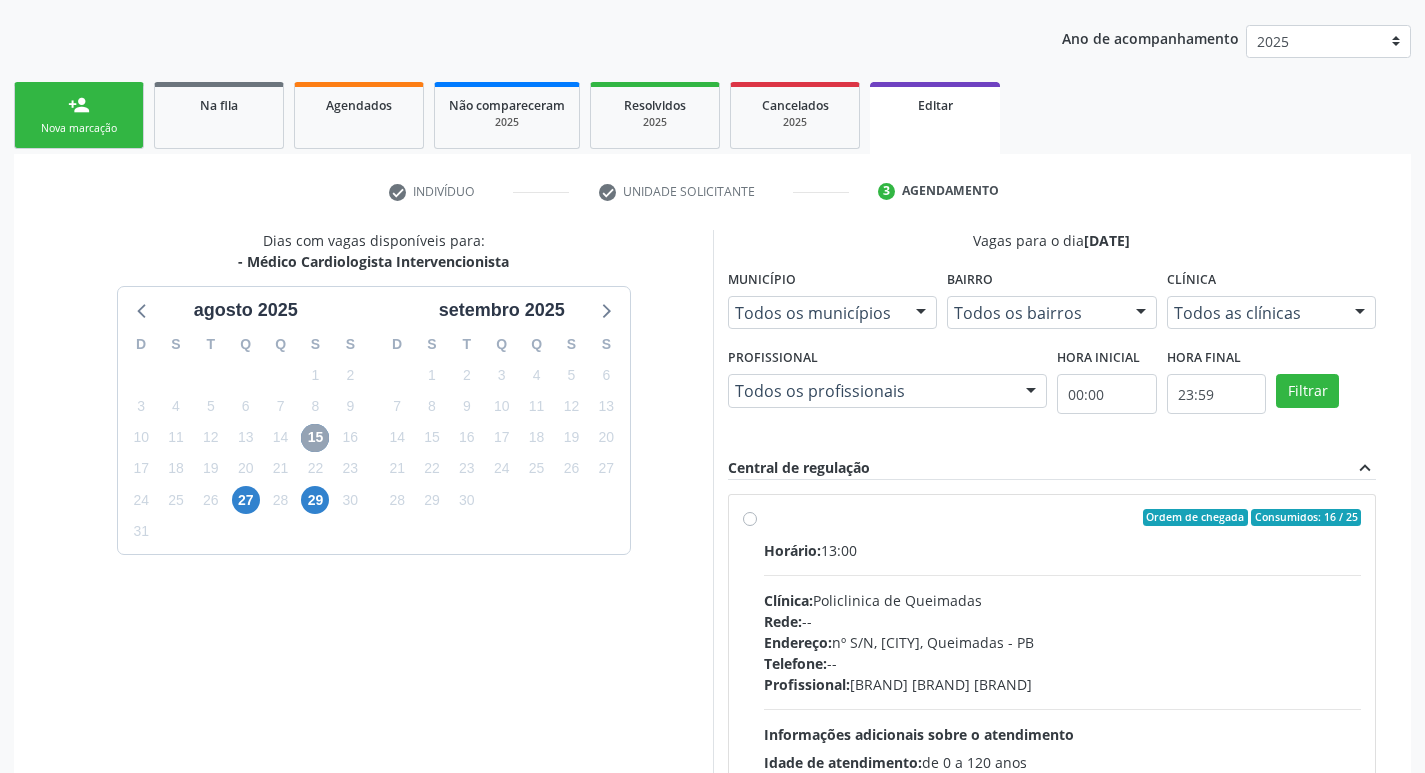 scroll, scrollTop: 413, scrollLeft: 0, axis: vertical 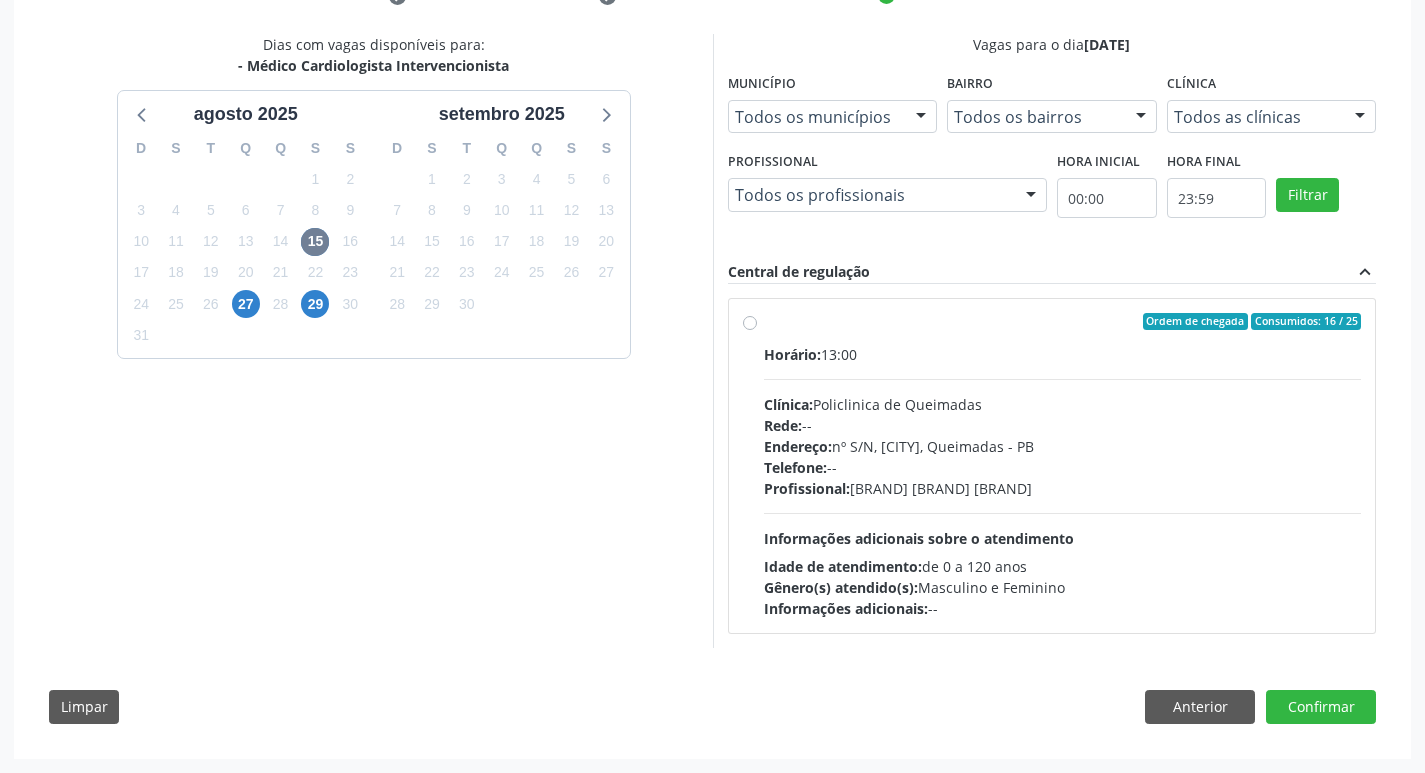 click on "Ordem de chegada
Consumidos: 16 / 25
Horário:   13:00
Clínica:  Policlinica de Queimadas
Rede:
--
Endereço:   nº S/N, Centro, Queimadas - PB
Telefone:   --
Profissional:
Filipe Rodrigues Pinto
Informações adicionais sobre o atendimento
Idade de atendimento:
de 0 a 120 anos
Gênero(s) atendido(s):
Masculino e Feminino
Informações adicionais:
--" at bounding box center (1052, 466) 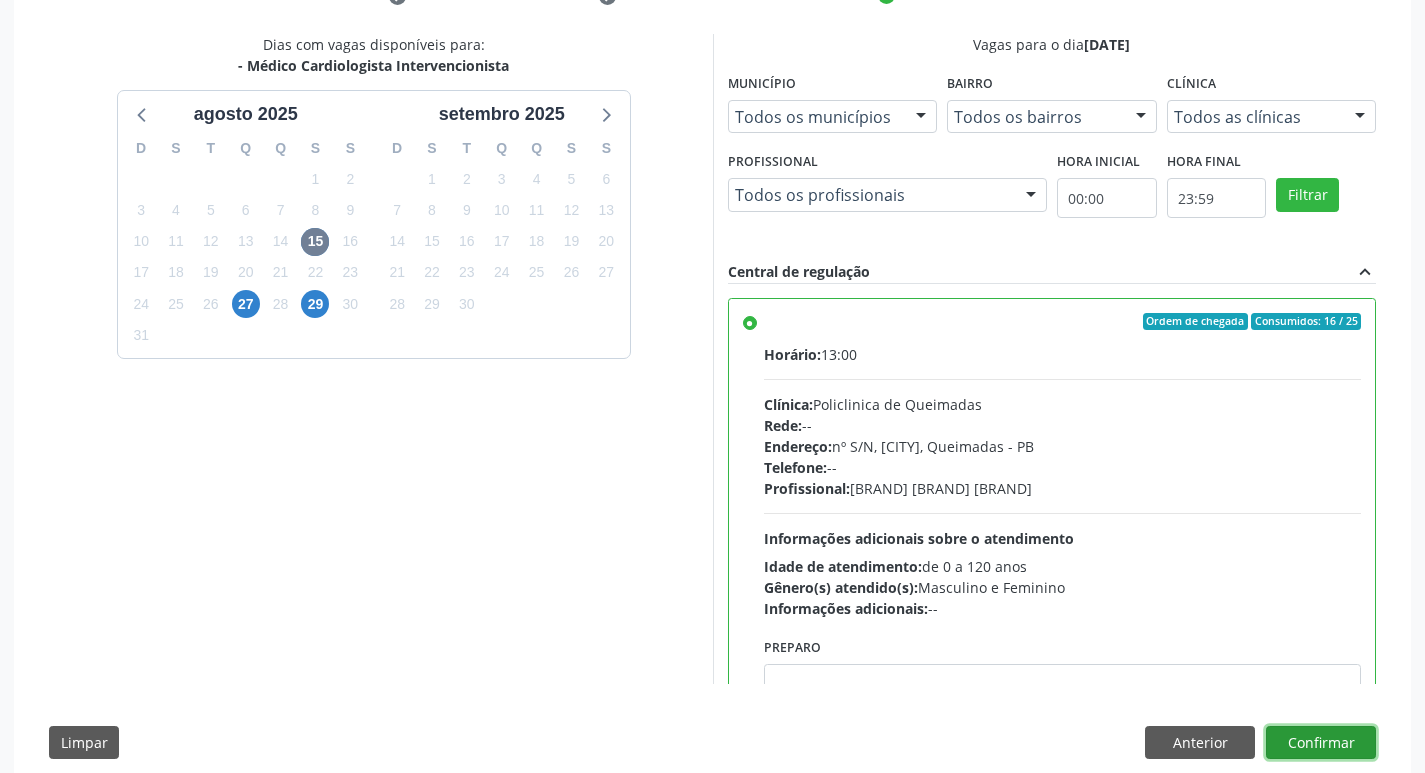 click on "Confirmar" at bounding box center (1321, 743) 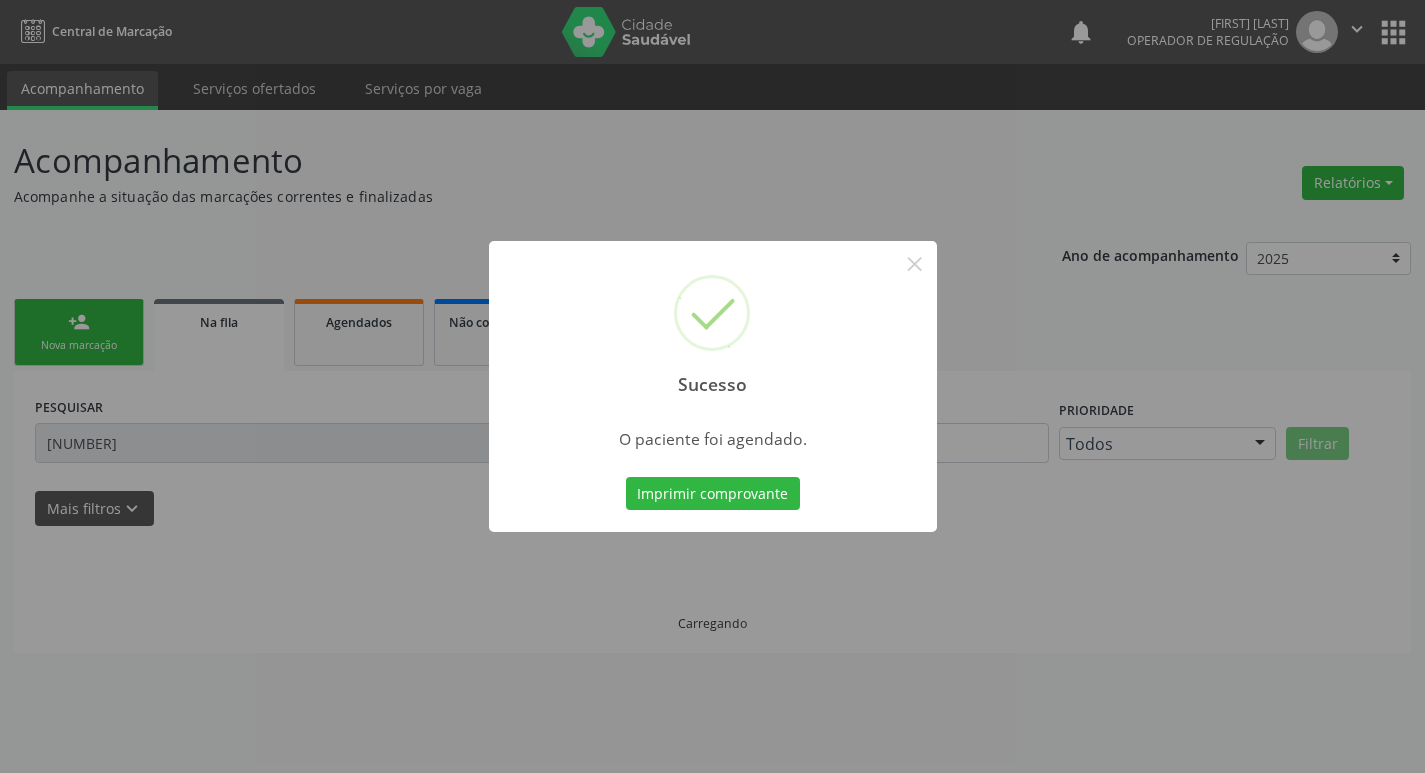 scroll, scrollTop: 0, scrollLeft: 0, axis: both 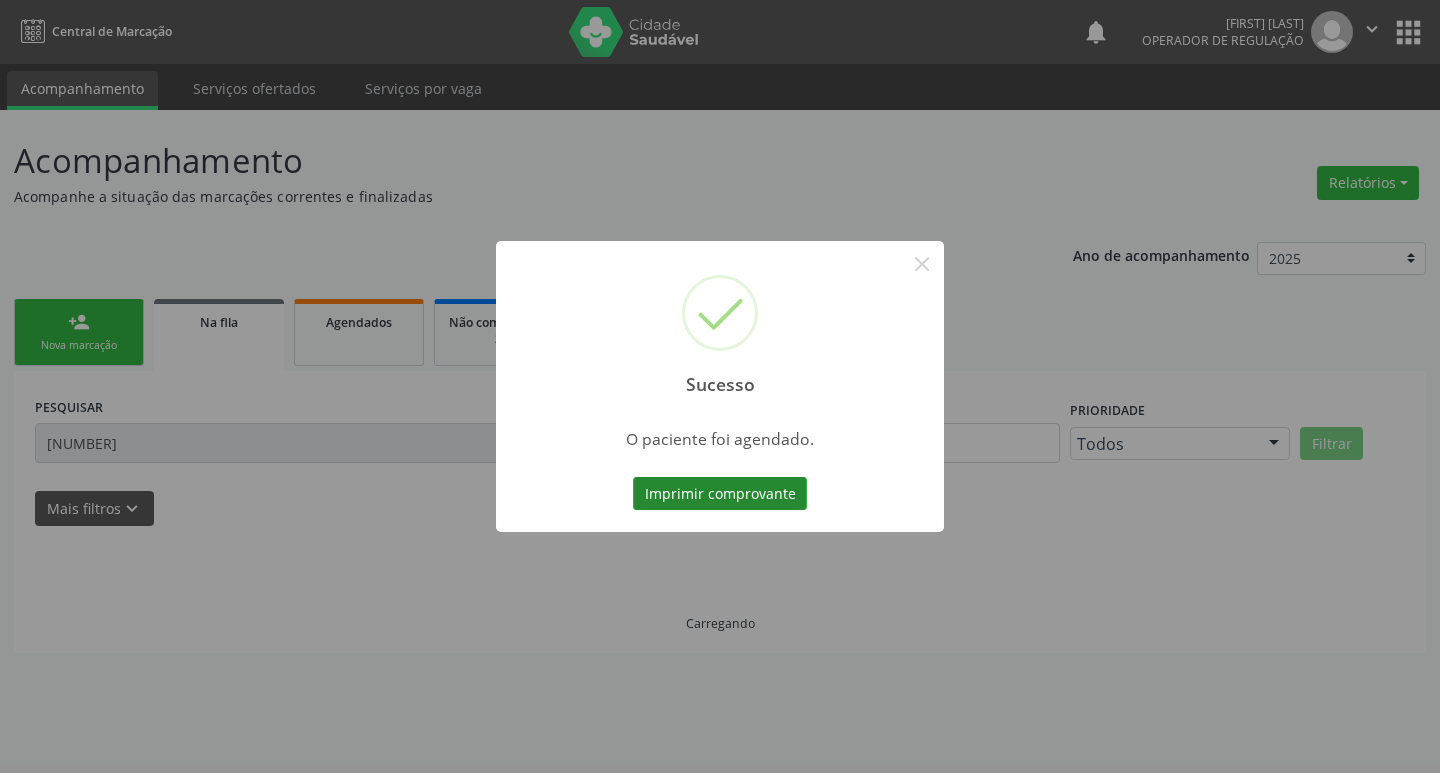 click on "Imprimir comprovante" at bounding box center (720, 494) 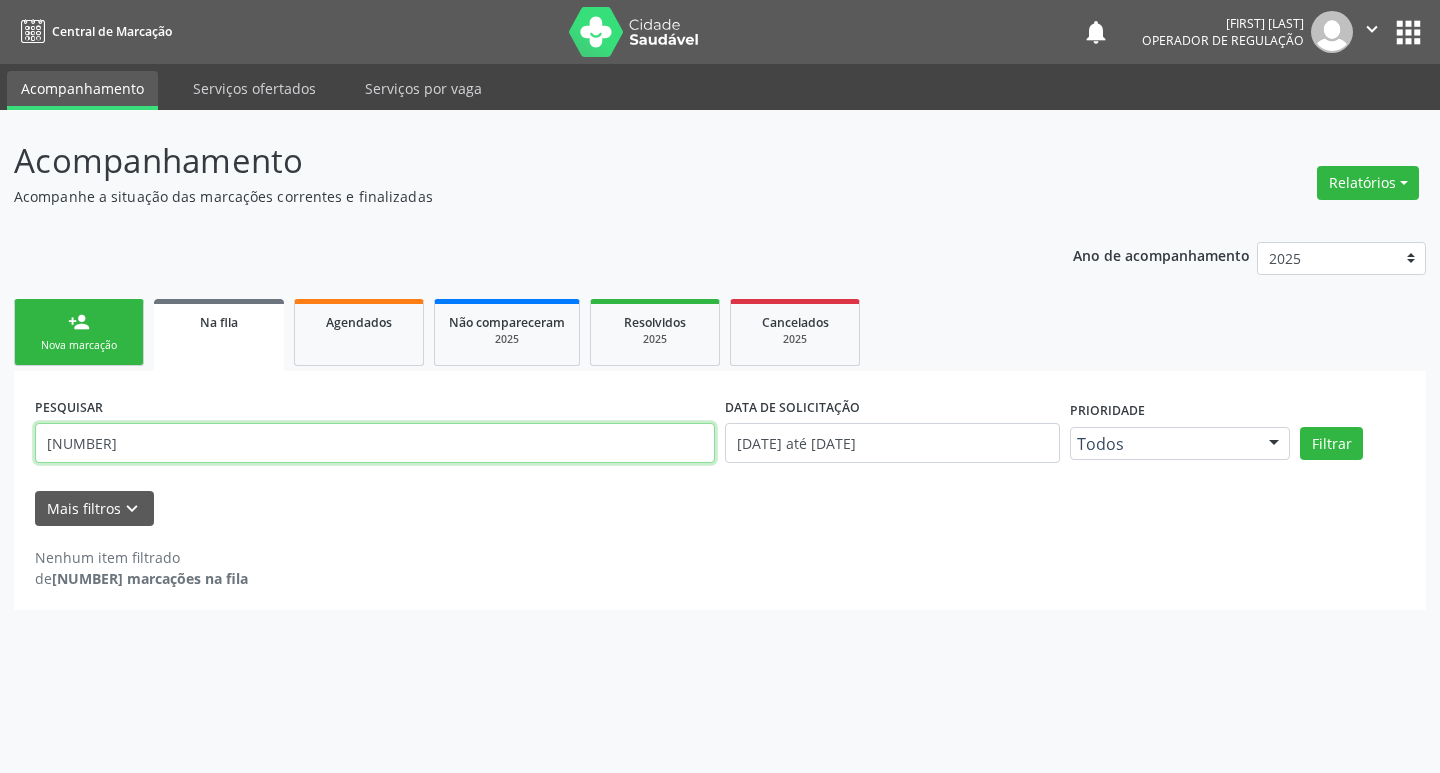 click on "704809504530249" at bounding box center (375, 443) 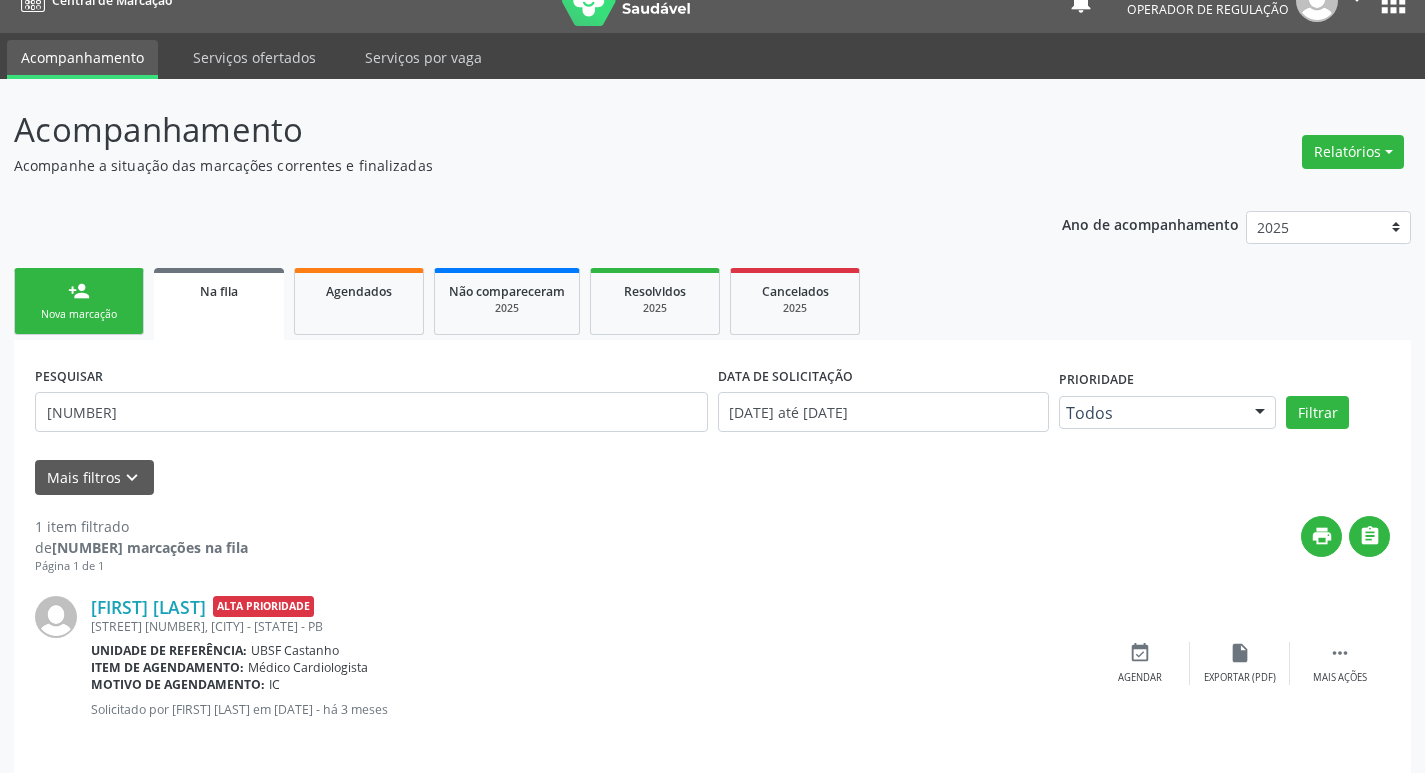 scroll, scrollTop: 46, scrollLeft: 0, axis: vertical 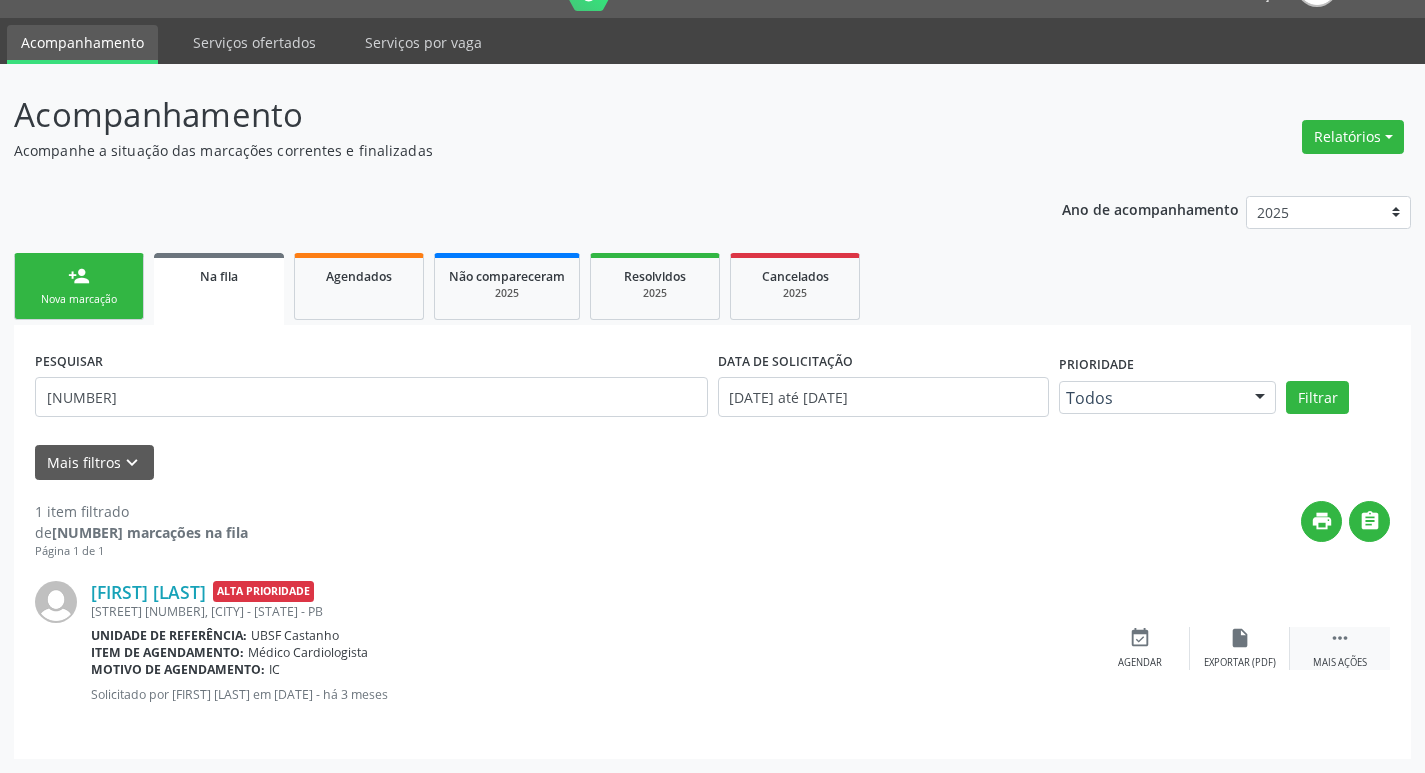 click on "
Mais ações" at bounding box center (1340, 648) 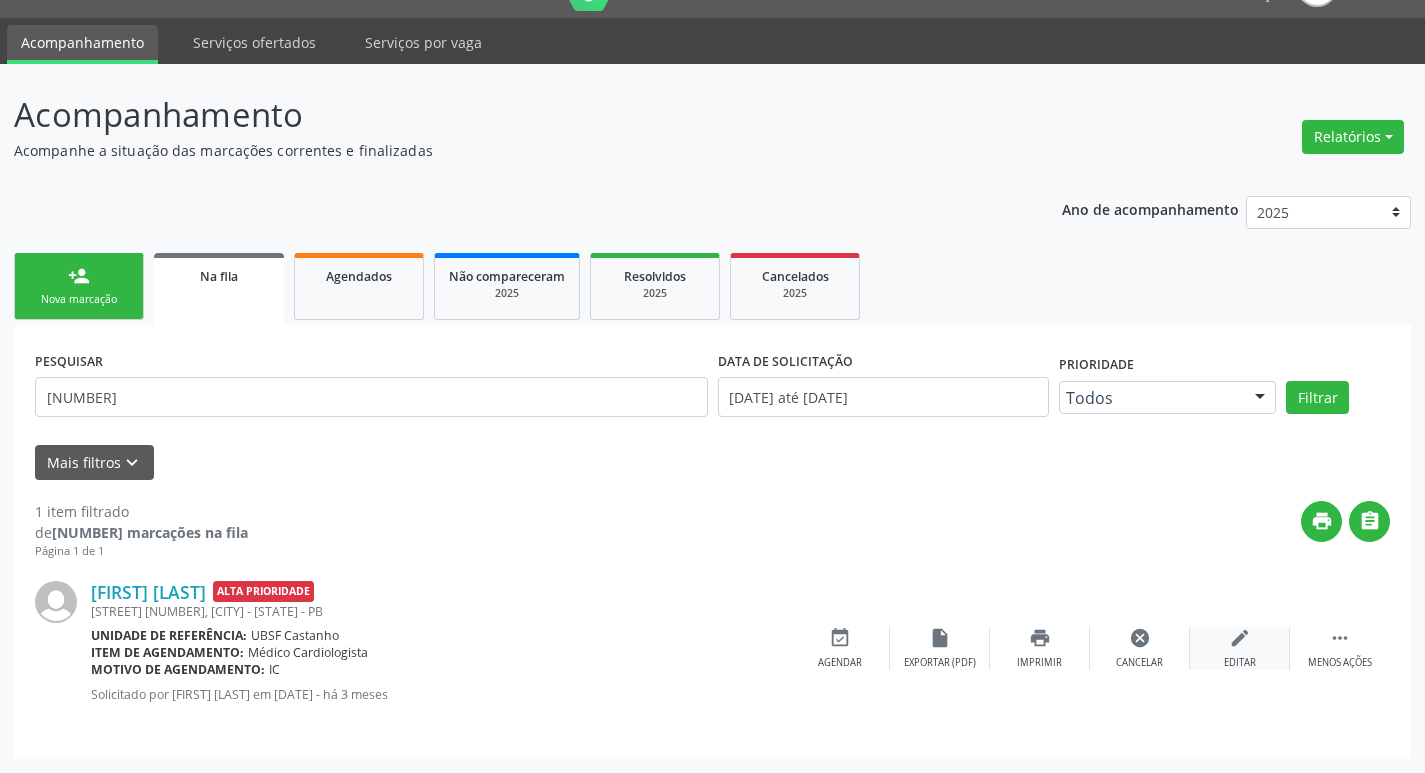 click on "edit
Editar" at bounding box center (1240, 648) 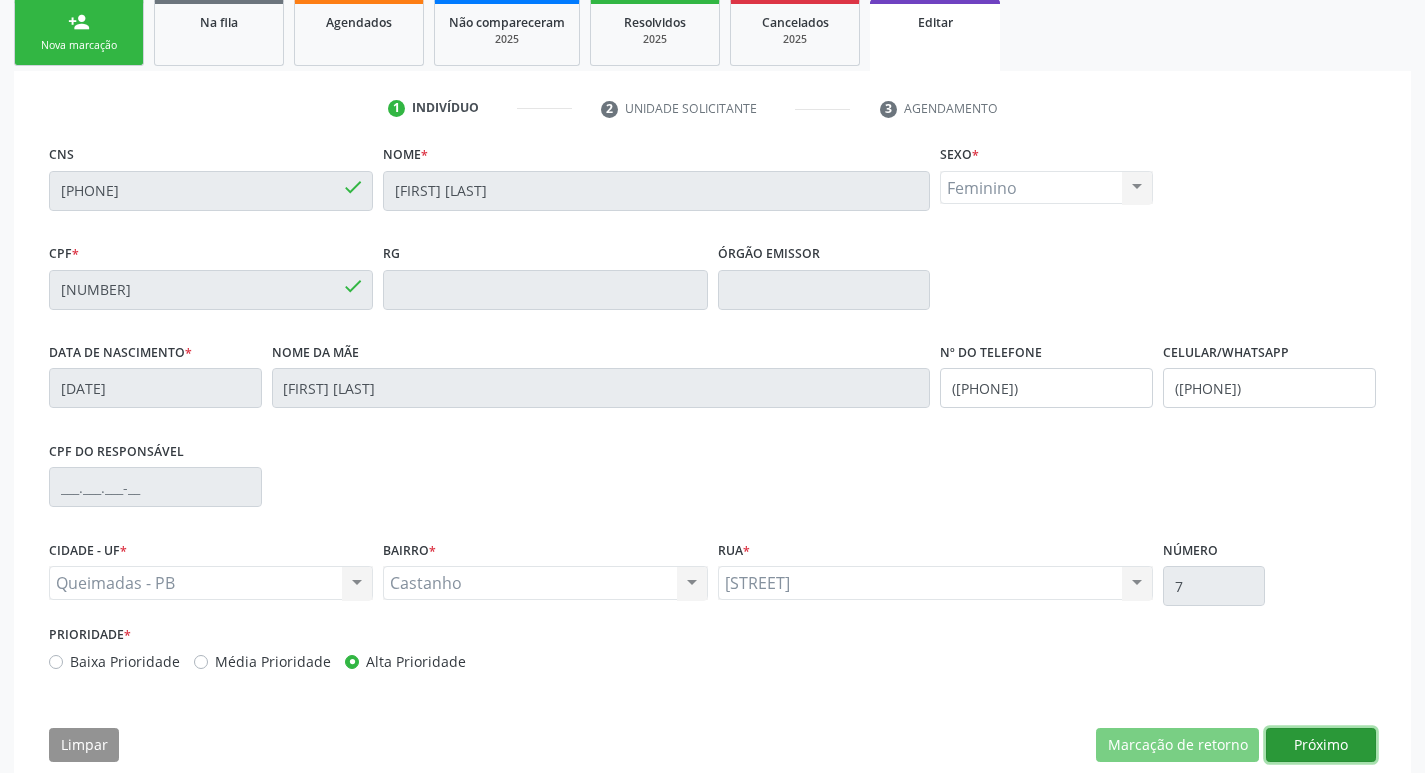 click on "Próximo" at bounding box center [1321, 745] 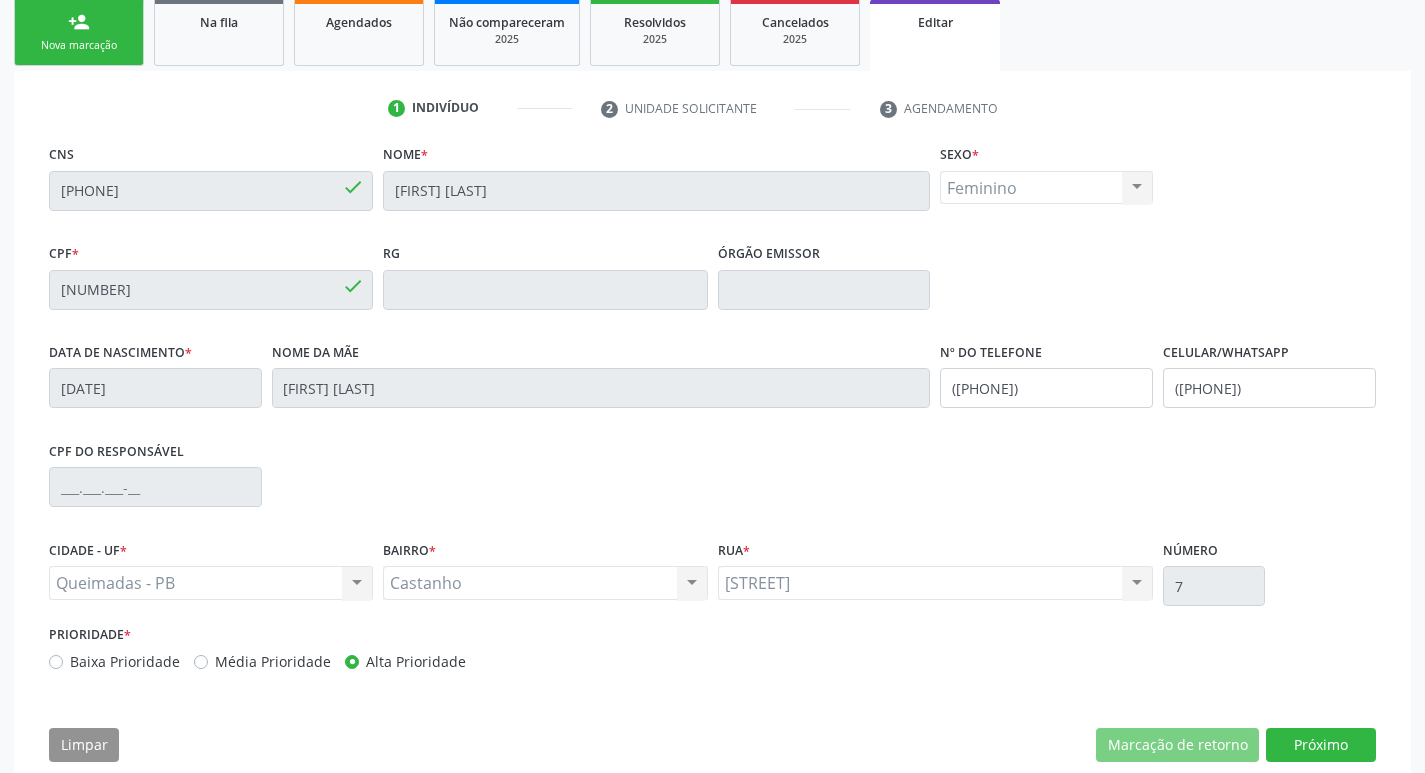 scroll, scrollTop: 159, scrollLeft: 0, axis: vertical 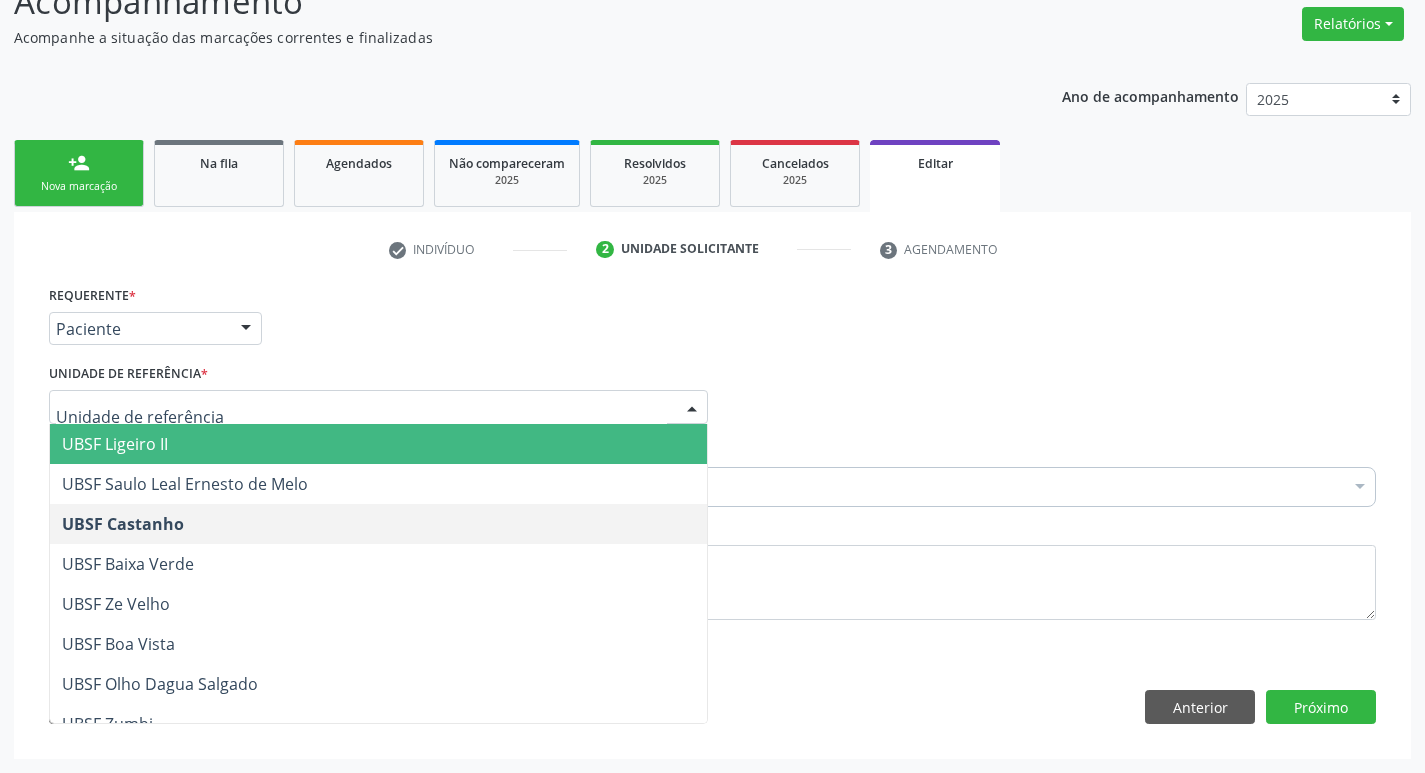 click at bounding box center [361, 417] 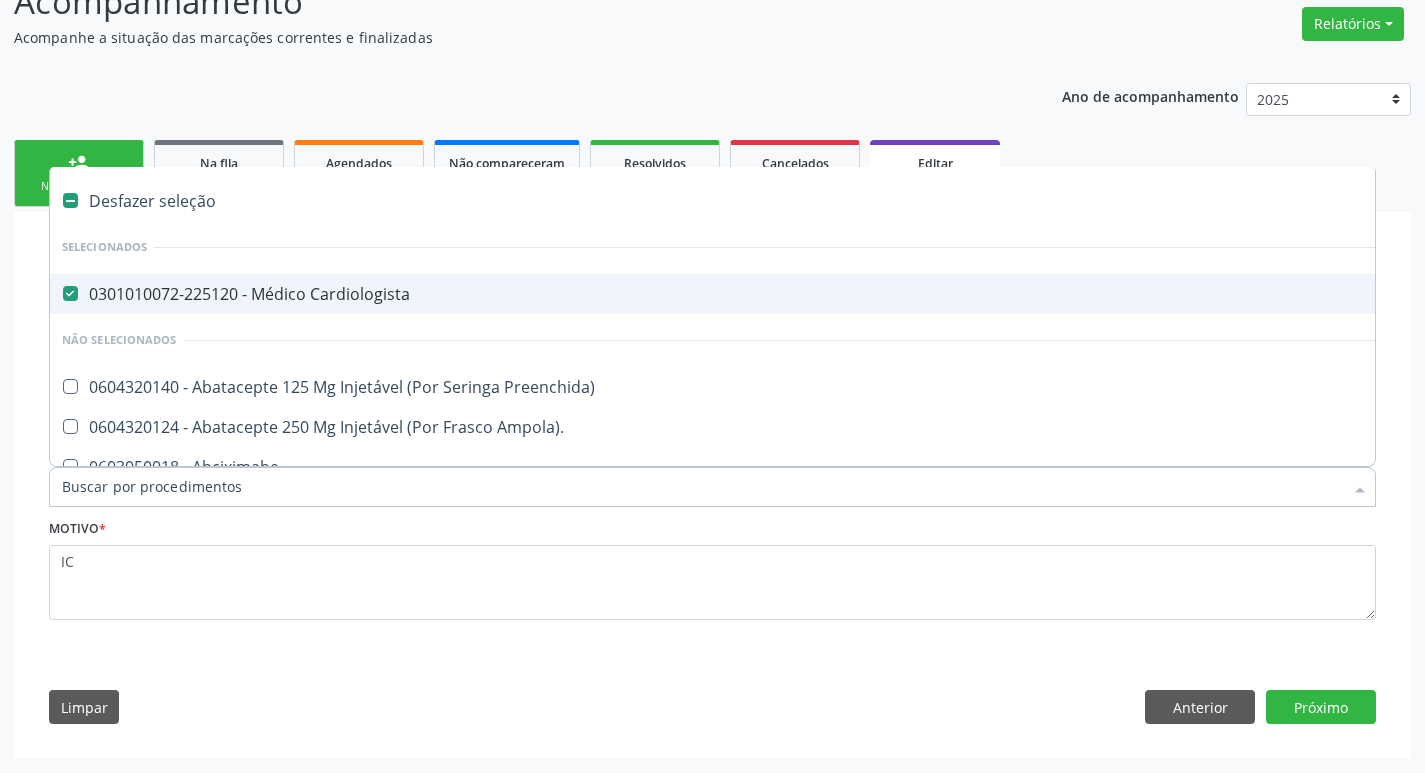 click on "0301010072-225120 - Médico Cardiologista" at bounding box center [840, 294] 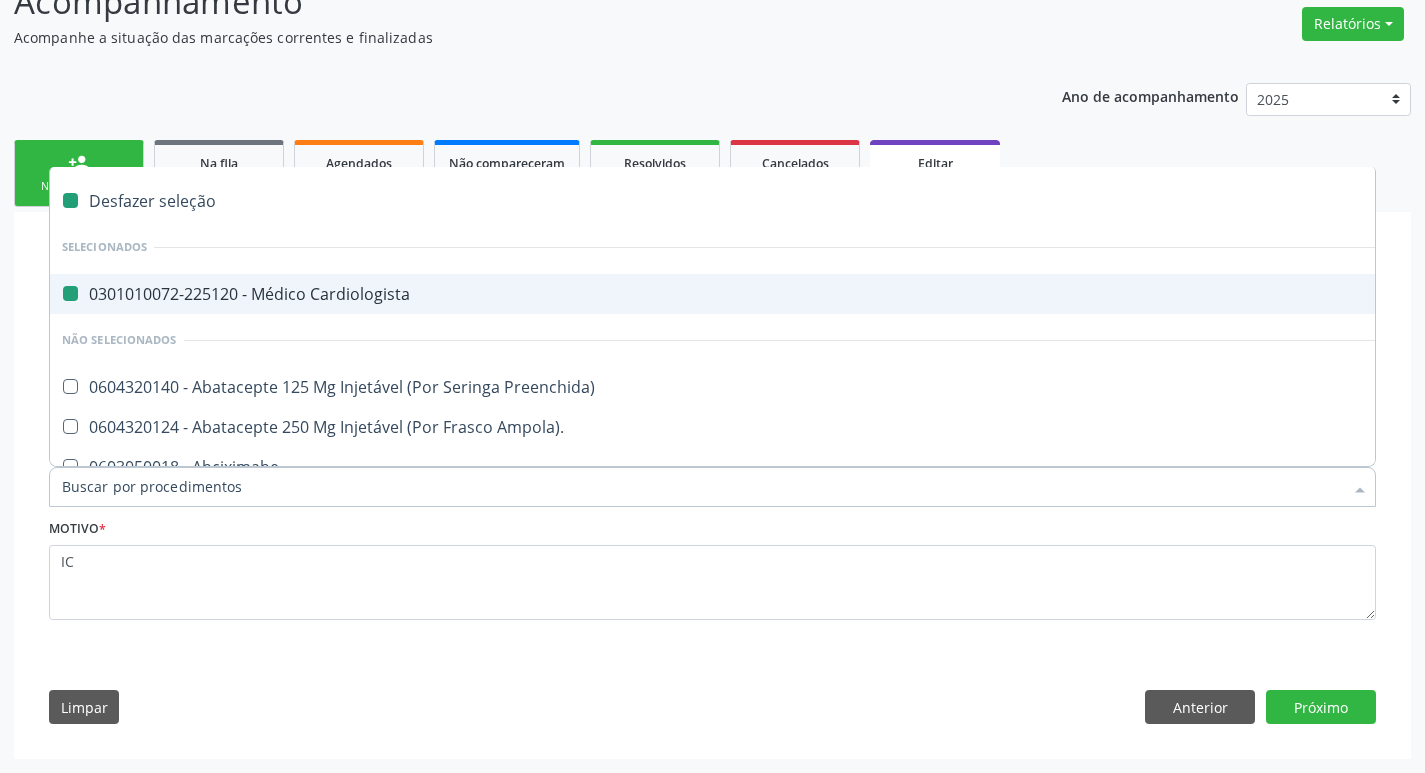 checkbox on "false" 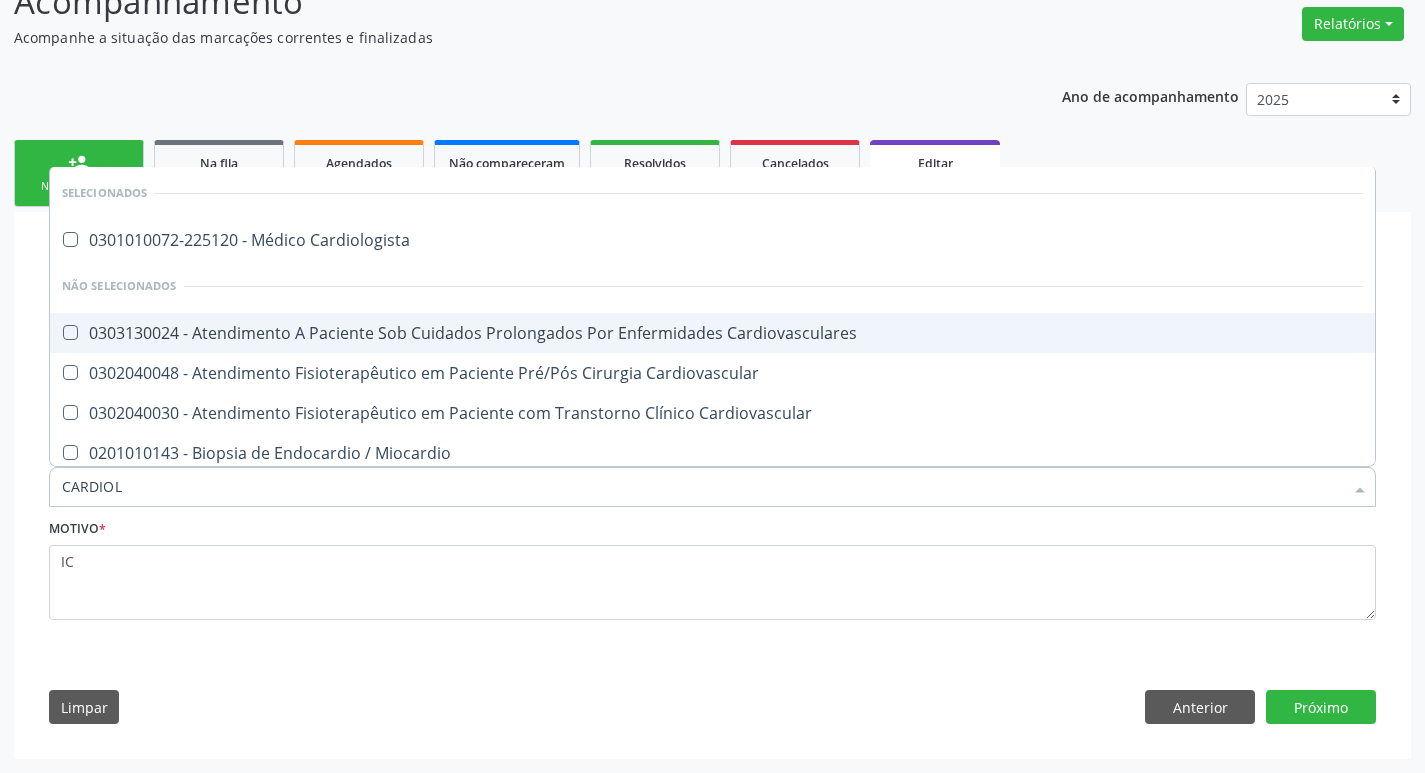 type on "CARDIOLO" 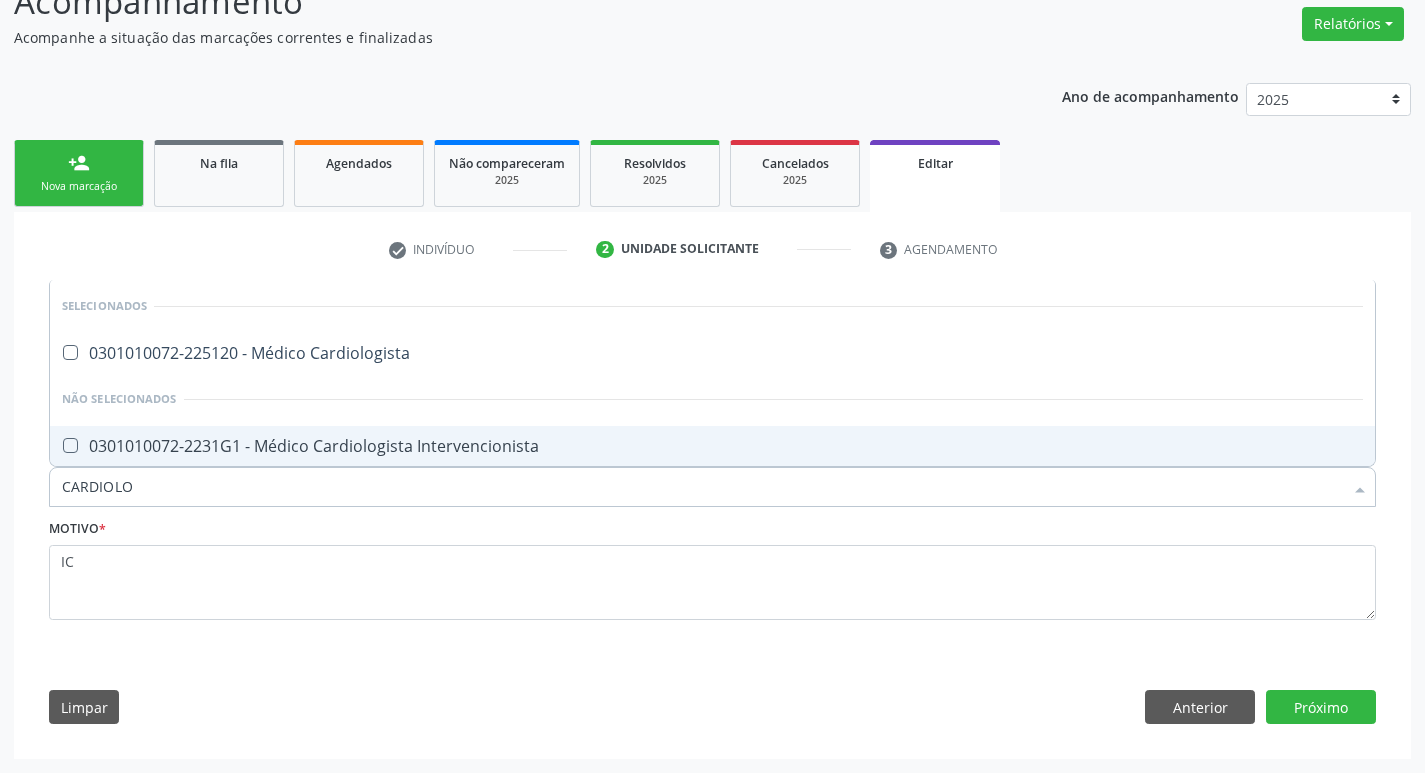 click on "0301010072-2231G1 - Médico Cardiologista Intervencionista" at bounding box center [712, 446] 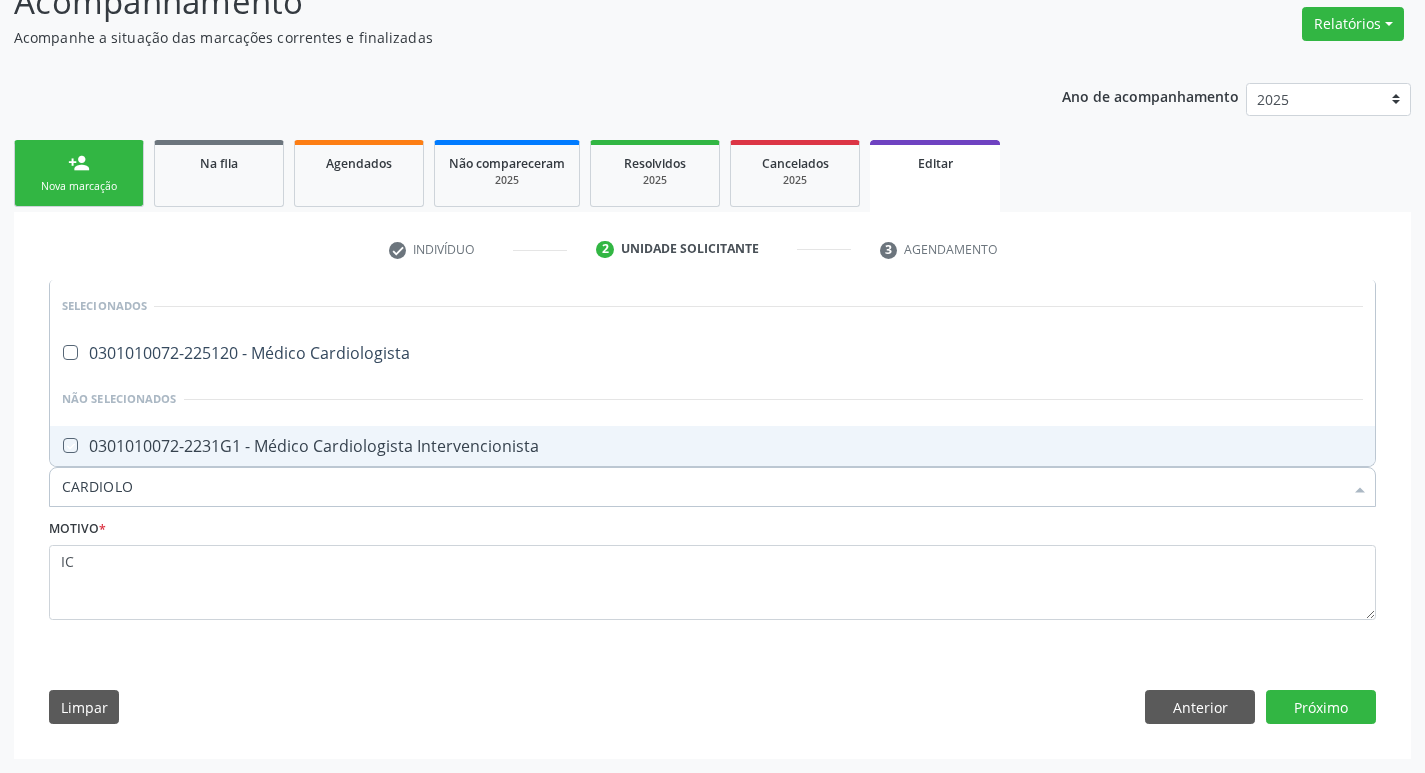 checkbox on "true" 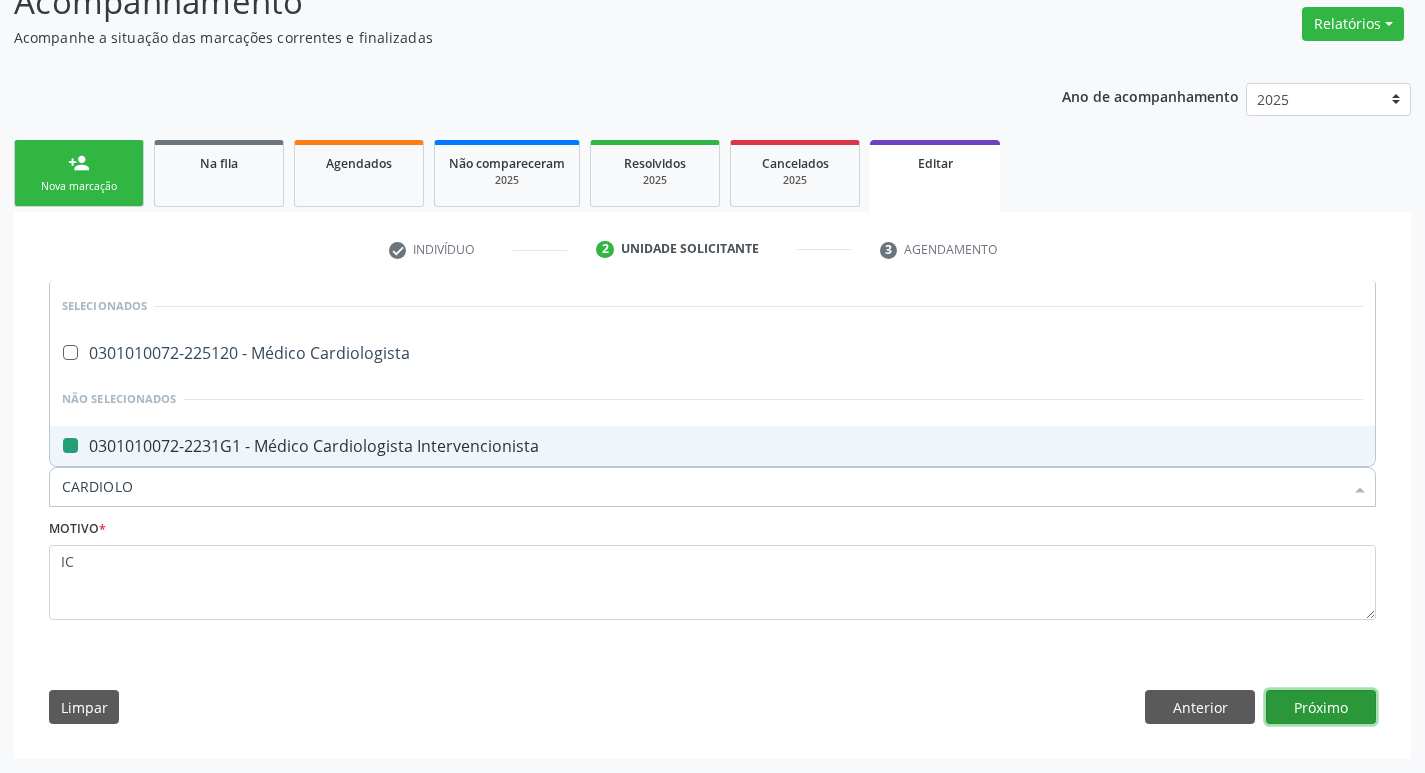 click on "Próximo" at bounding box center [1321, 707] 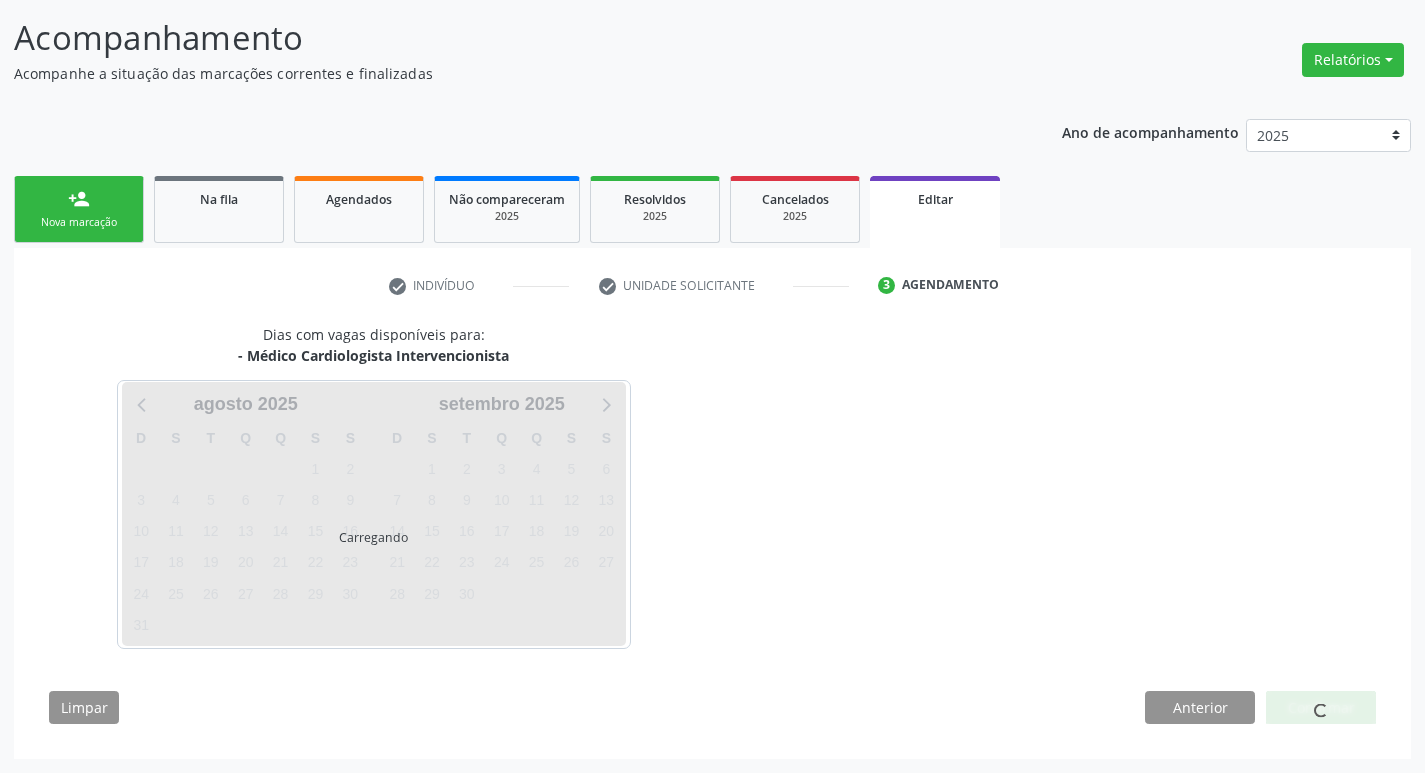 scroll, scrollTop: 123, scrollLeft: 0, axis: vertical 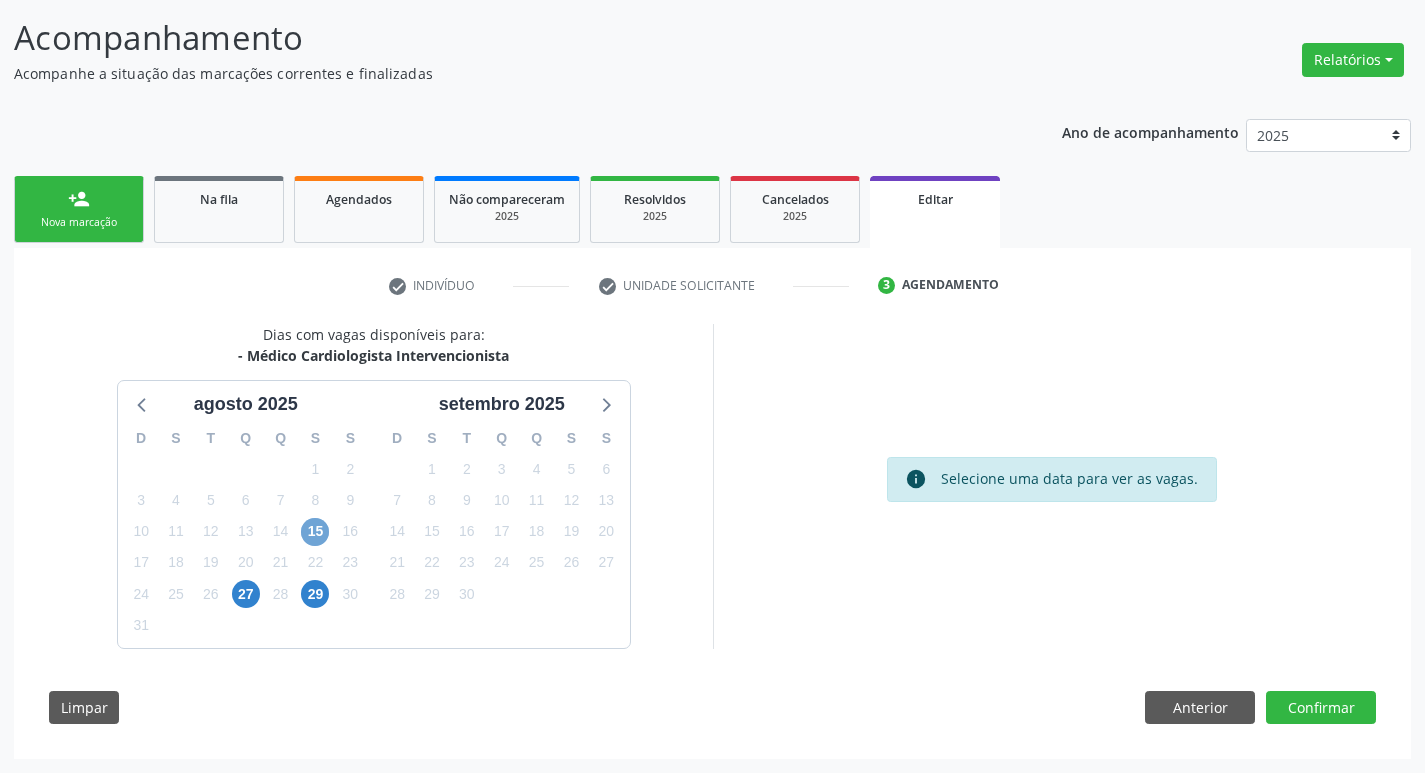 click on "15" at bounding box center (315, 532) 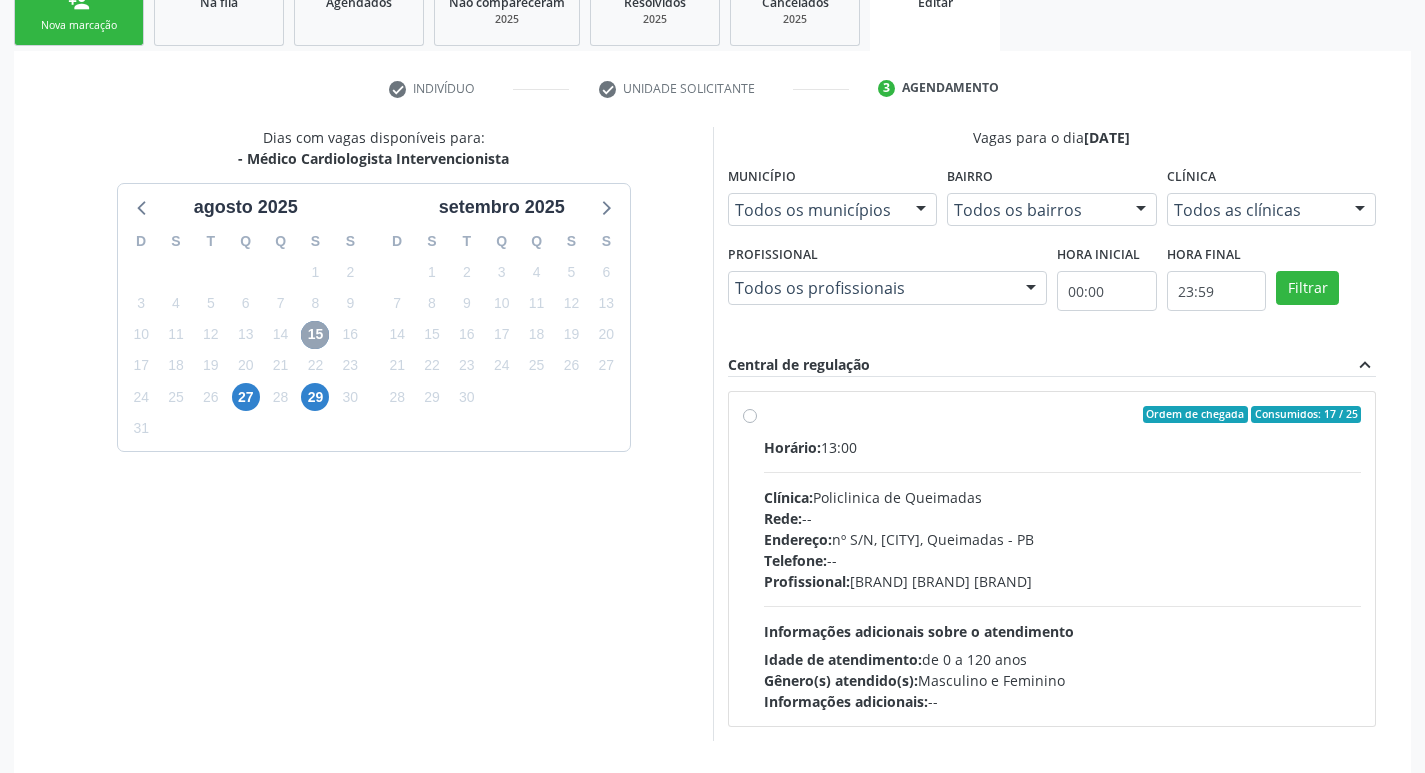scroll, scrollTop: 413, scrollLeft: 0, axis: vertical 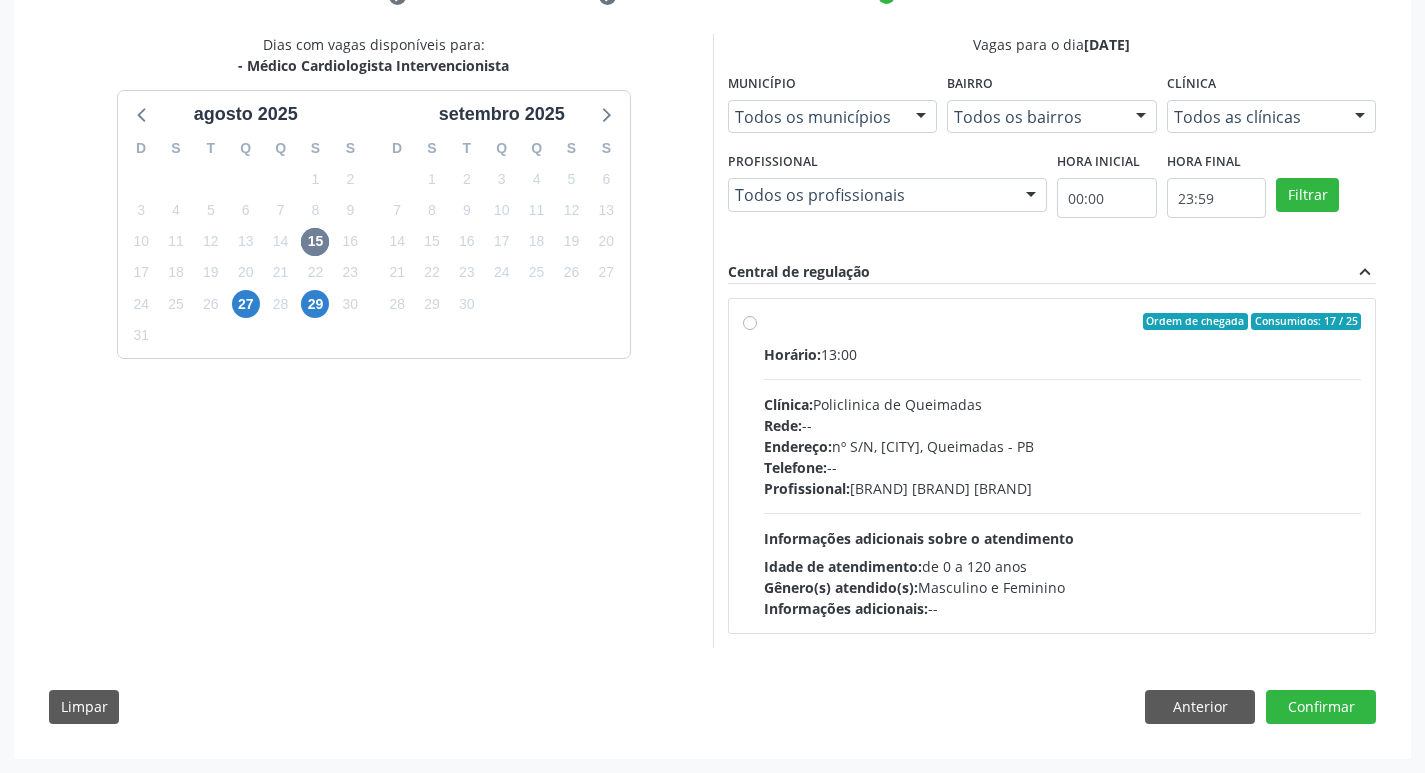 click on "Horário:   13:00
Clínica:  Policlinica de Queimadas
Rede:
--
Endereço:   nº S/N, Centro, Queimadas - PB
Telefone:   --
Profissional:
Filipe Rodrigues Pinto
Informações adicionais sobre o atendimento
Idade de atendimento:
de 0 a 120 anos
Gênero(s) atendido(s):
Masculino e Feminino
Informações adicionais:
--" at bounding box center [1063, 481] 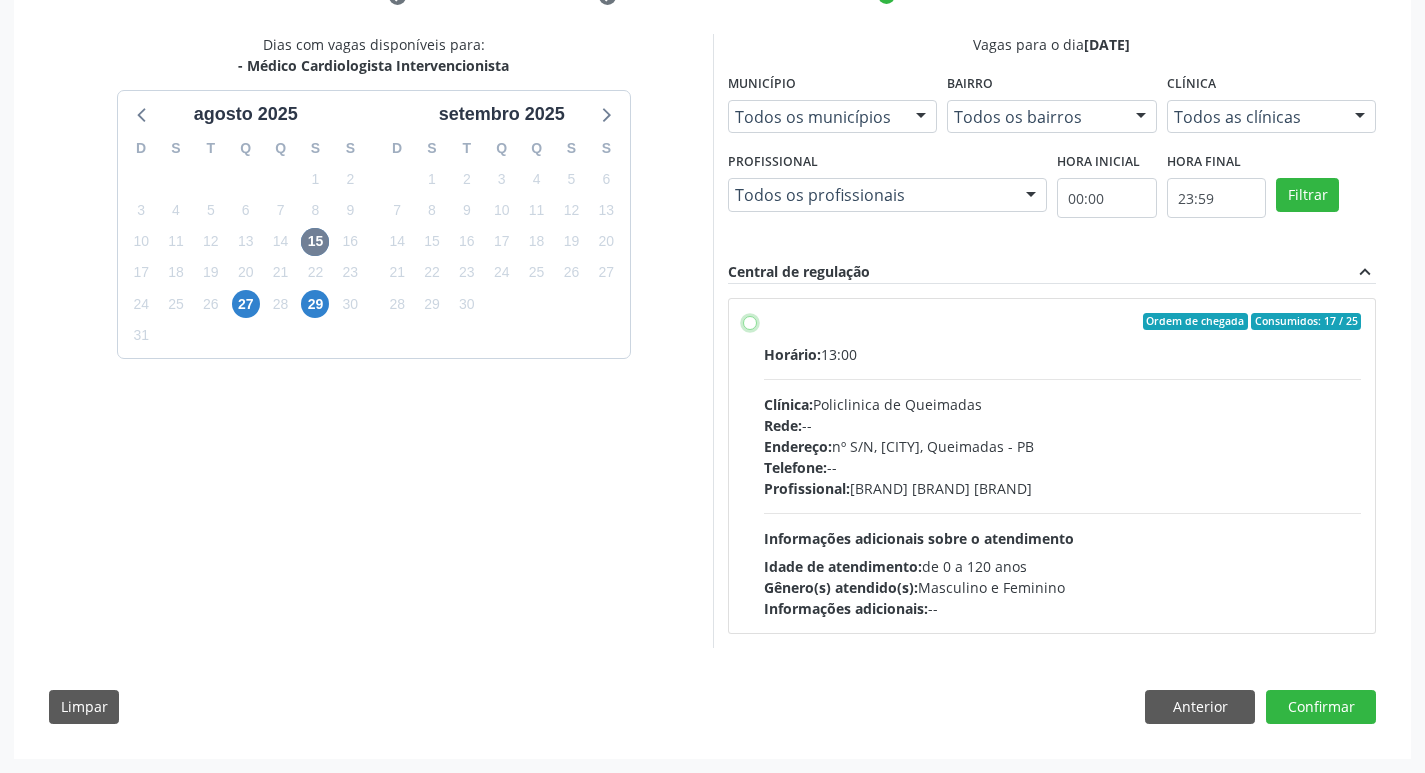 radio on "true" 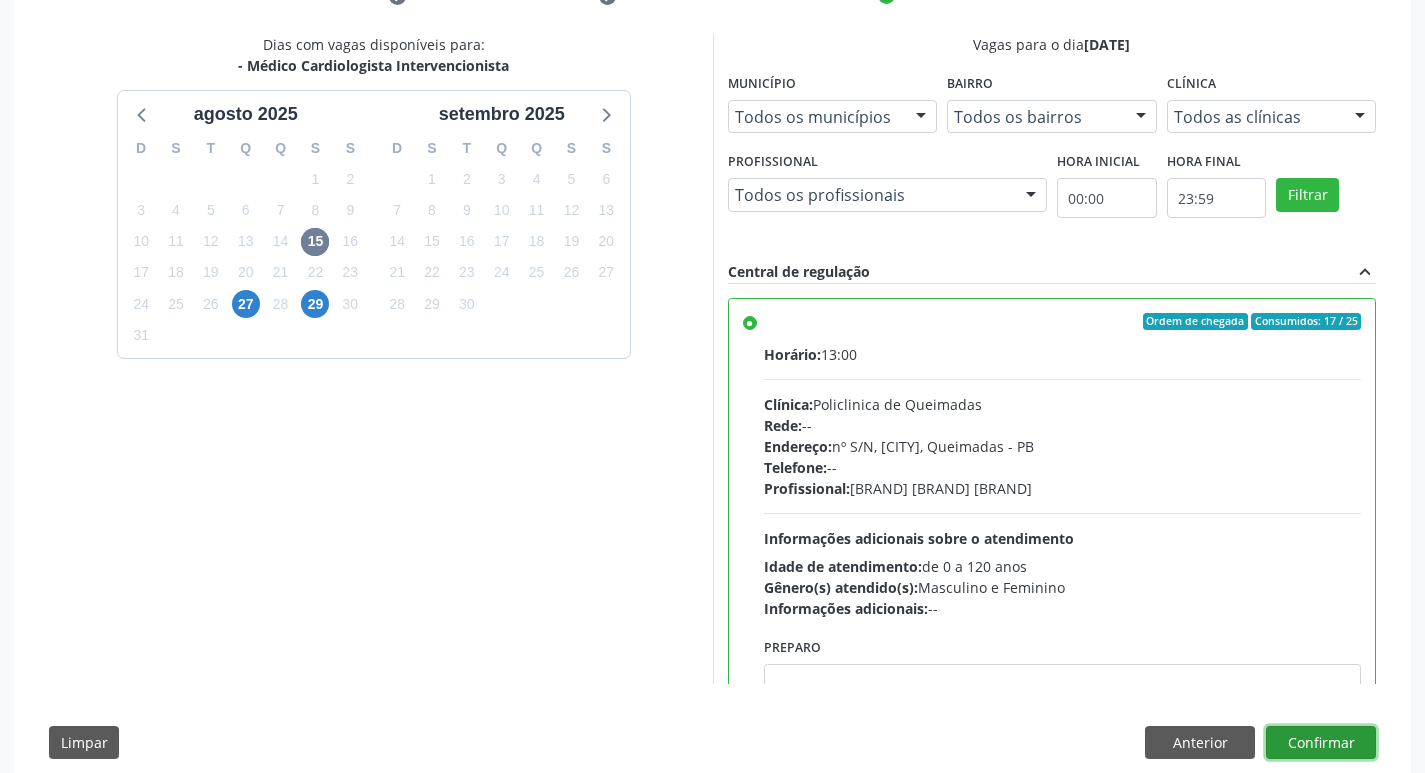 click on "Confirmar" at bounding box center [1321, 743] 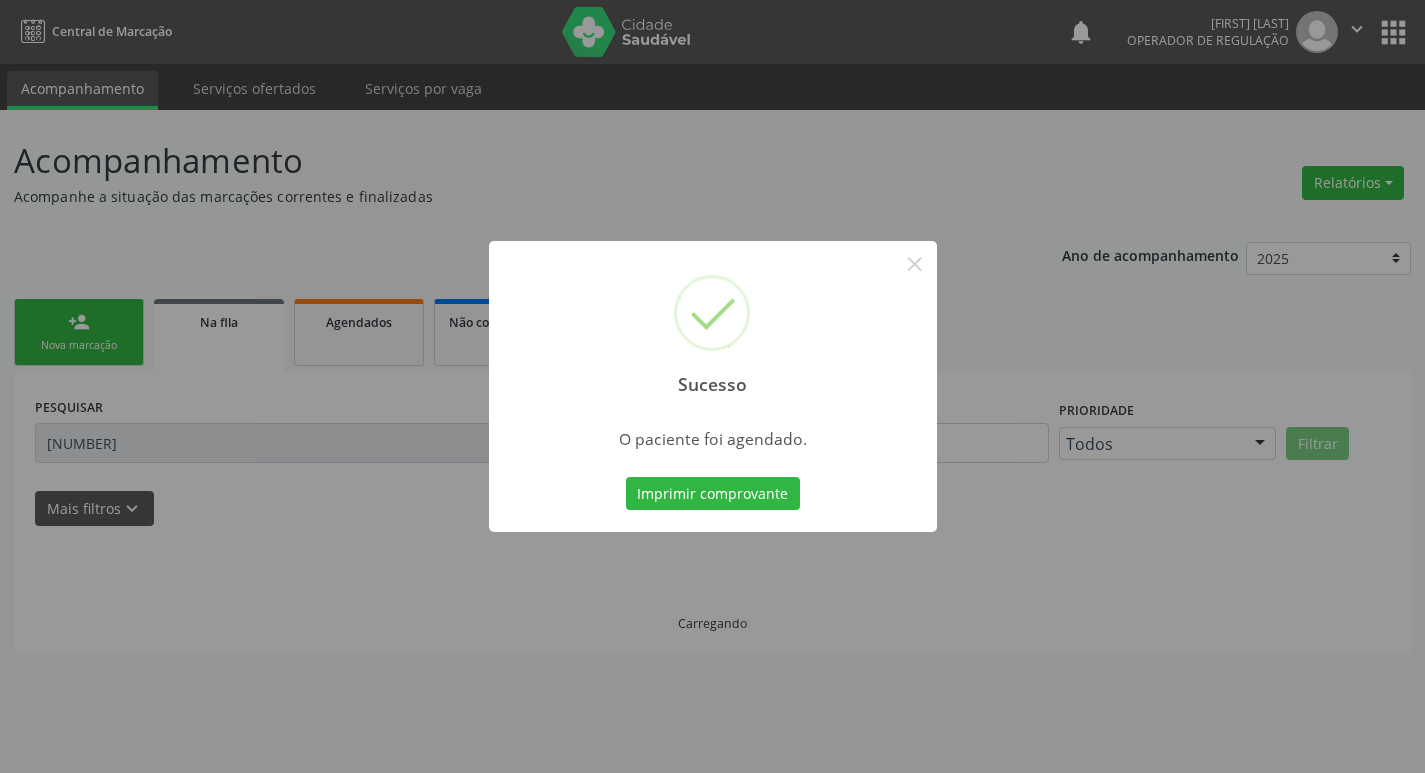 scroll, scrollTop: 0, scrollLeft: 0, axis: both 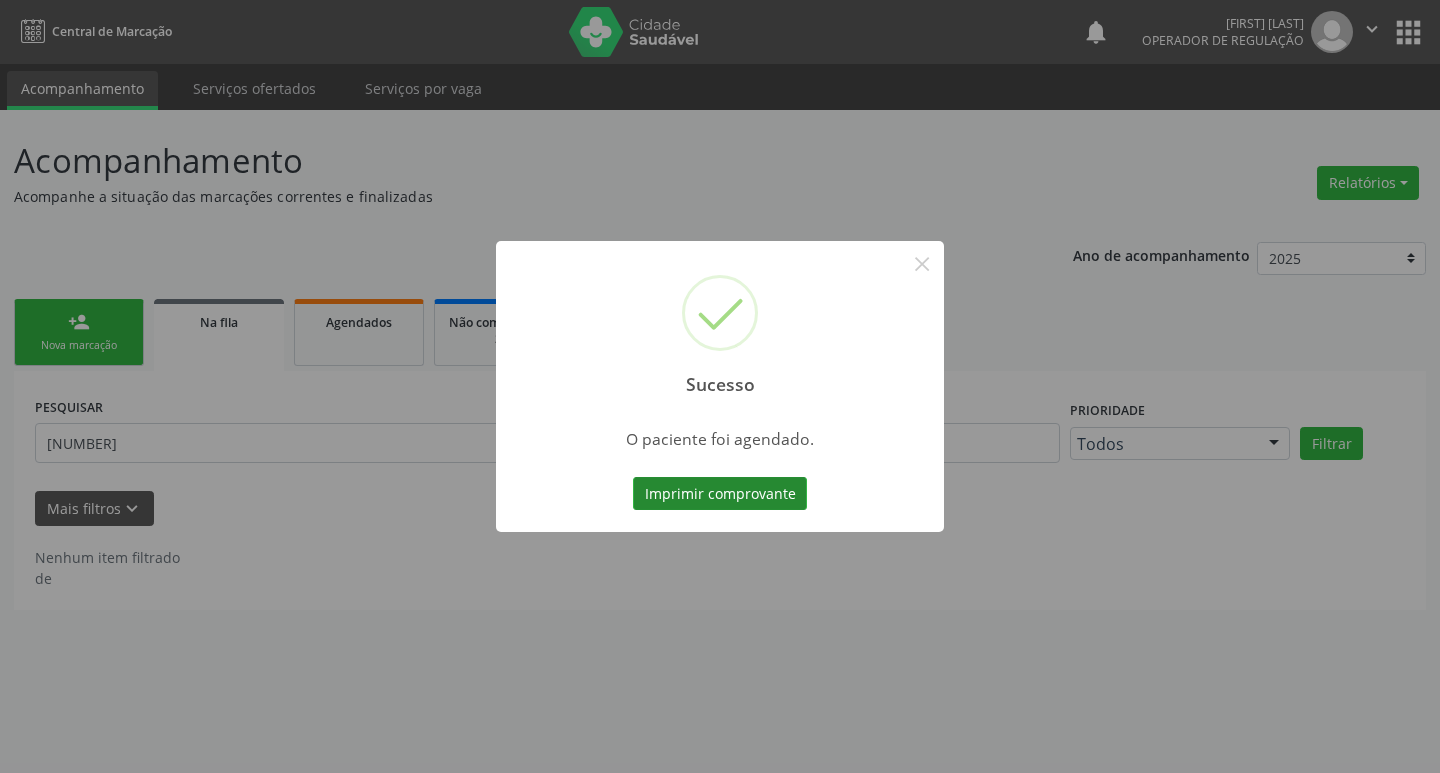 click on "Imprimir comprovante" at bounding box center (720, 494) 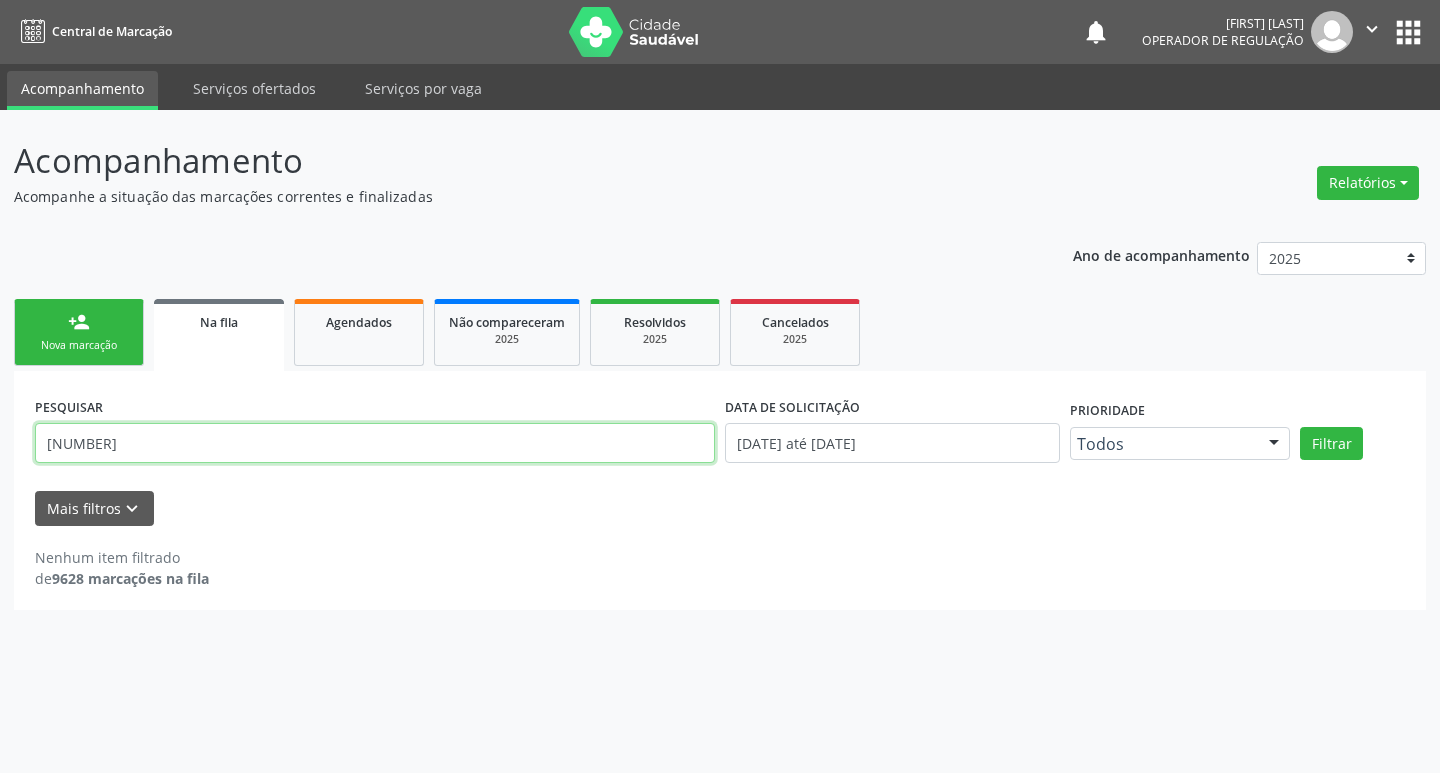 click on "704104020718950" at bounding box center [375, 443] 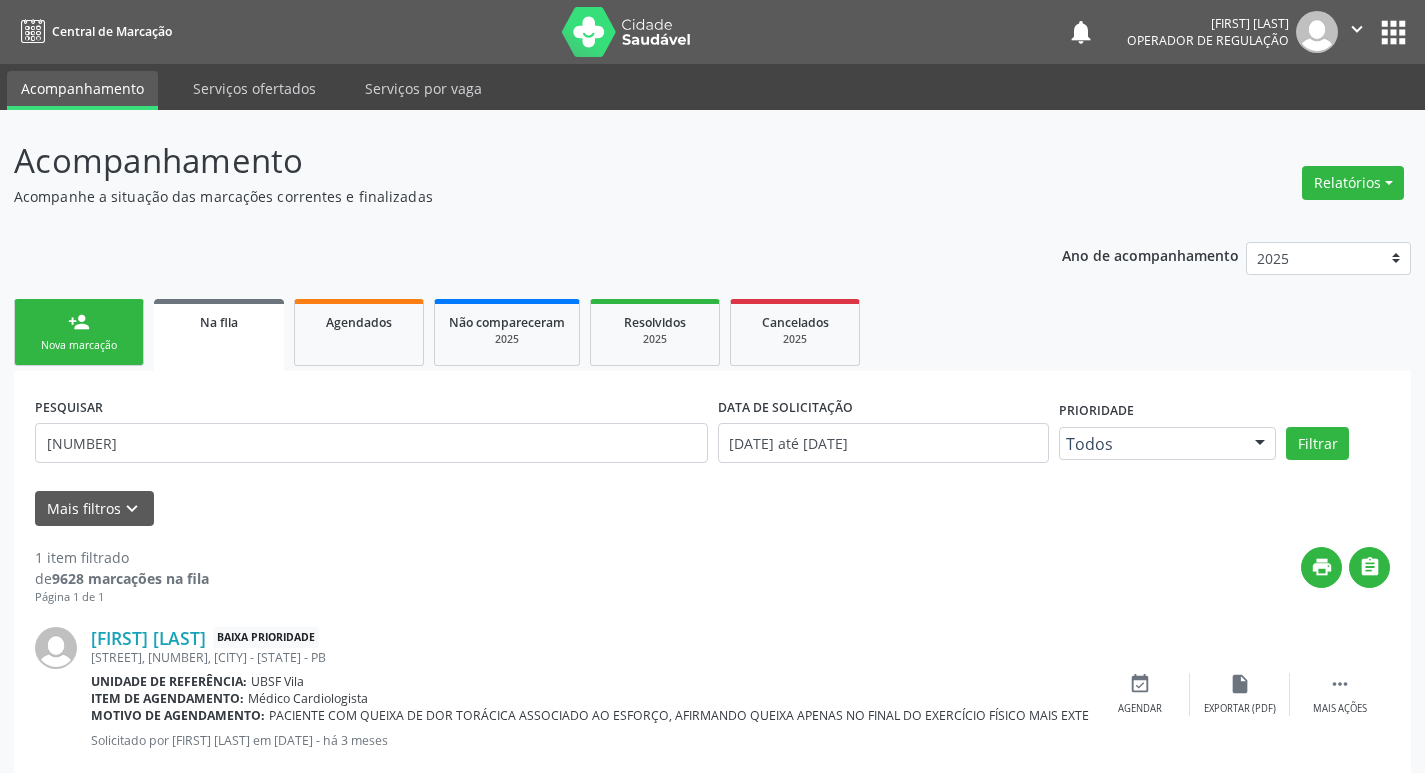 scroll, scrollTop: 46, scrollLeft: 0, axis: vertical 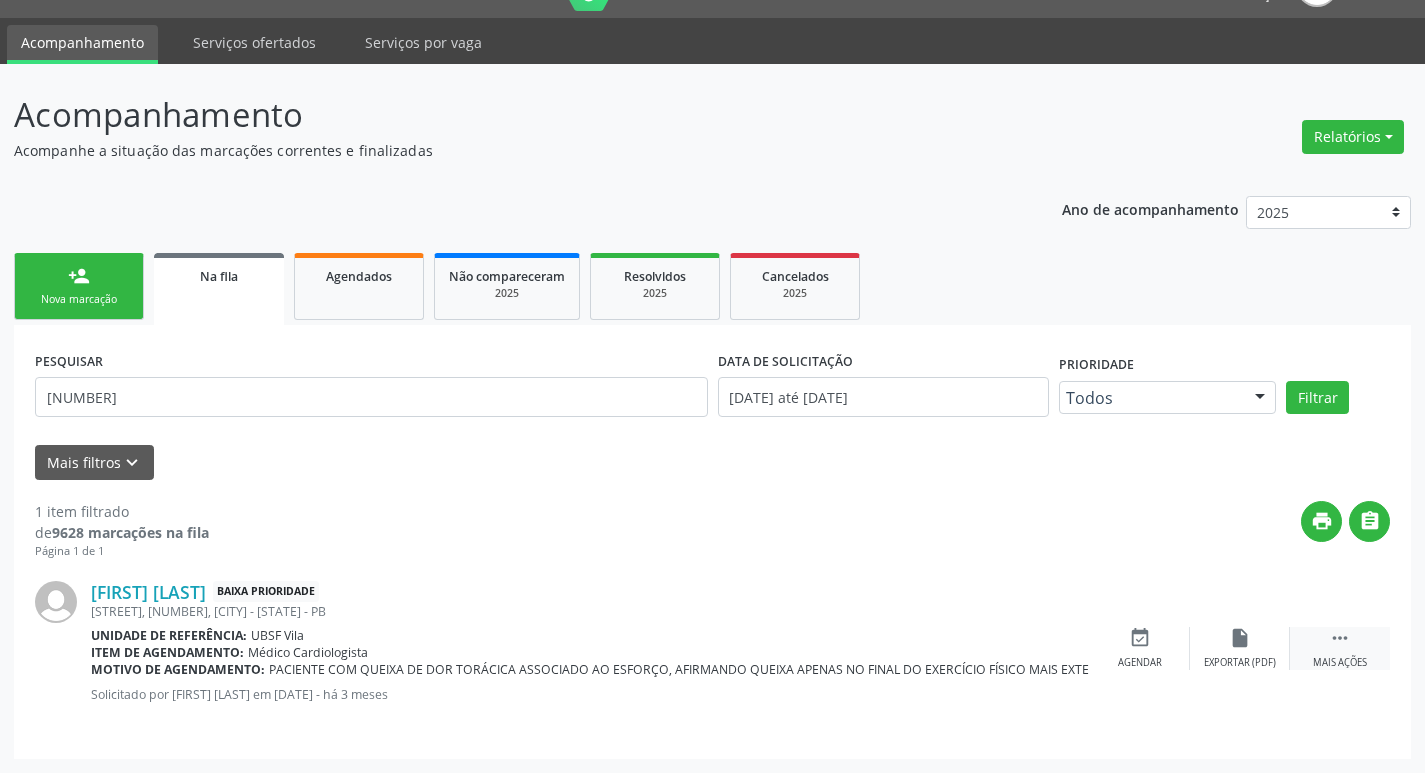 click on "Mais ações" at bounding box center (1340, 663) 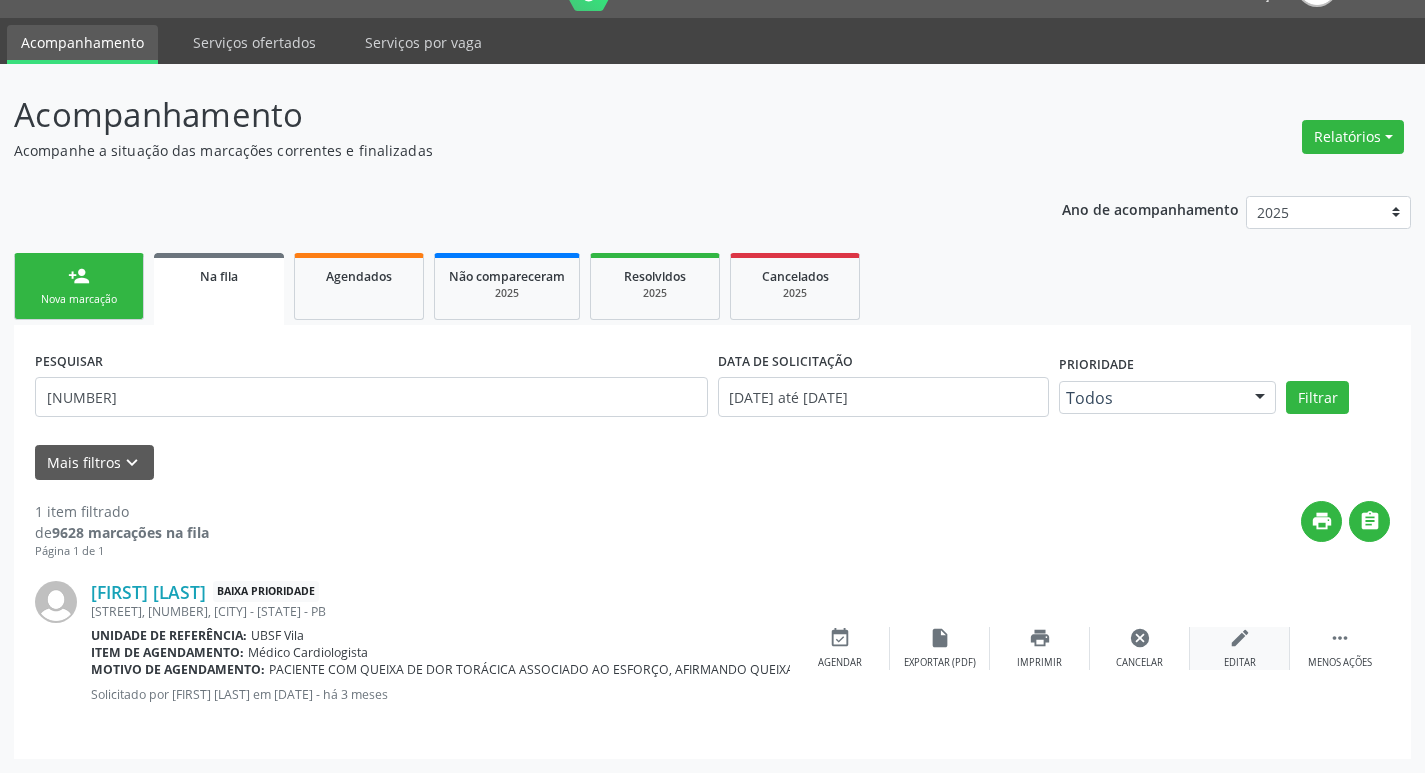 click on "edit
Editar" at bounding box center (1240, 648) 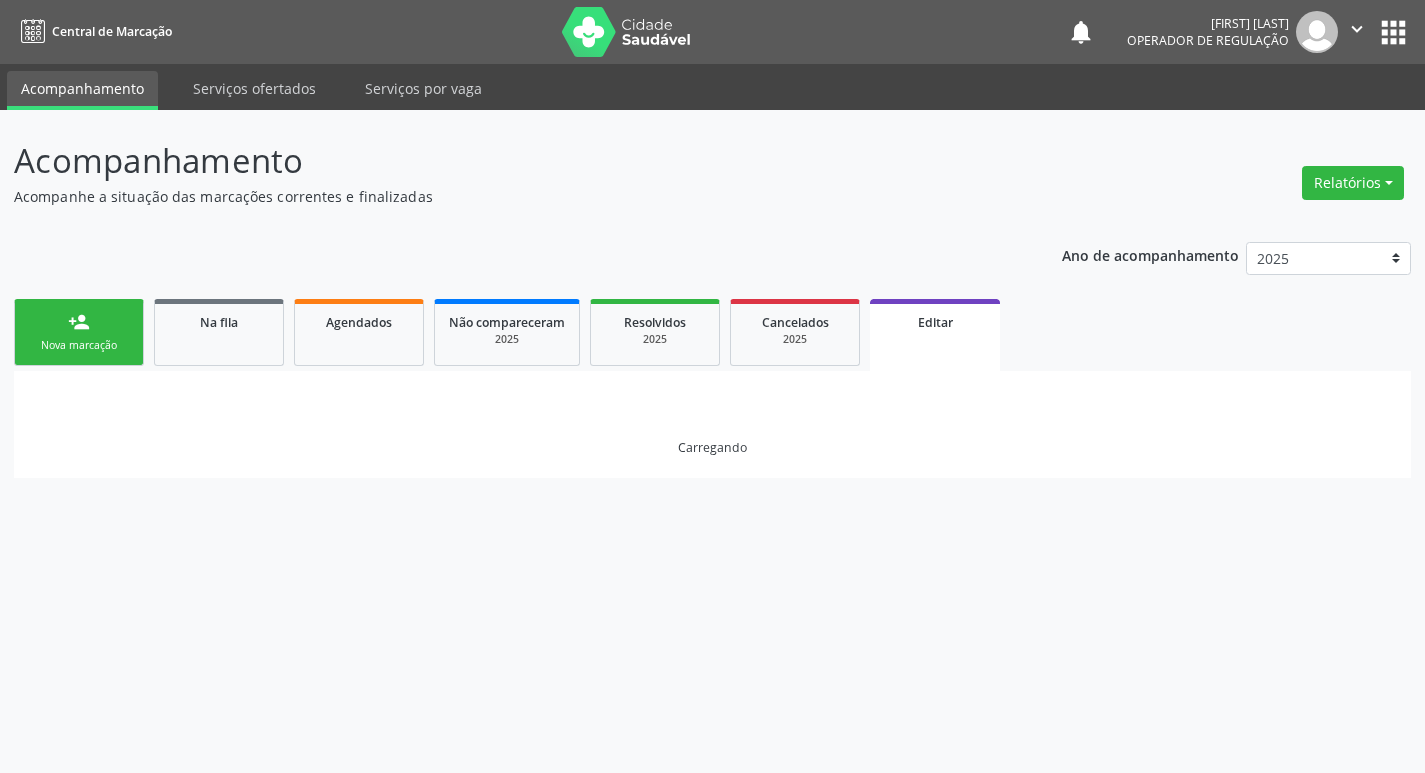 scroll, scrollTop: 0, scrollLeft: 0, axis: both 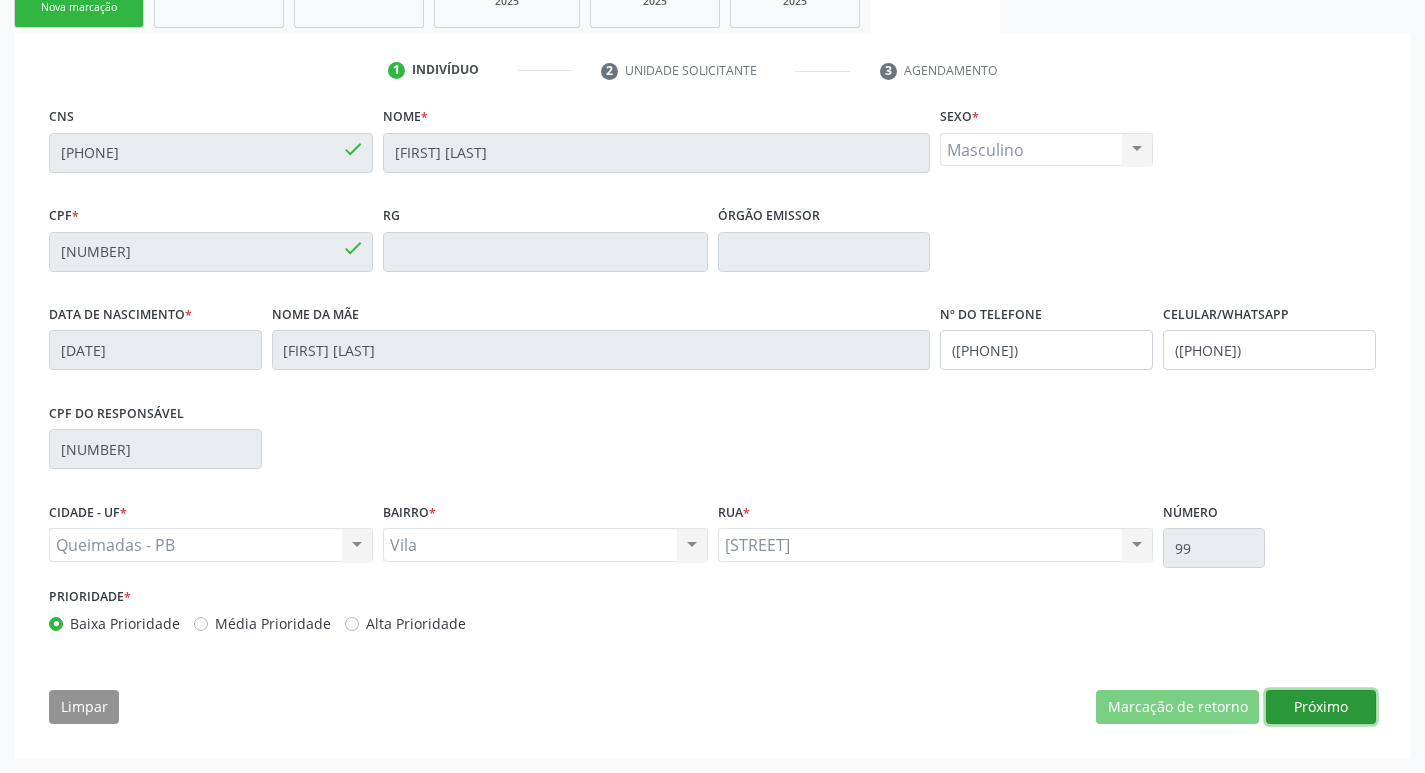 click on "Próximo" at bounding box center (1321, 707) 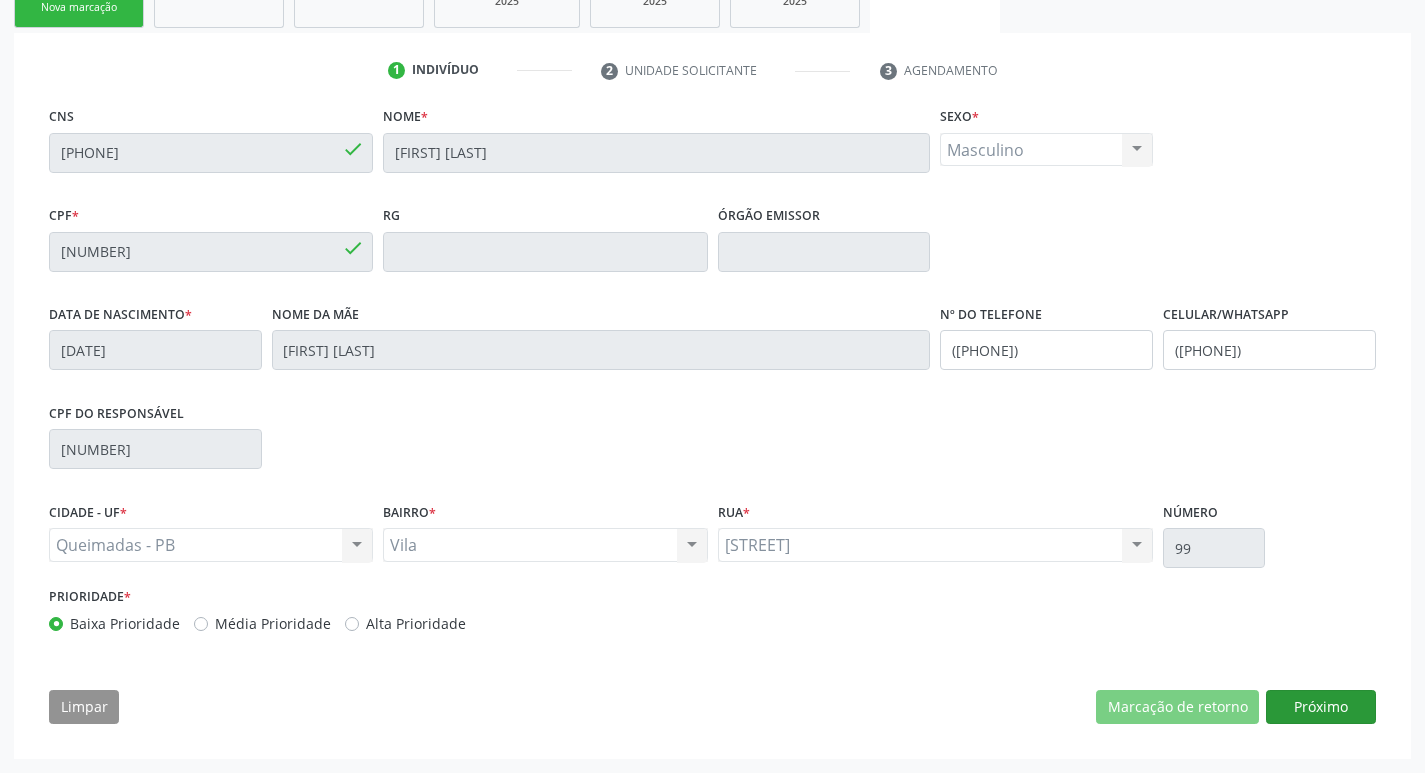 scroll, scrollTop: 159, scrollLeft: 0, axis: vertical 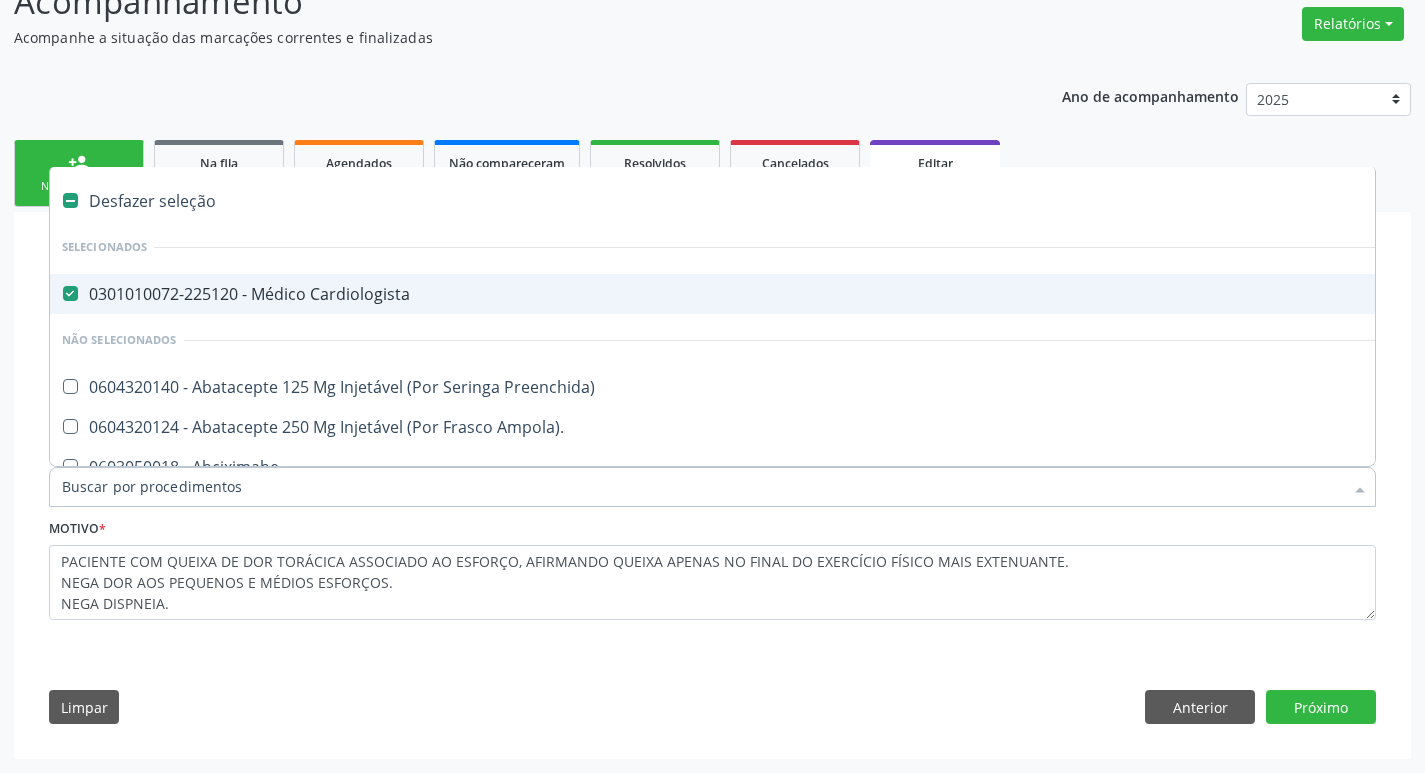 click on "0301010072-225120 - Médico Cardiologista" at bounding box center (840, 294) 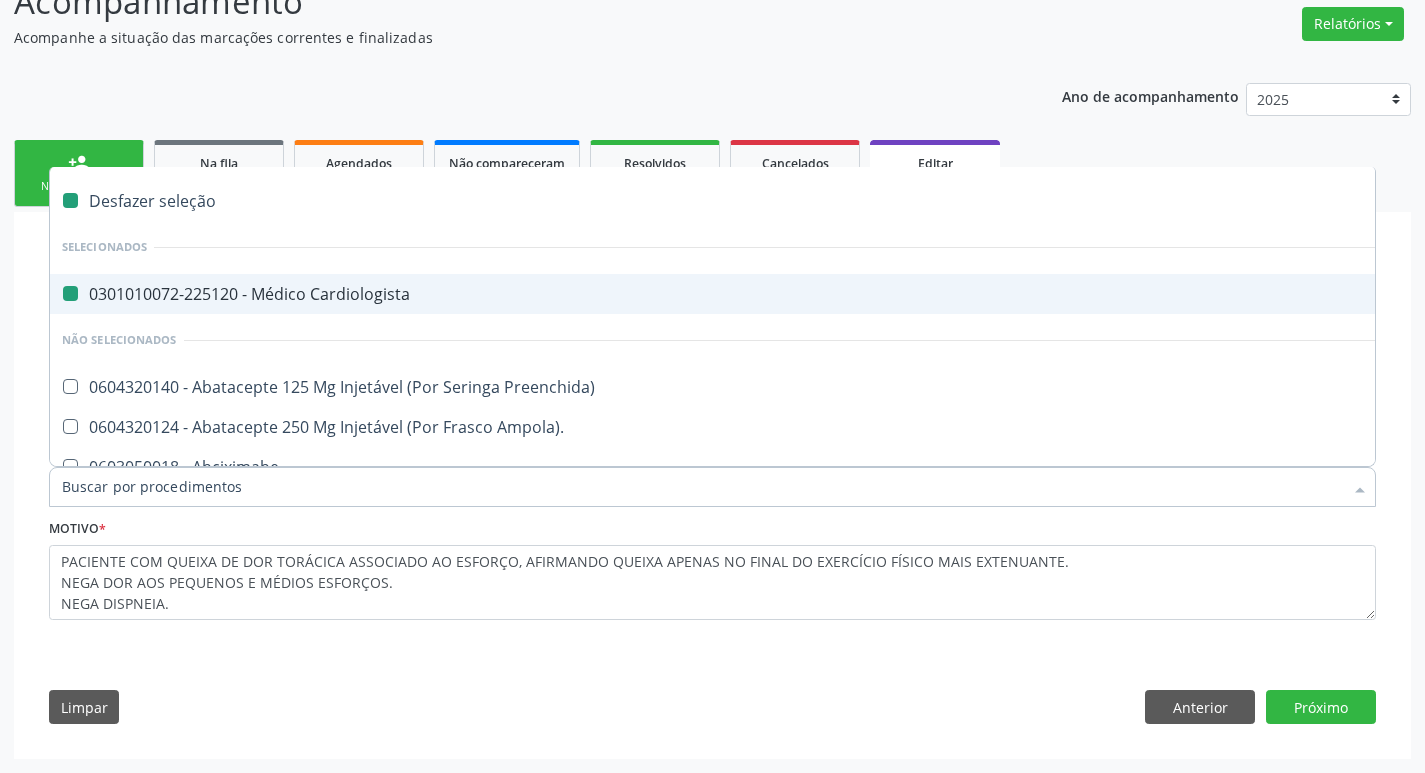 checkbox on "false" 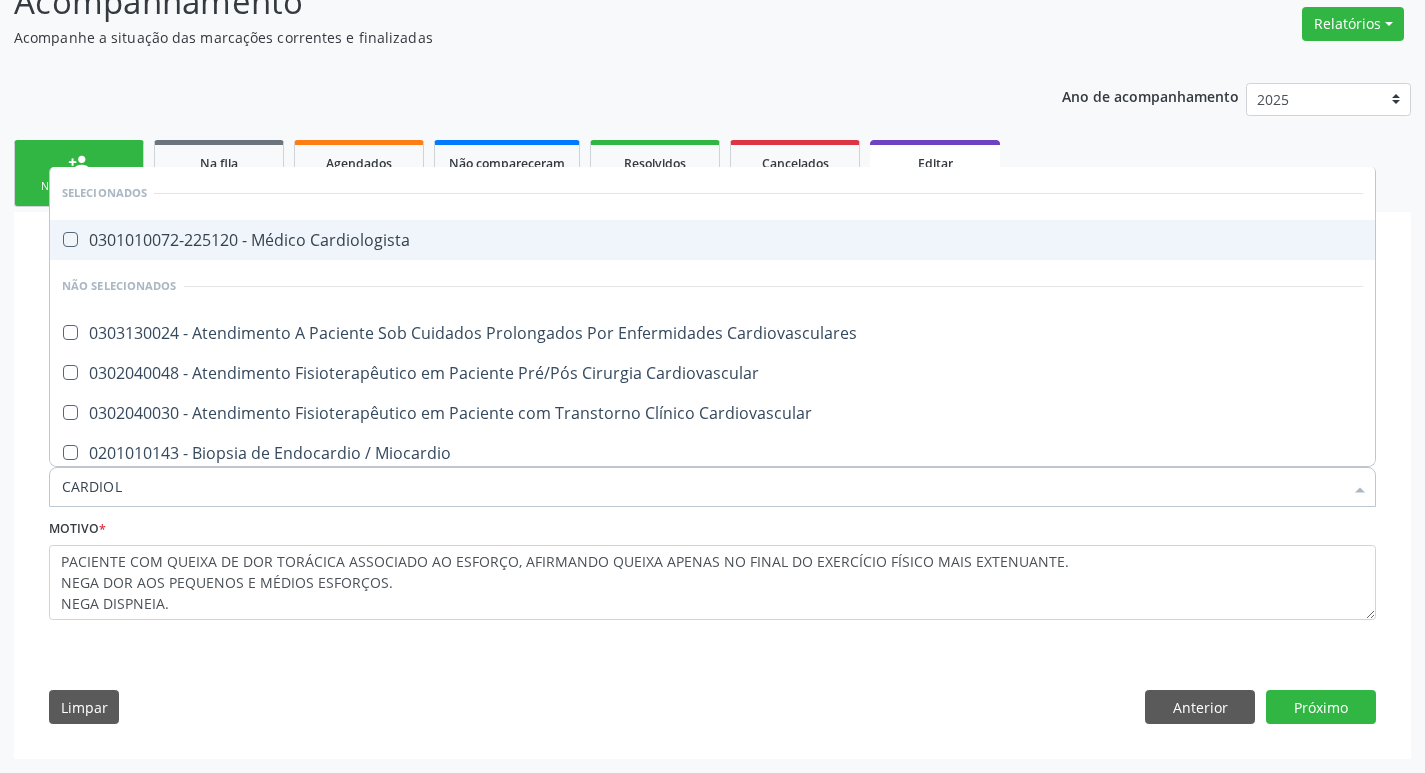 type on "CARDIOLO" 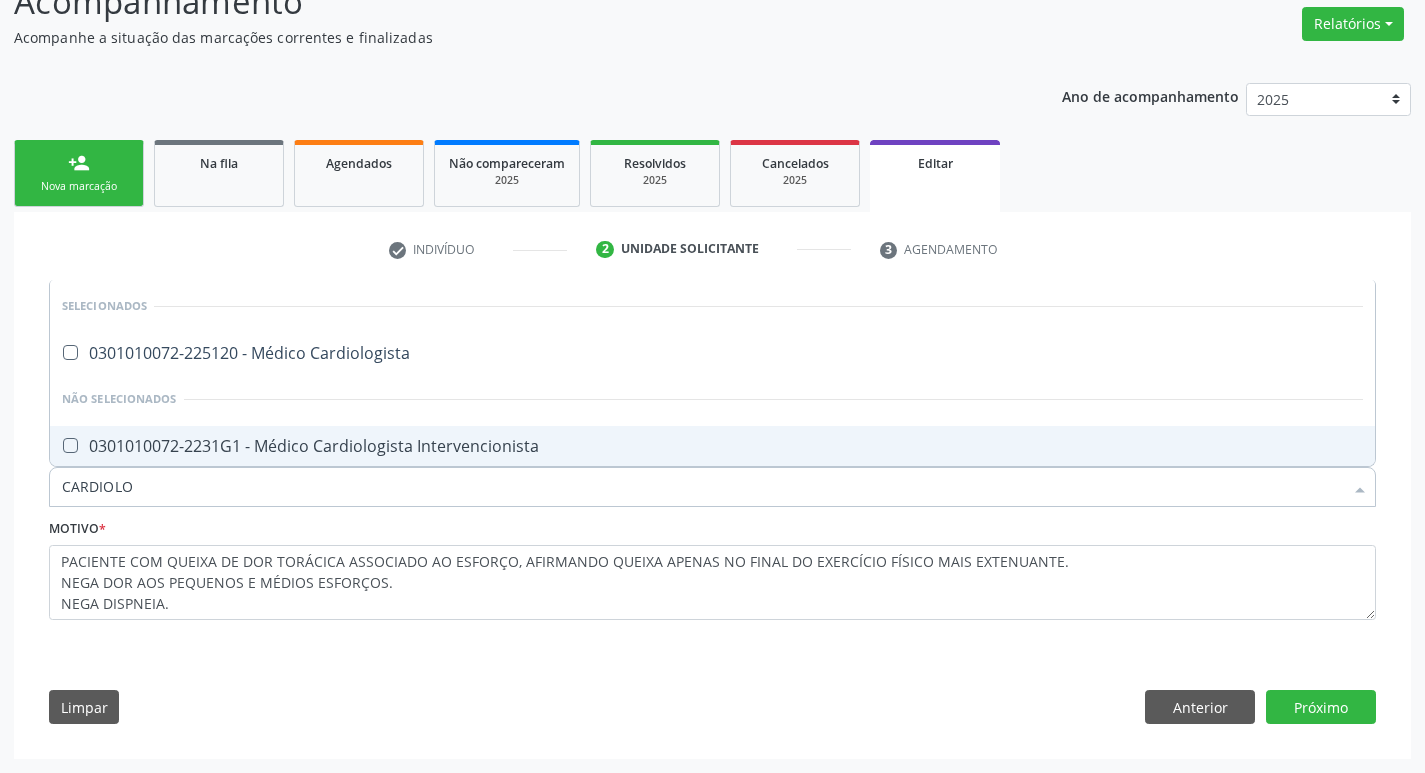 click on "0301010072-2231G1 - Médico Cardiologista Intervencionista" at bounding box center [712, 446] 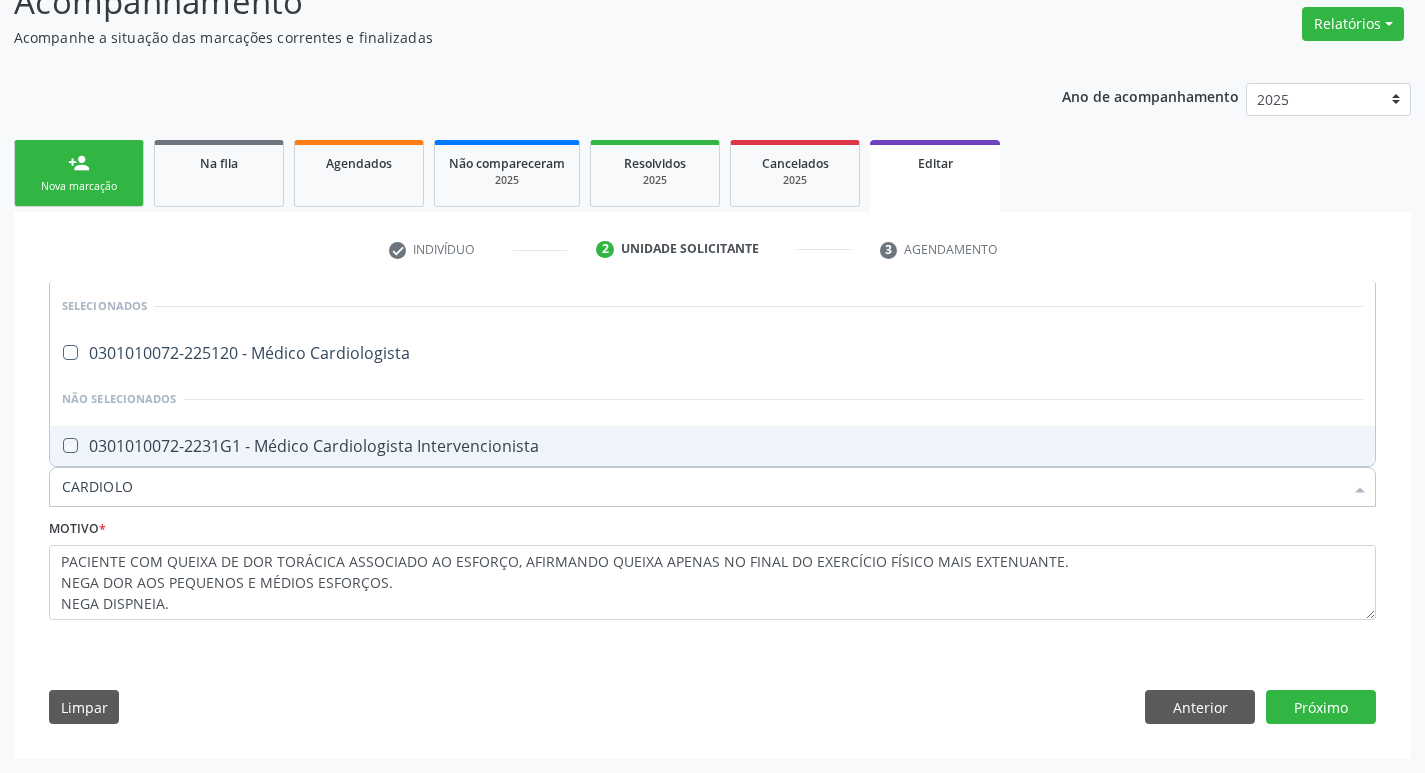 checkbox on "true" 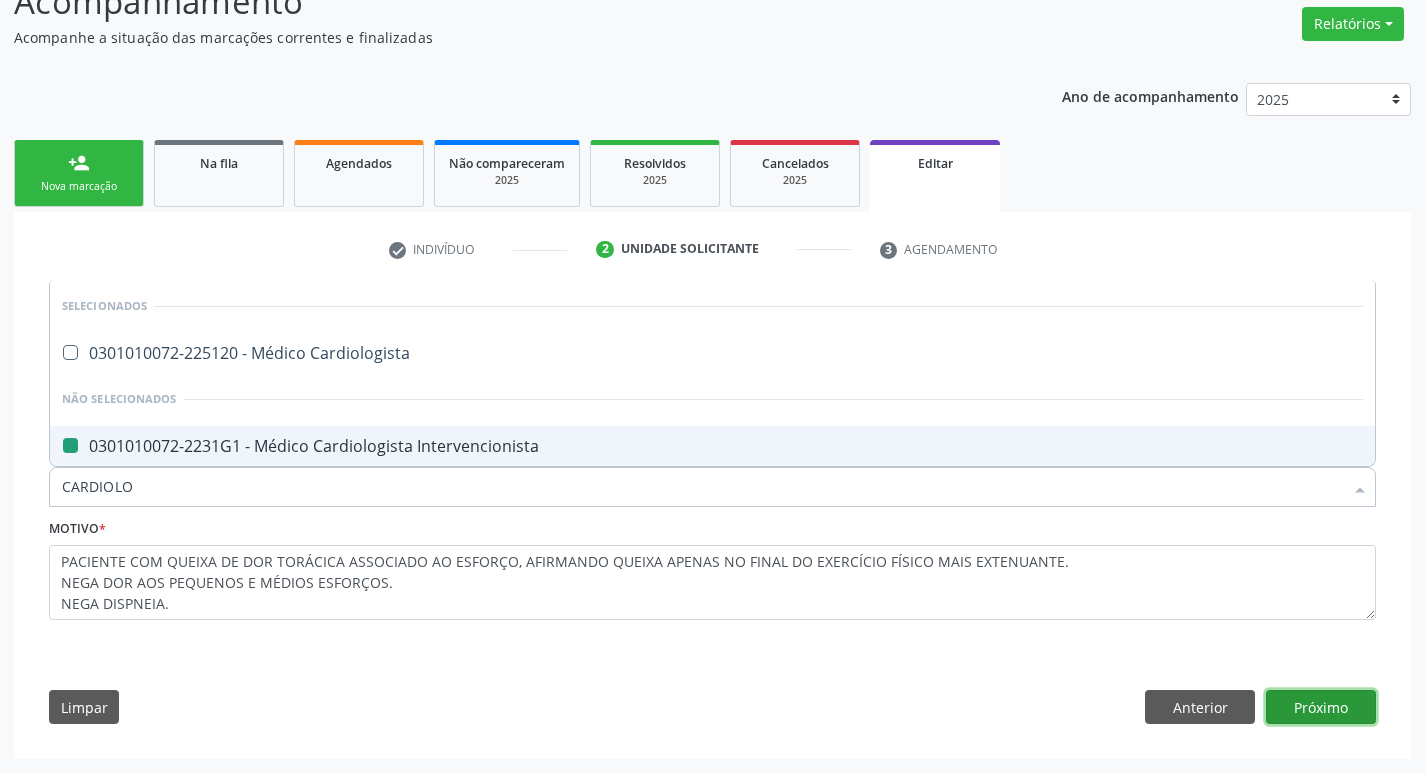 click on "Próximo" at bounding box center [1321, 707] 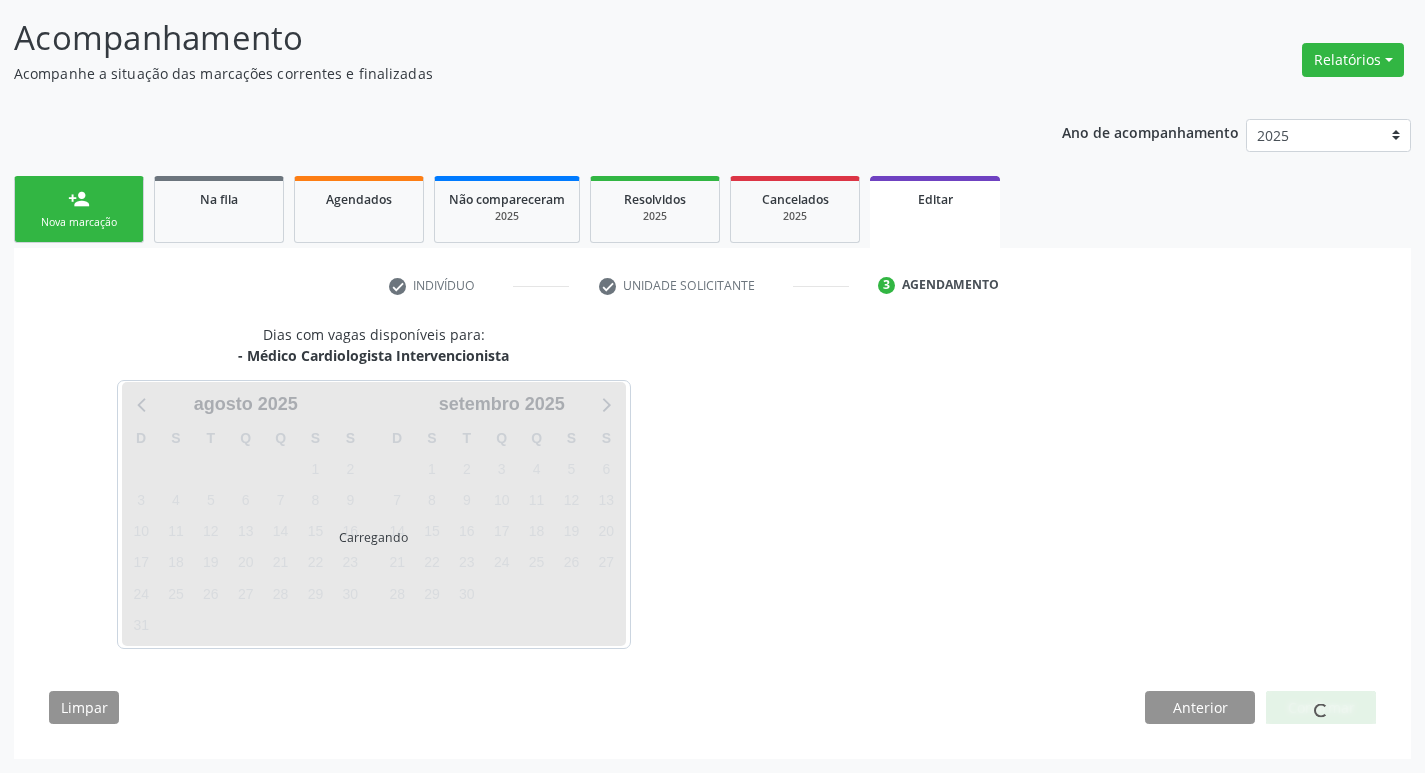 scroll, scrollTop: 123, scrollLeft: 0, axis: vertical 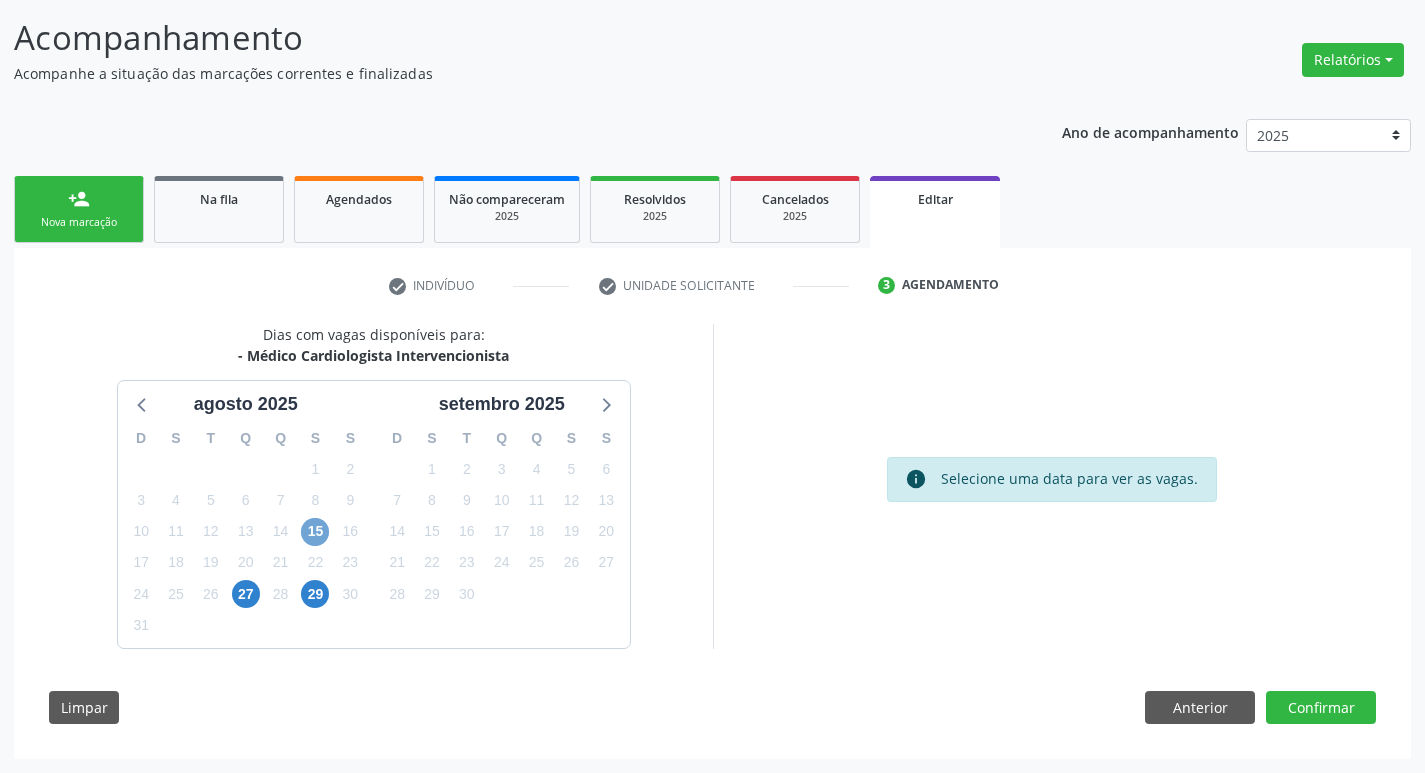 click on "15" at bounding box center (315, 532) 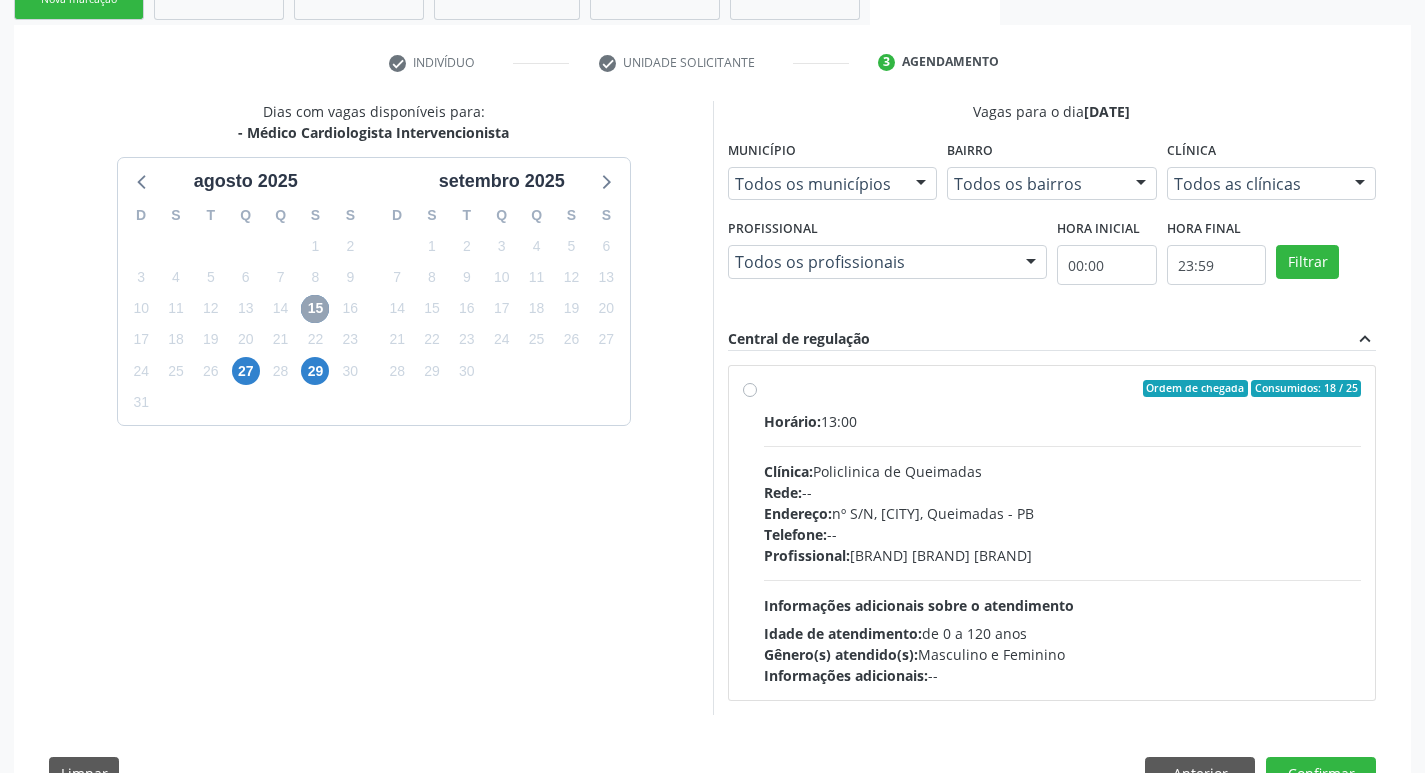 scroll, scrollTop: 413, scrollLeft: 0, axis: vertical 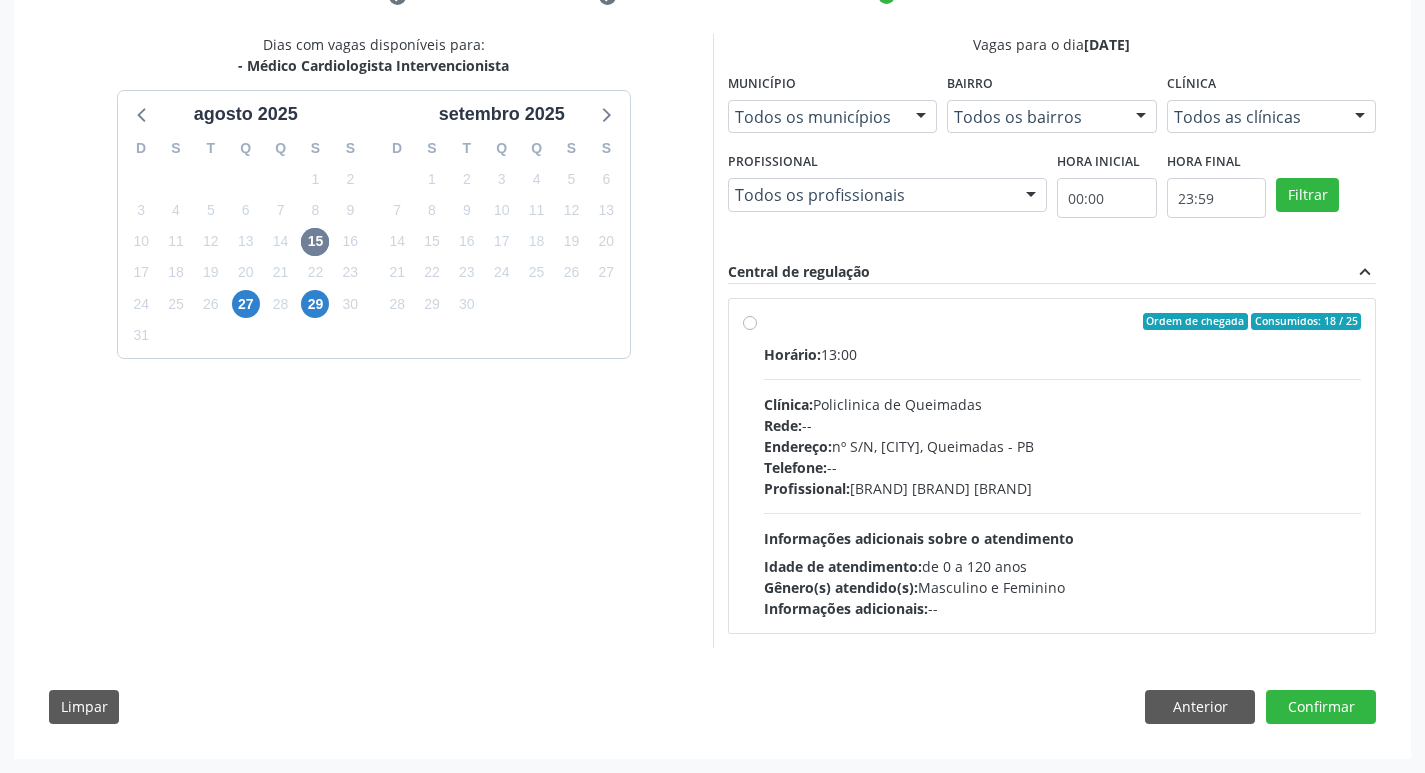 click on "Horário:   13:00
Clínica:  Policlinica de Queimadas
Rede:
--
Endereço:   nº S/N, Centro, Queimadas - PB
Telefone:   --
Profissional:
Filipe Rodrigues Pinto
Informações adicionais sobre o atendimento
Idade de atendimento:
de 0 a 120 anos
Gênero(s) atendido(s):
Masculino e Feminino
Informações adicionais:
--" at bounding box center [1063, 481] 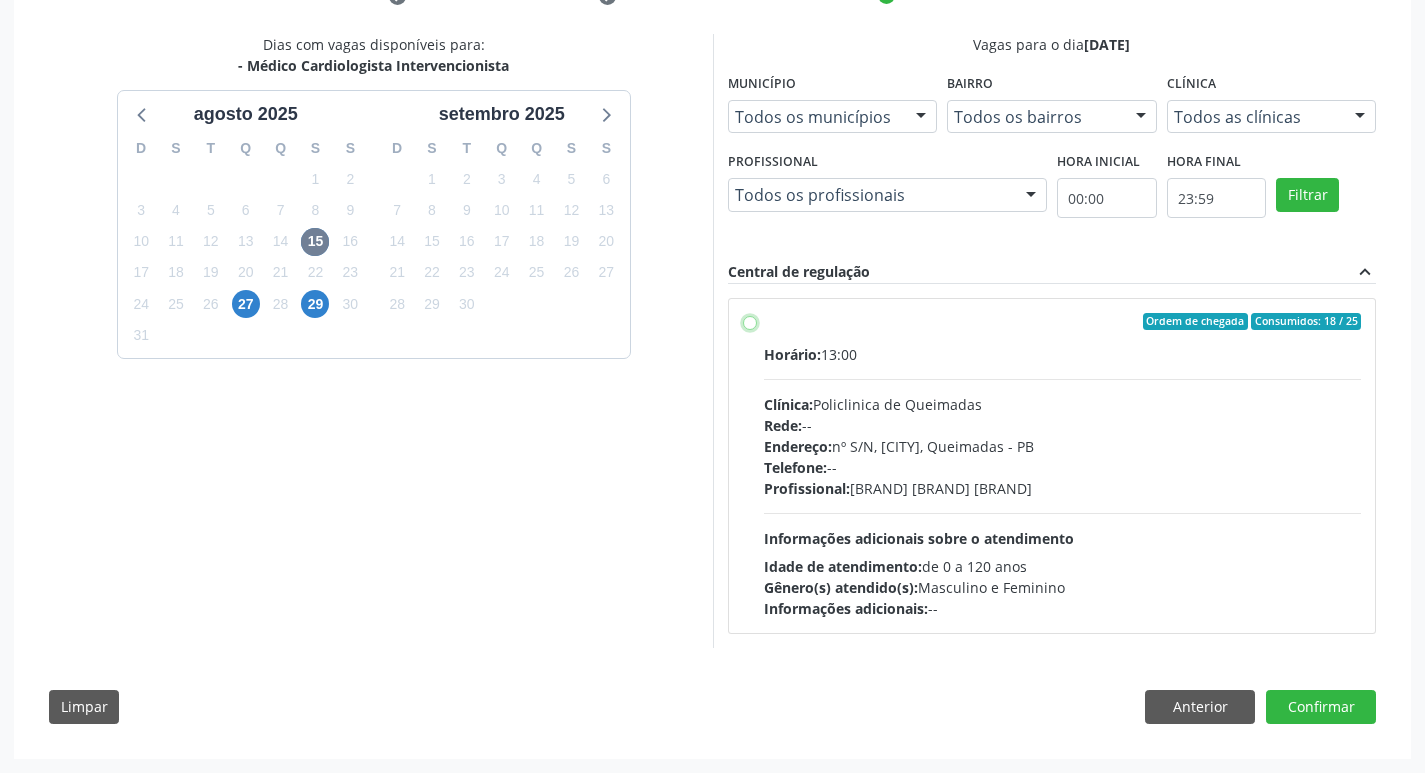 radio on "true" 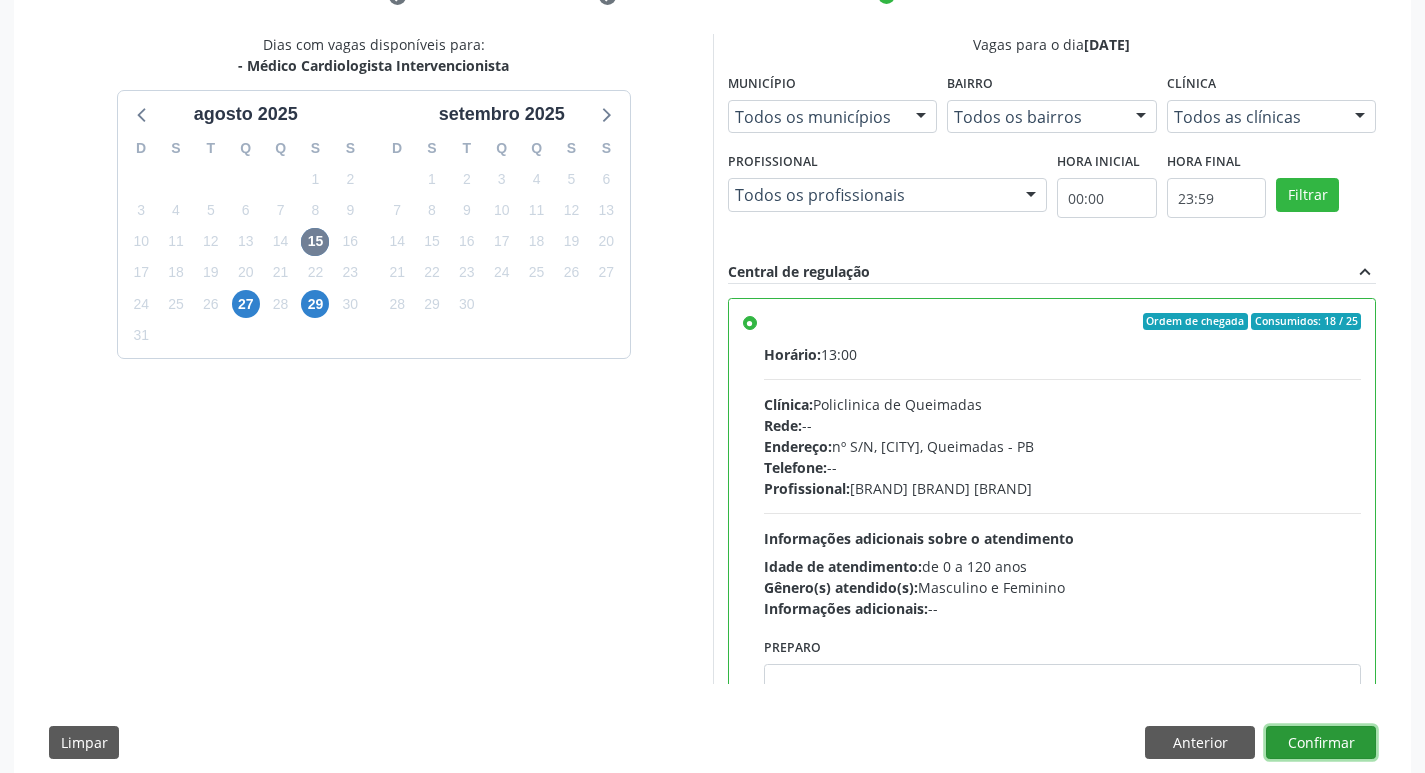 click on "Confirmar" at bounding box center (1321, 743) 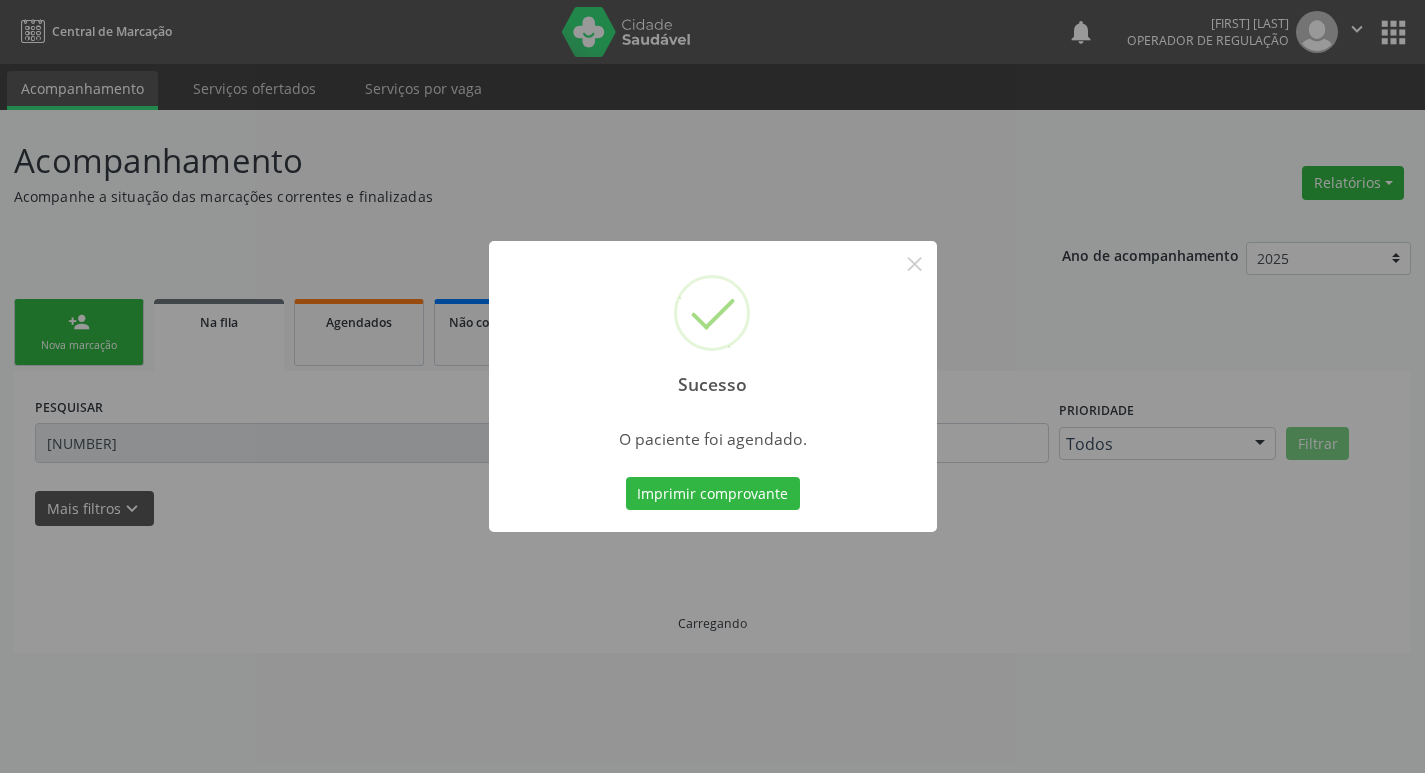 scroll, scrollTop: 0, scrollLeft: 0, axis: both 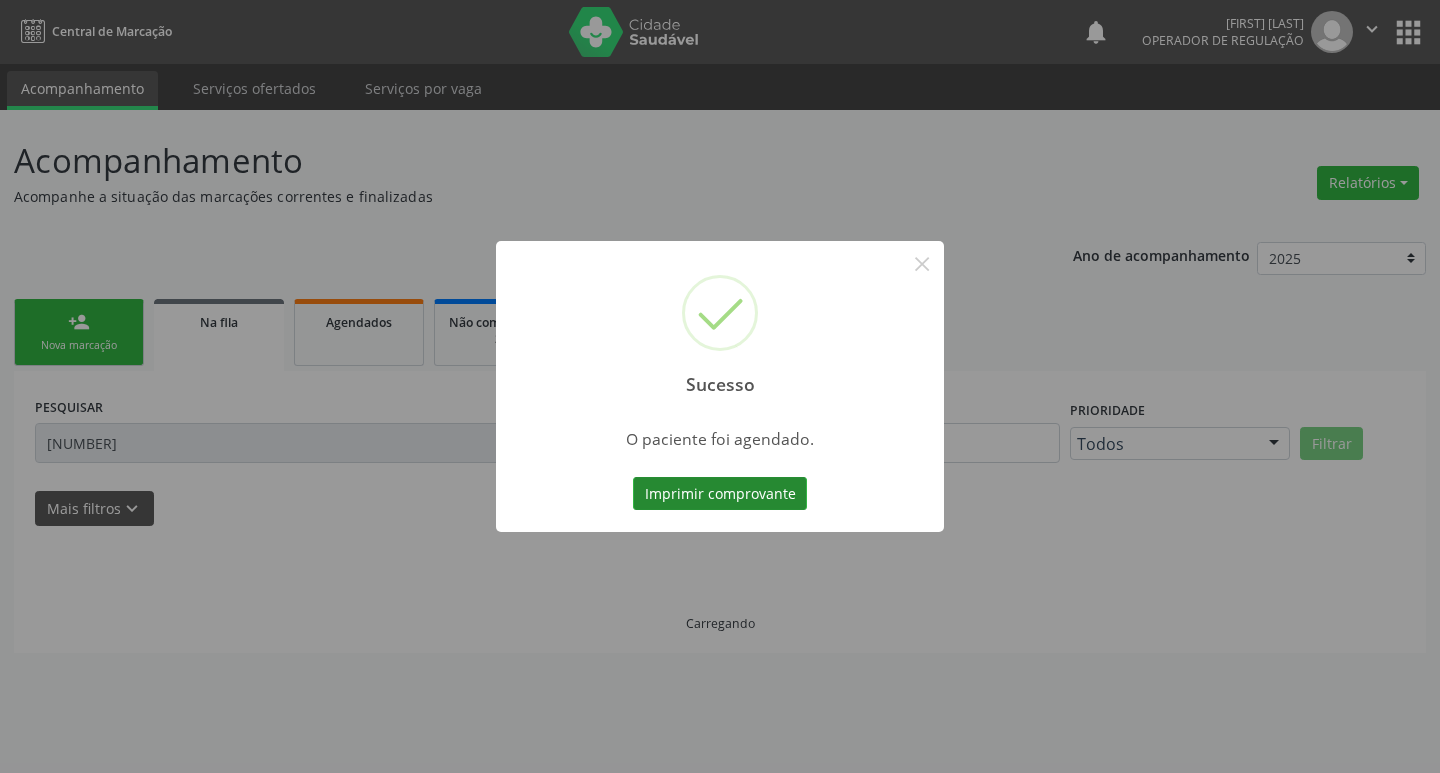 click on "Imprimir comprovante" at bounding box center (720, 494) 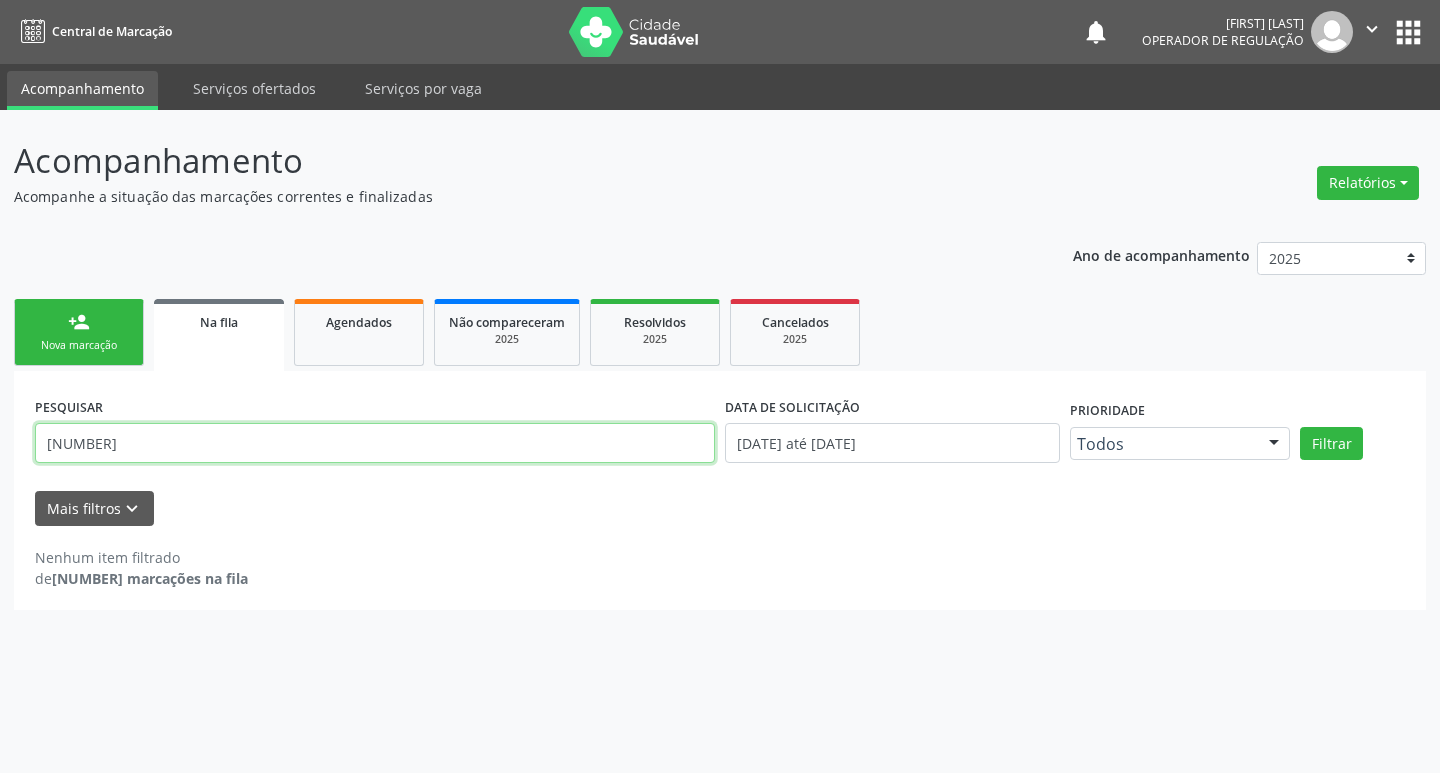 click on "707804640230812" at bounding box center (375, 443) 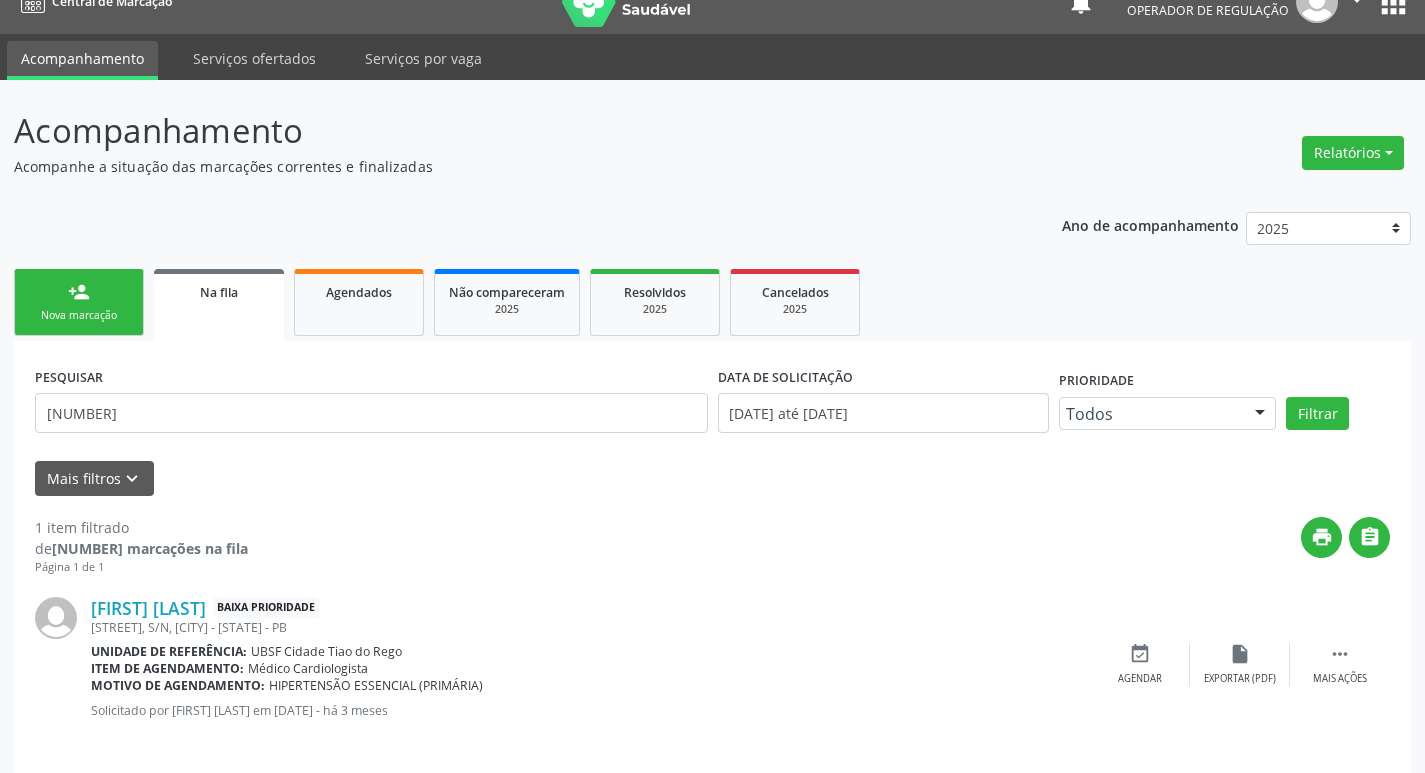 scroll, scrollTop: 46, scrollLeft: 0, axis: vertical 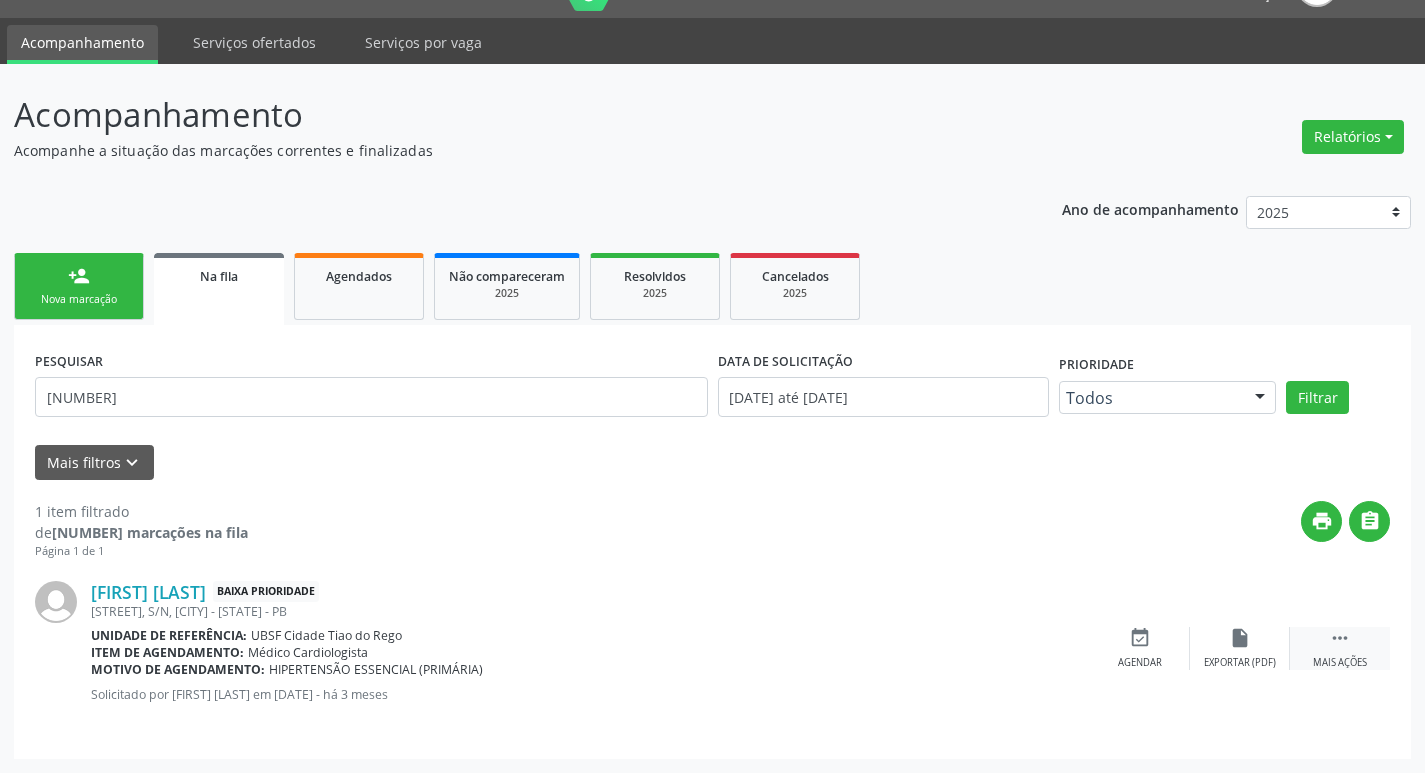 click on "Mais ações" at bounding box center [1340, 663] 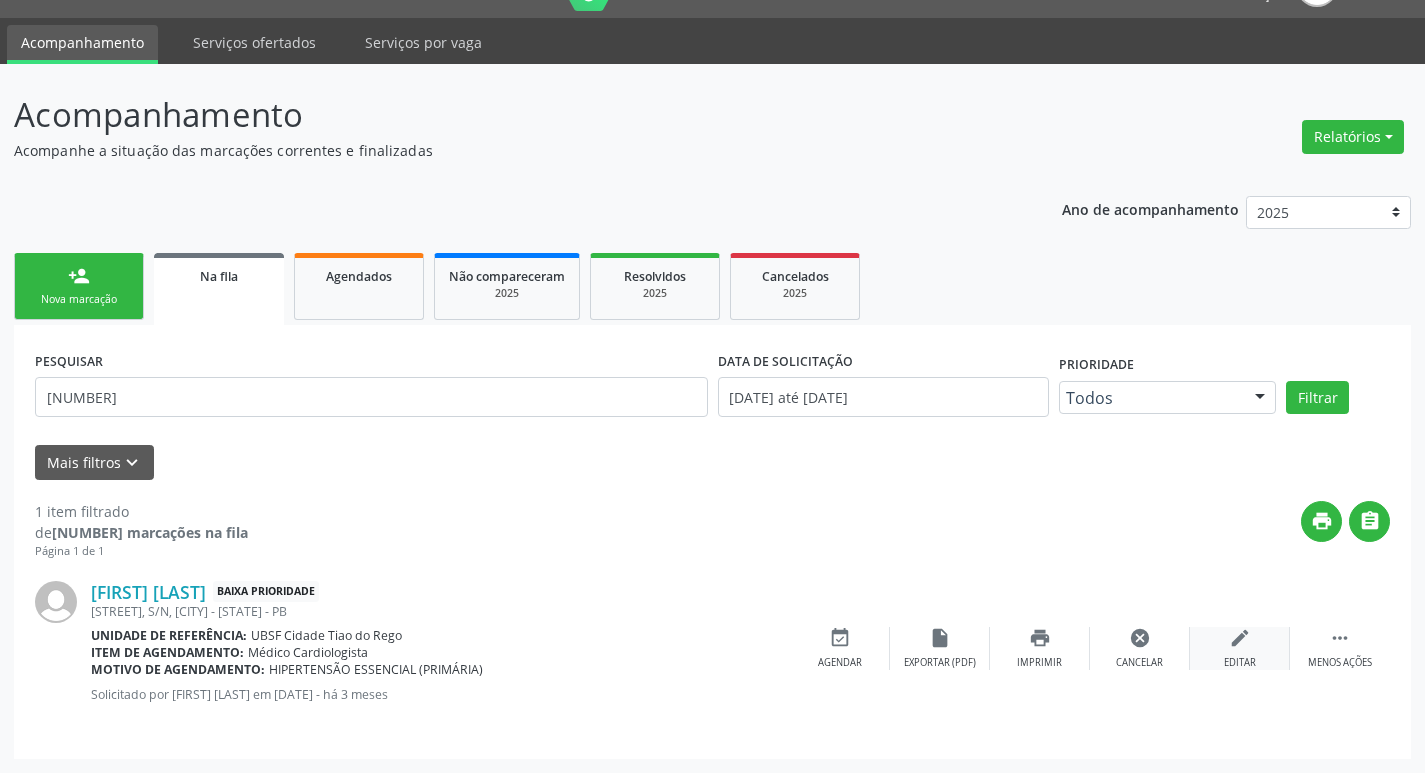 click on "edit" at bounding box center [1240, 638] 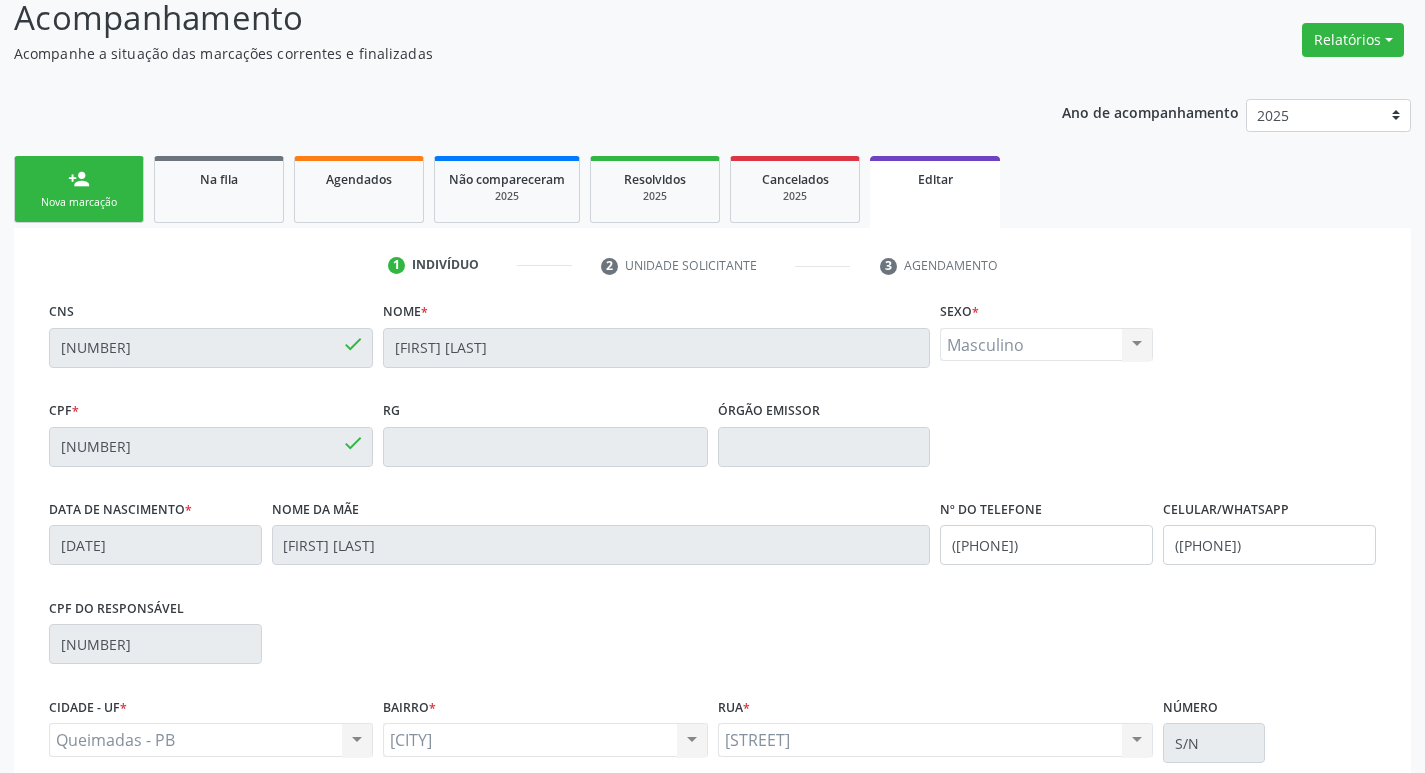 scroll, scrollTop: 338, scrollLeft: 0, axis: vertical 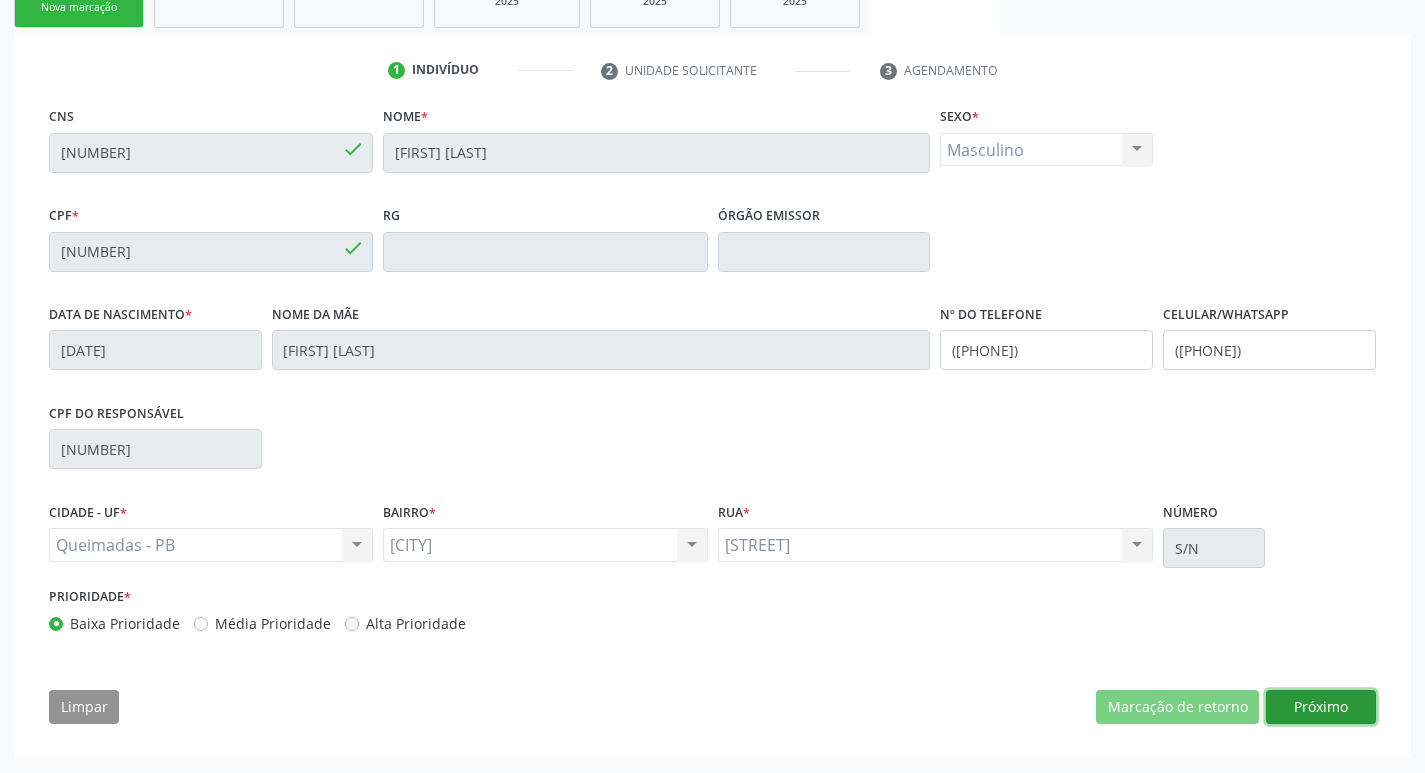 click on "Próximo" at bounding box center [1321, 707] 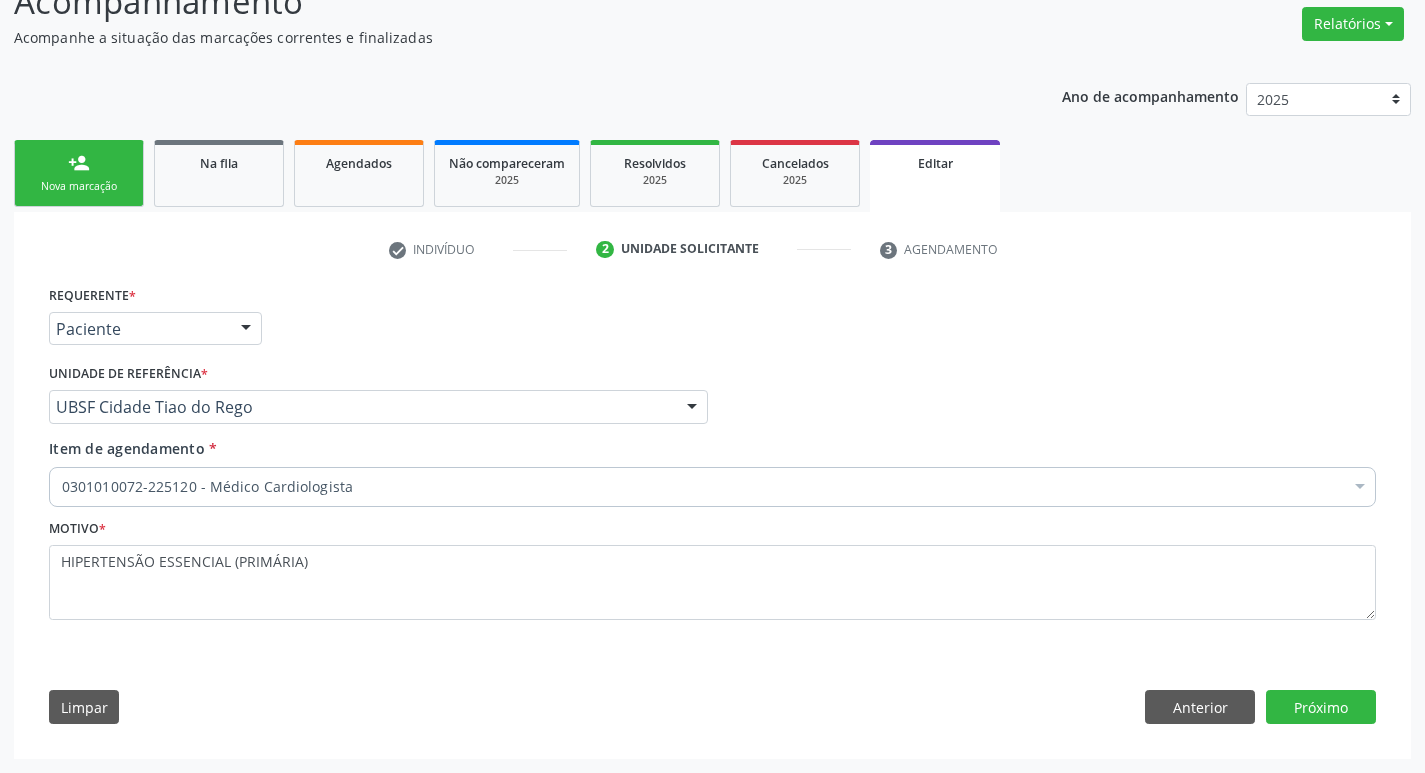 scroll, scrollTop: 159, scrollLeft: 0, axis: vertical 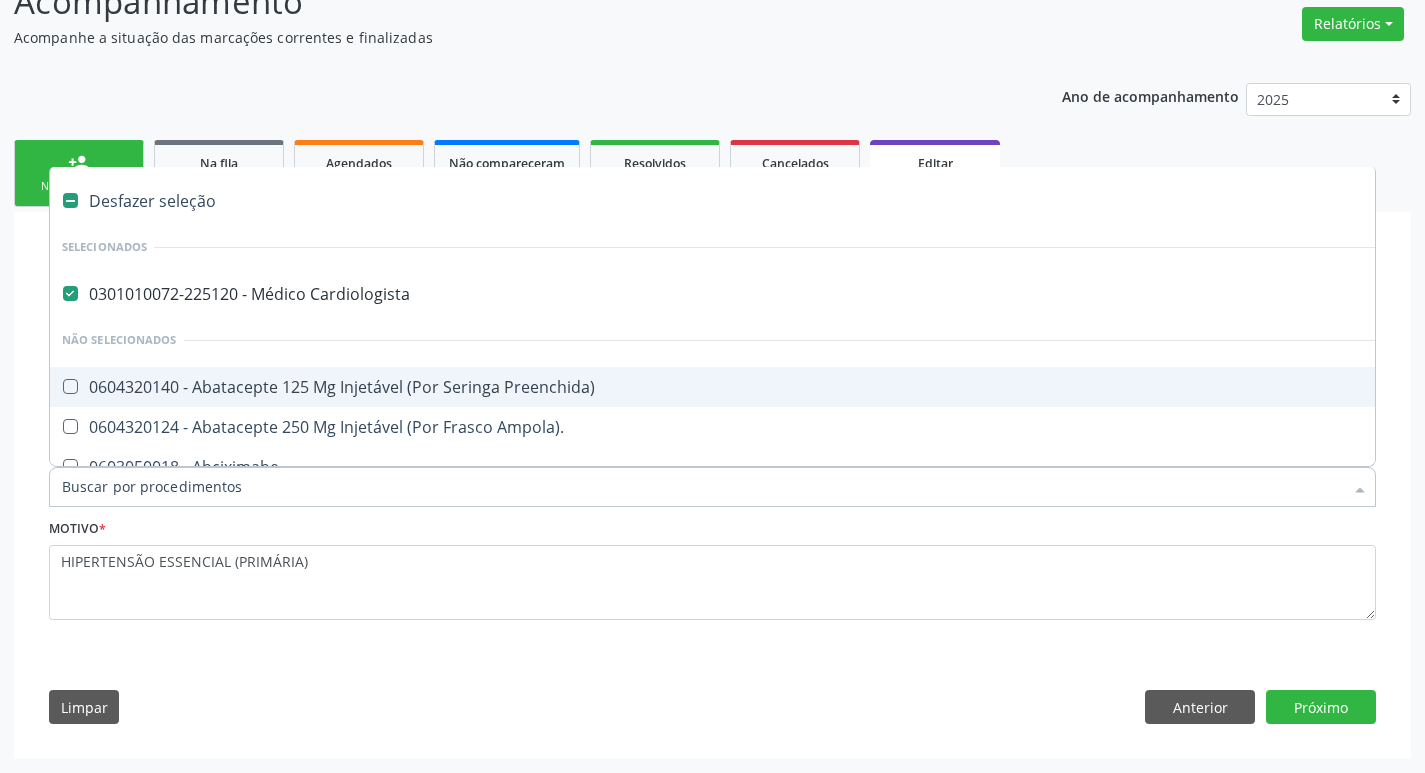 click on "0301010072-225120 - Médico Cardiologista" at bounding box center [840, 294] 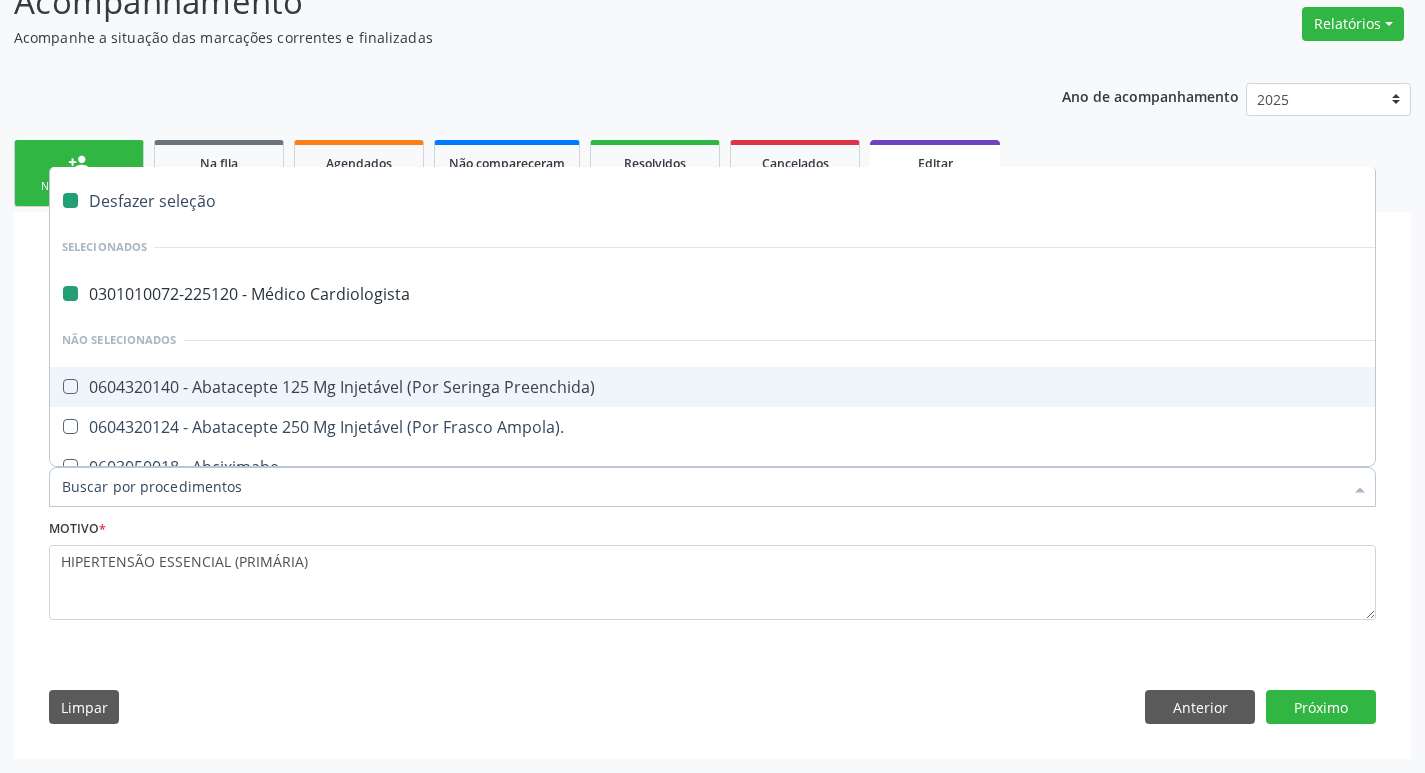 checkbox on "false" 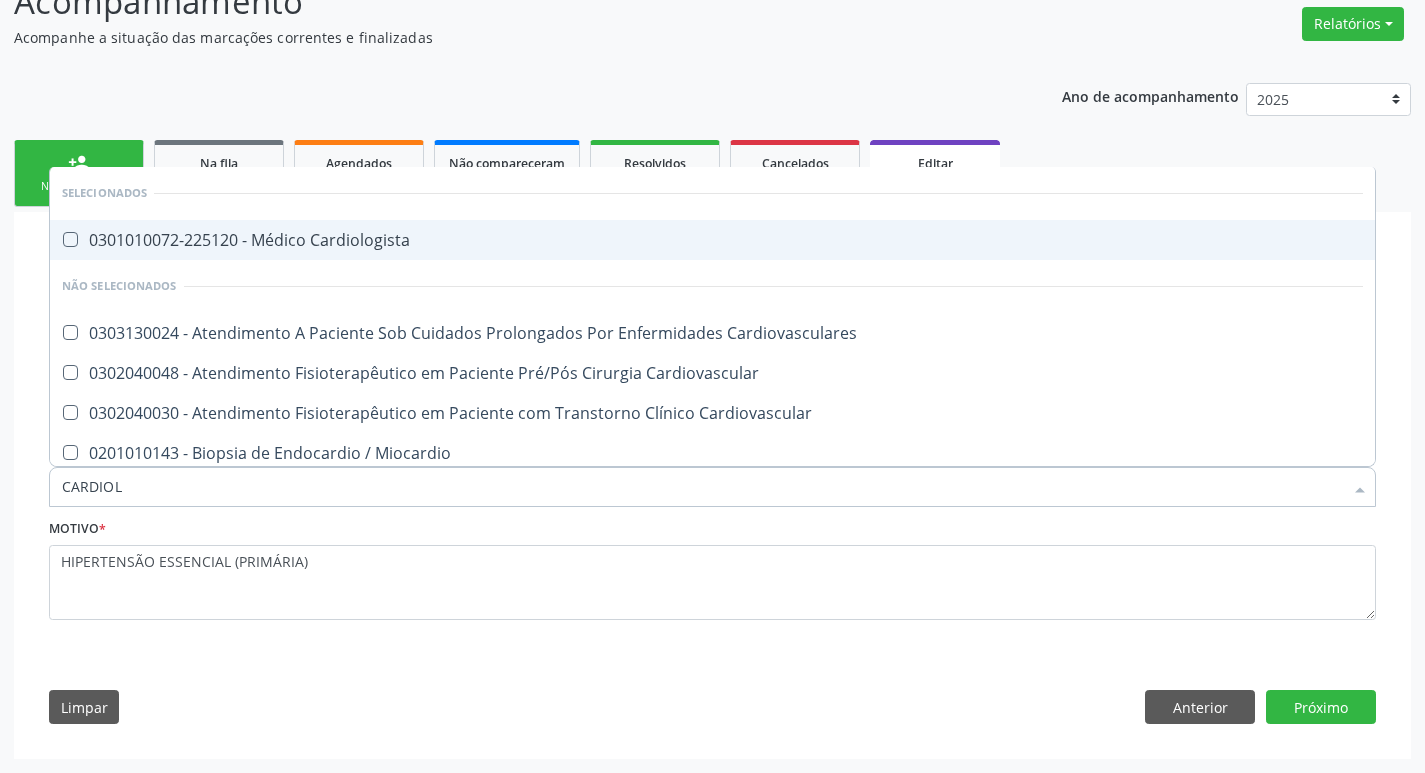 type on "CARDIOLO" 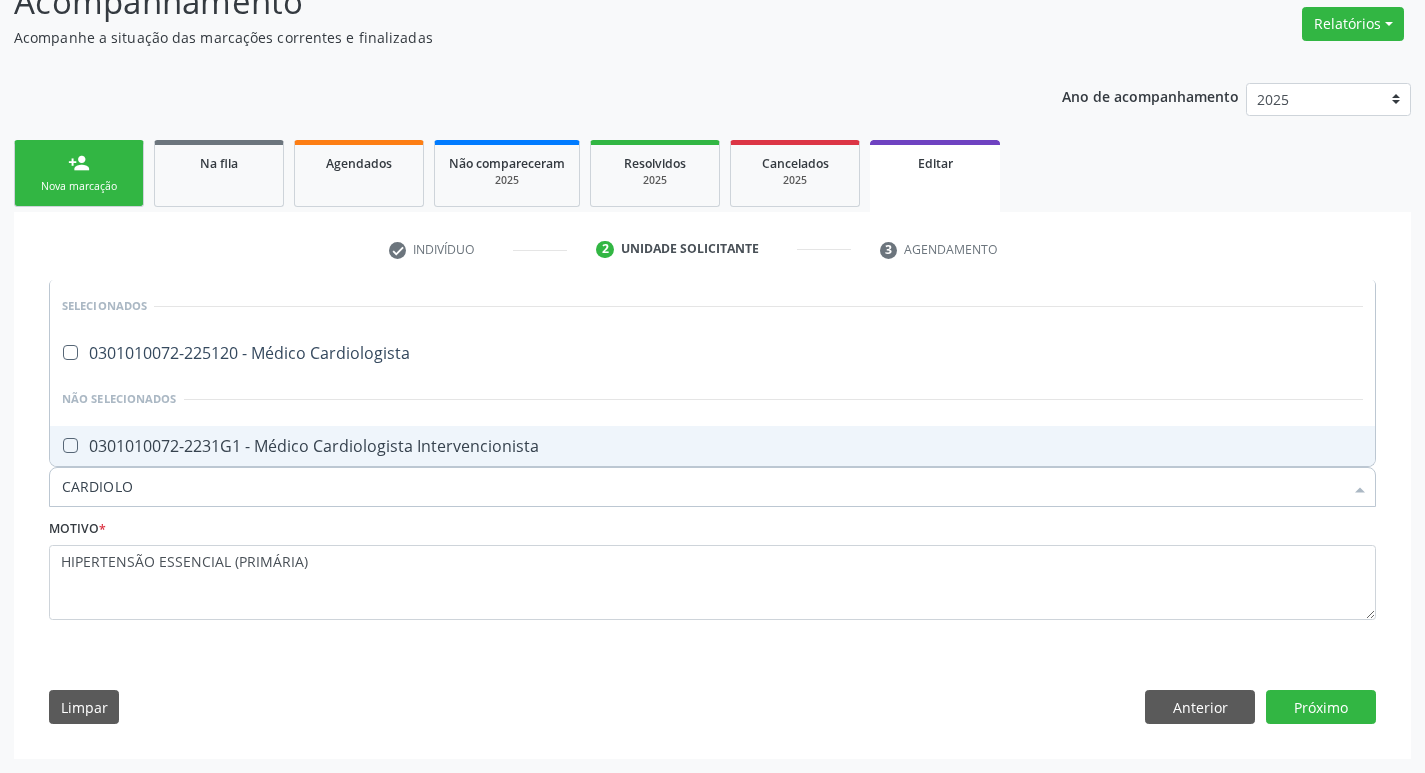 click on "0301010072-2231G1 - Médico Cardiologista Intervencionista" at bounding box center [712, 446] 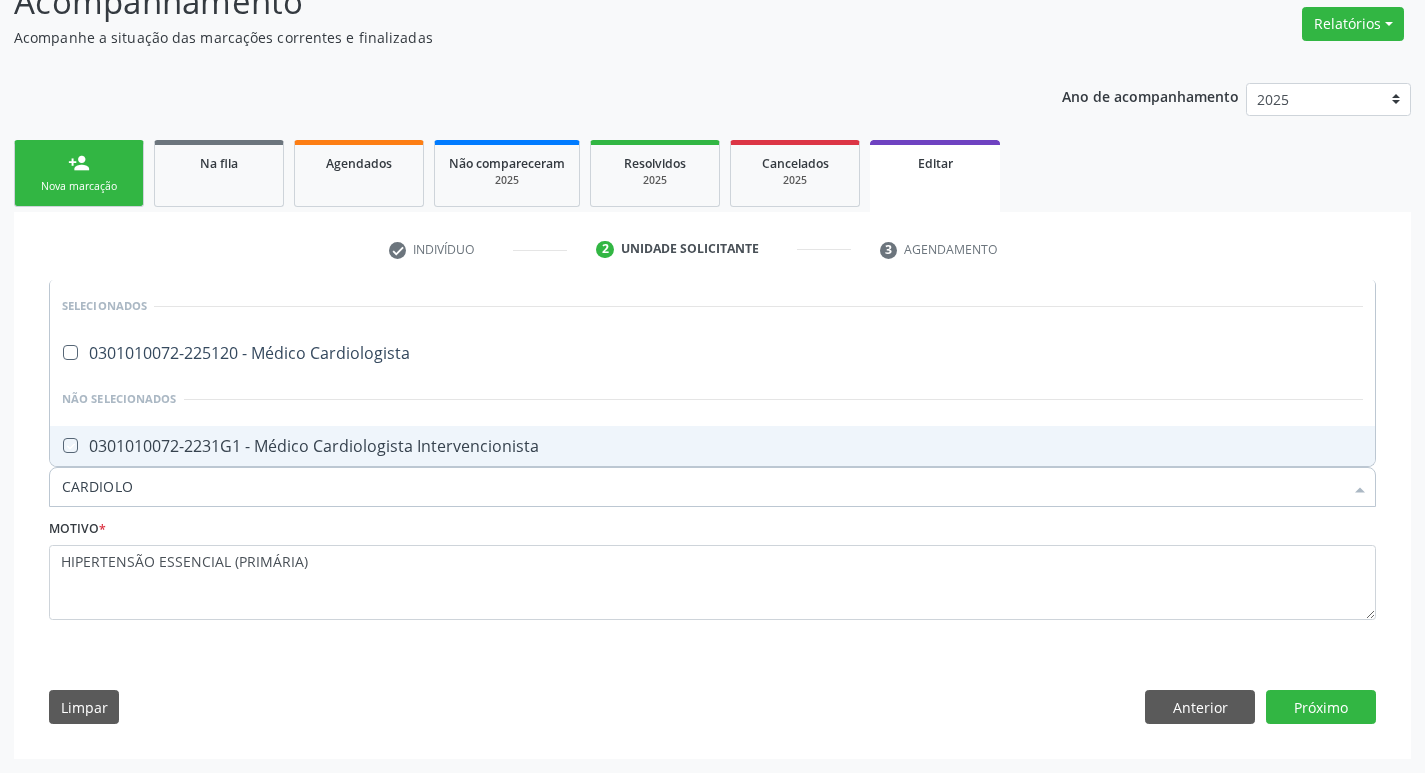checkbox on "true" 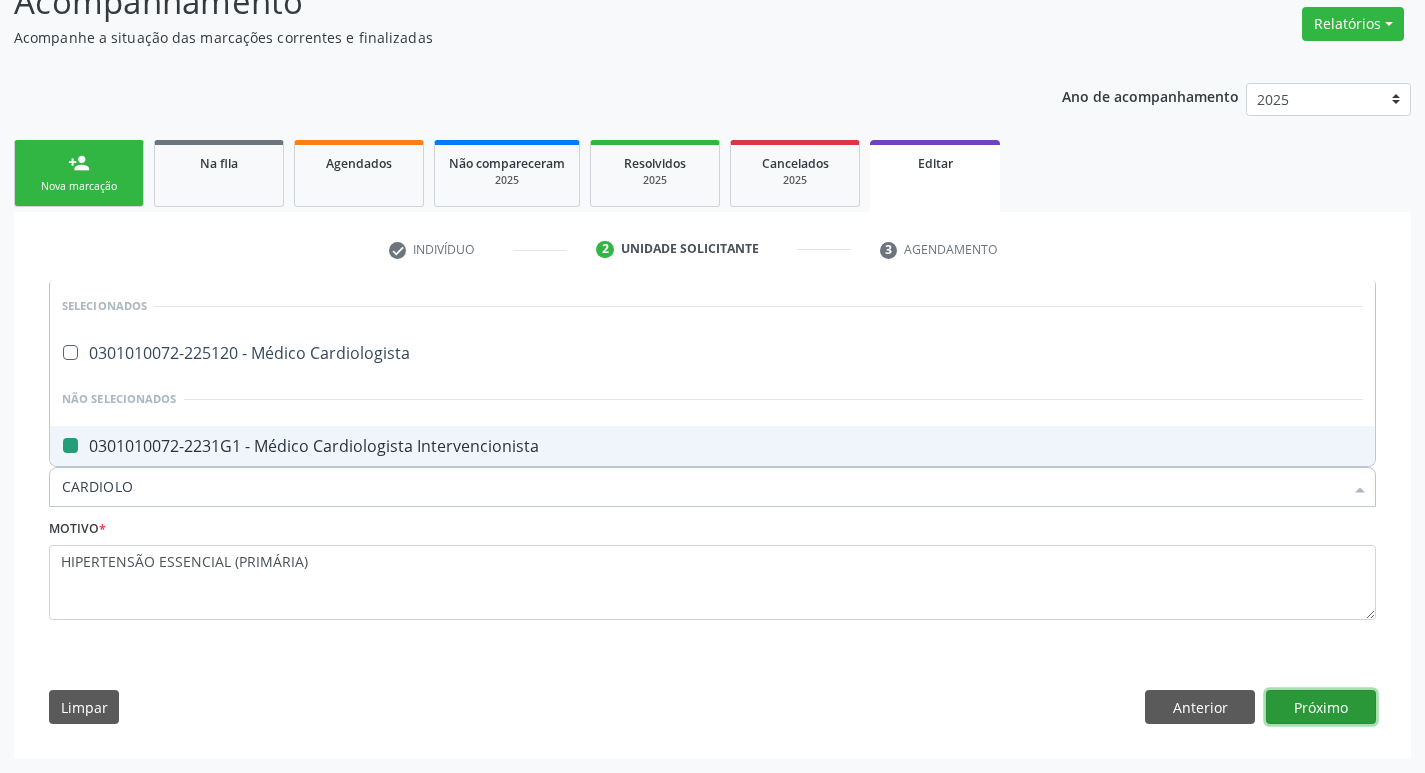 click on "Próximo" at bounding box center (1321, 707) 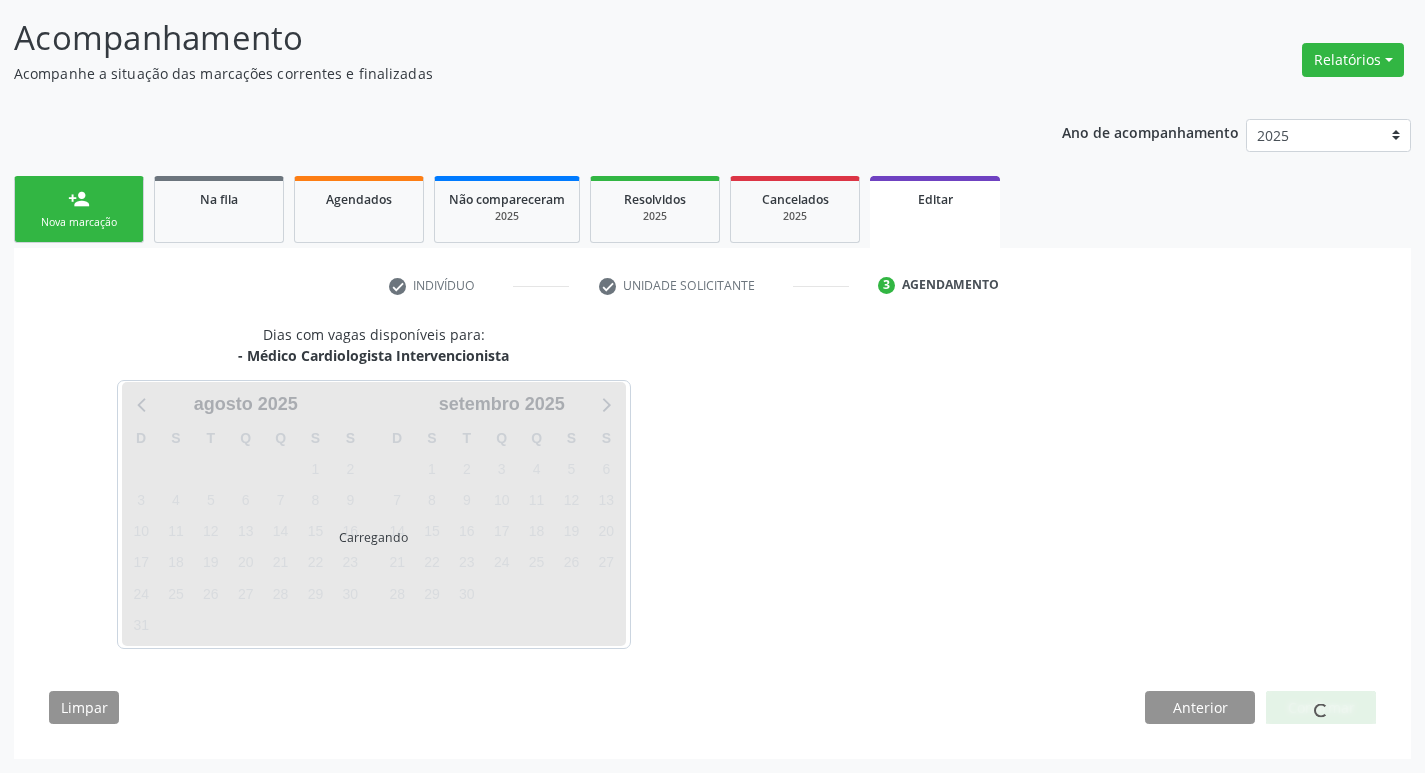 scroll, scrollTop: 123, scrollLeft: 0, axis: vertical 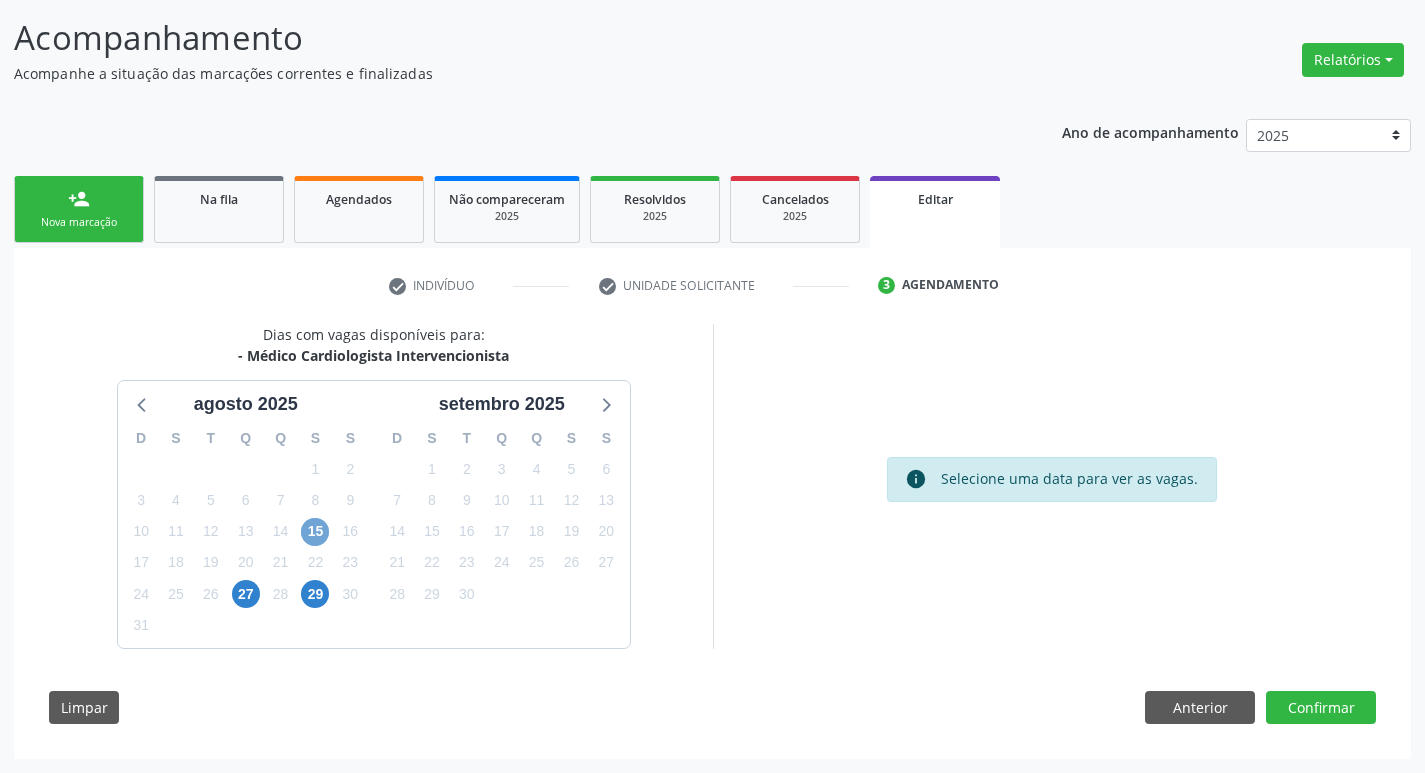 click on "15" at bounding box center (315, 532) 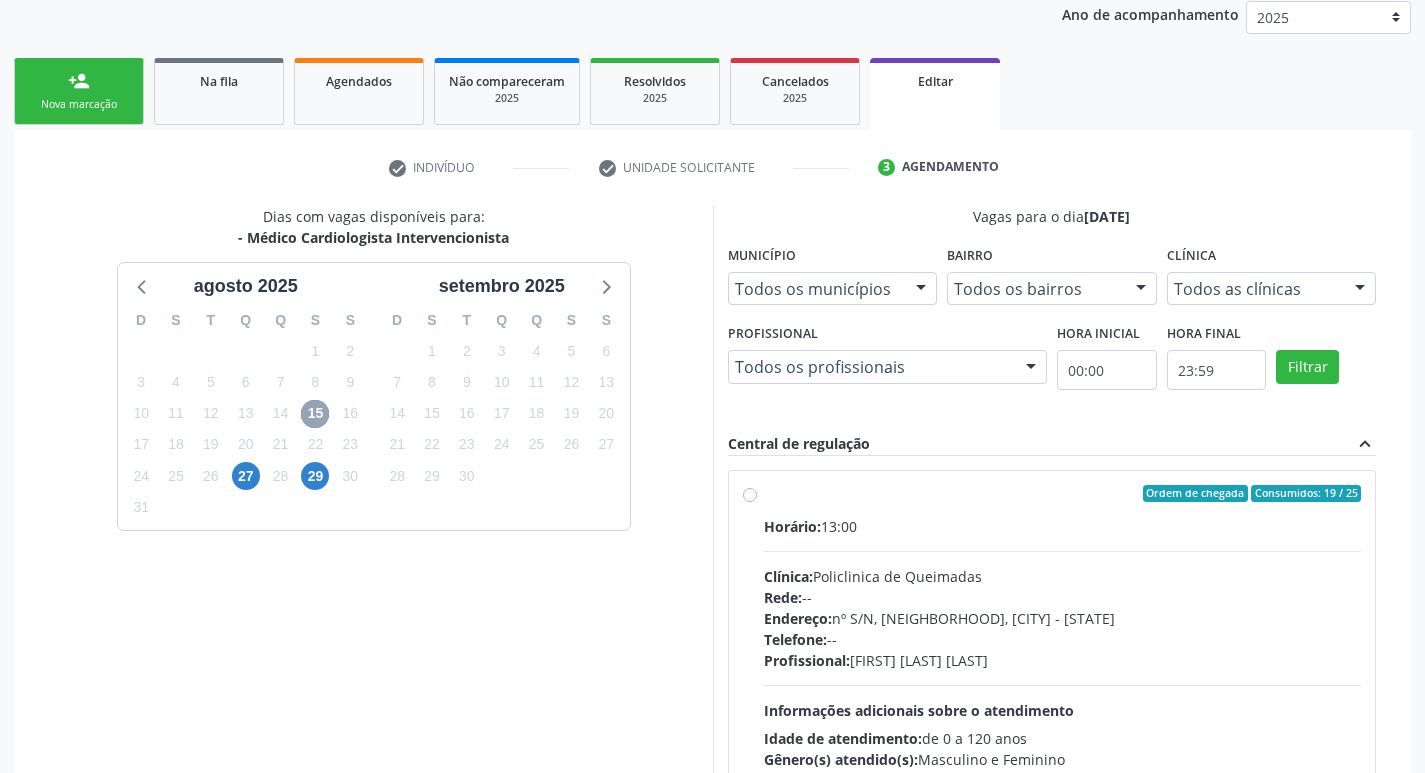 scroll, scrollTop: 413, scrollLeft: 0, axis: vertical 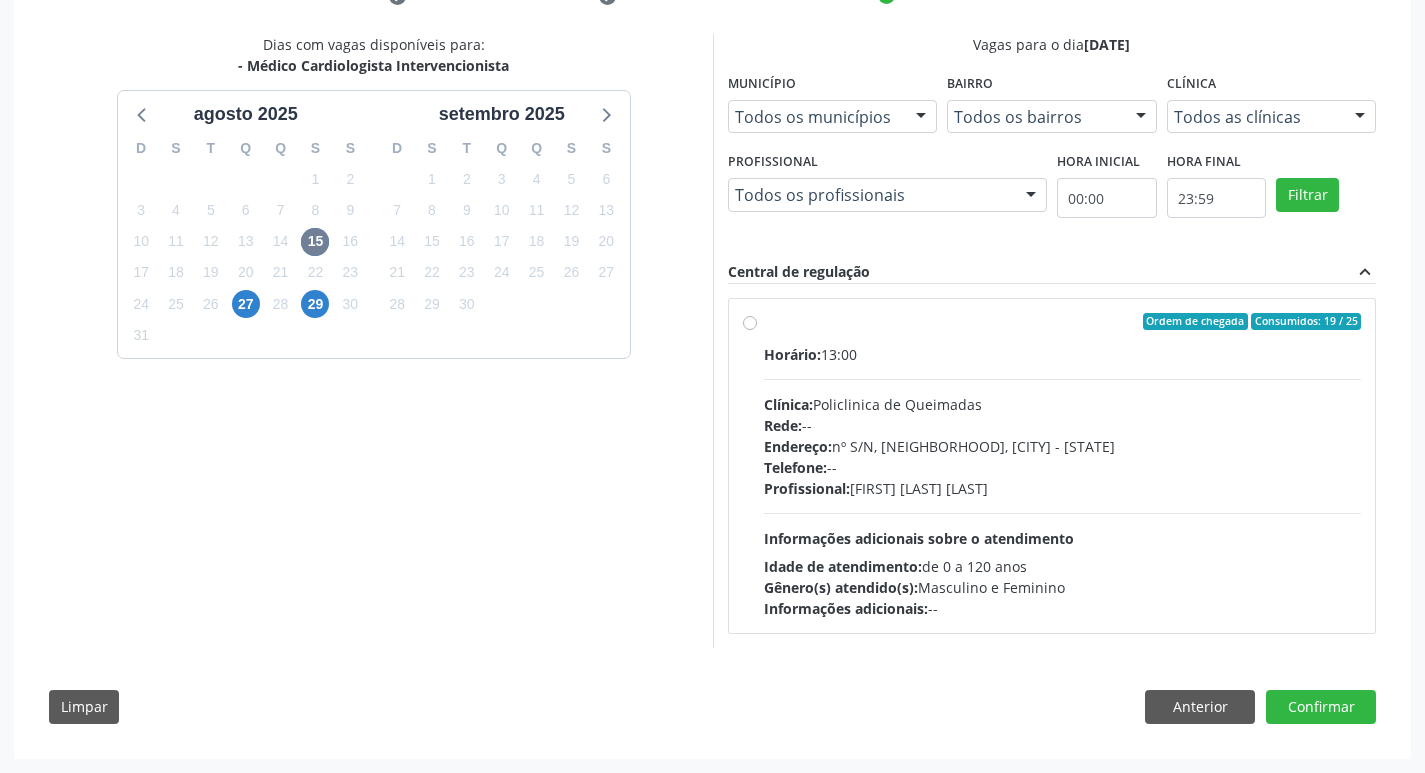click on "Horário:   13:00
Clínica:  Policlinica de Queimadas
Rede:
--
Endereço:   nº S/N, Centro, Queimadas - PB
Telefone:   --
Profissional:
Filipe Rodrigues Pinto
Informações adicionais sobre o atendimento
Idade de atendimento:
de 0 a 120 anos
Gênero(s) atendido(s):
Masculino e Feminino
Informações adicionais:
--" at bounding box center (1063, 481) 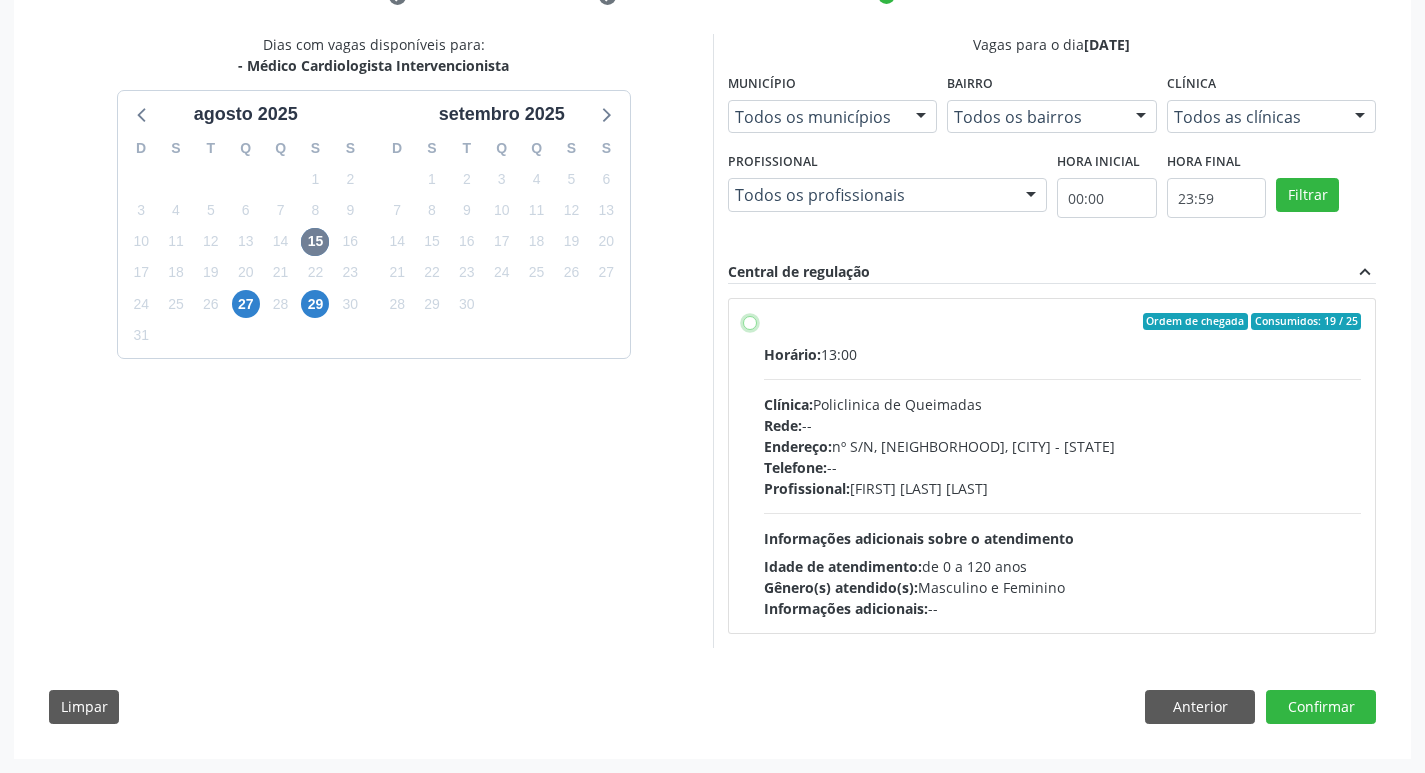 radio on "true" 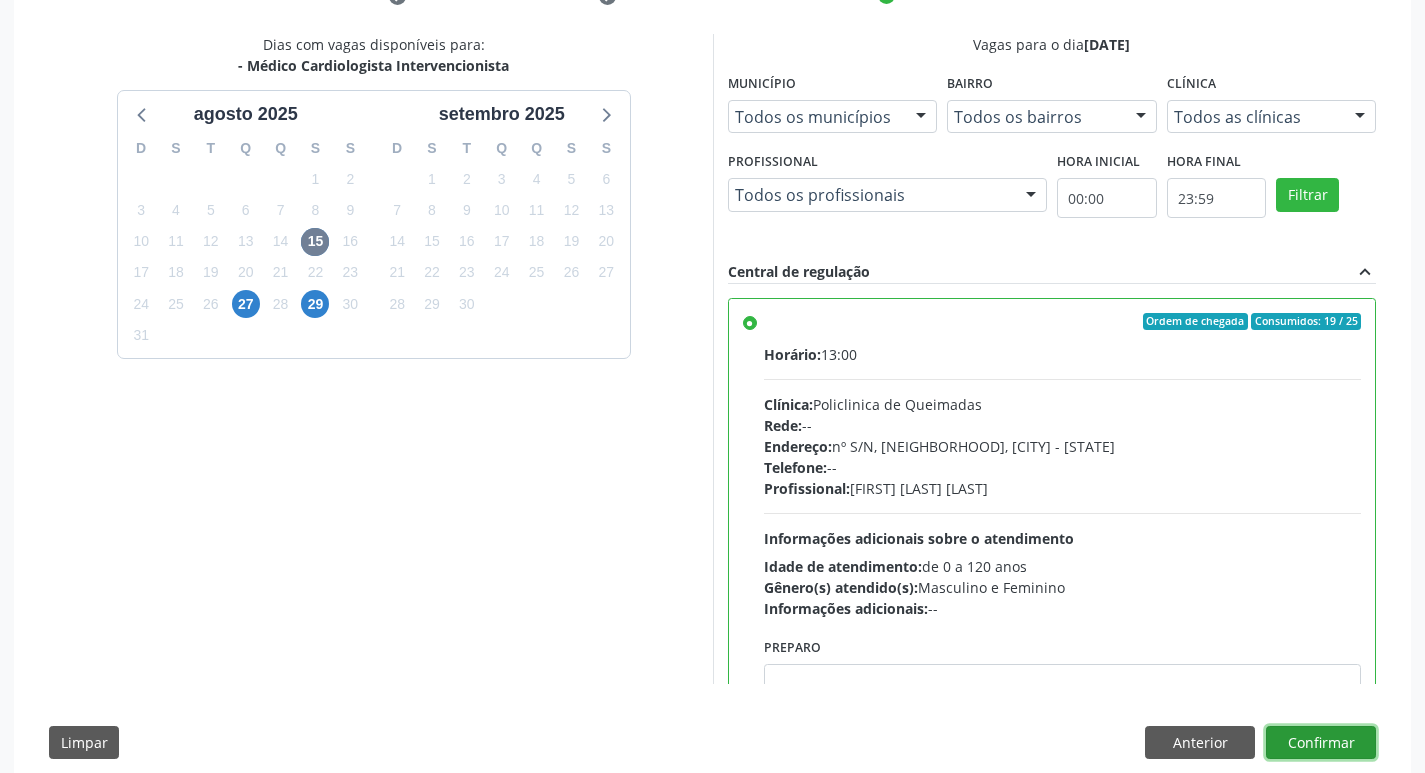 click on "Confirmar" at bounding box center (1321, 743) 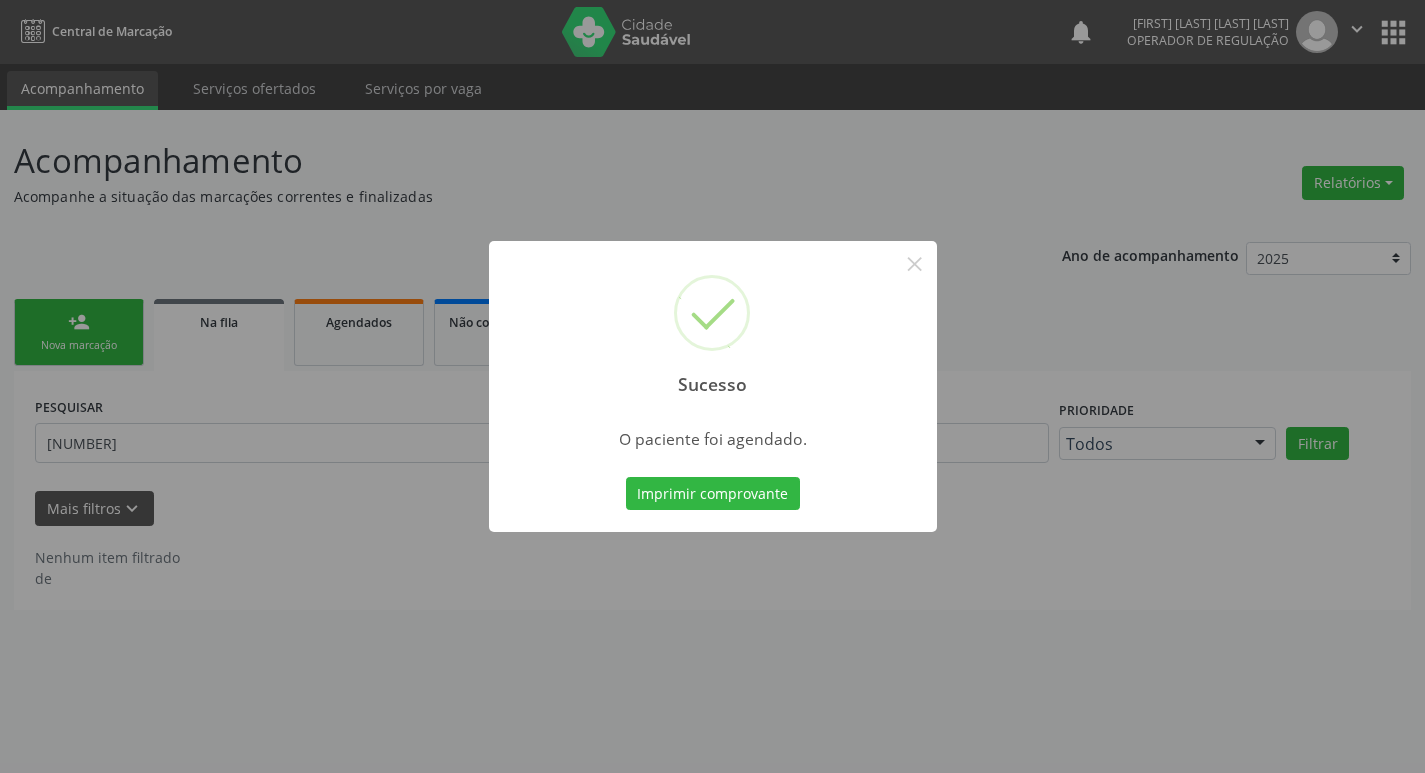 scroll, scrollTop: 0, scrollLeft: 0, axis: both 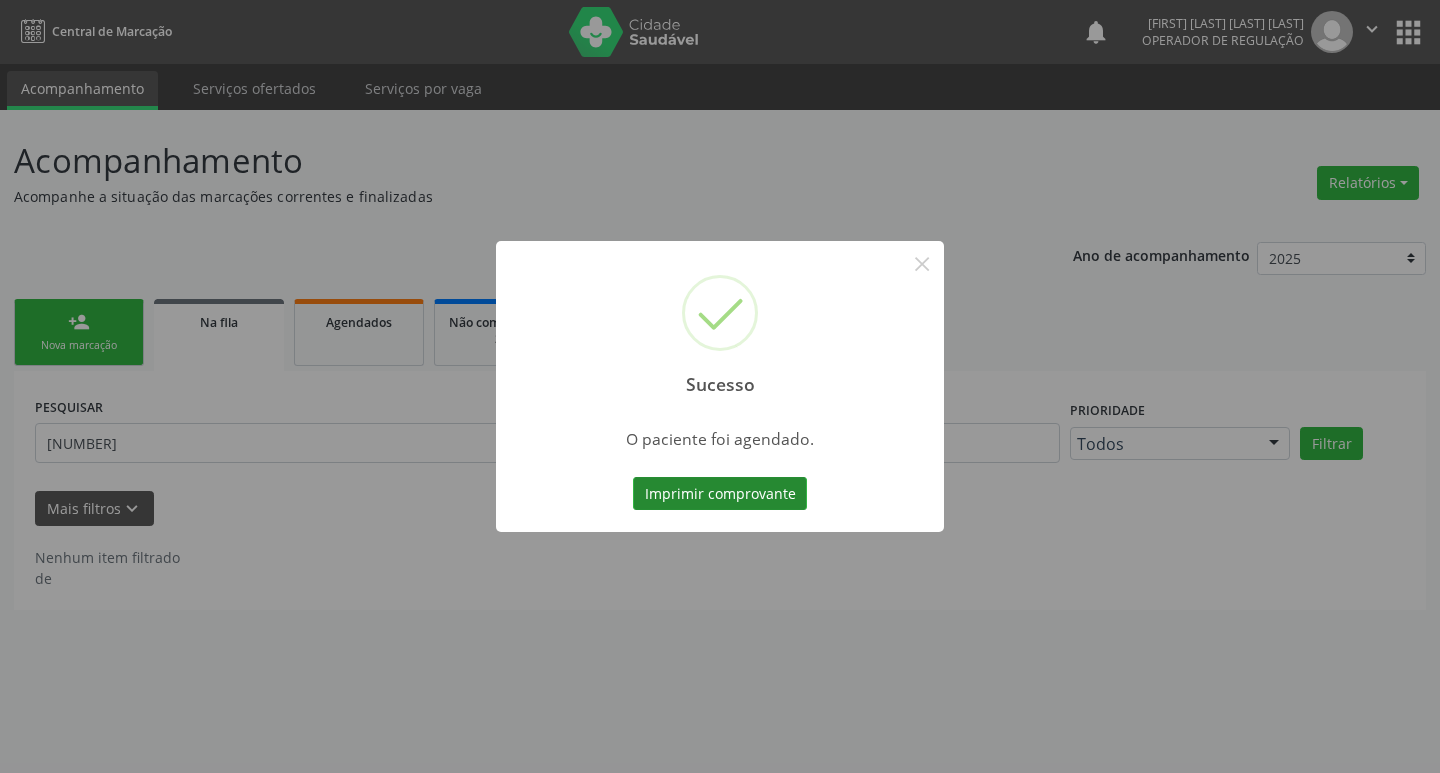 click on "Imprimir comprovante" at bounding box center (720, 494) 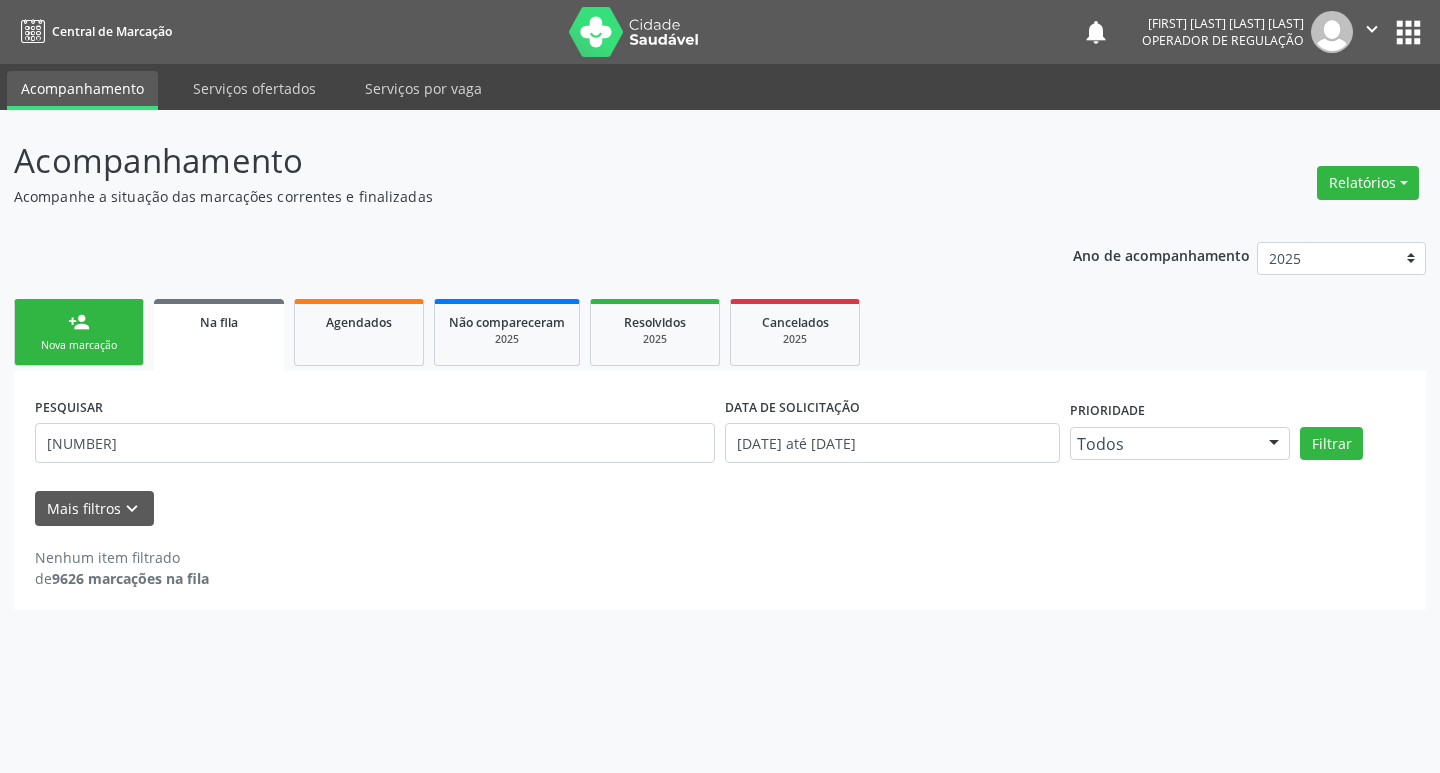 click on "Nova marcação" at bounding box center [79, 345] 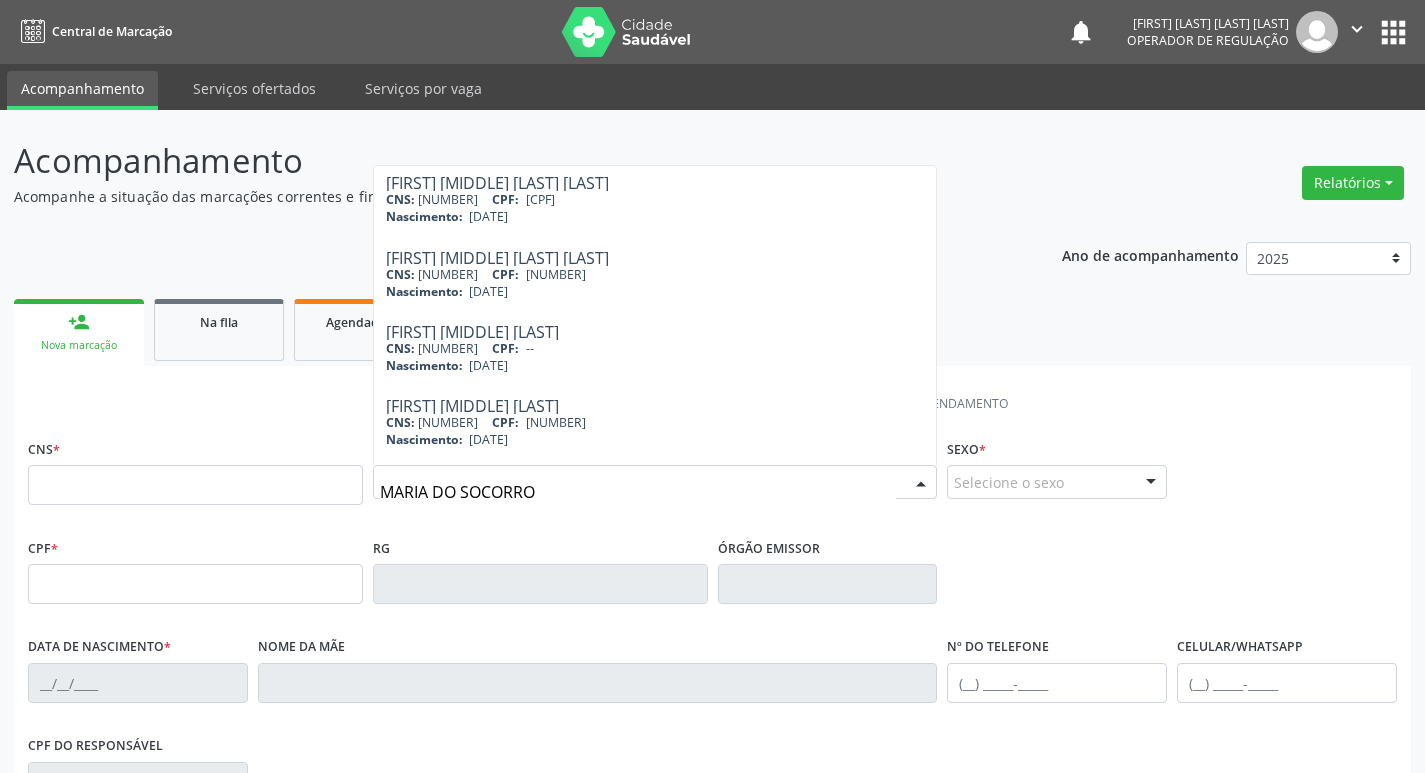 scroll, scrollTop: 0, scrollLeft: 0, axis: both 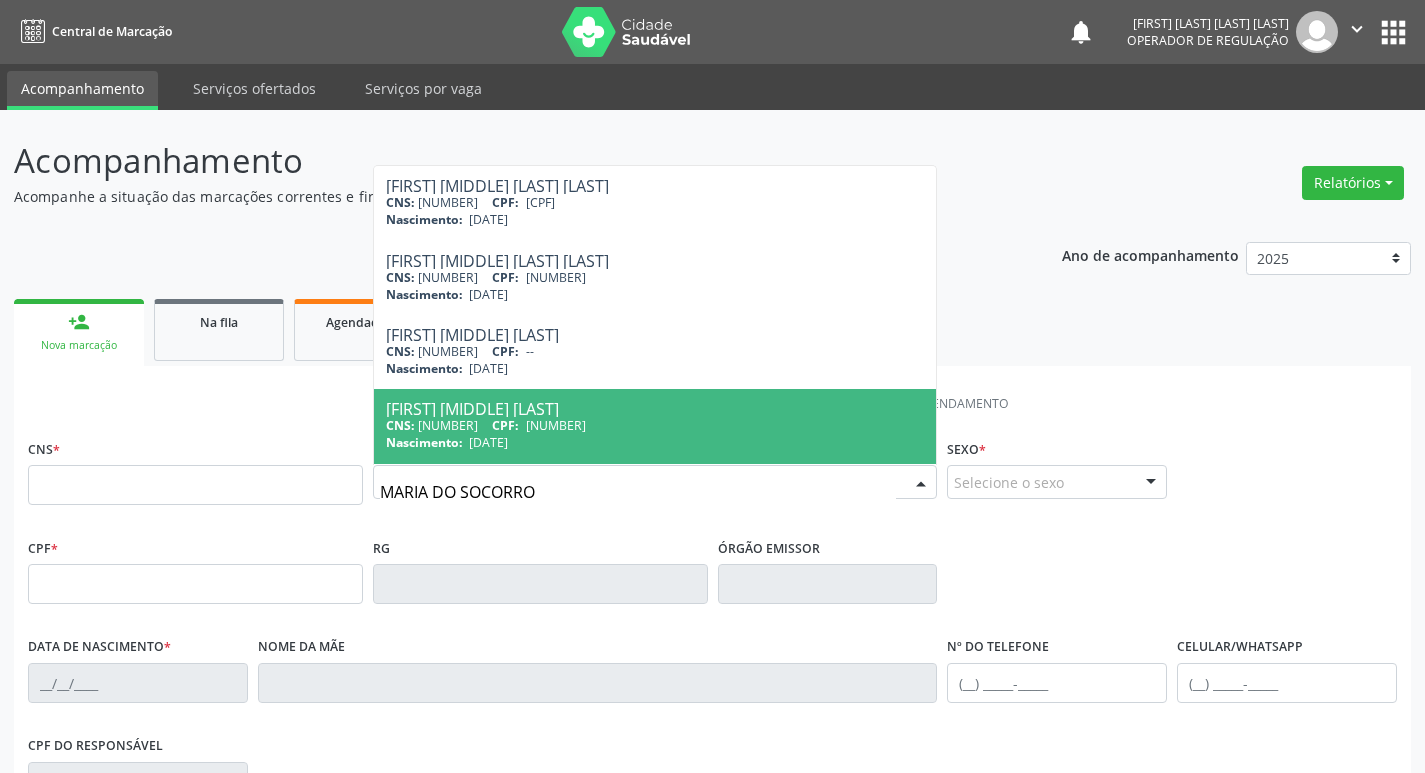 type on "MARIA DO SOCORRO C" 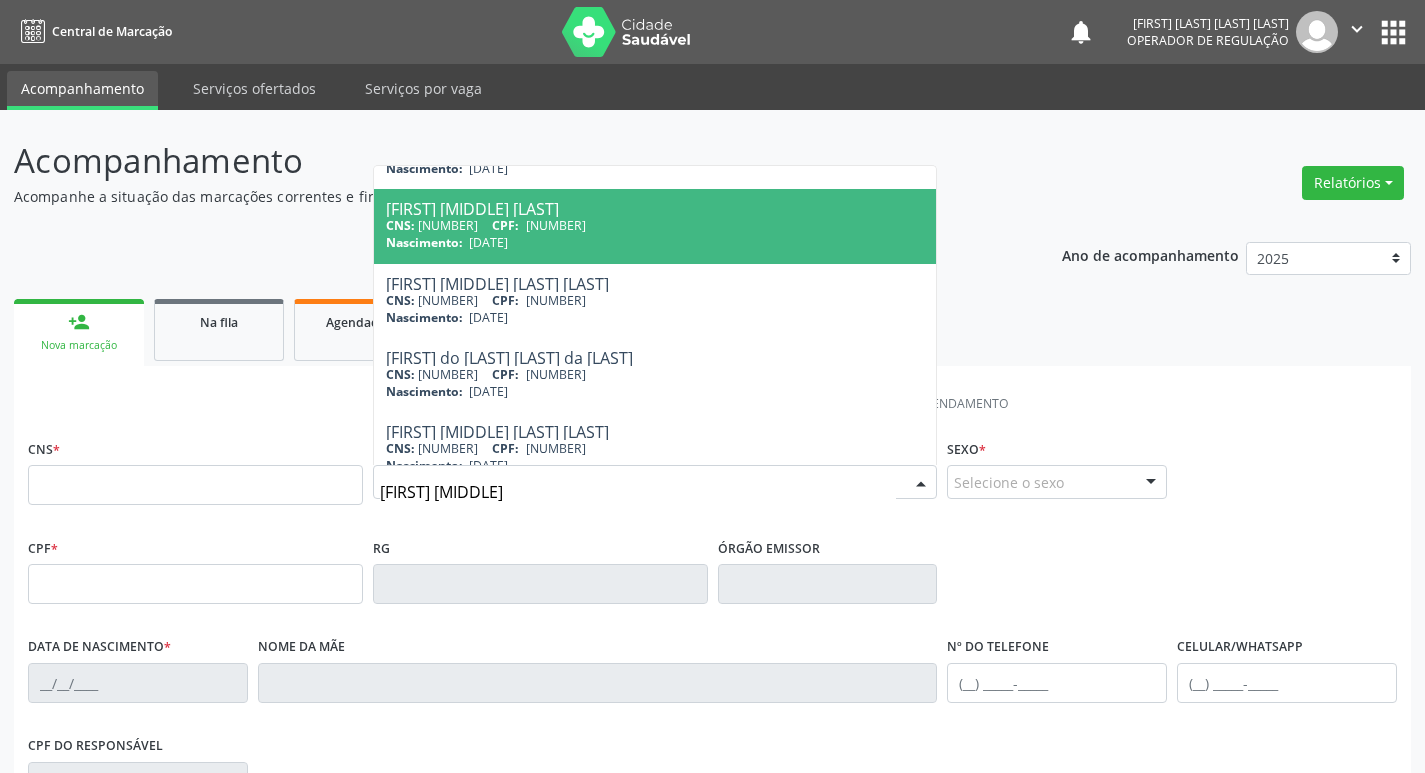 scroll, scrollTop: 300, scrollLeft: 0, axis: vertical 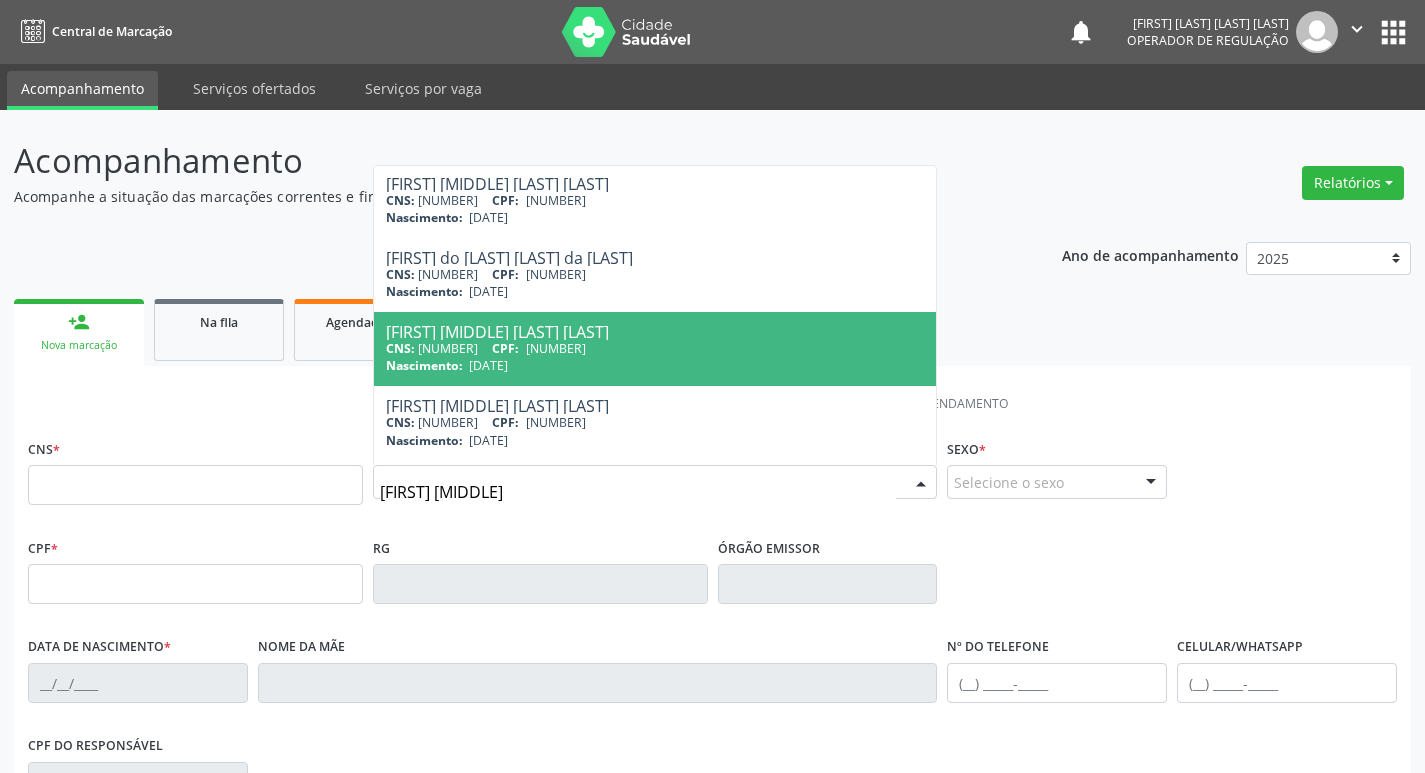 click on "CNS:
705 0090 6220 0759
CPF:
023.752.074-59" at bounding box center [655, 348] 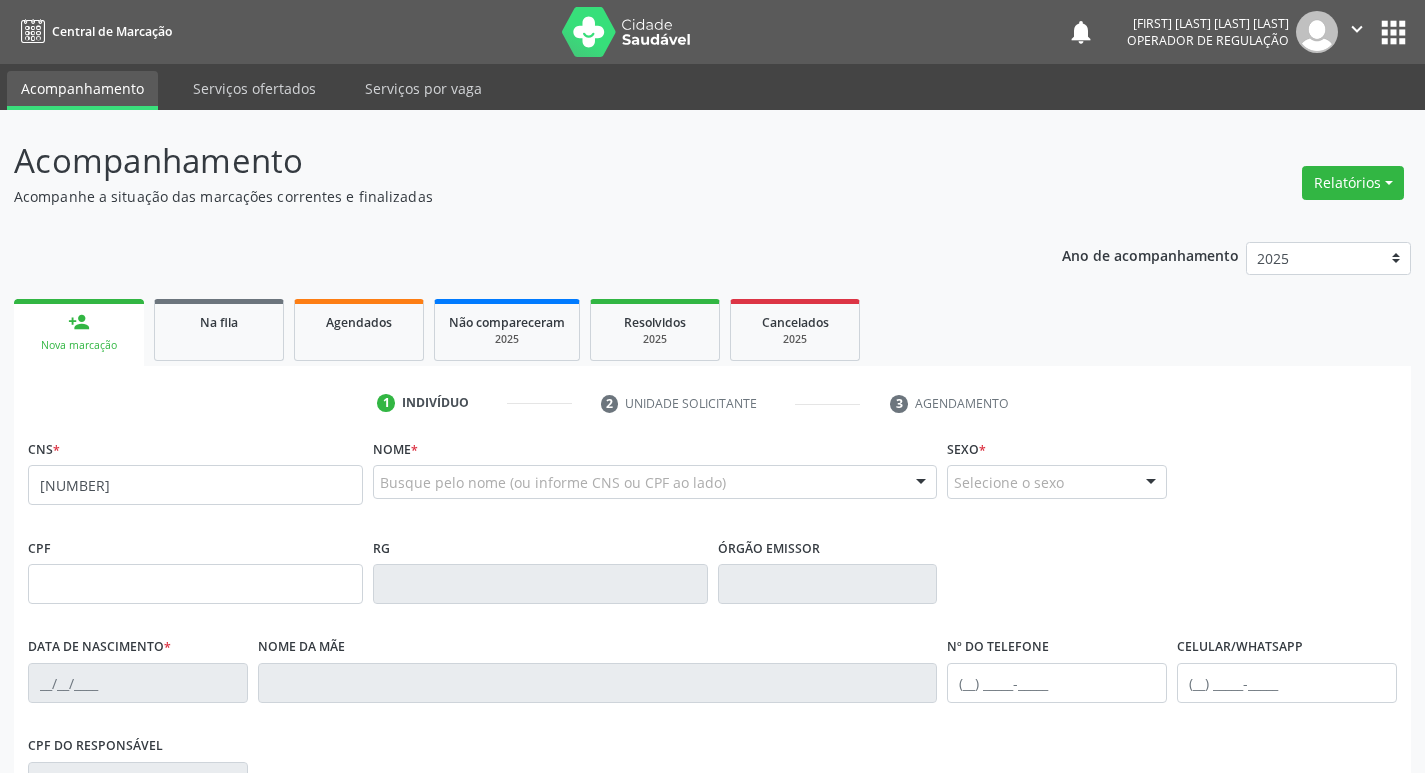 scroll, scrollTop: 0, scrollLeft: 0, axis: both 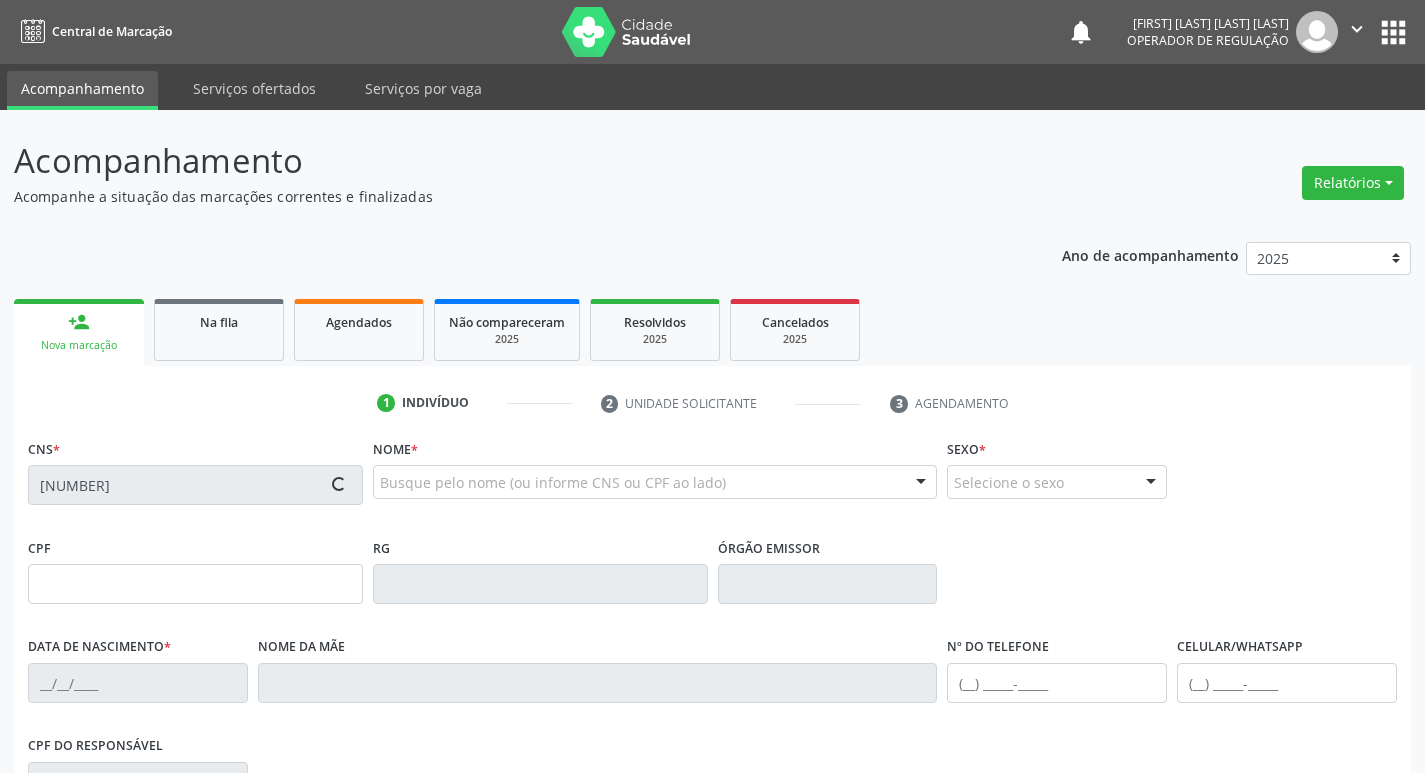 type on "023.752.074-59" 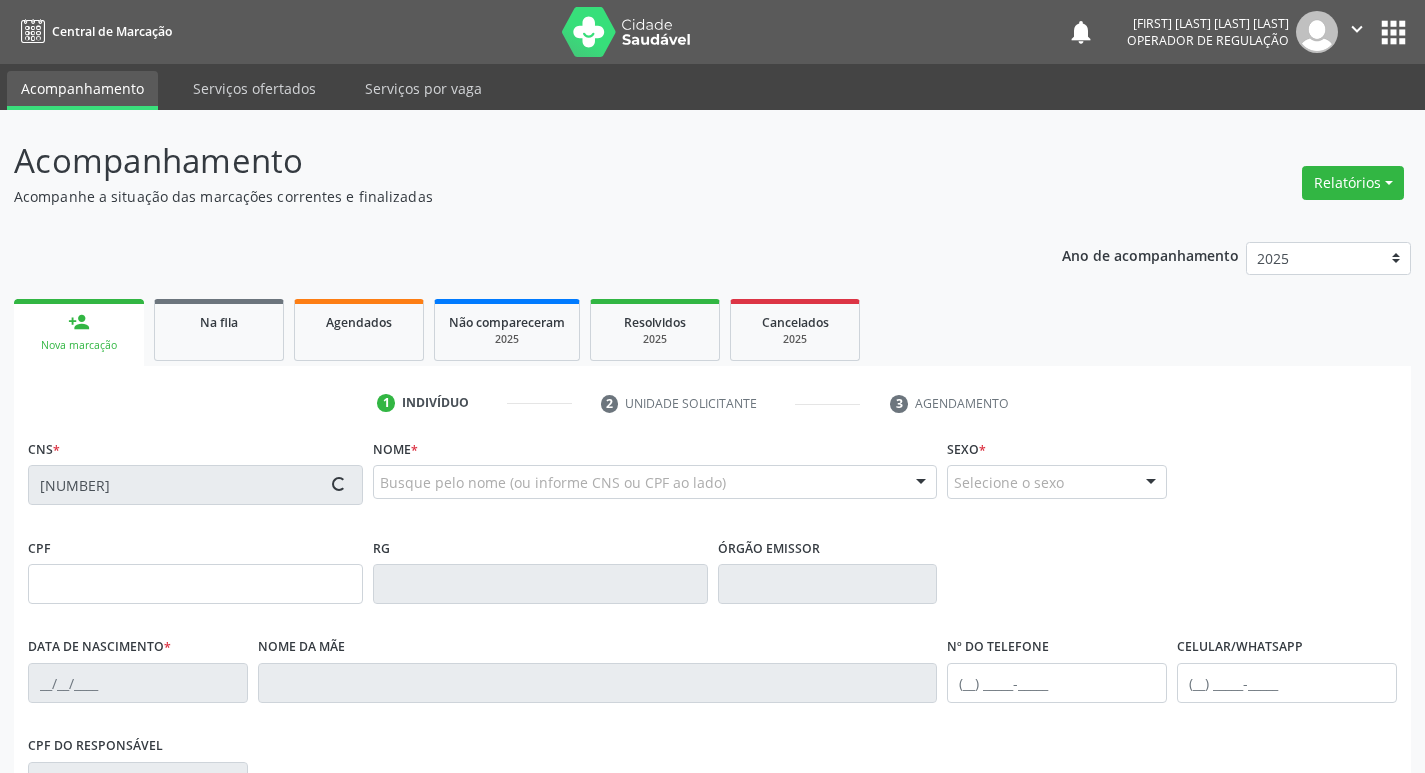 type on "28/01/1963" 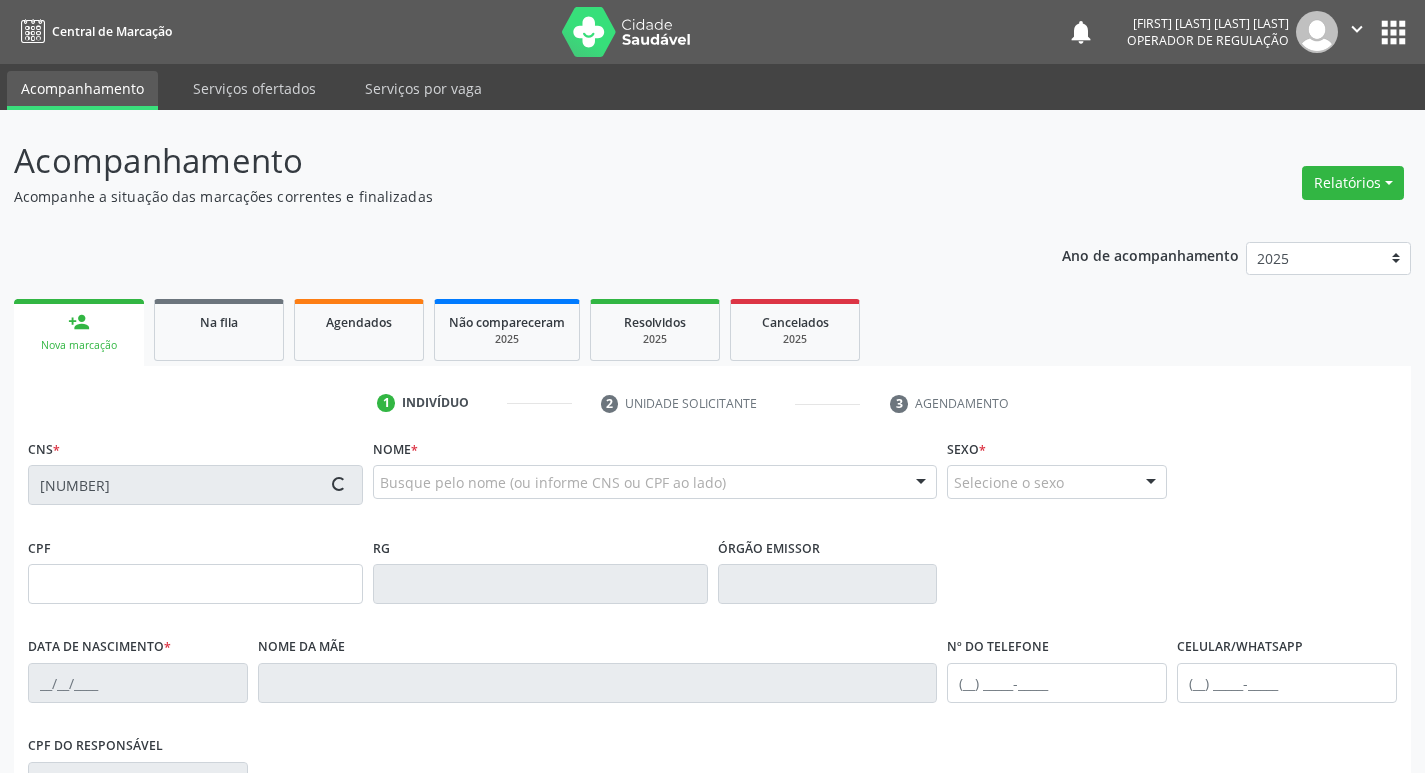 type on "(83) 99304-7226" 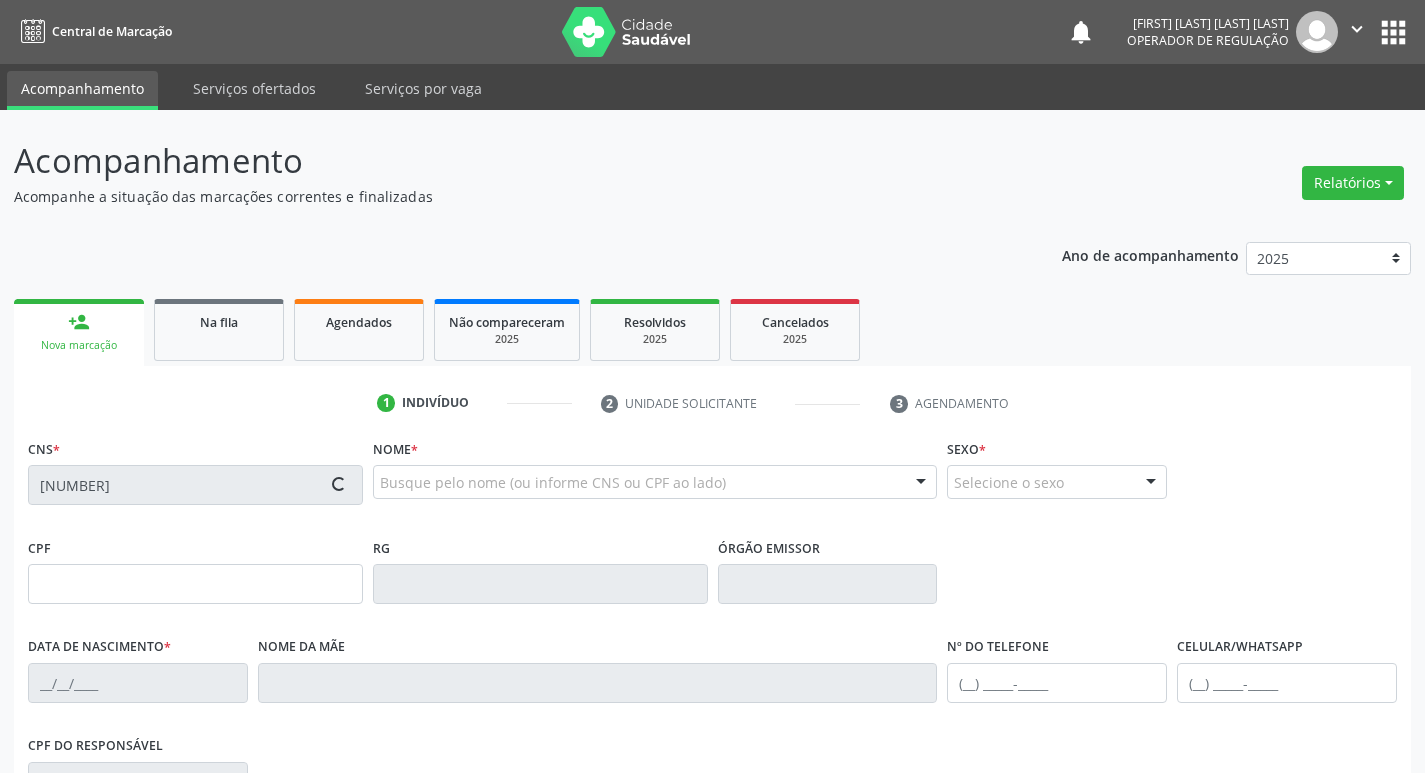 type on "(83) 99304-7226" 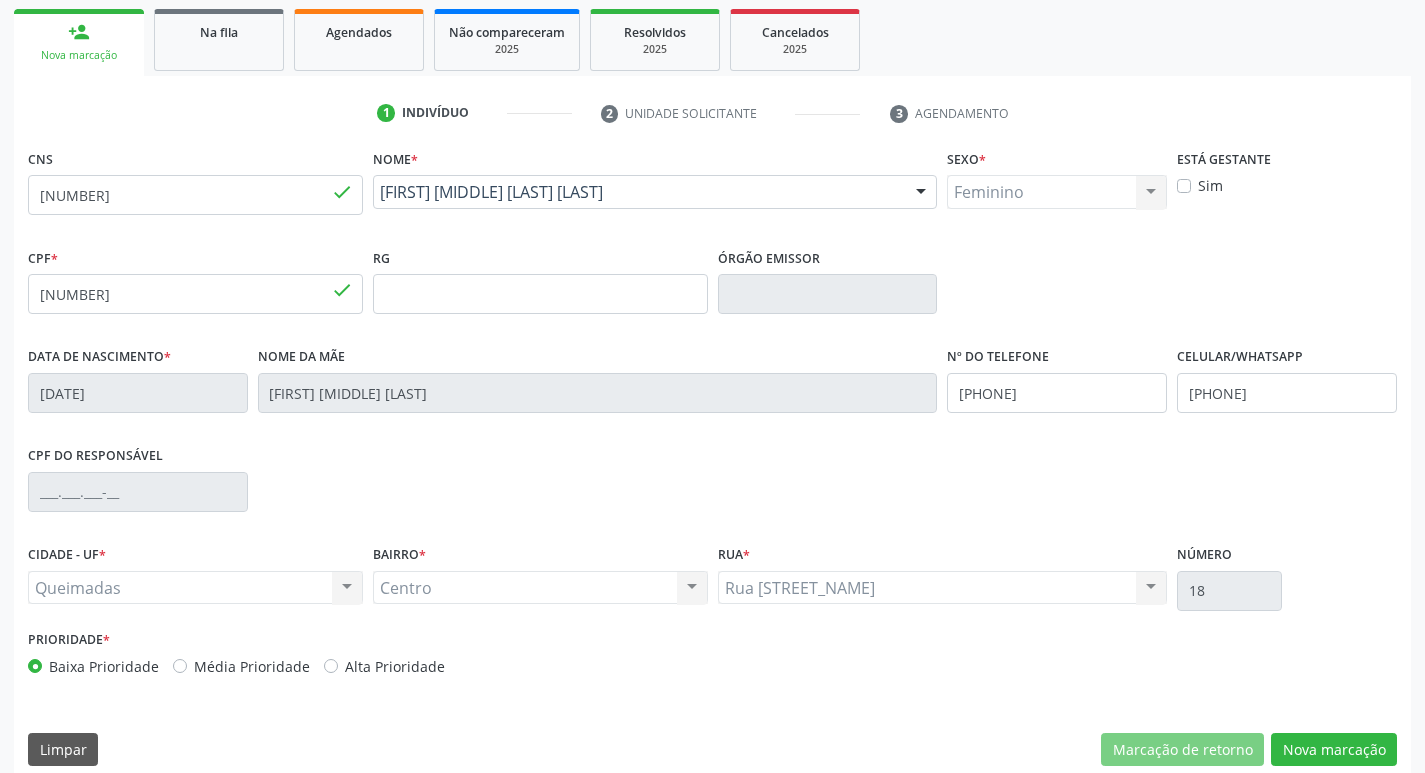 scroll, scrollTop: 300, scrollLeft: 0, axis: vertical 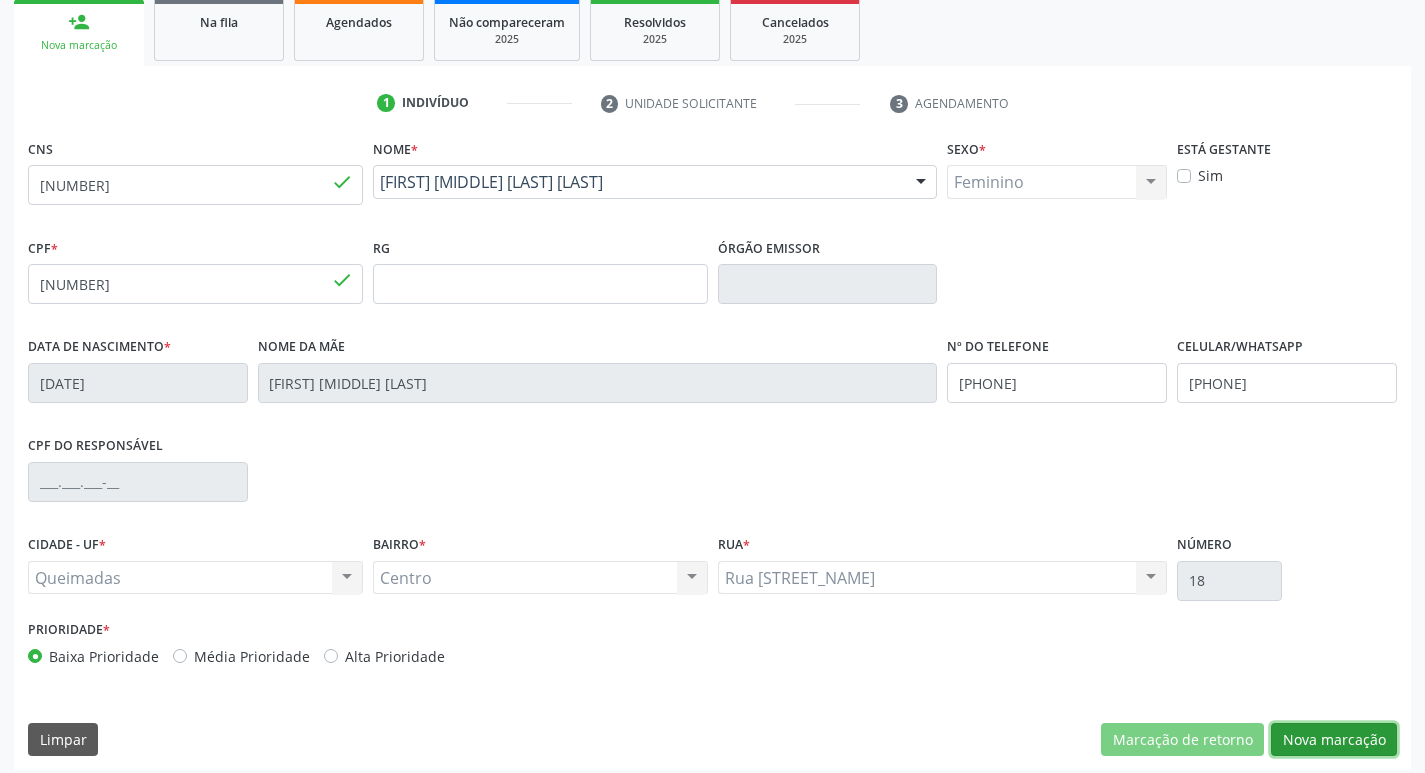 click on "Nova marcação" at bounding box center [1334, 740] 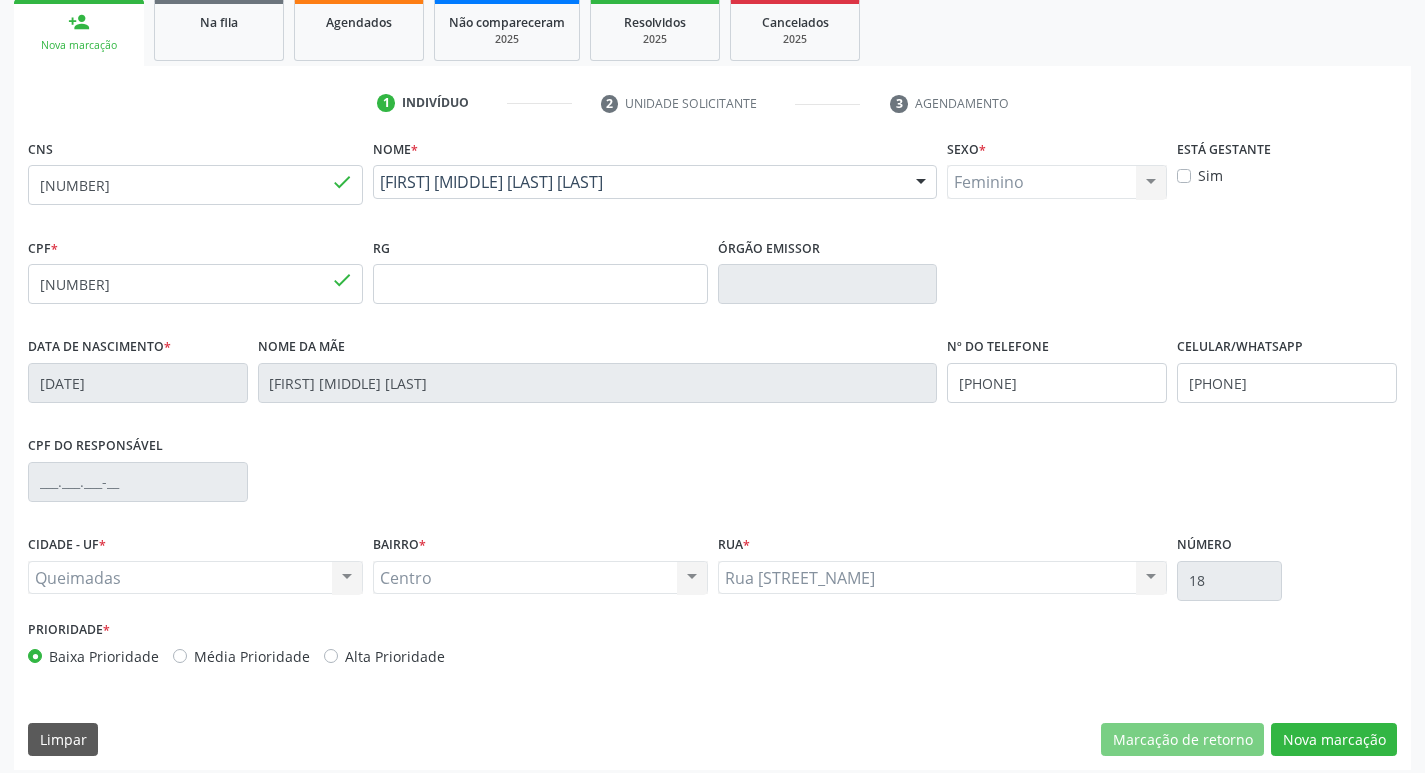 scroll, scrollTop: 133, scrollLeft: 0, axis: vertical 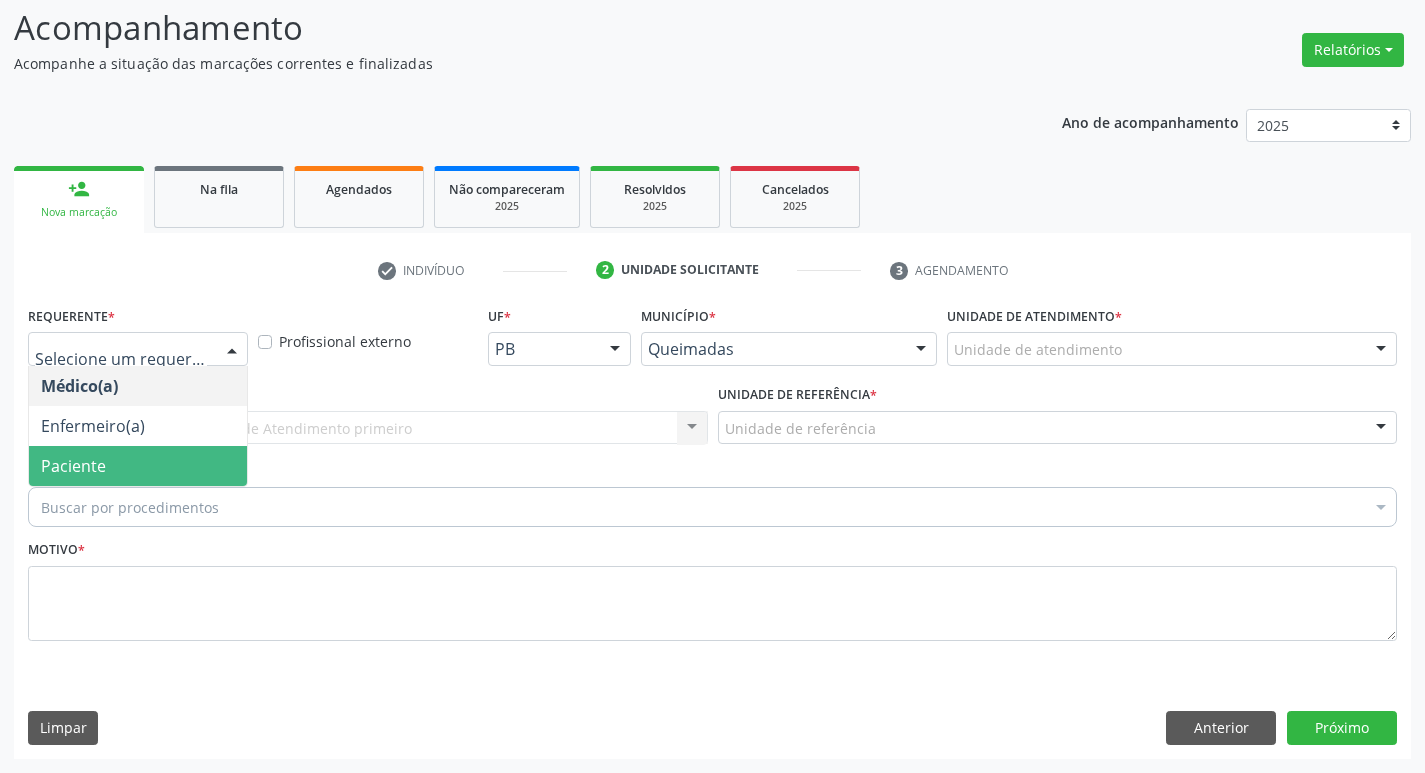 click on "Paciente" at bounding box center [138, 466] 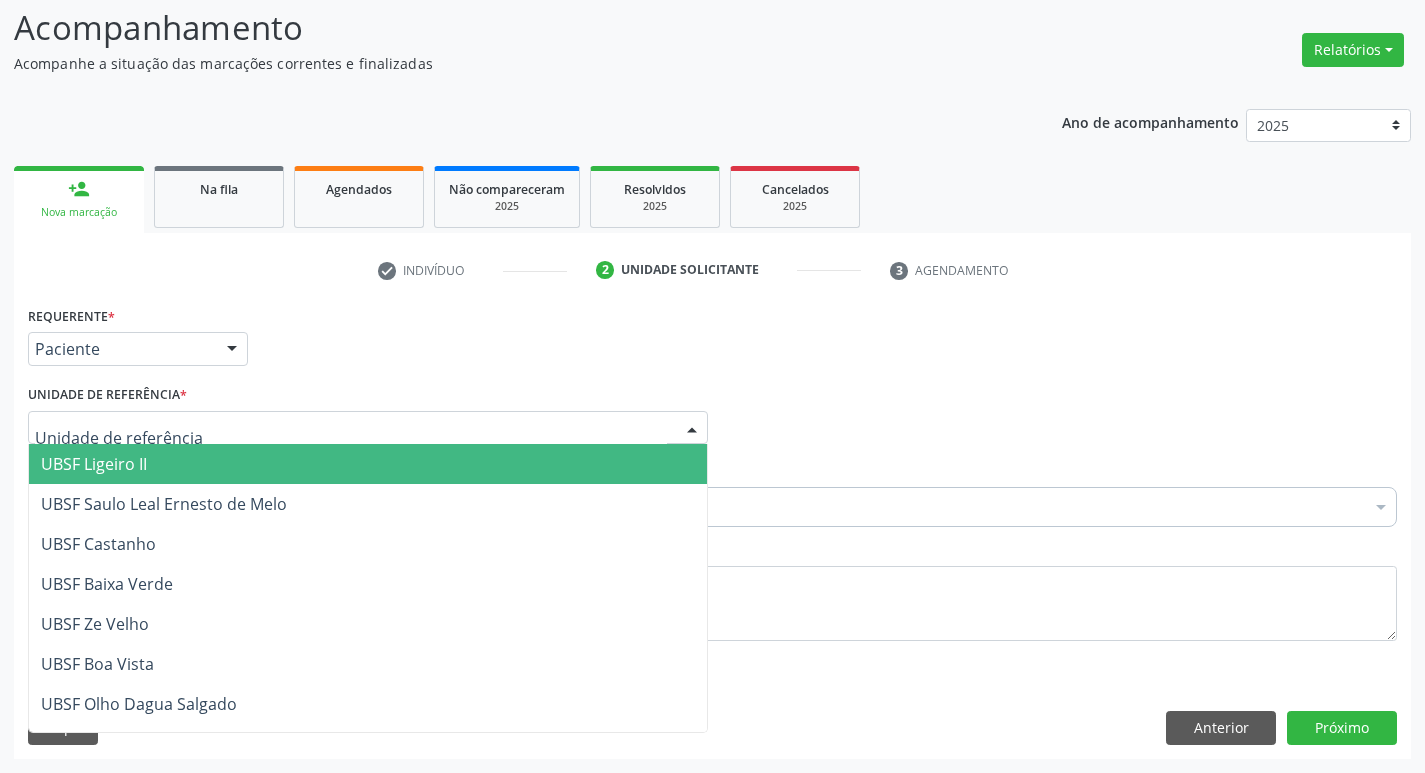 click at bounding box center (368, 428) 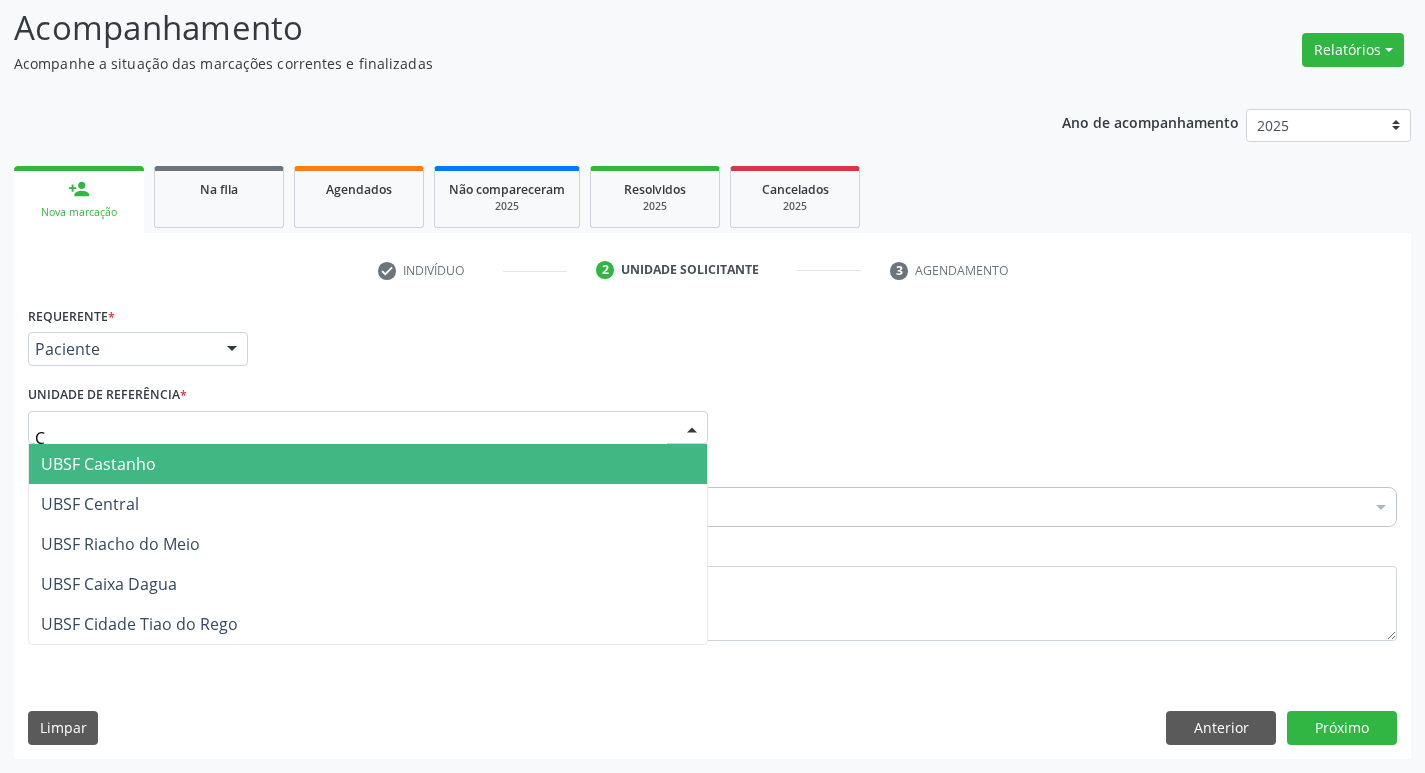 type on "CE" 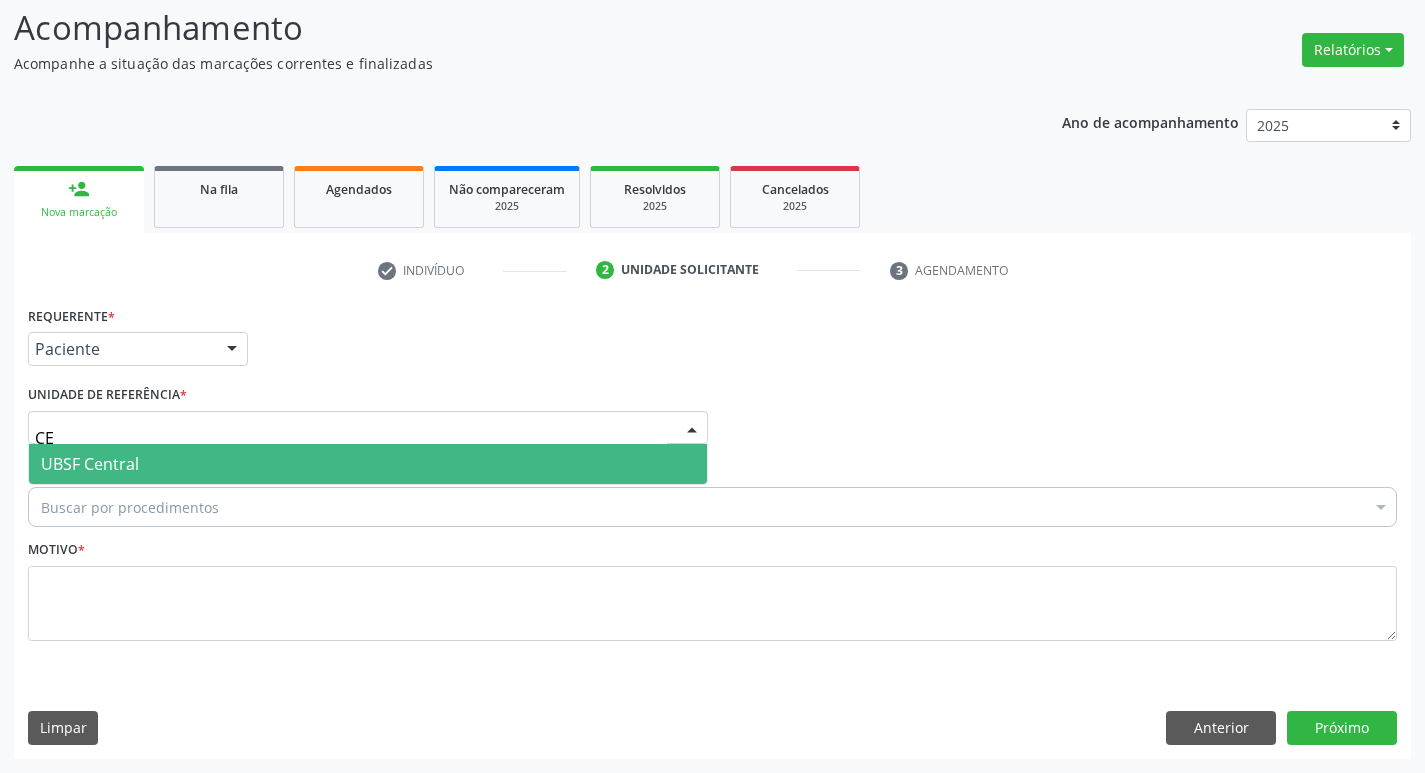 click on "UBSF Central" at bounding box center [368, 464] 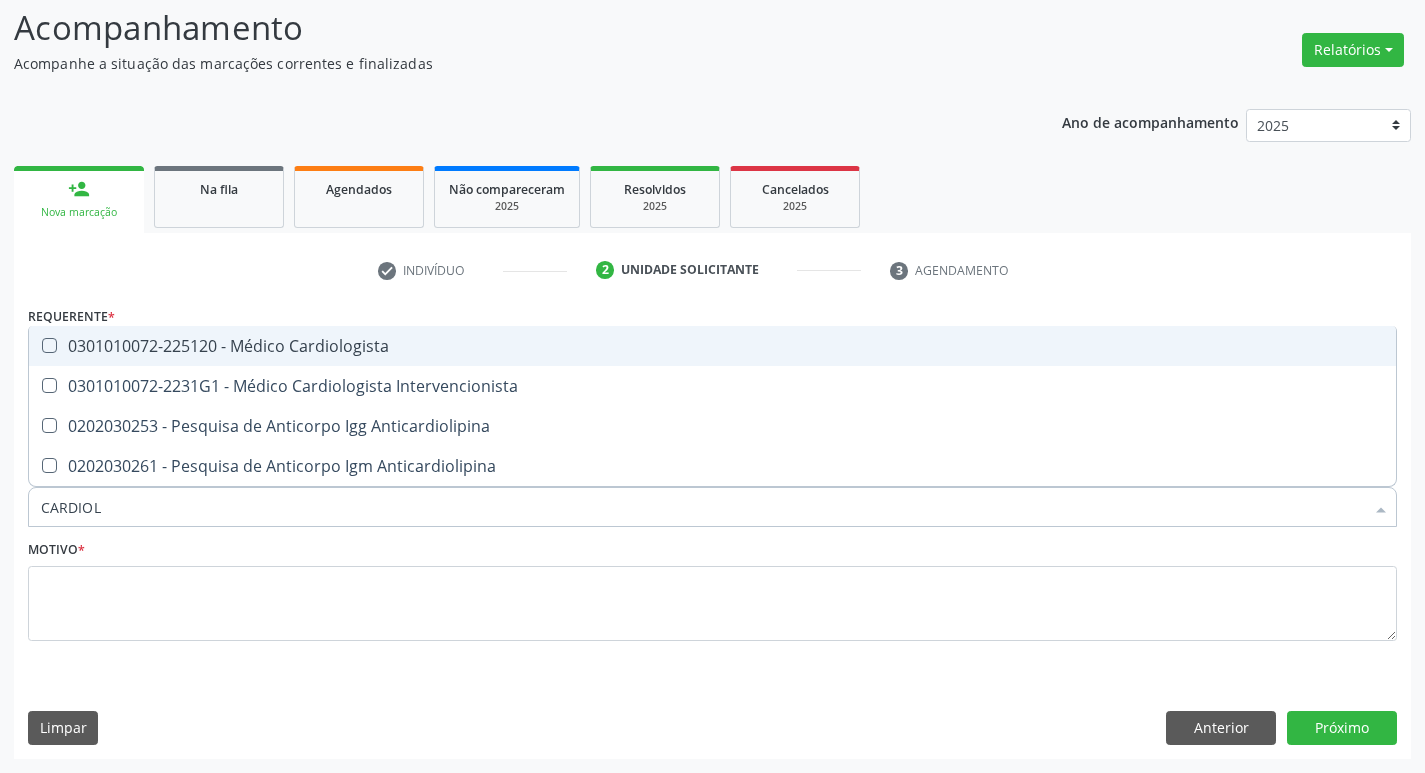 type on "CARDIOLO" 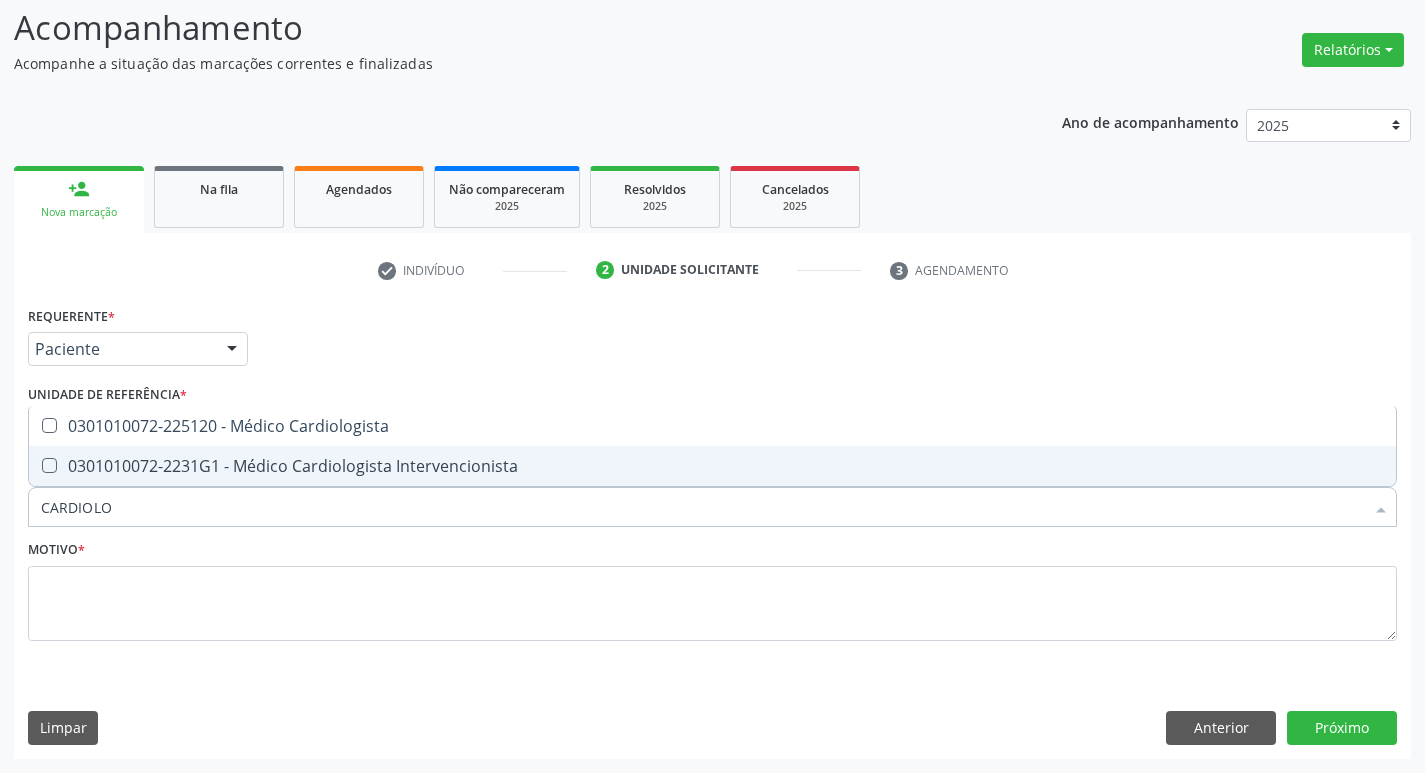 drag, startPoint x: 213, startPoint y: 463, endPoint x: 214, endPoint y: 597, distance: 134.00374 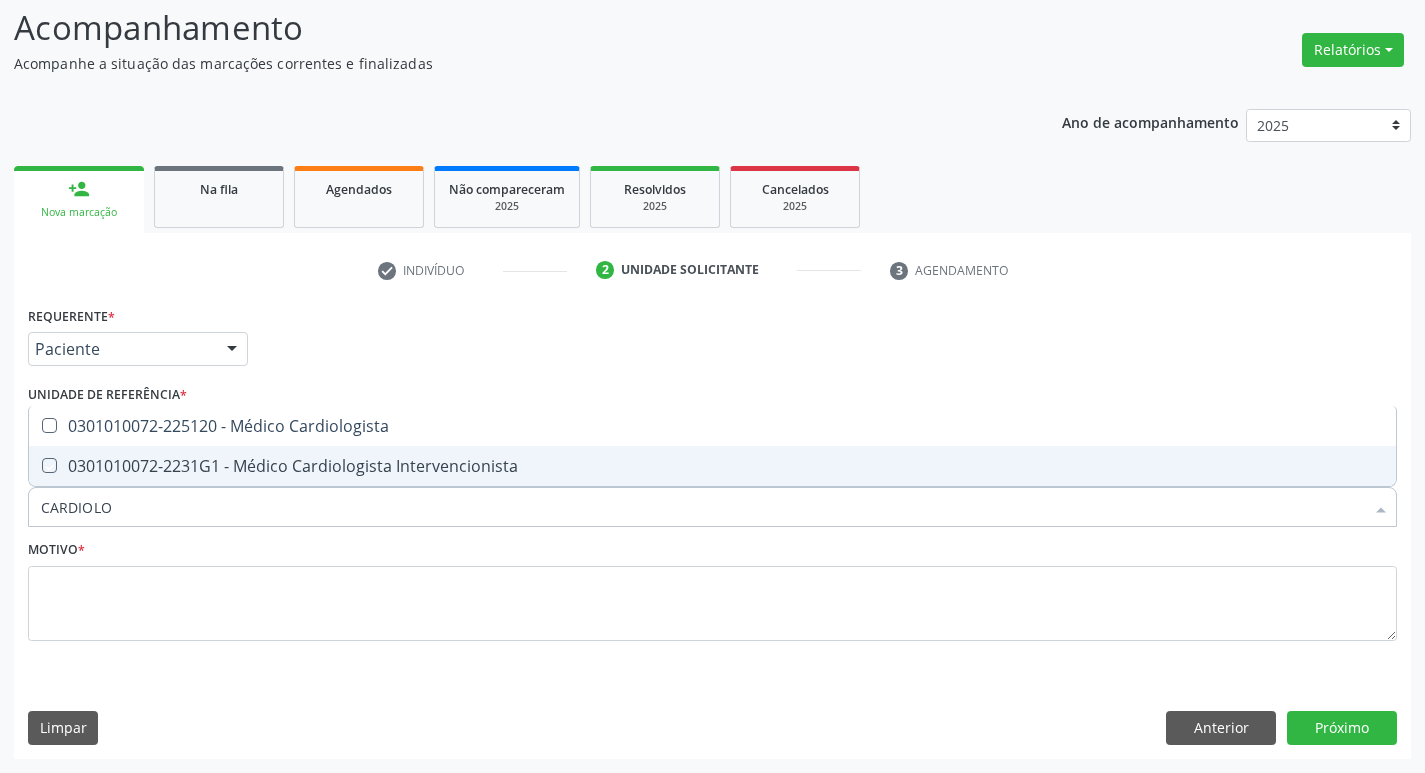 checkbox on "true" 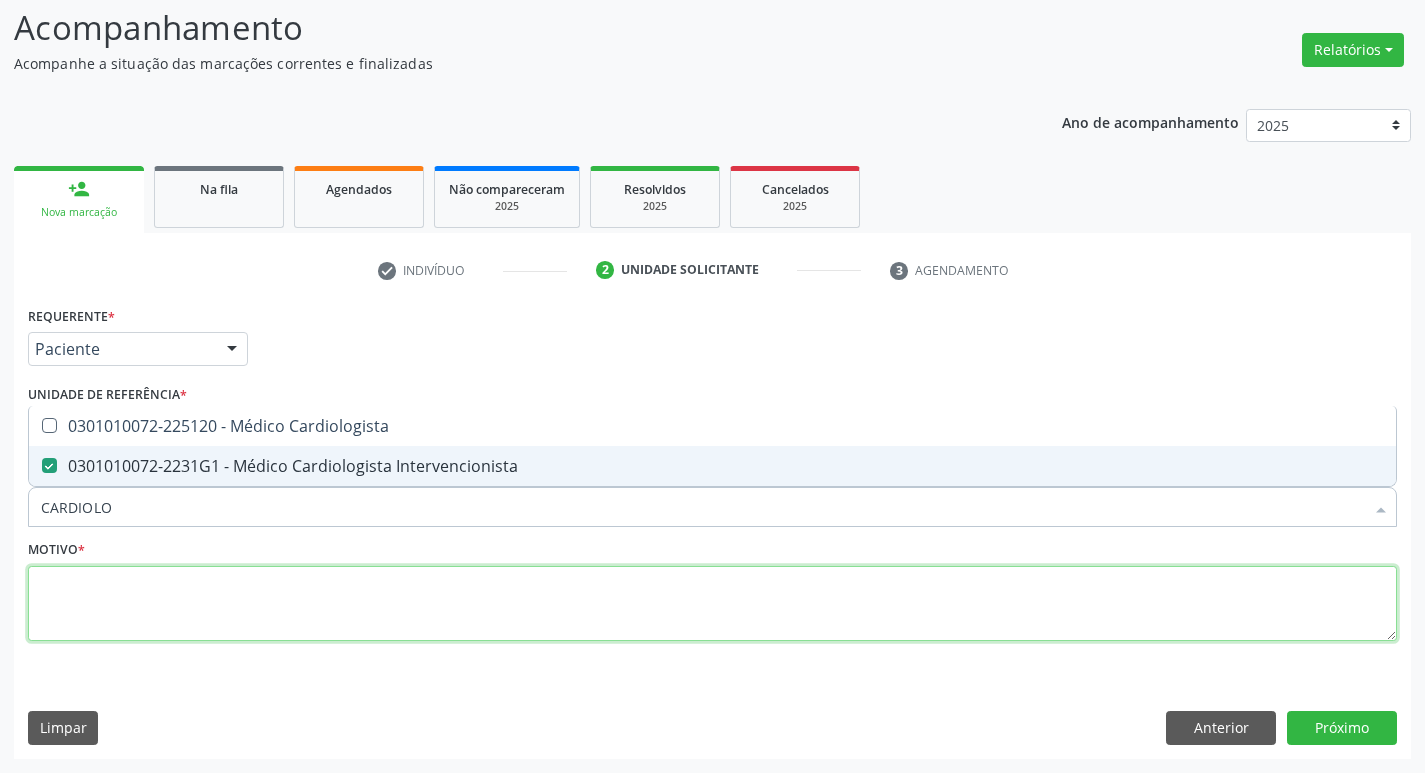 click at bounding box center [712, 604] 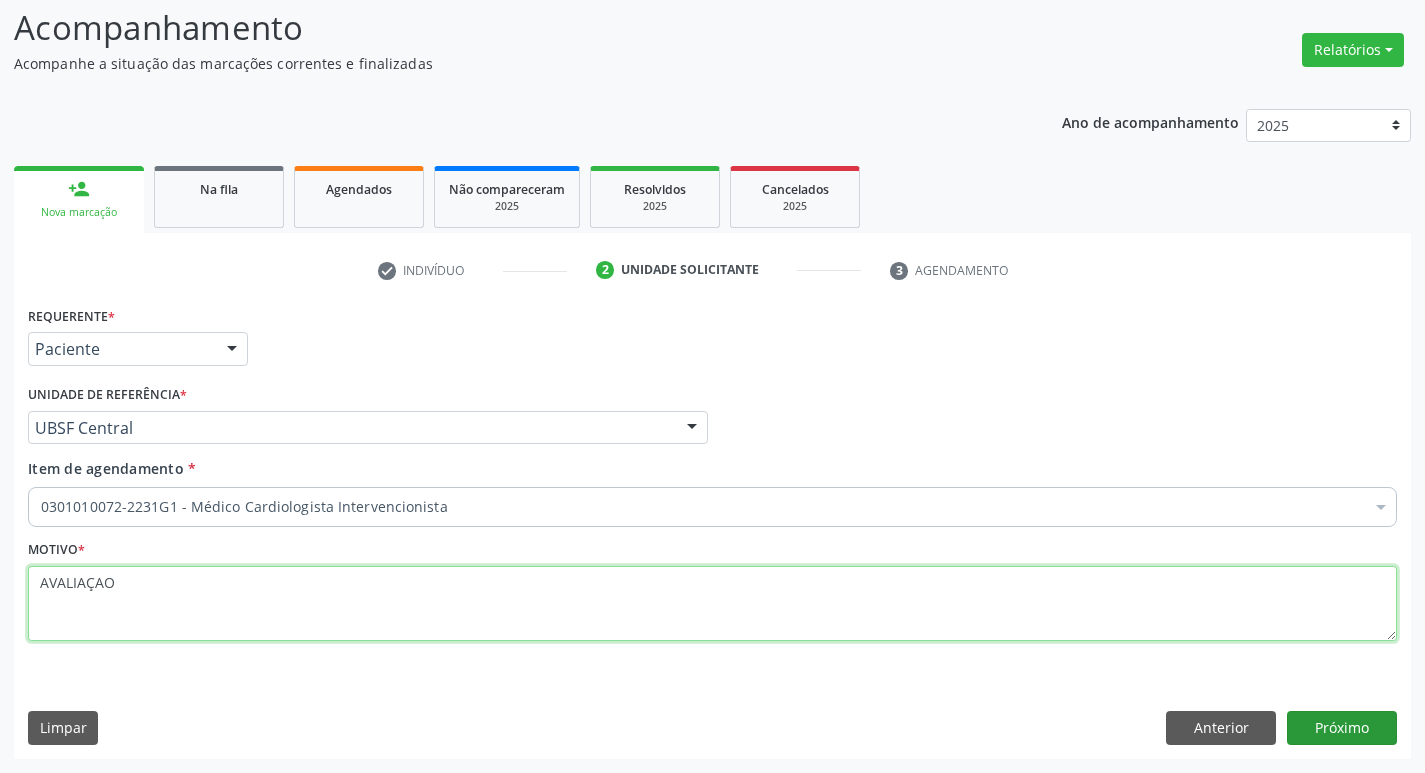 type on "AVALIAÇAO" 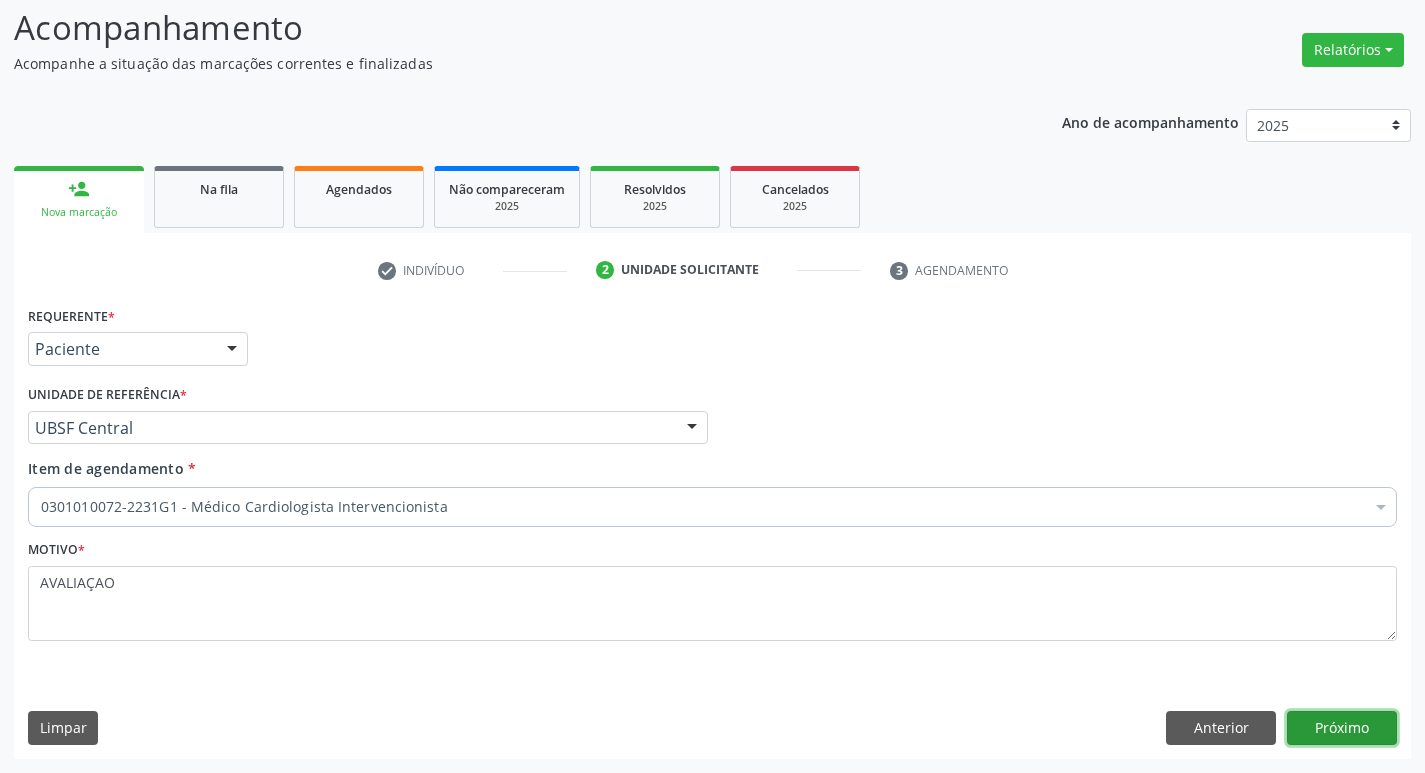 click on "Próximo" at bounding box center (1342, 728) 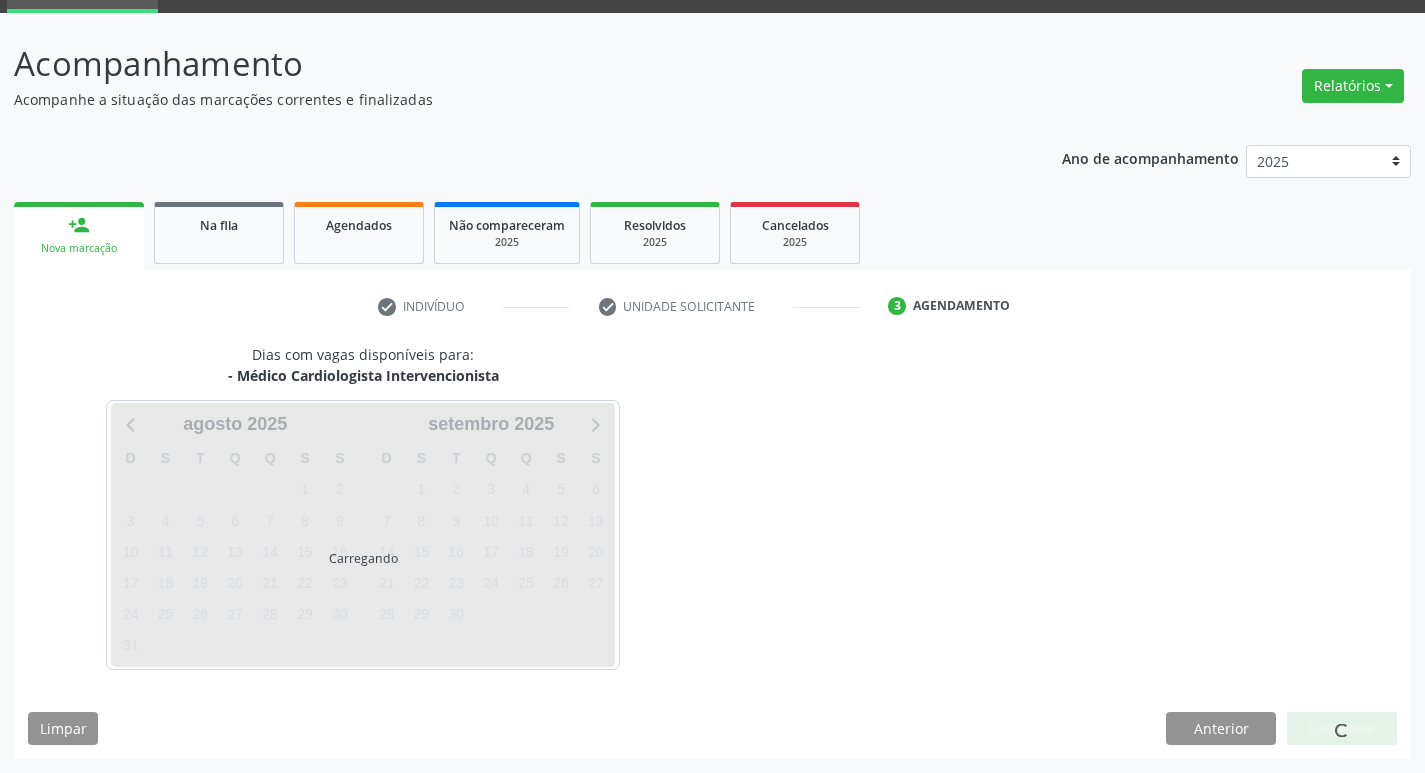 scroll, scrollTop: 97, scrollLeft: 0, axis: vertical 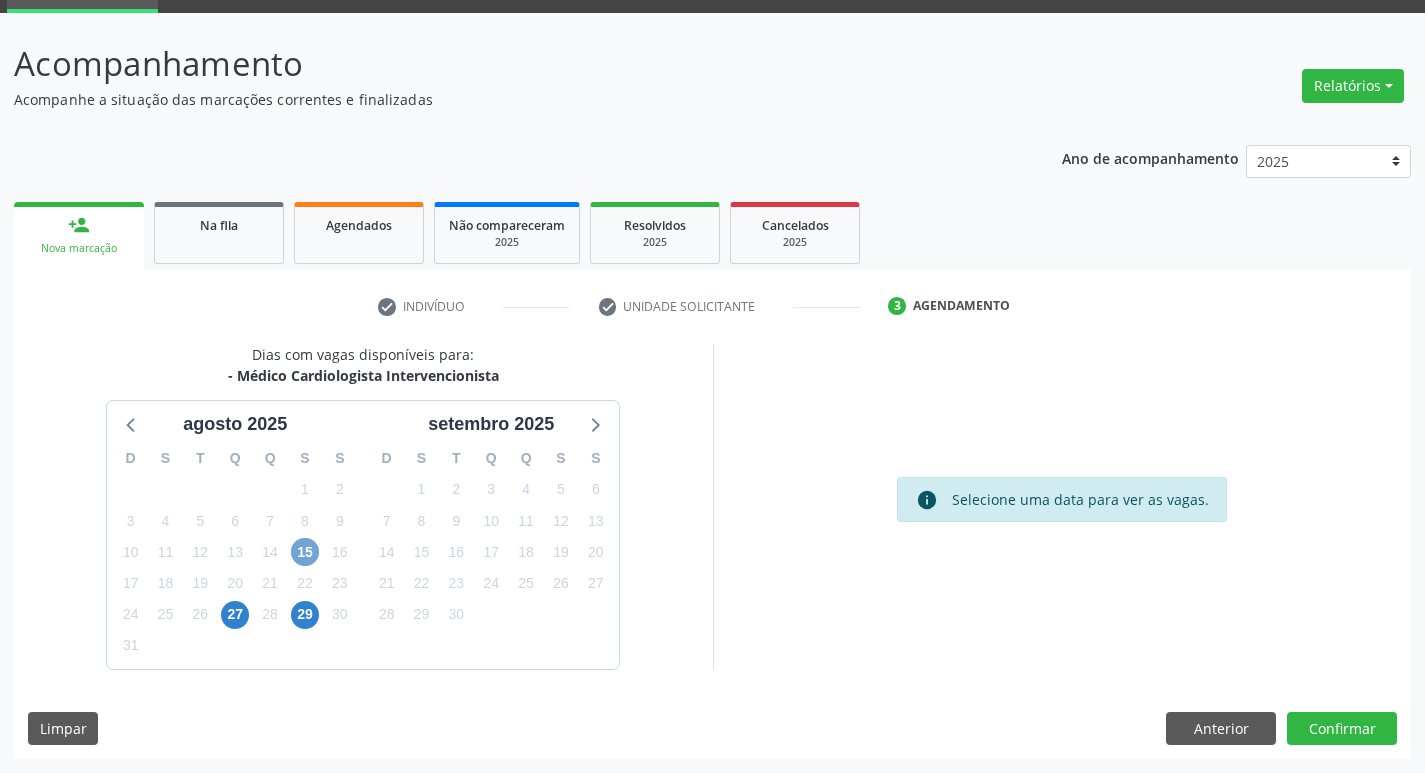 click on "15" at bounding box center (305, 552) 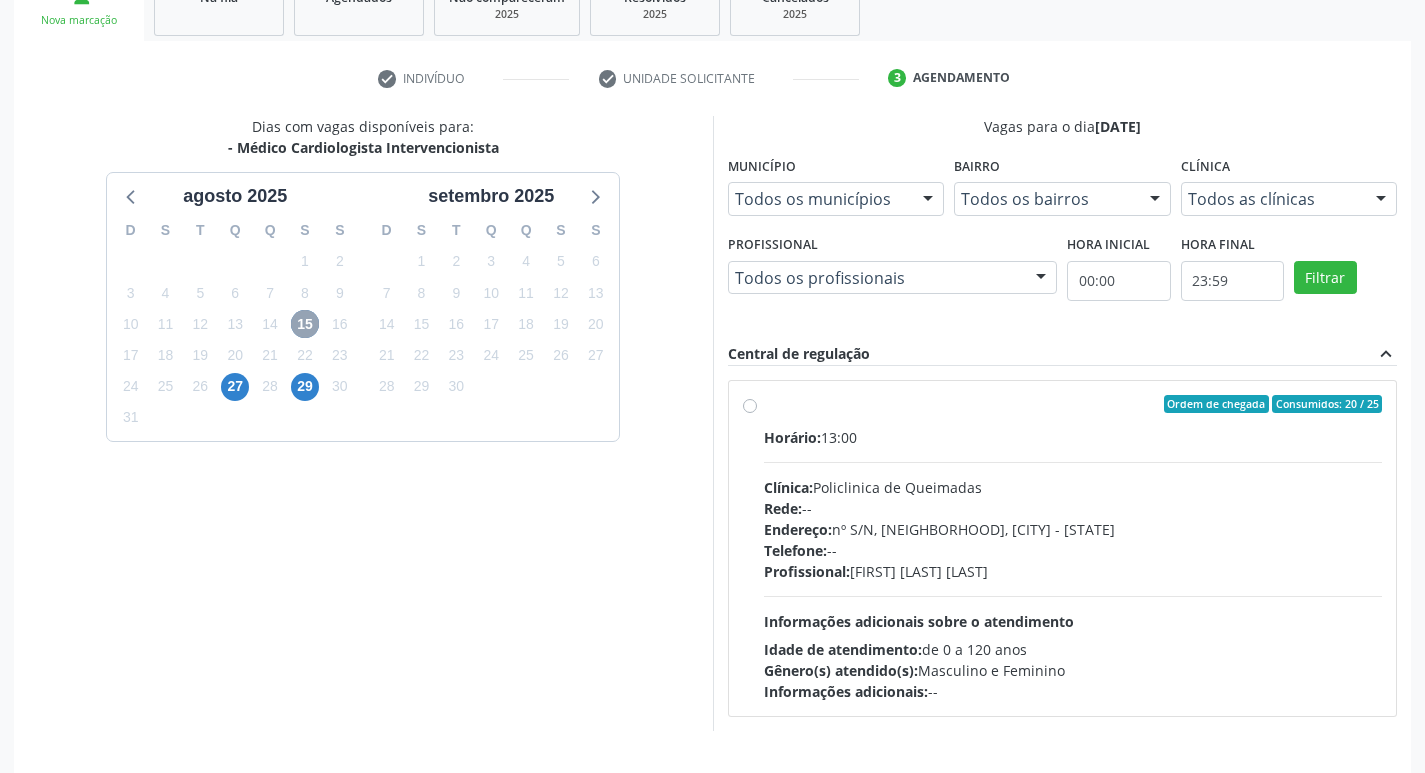 scroll, scrollTop: 386, scrollLeft: 0, axis: vertical 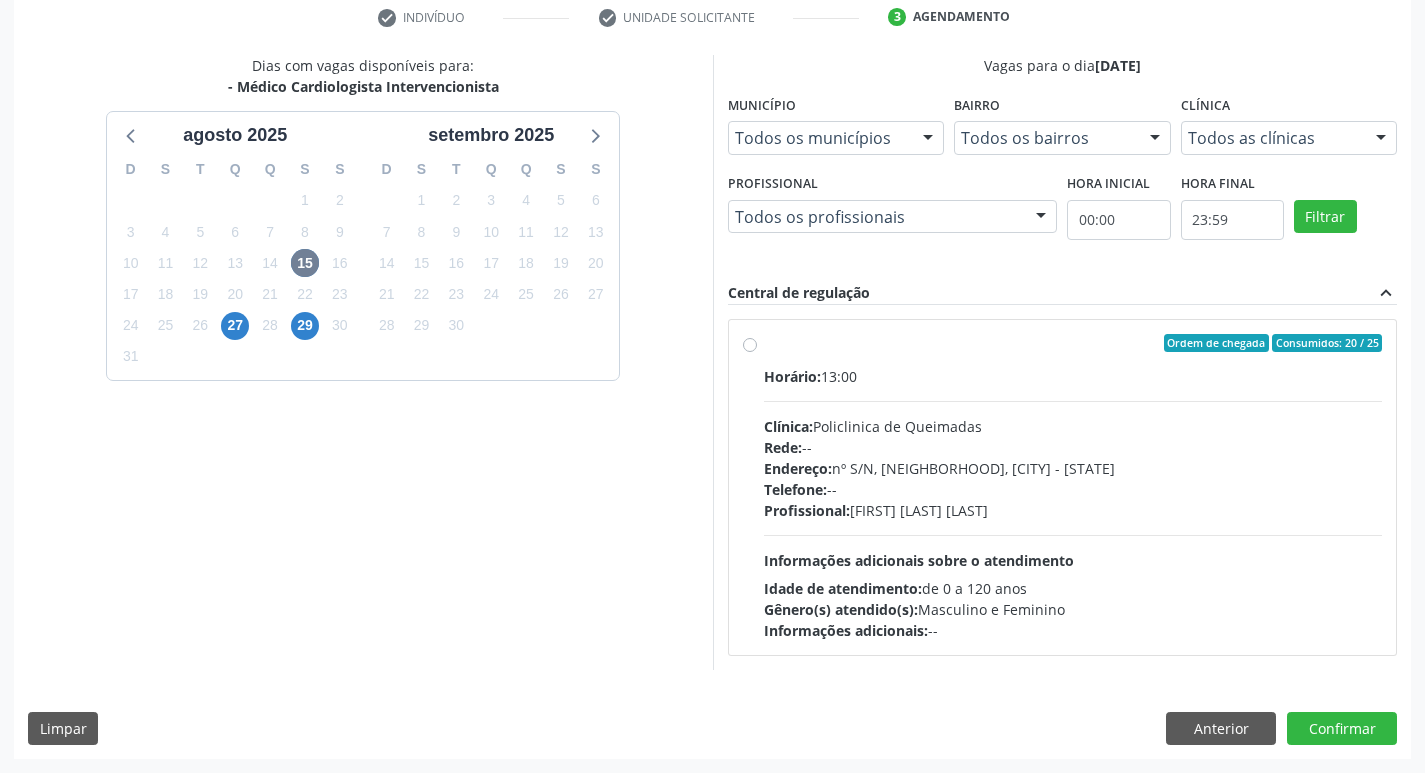 click on "Telefone:   --" at bounding box center (1073, 489) 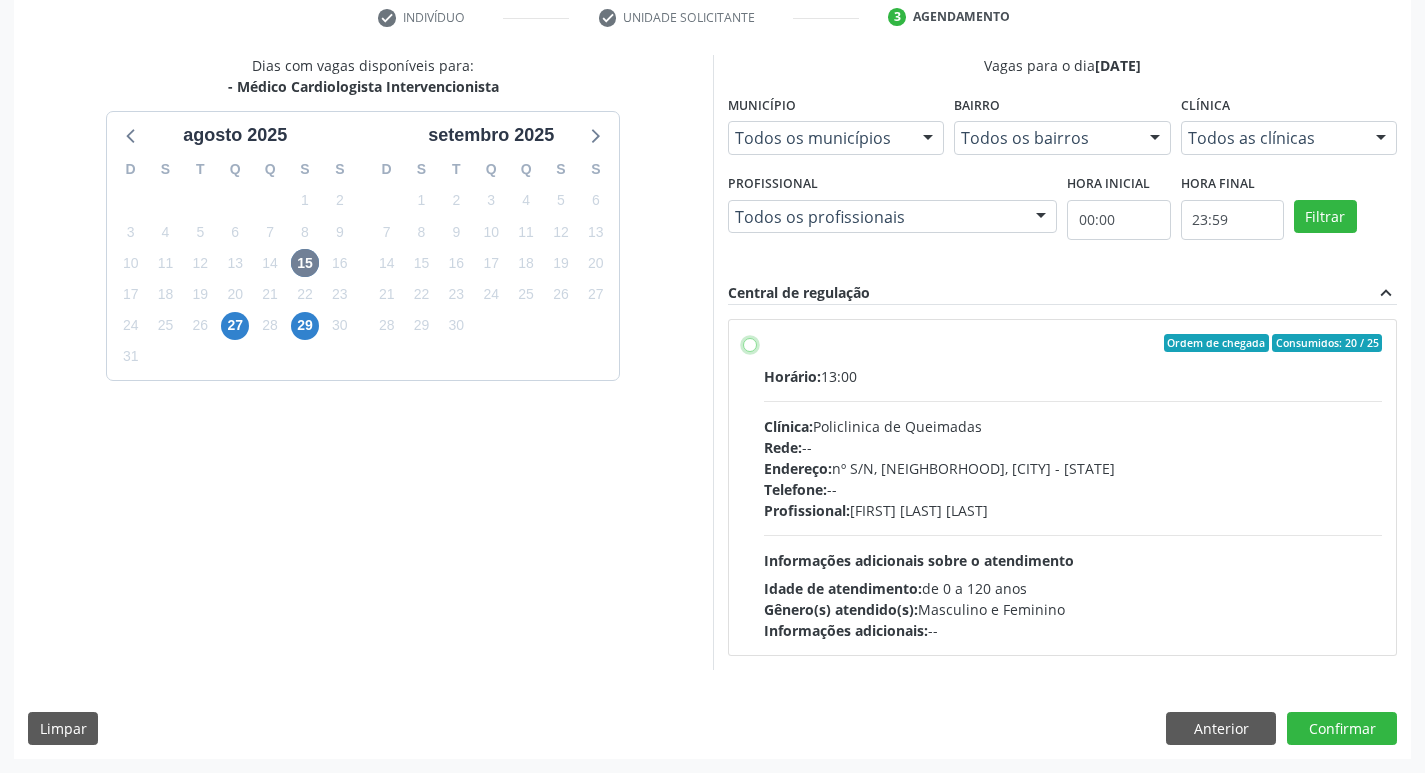 click on "Ordem de chegada
Consumidos: 20 / 25
Horário:   13:00
Clínica:  Policlinica de Queimadas
Rede:
--
Endereço:   nº S/N, Centro, Queimadas - PB
Telefone:   --
Profissional:
Filipe Rodrigues Pinto
Informações adicionais sobre o atendimento
Idade de atendimento:
de 0 a 120 anos
Gênero(s) atendido(s):
Masculino e Feminino
Informações adicionais:
--" at bounding box center [750, 343] 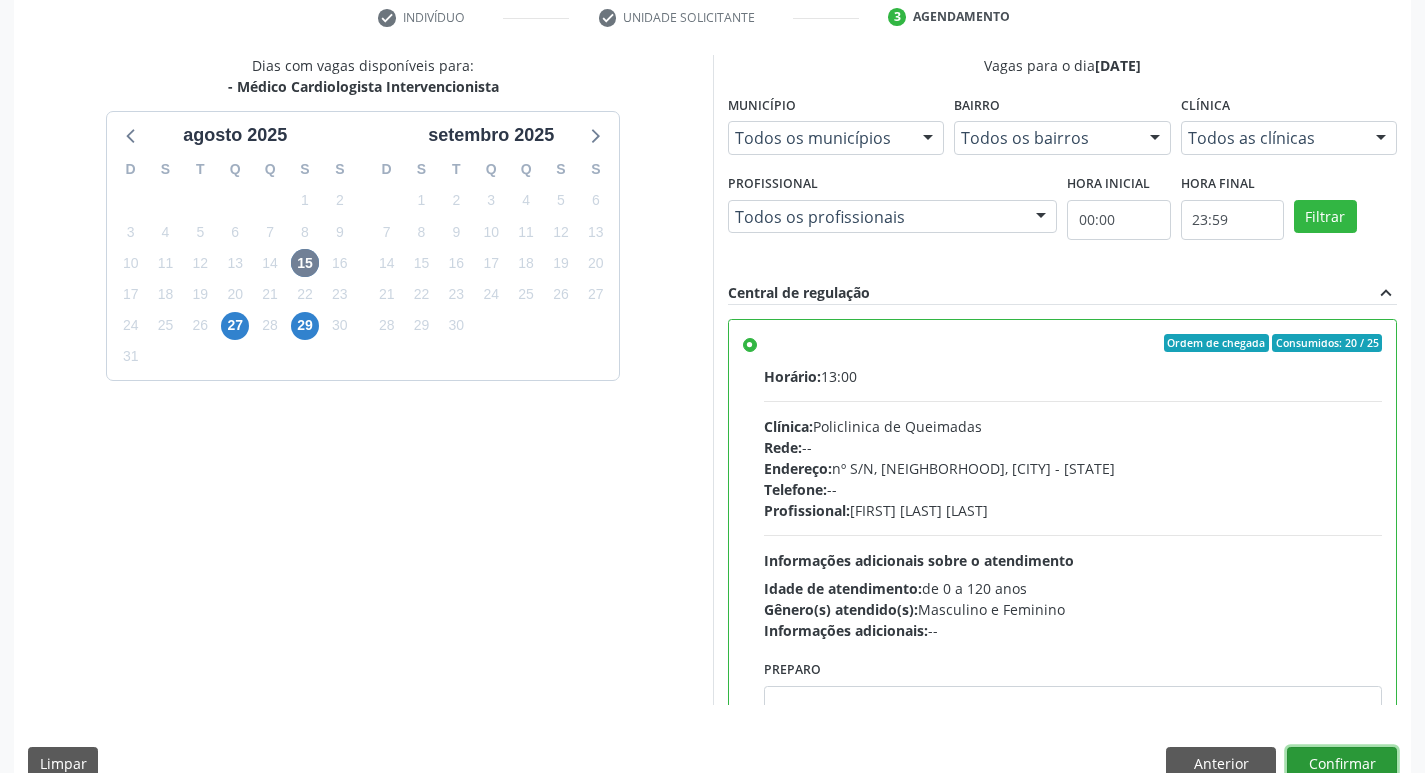 click on "Confirmar" at bounding box center (1342, 764) 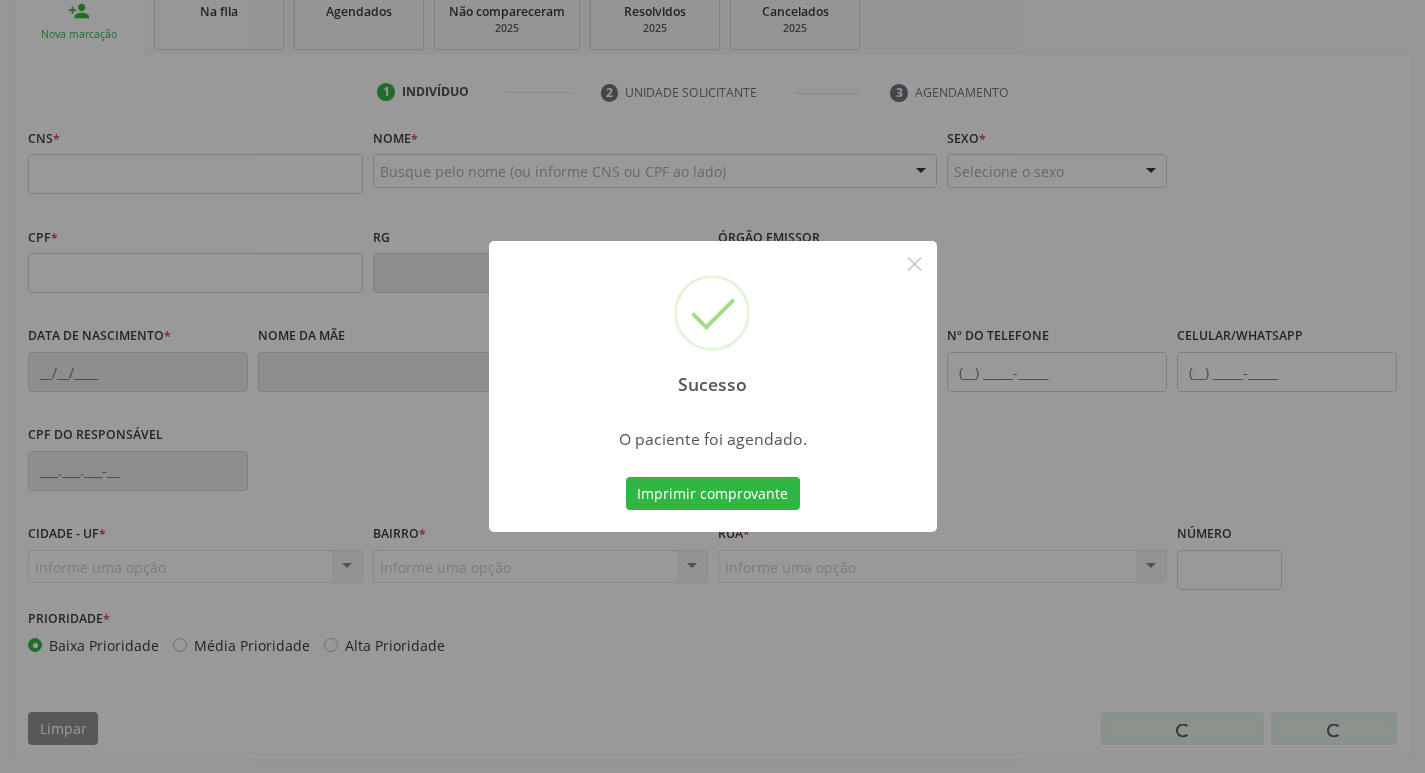 scroll, scrollTop: 311, scrollLeft: 0, axis: vertical 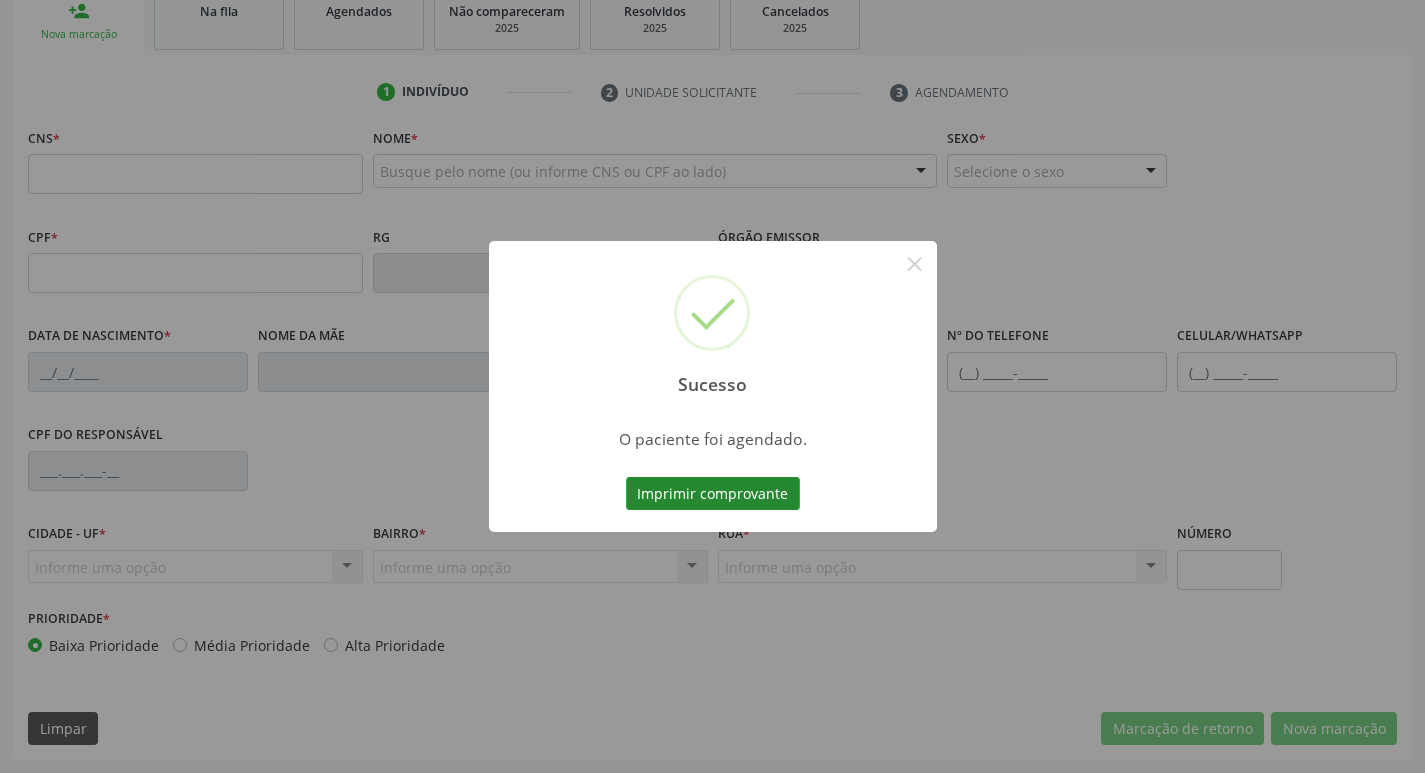click on "Imprimir comprovante" at bounding box center [713, 494] 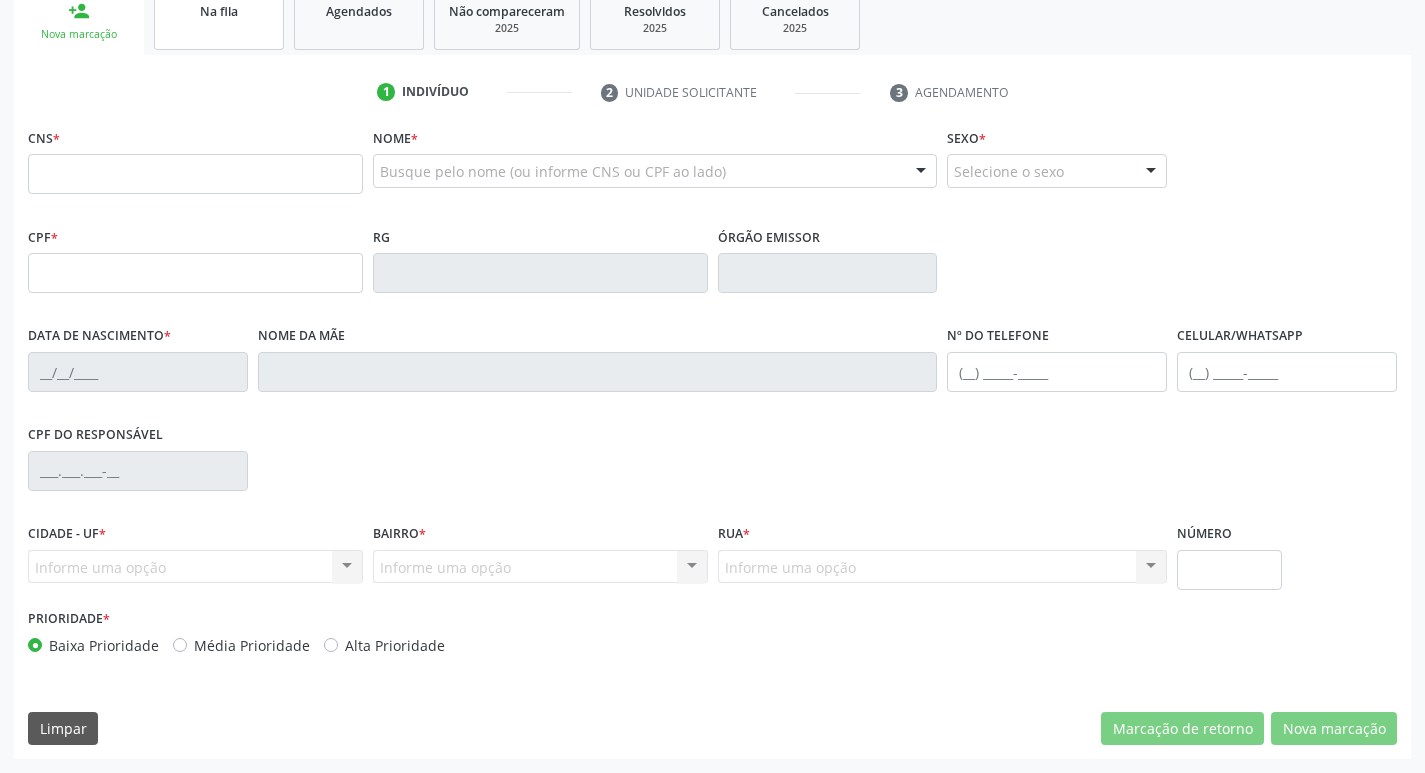click on "Na fila" at bounding box center [219, 19] 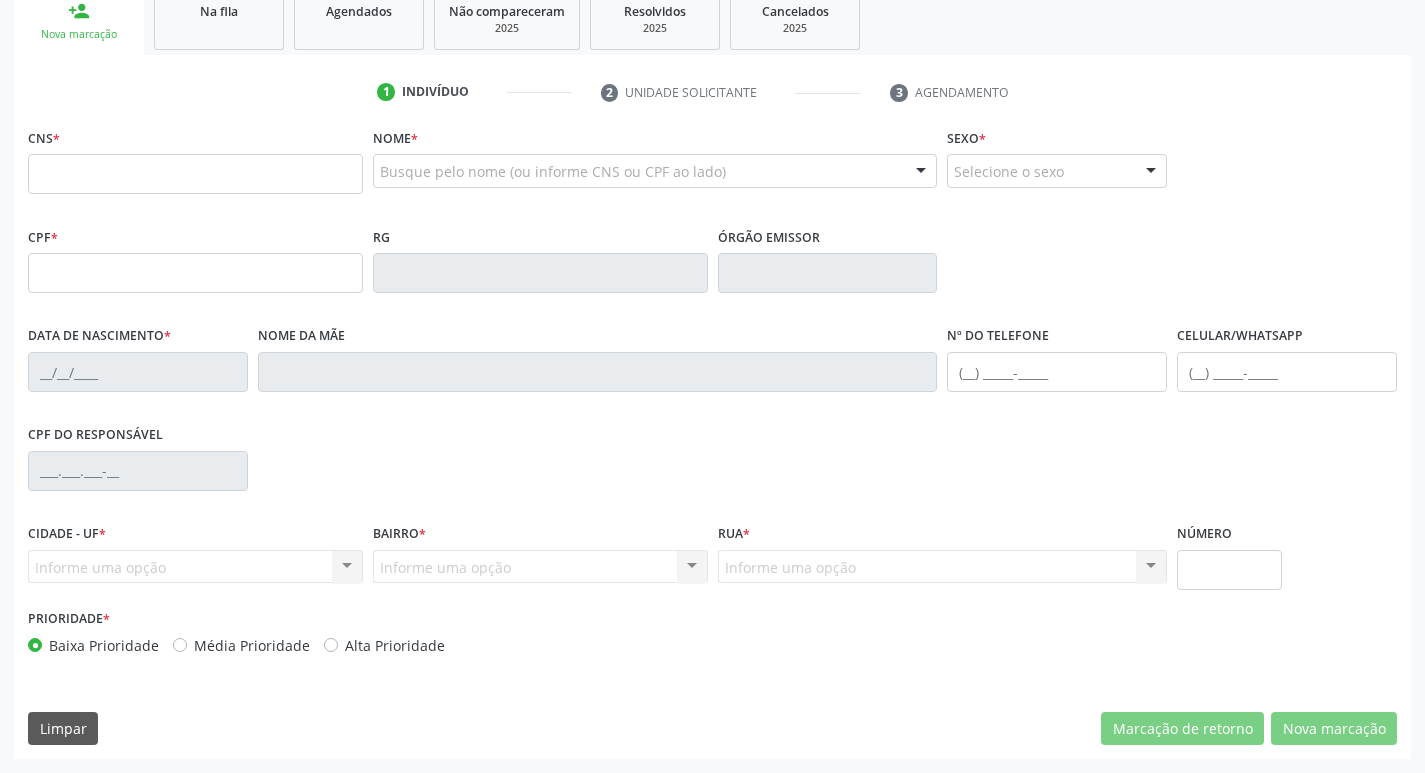 scroll, scrollTop: 0, scrollLeft: 0, axis: both 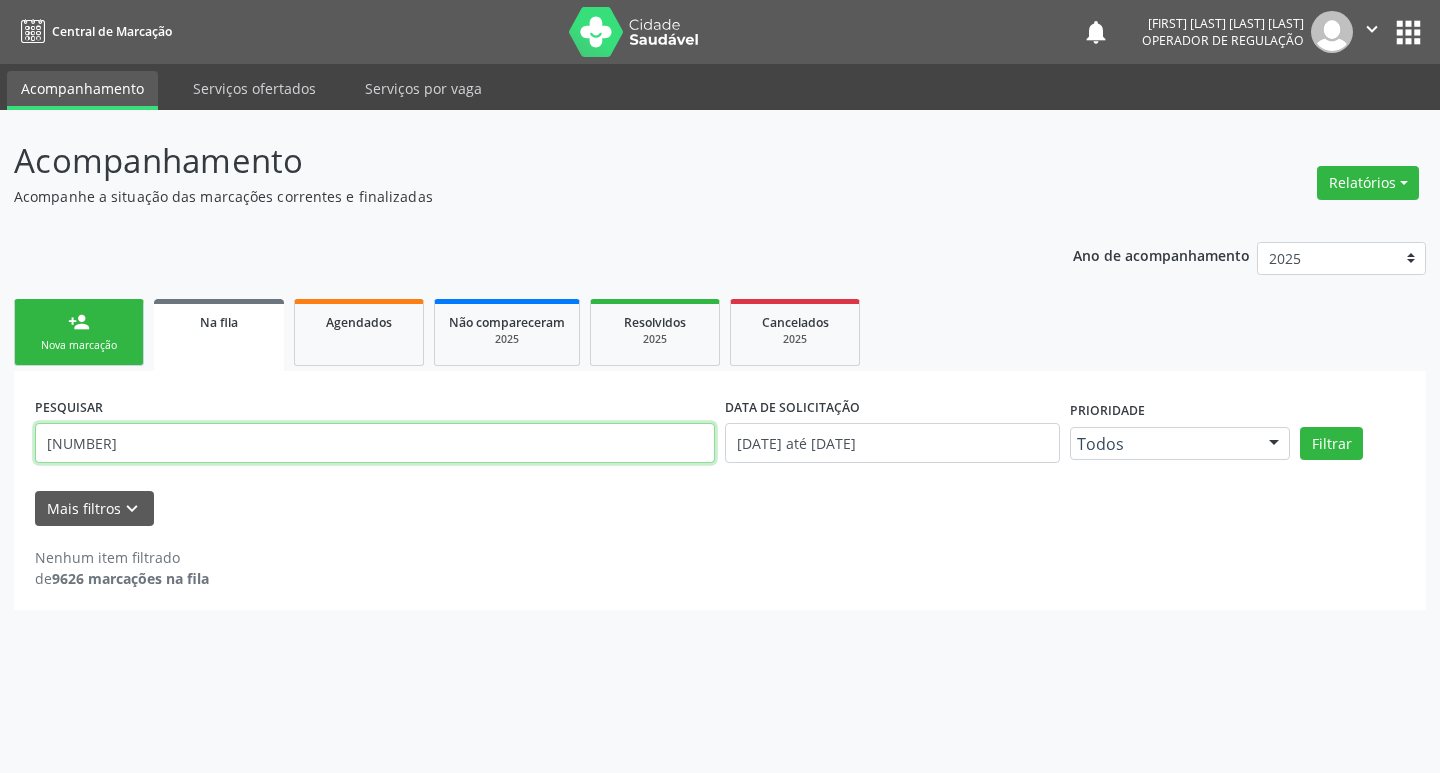 click on "706703762556420" at bounding box center (375, 443) 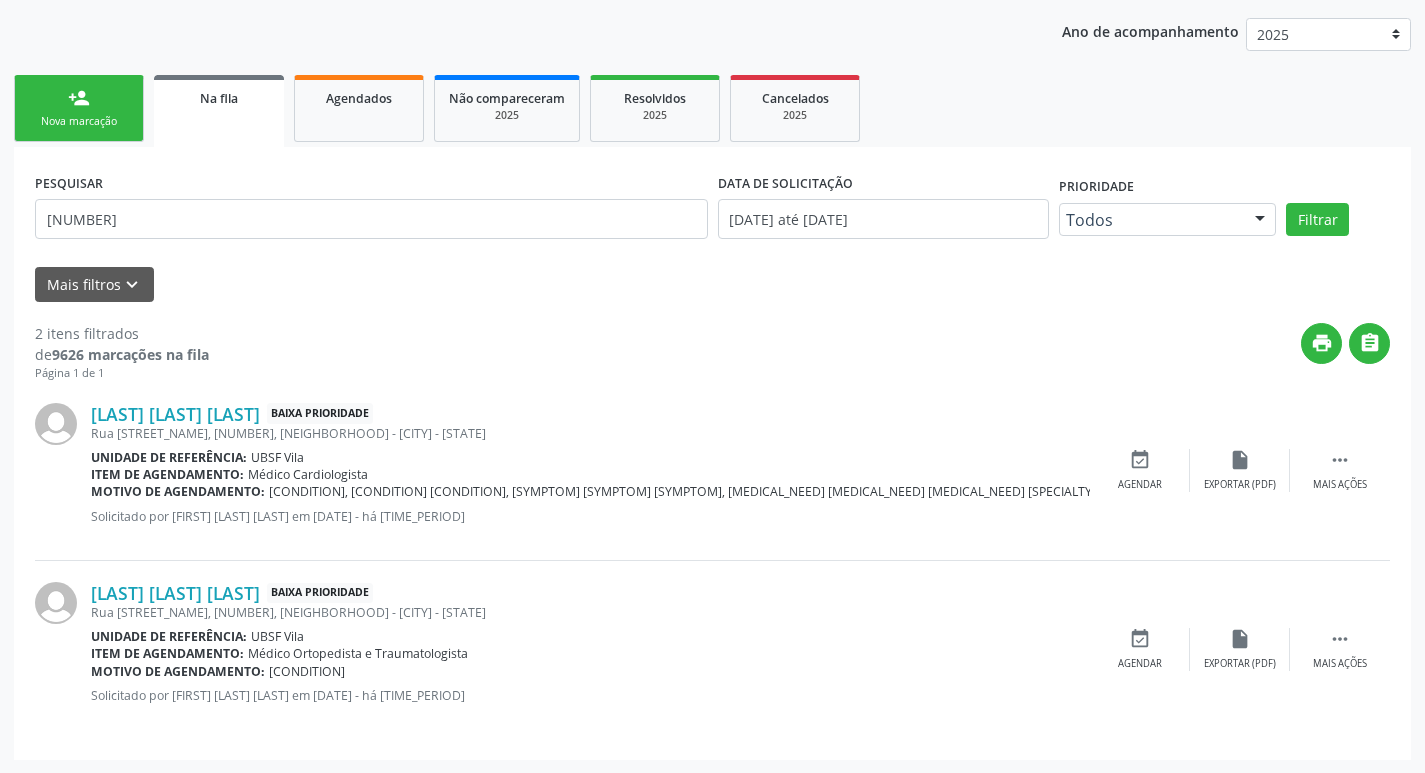 scroll, scrollTop: 225, scrollLeft: 0, axis: vertical 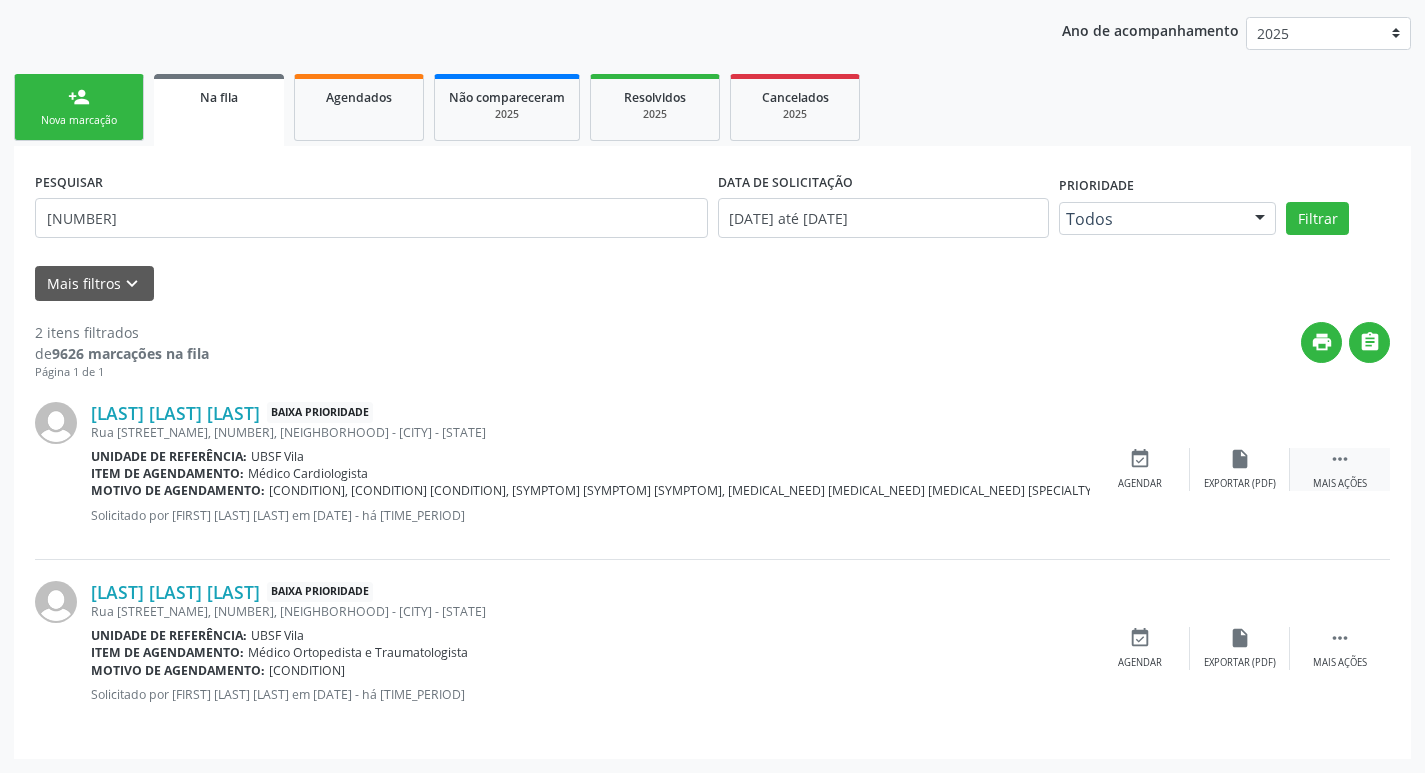 click on "
Mais ações" at bounding box center (1340, 469) 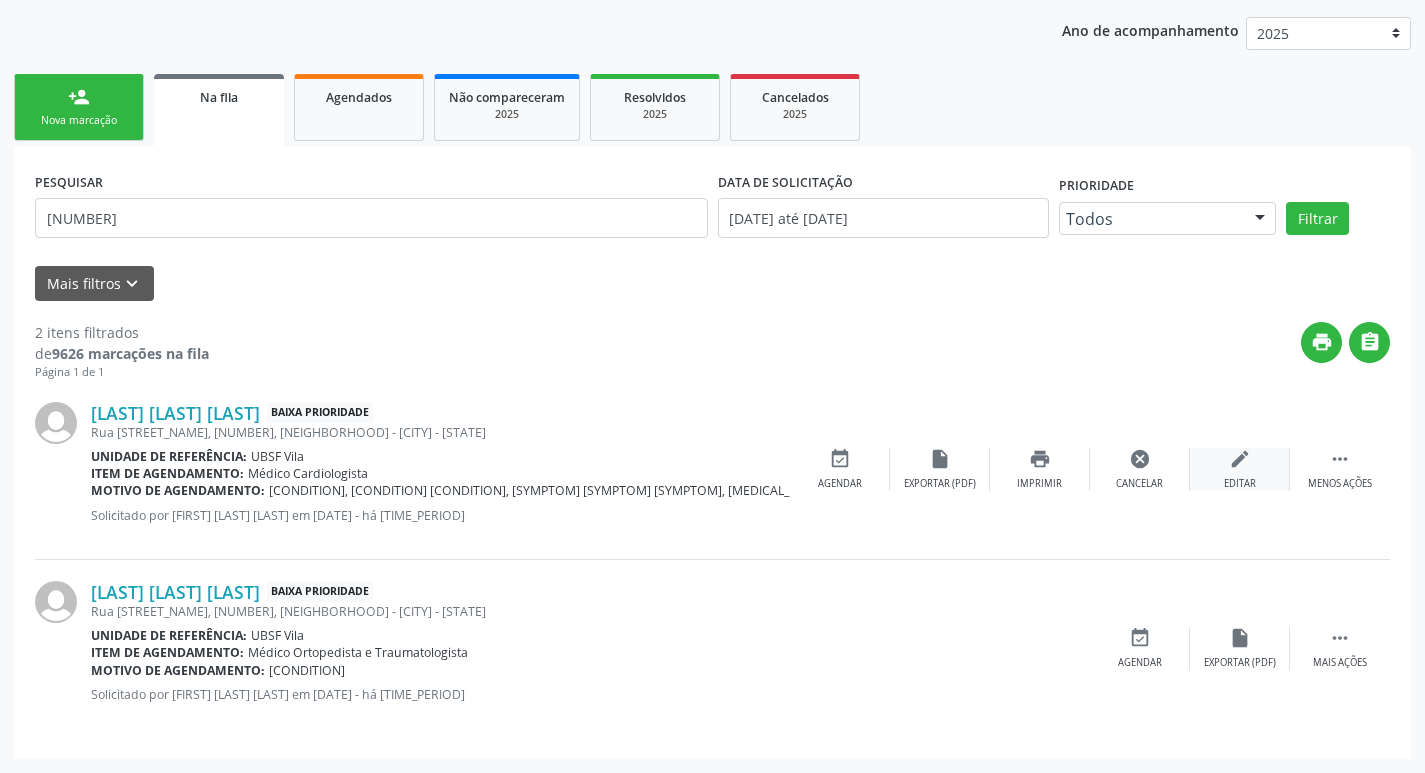 click on "edit
Editar" at bounding box center [1240, 469] 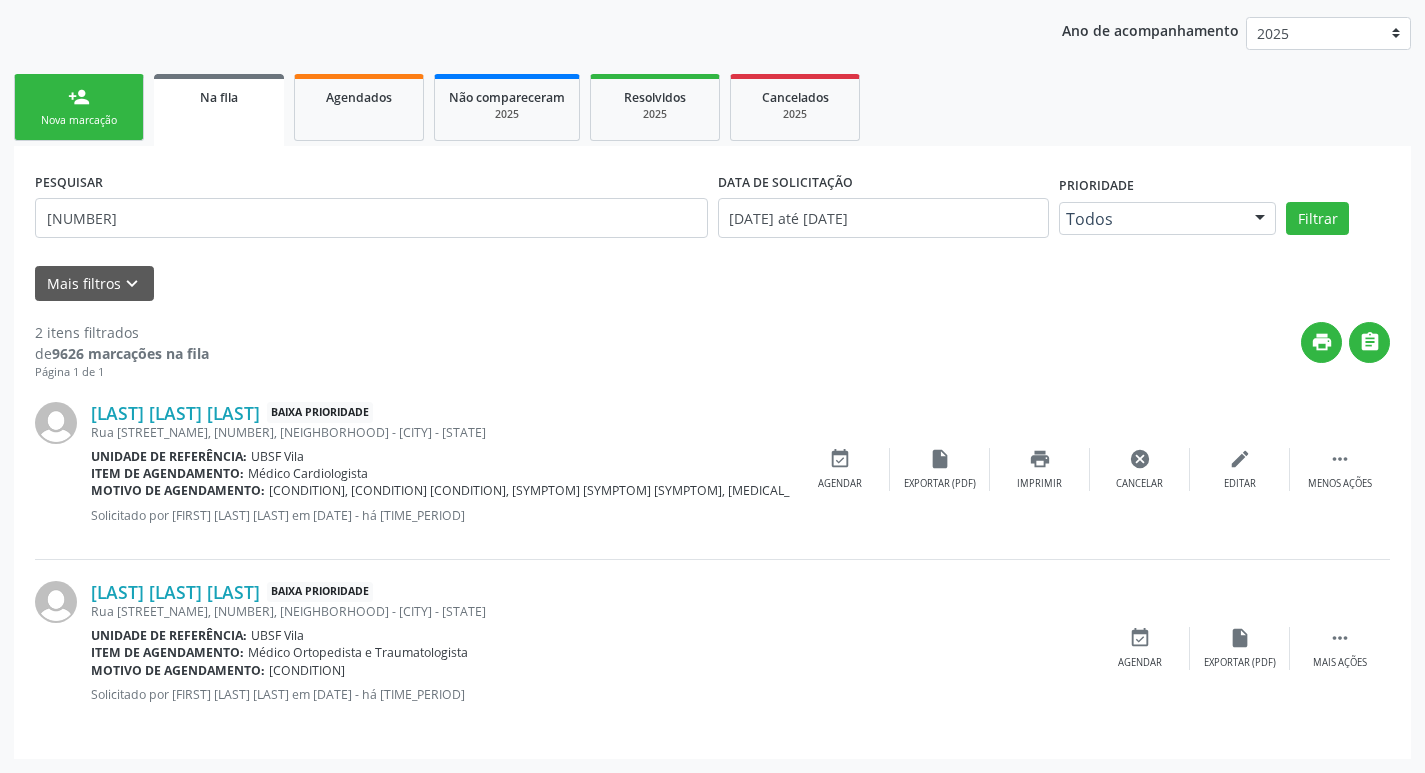 scroll, scrollTop: 0, scrollLeft: 0, axis: both 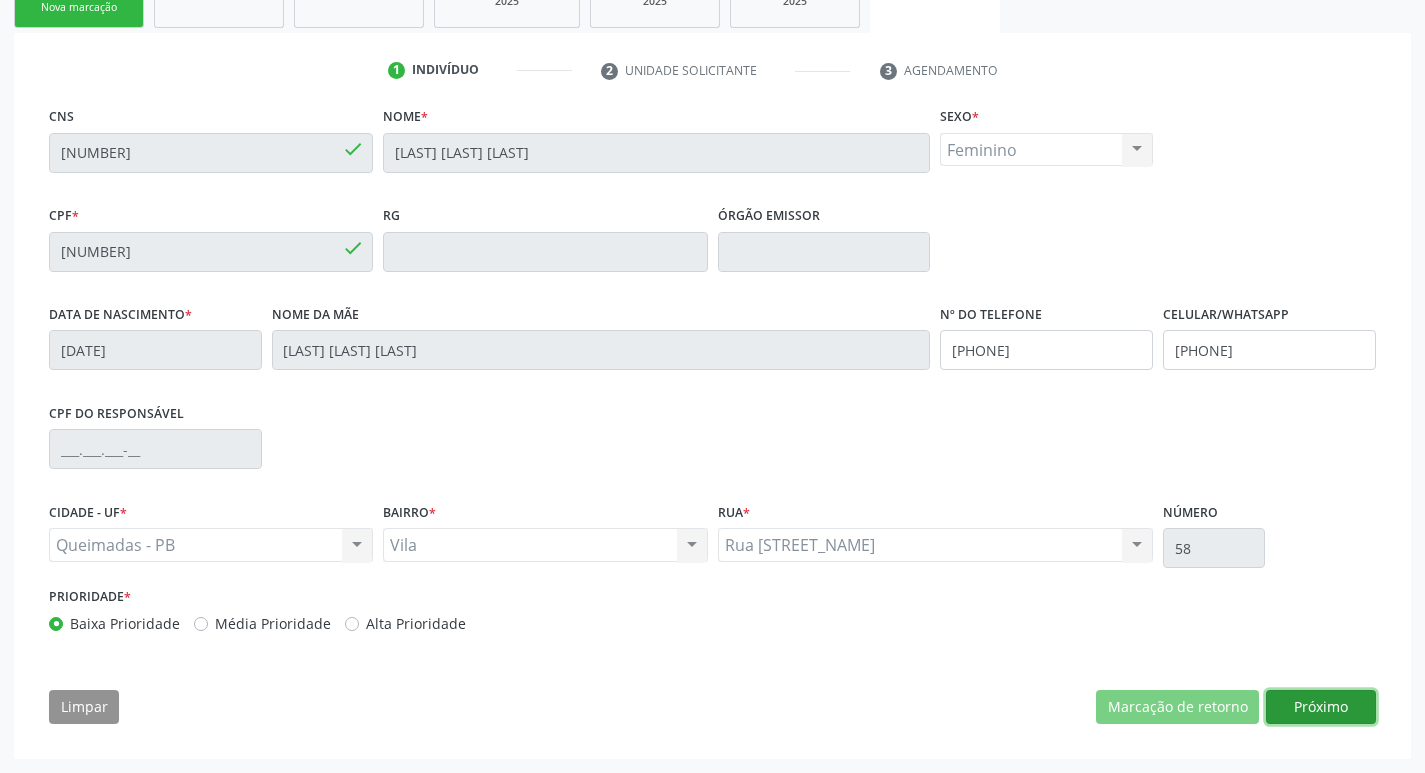 click on "Próximo" at bounding box center [1321, 707] 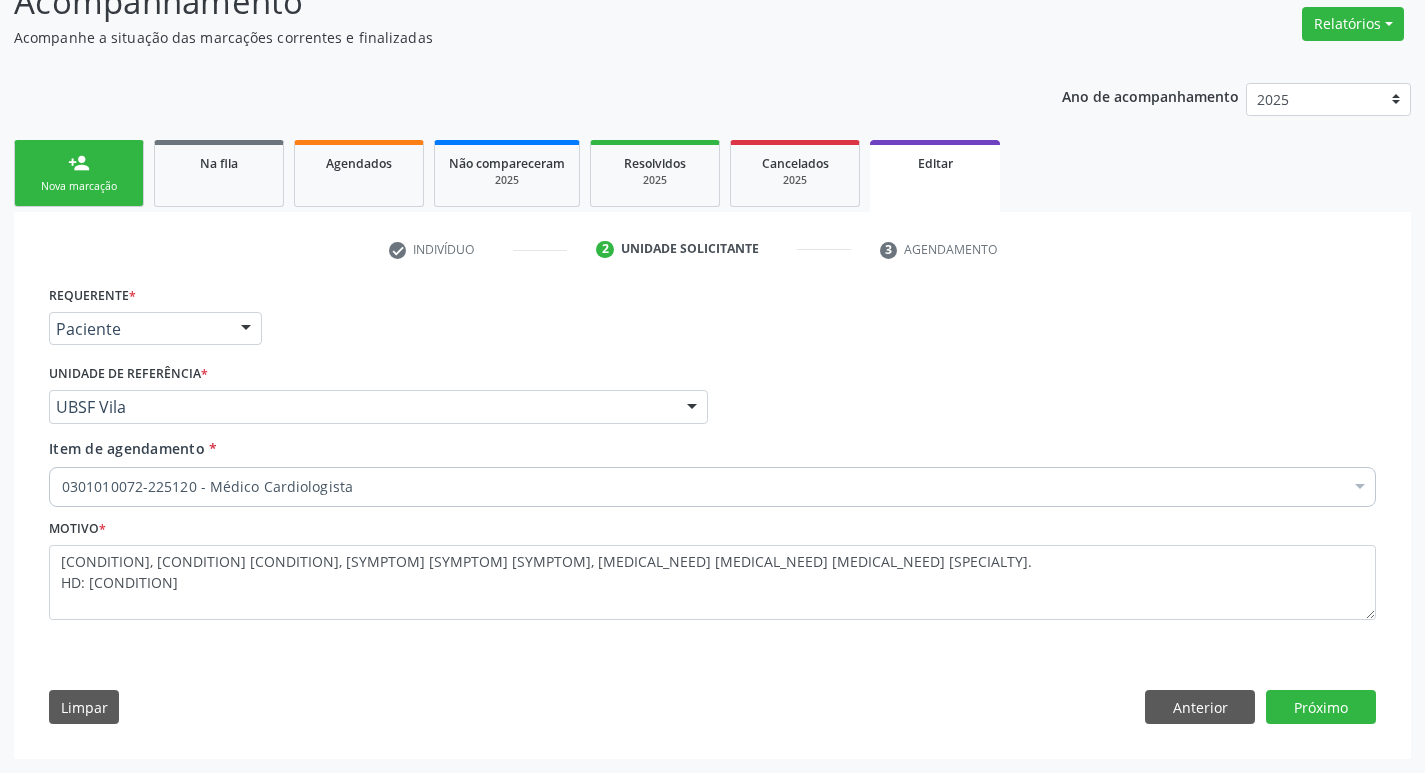scroll, scrollTop: 159, scrollLeft: 0, axis: vertical 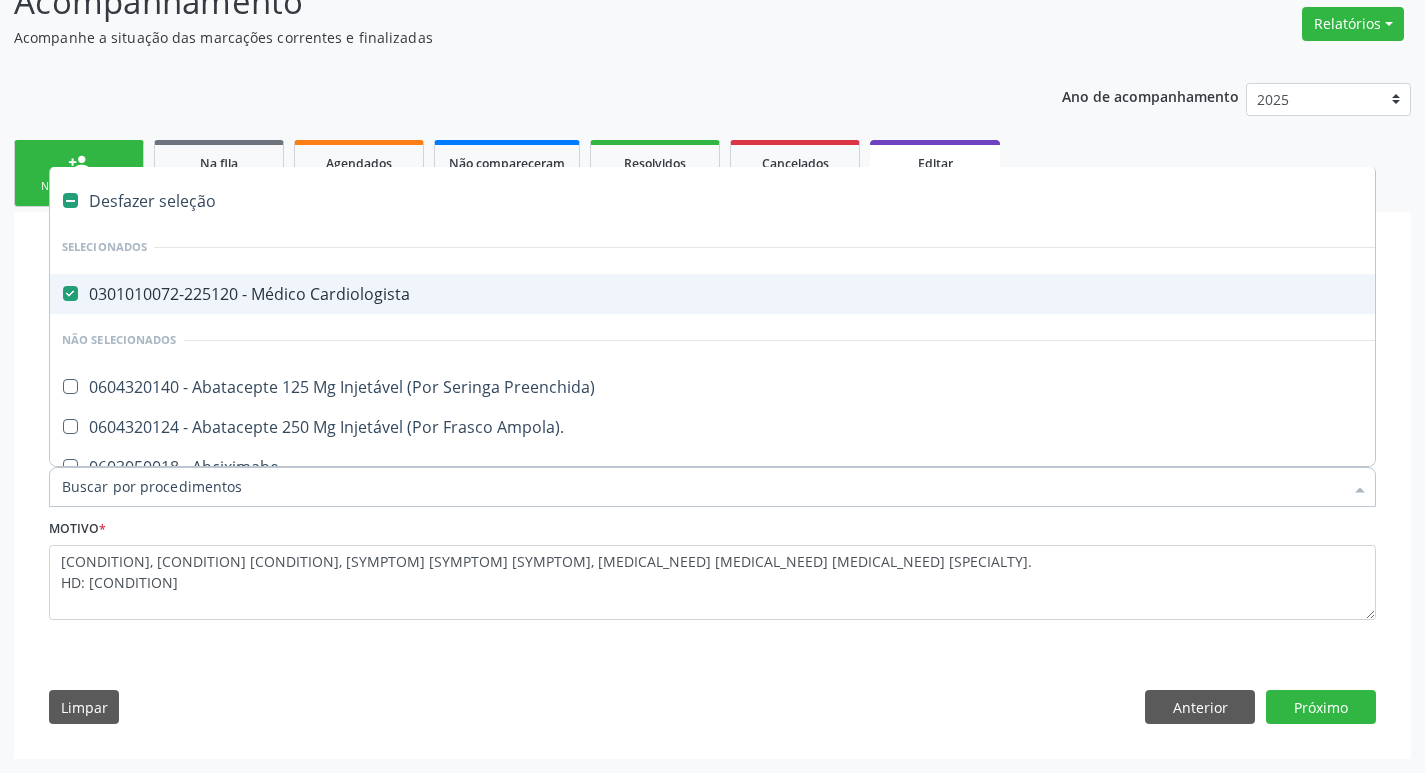 click on "0301010072-225120 - Médico Cardiologista" at bounding box center (840, 294) 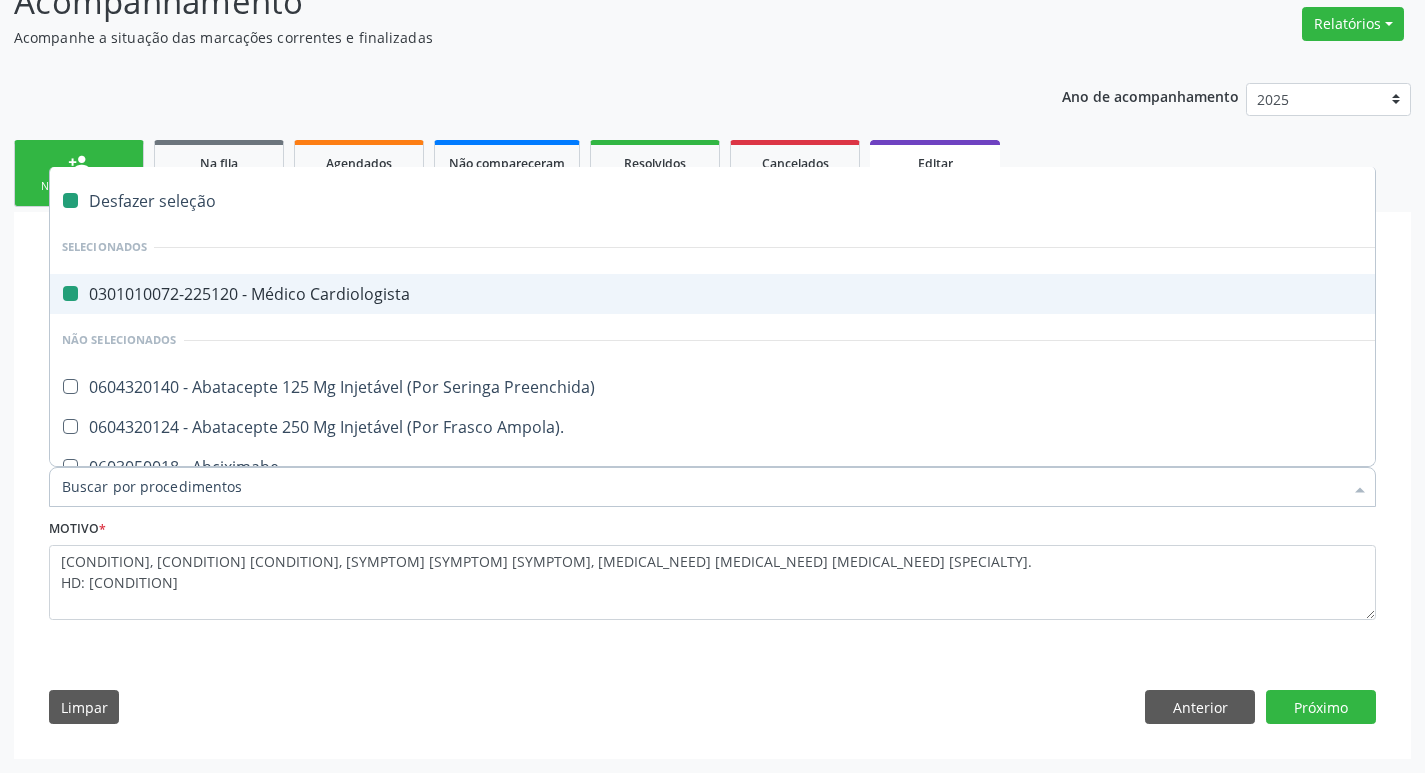 checkbox on "false" 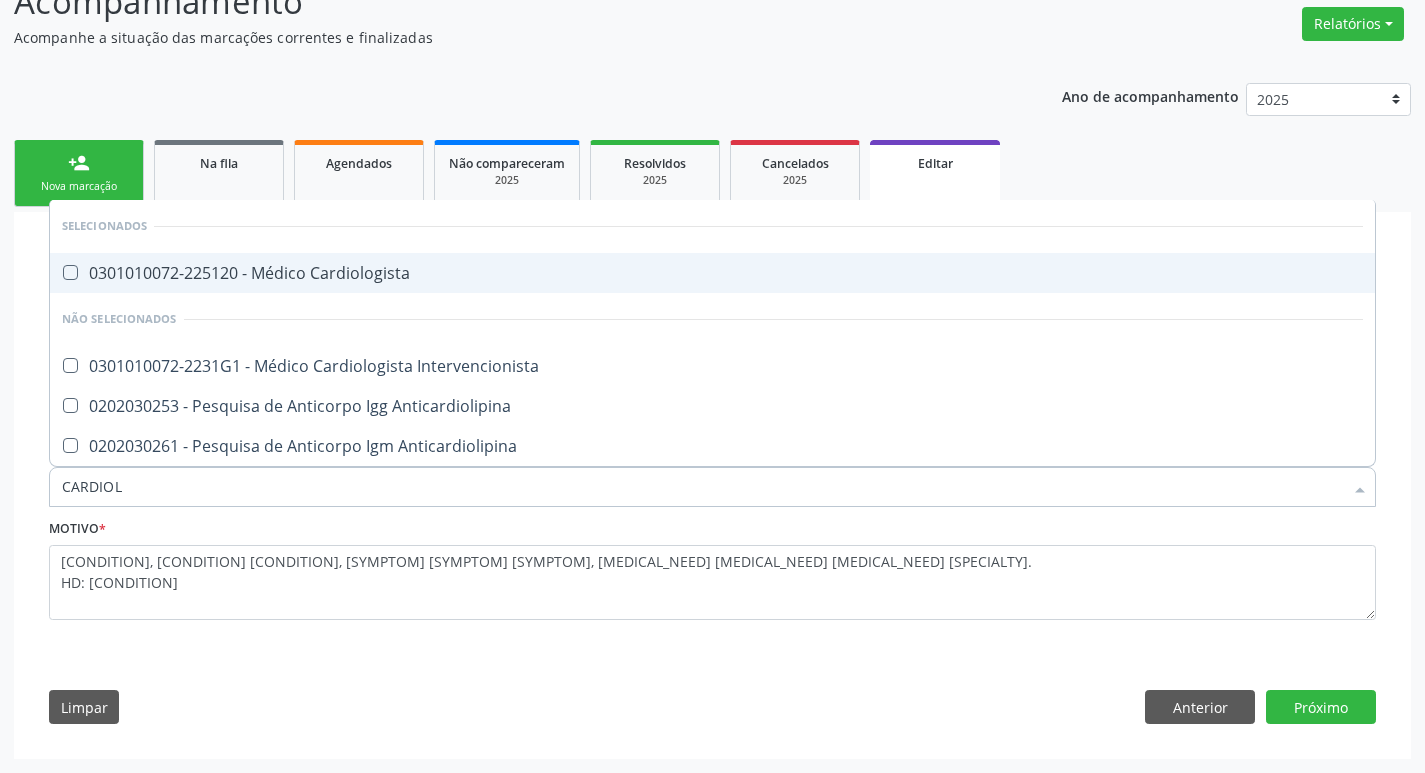 type on "CARDIOLO" 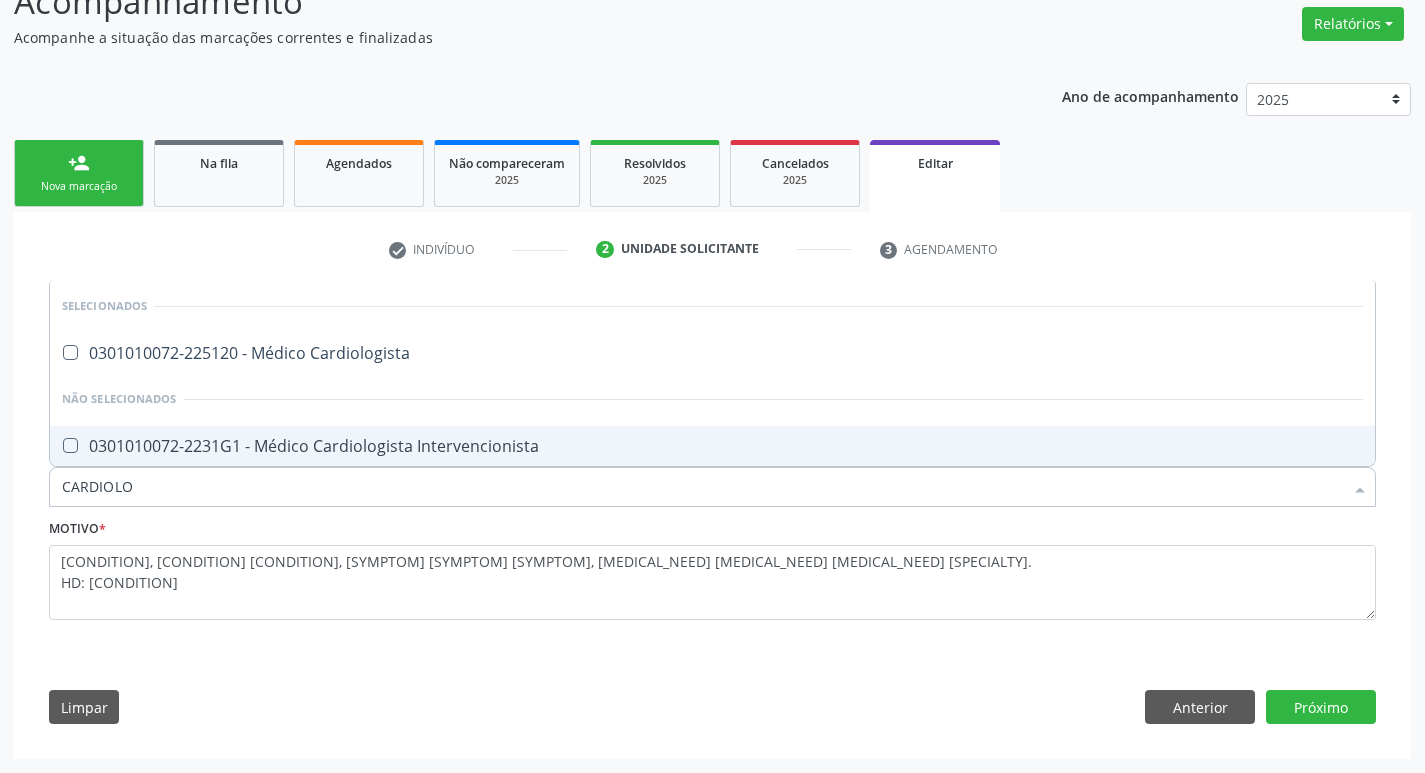 click on "0301010072-2231G1 - Médico Cardiologista Intervencionista" at bounding box center (712, 446) 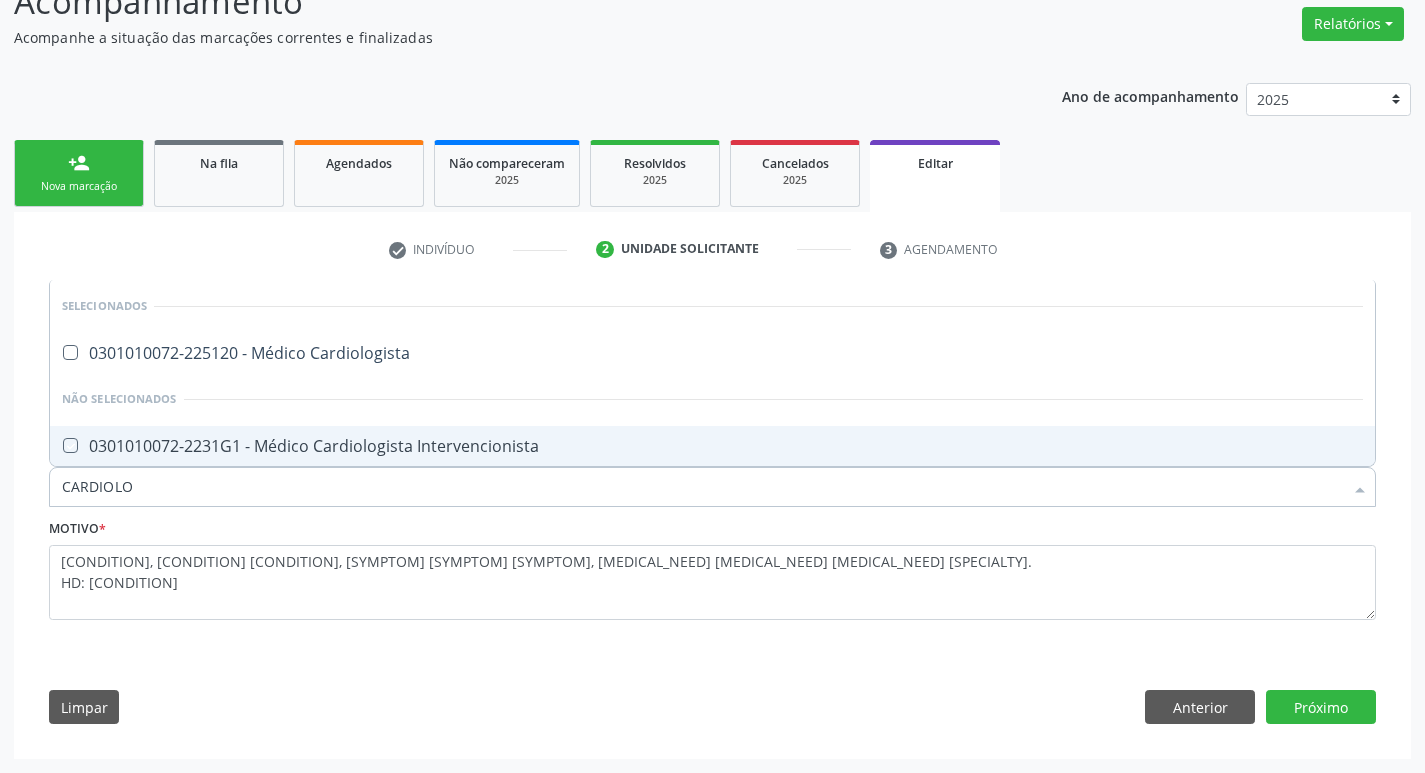 checkbox on "true" 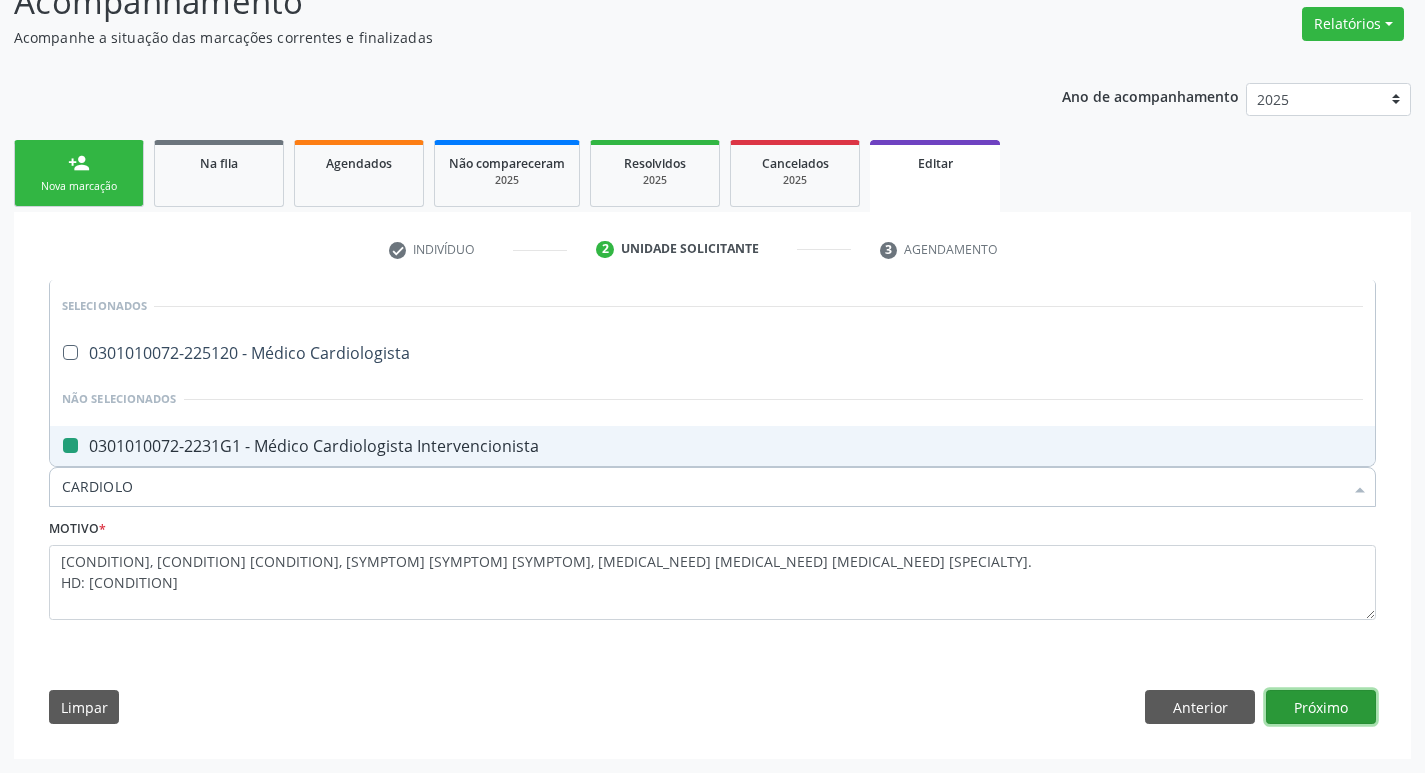 click on "Próximo" at bounding box center [1321, 707] 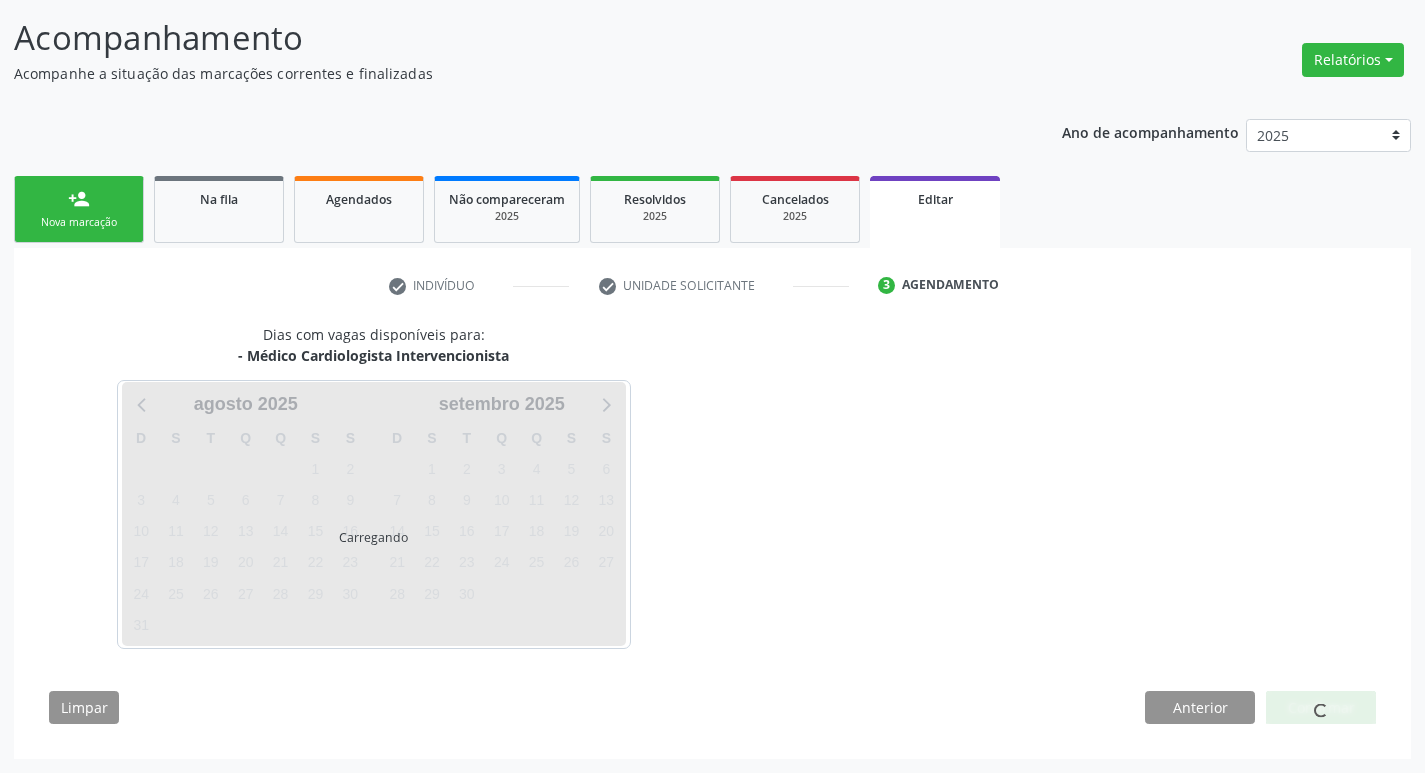scroll, scrollTop: 123, scrollLeft: 0, axis: vertical 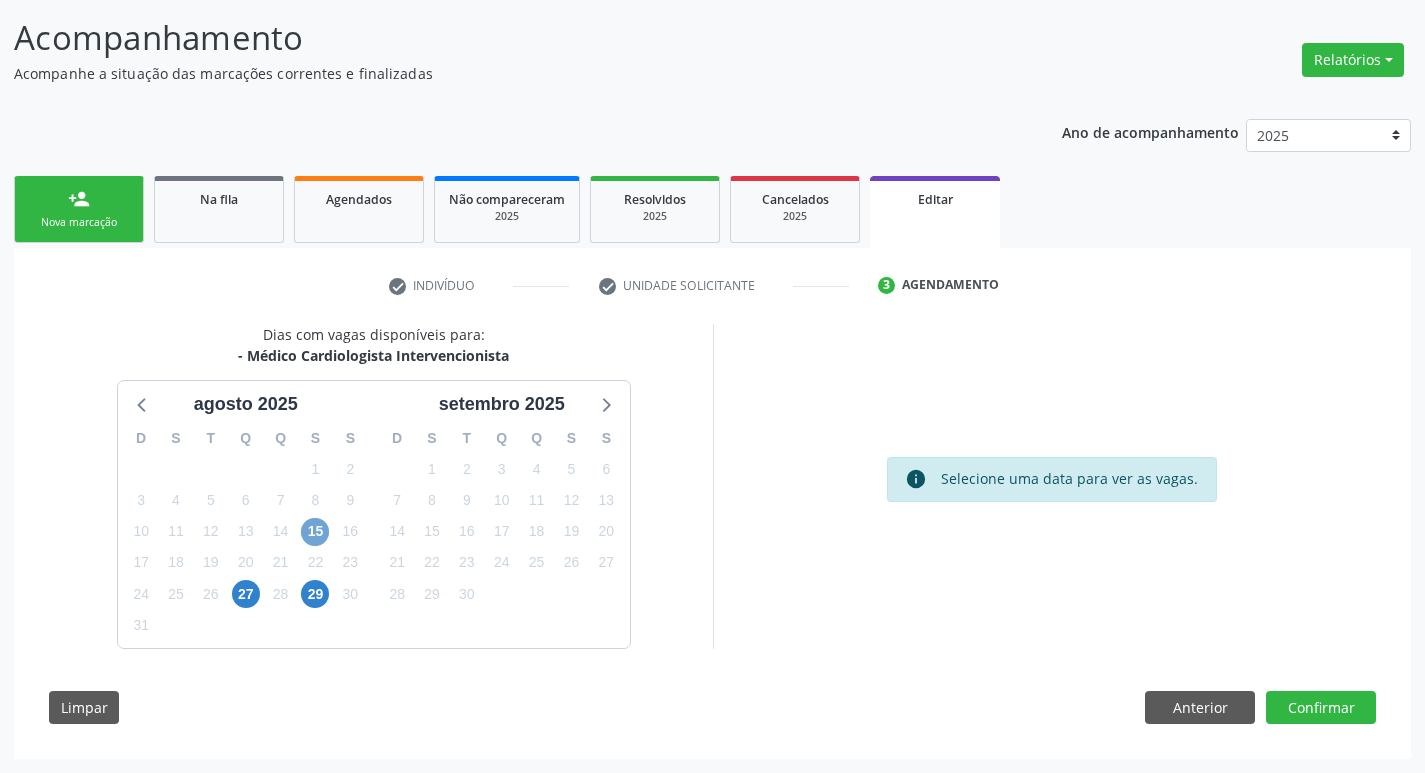 click on "15" at bounding box center (315, 532) 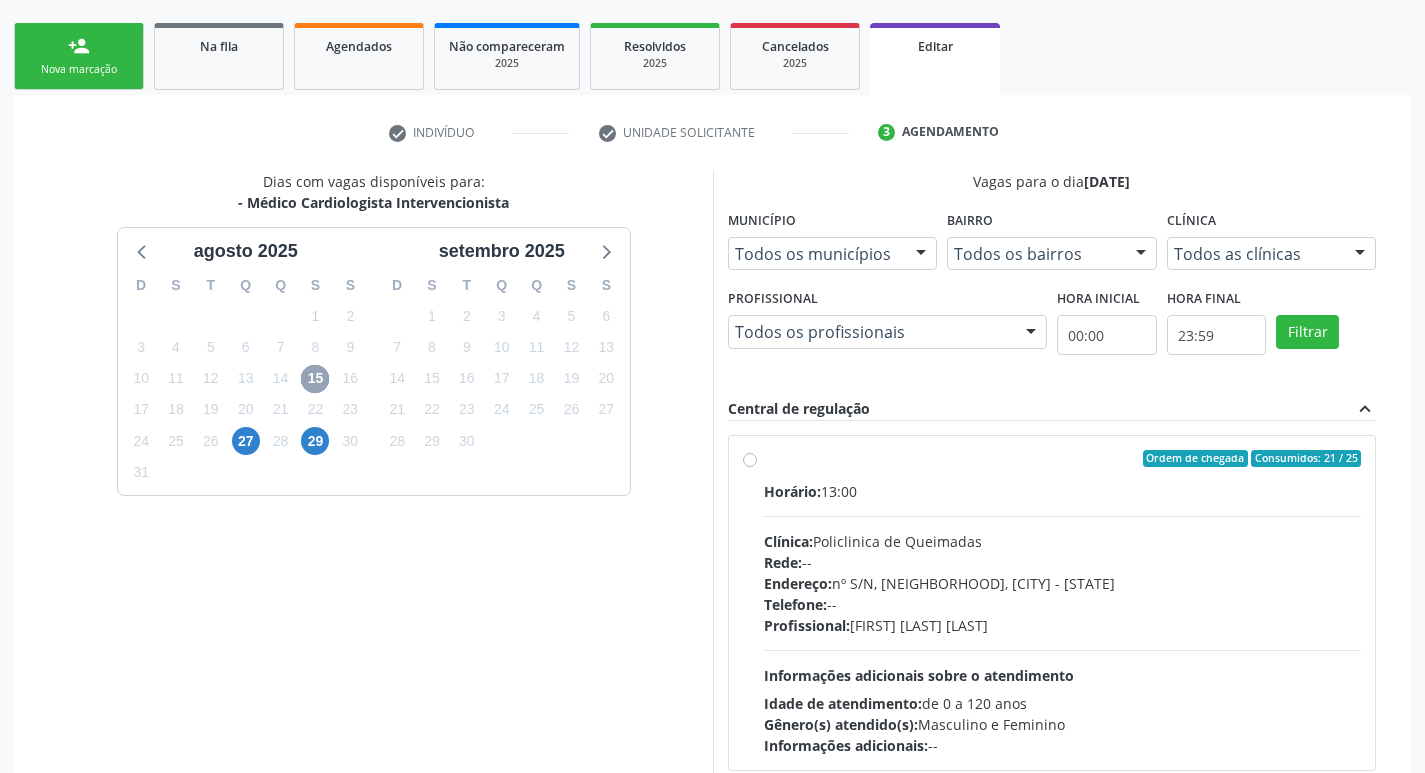 scroll, scrollTop: 413, scrollLeft: 0, axis: vertical 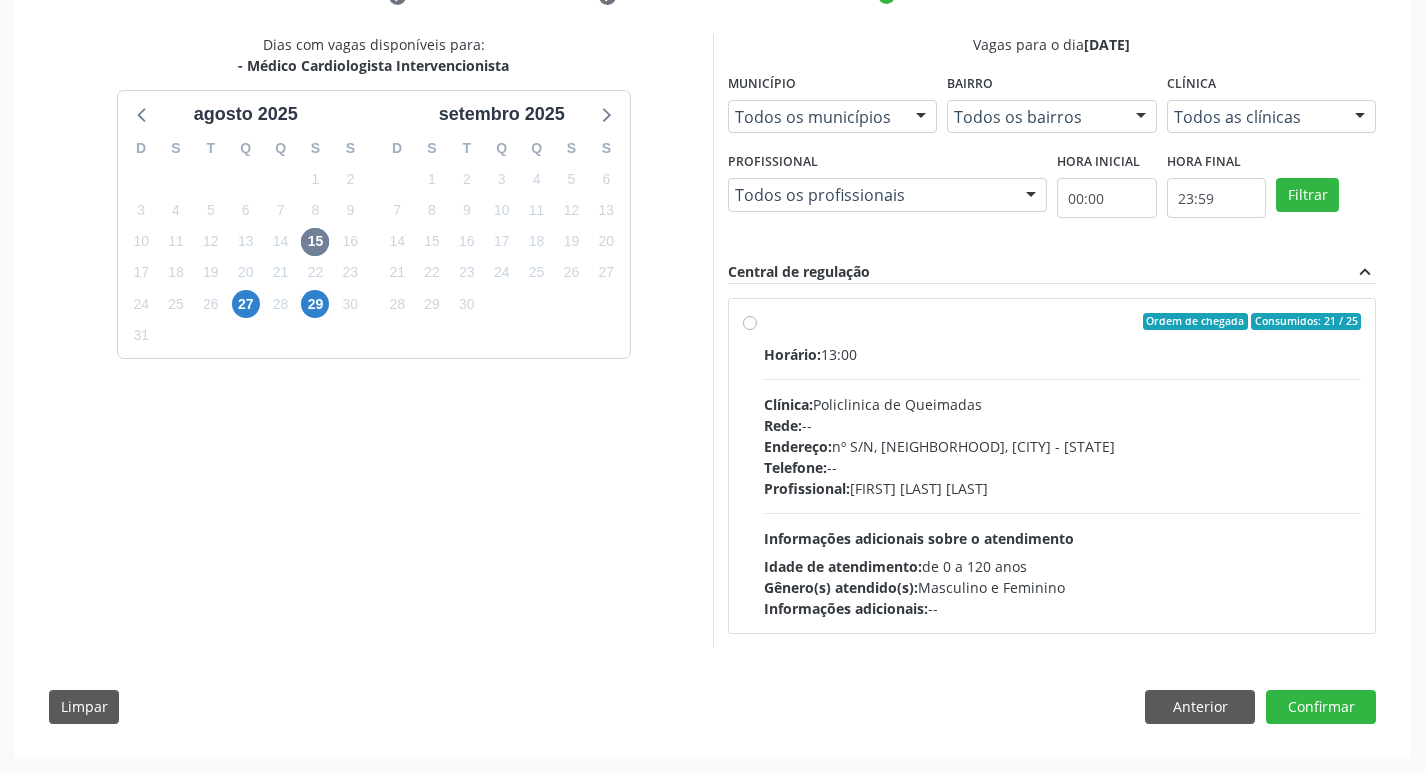 click on "Idade de atendimento:
de 0 a 120 anos" at bounding box center (1063, 566) 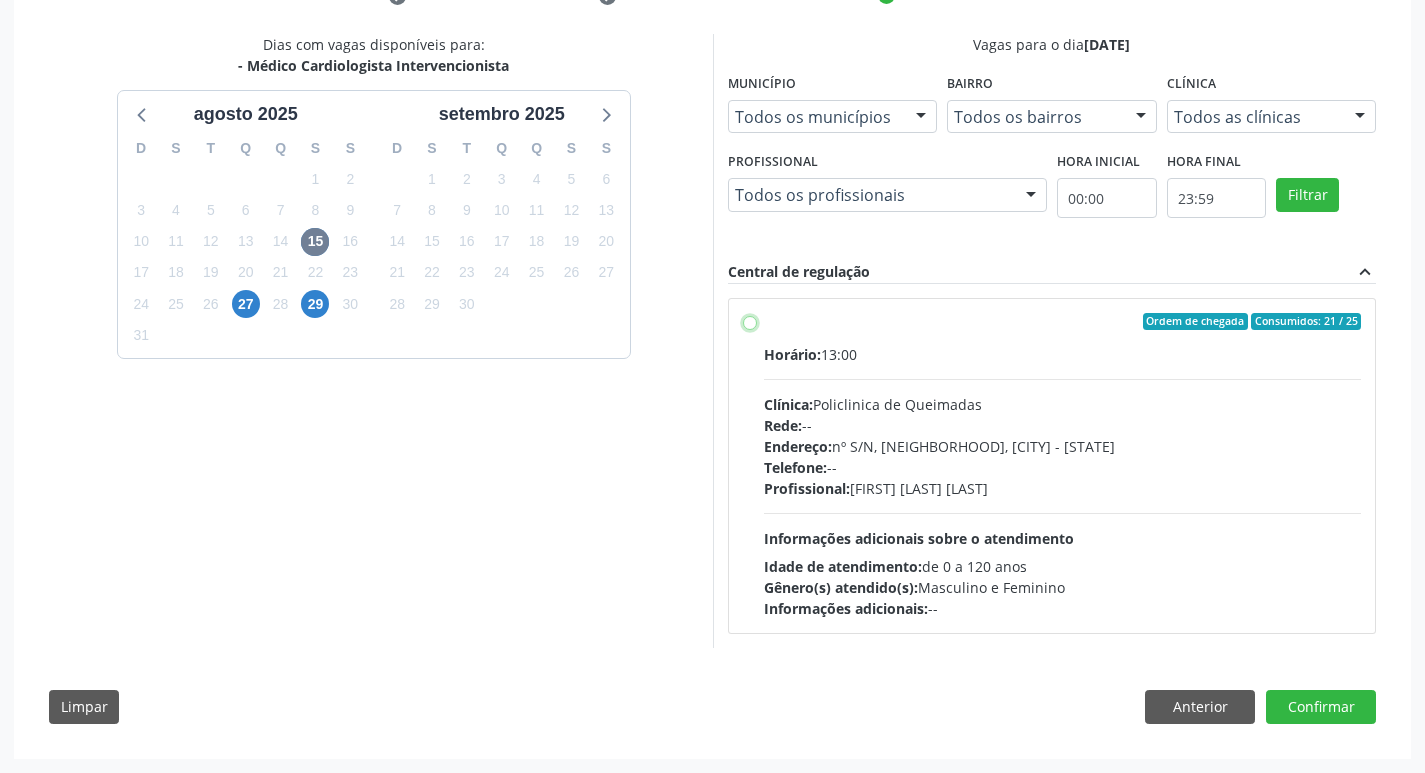 click on "Ordem de chegada
Consumidos: 21 / 25
Horário:   13:00
Clínica:  Policlinica de Queimadas
Rede:
--
Endereço:   nº S/N, Centro, Queimadas - PB
Telefone:   --
Profissional:
Filipe Rodrigues Pinto
Informações adicionais sobre o atendimento
Idade de atendimento:
de 0 a 120 anos
Gênero(s) atendido(s):
Masculino e Feminino
Informações adicionais:
--" at bounding box center [750, 322] 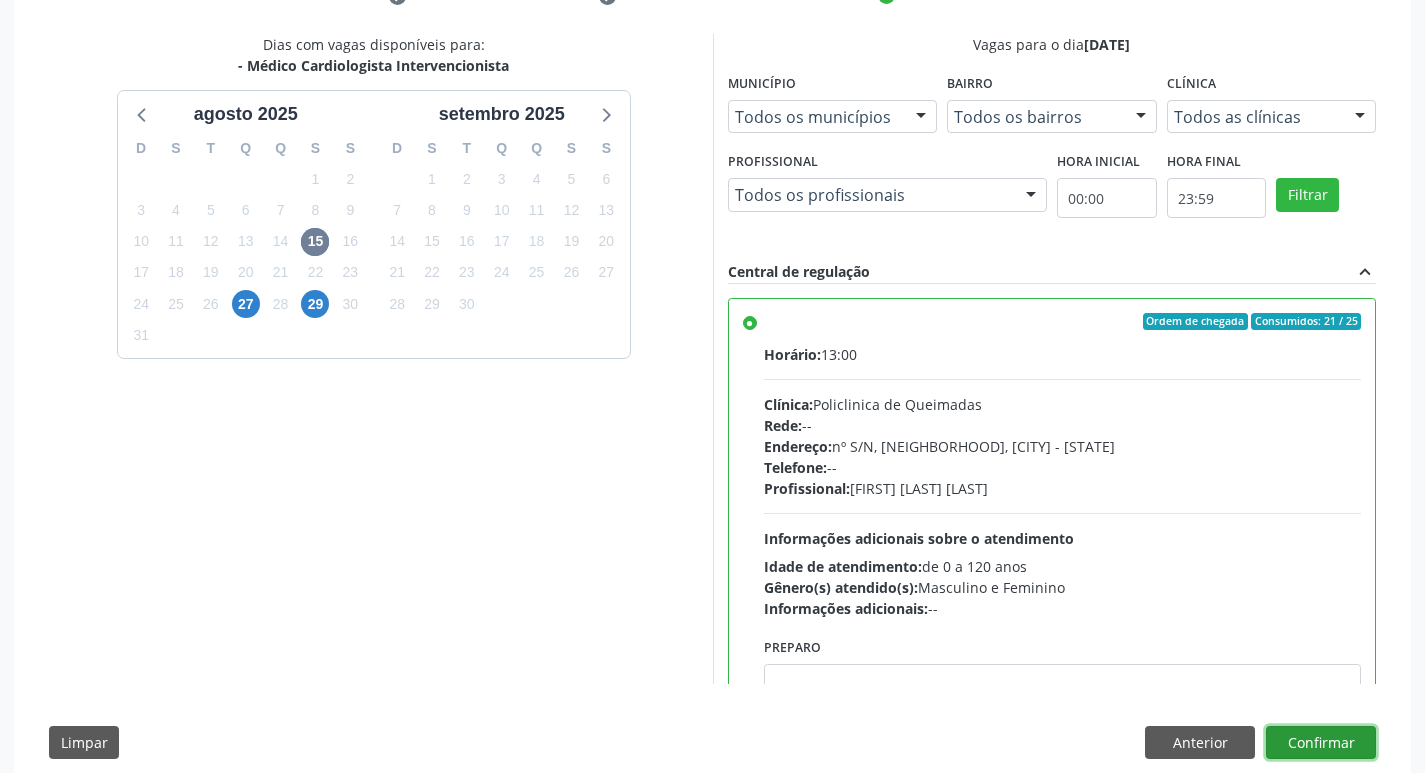 click on "Confirmar" at bounding box center [1321, 743] 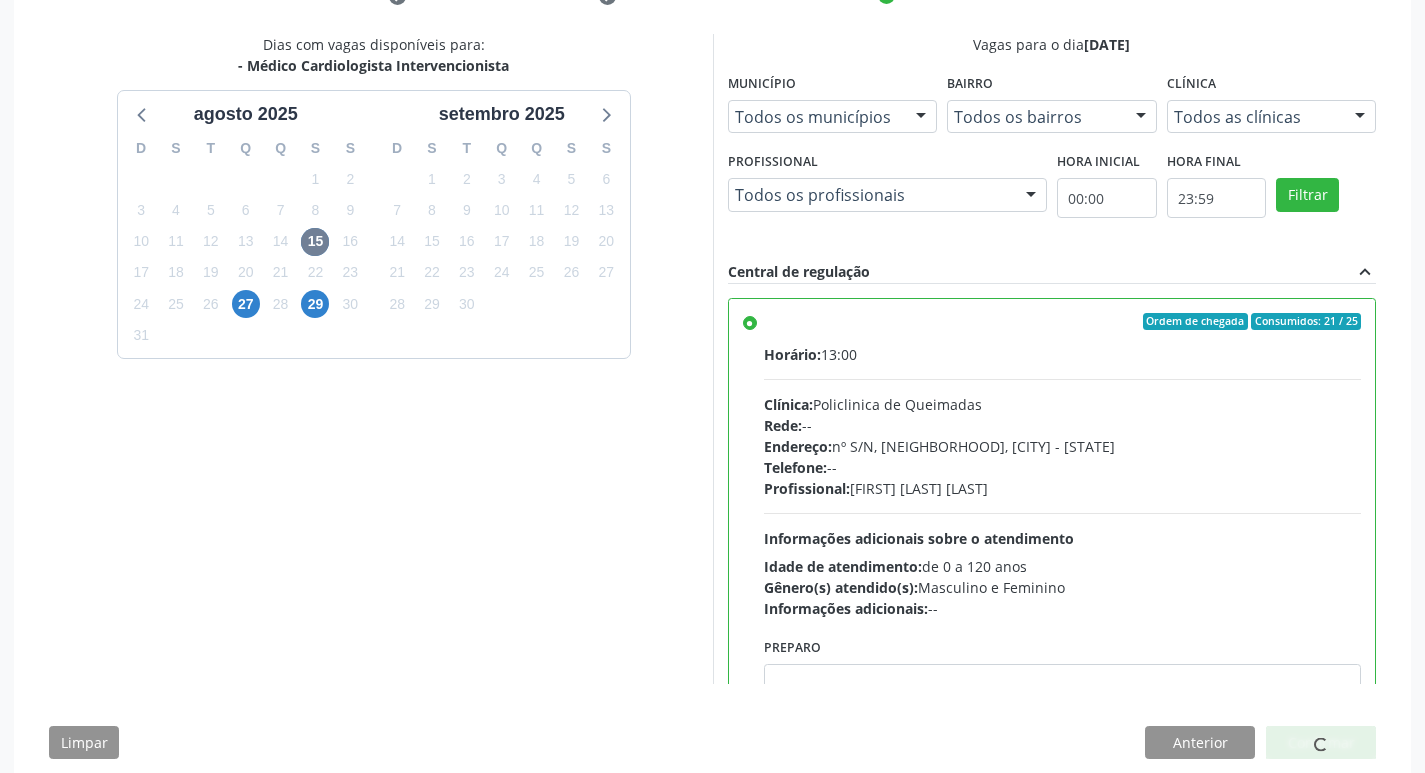 scroll, scrollTop: 0, scrollLeft: 0, axis: both 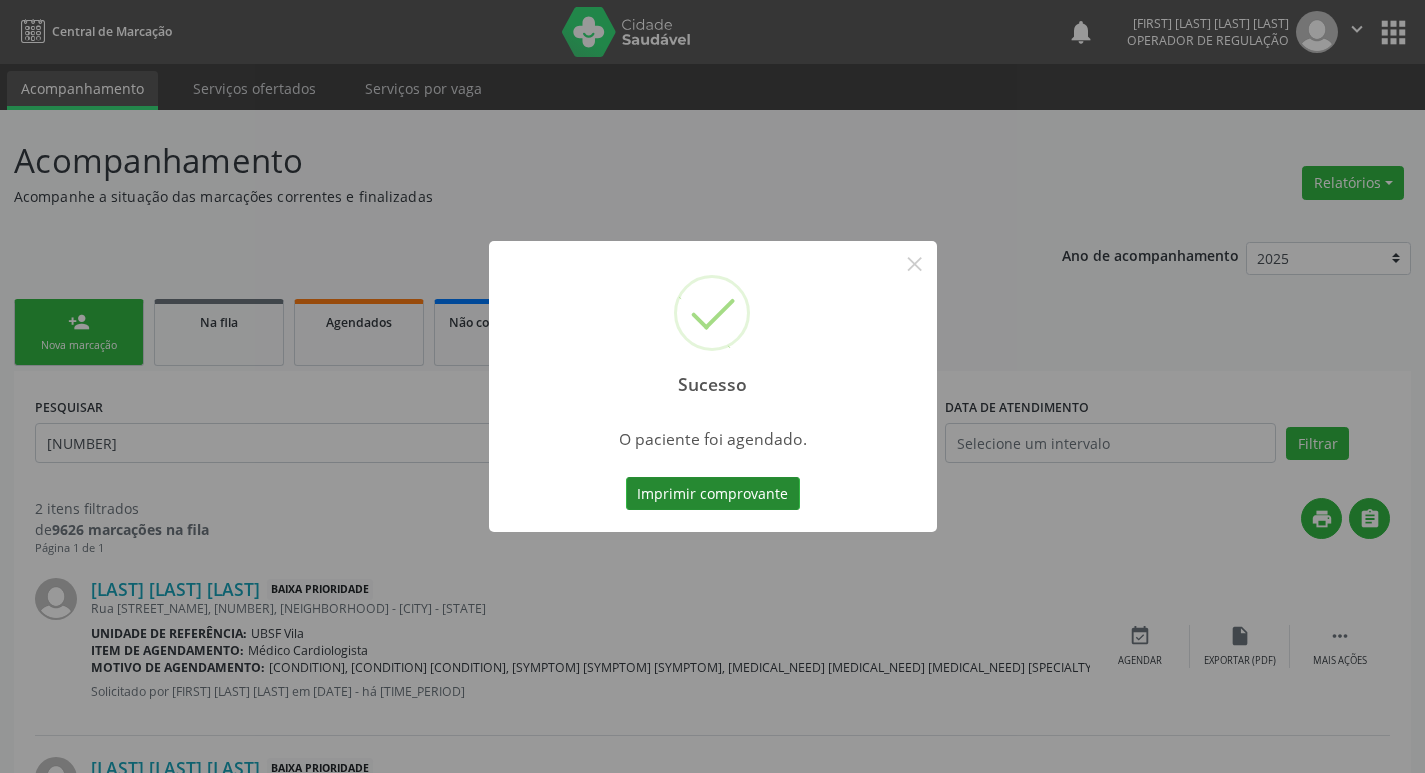 click on "Imprimir comprovante" at bounding box center [713, 494] 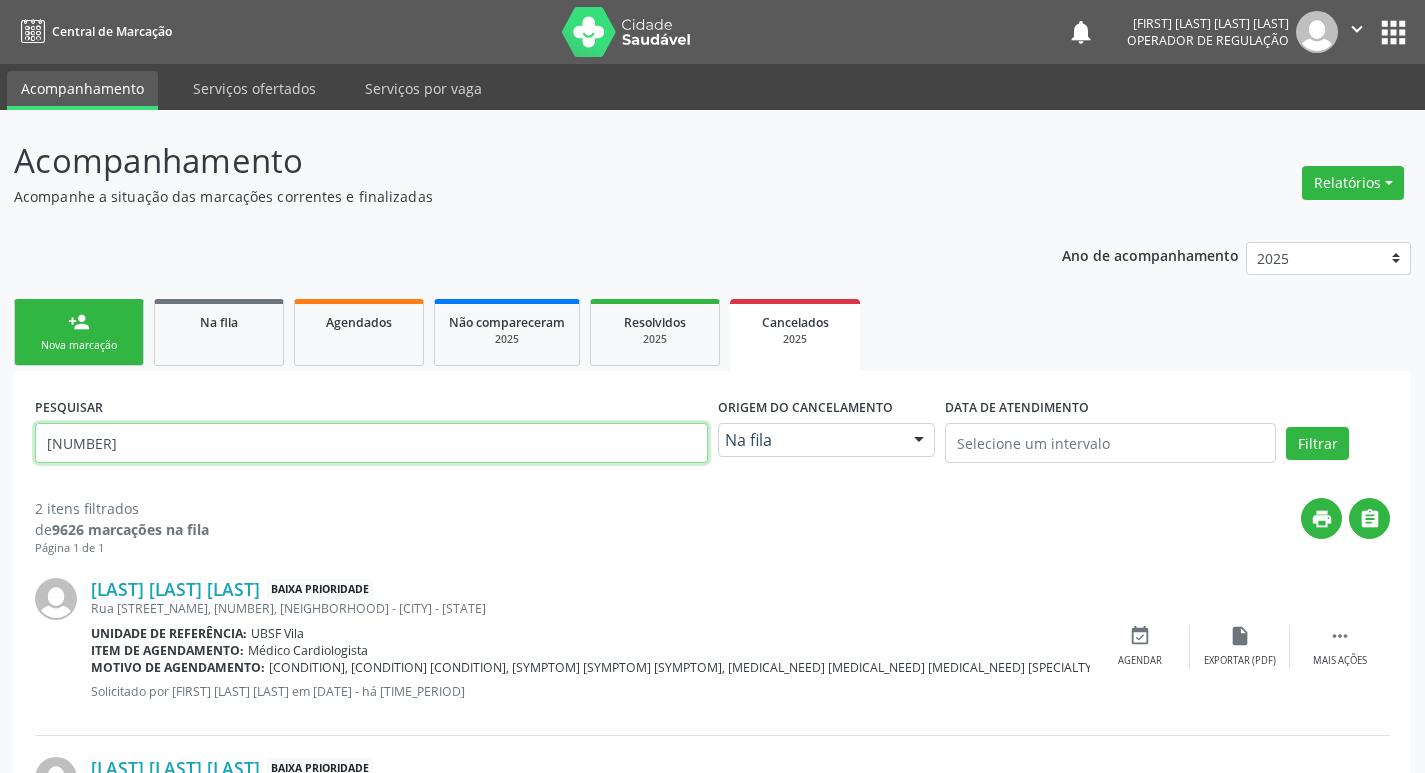click on "709008853427211" at bounding box center [371, 443] 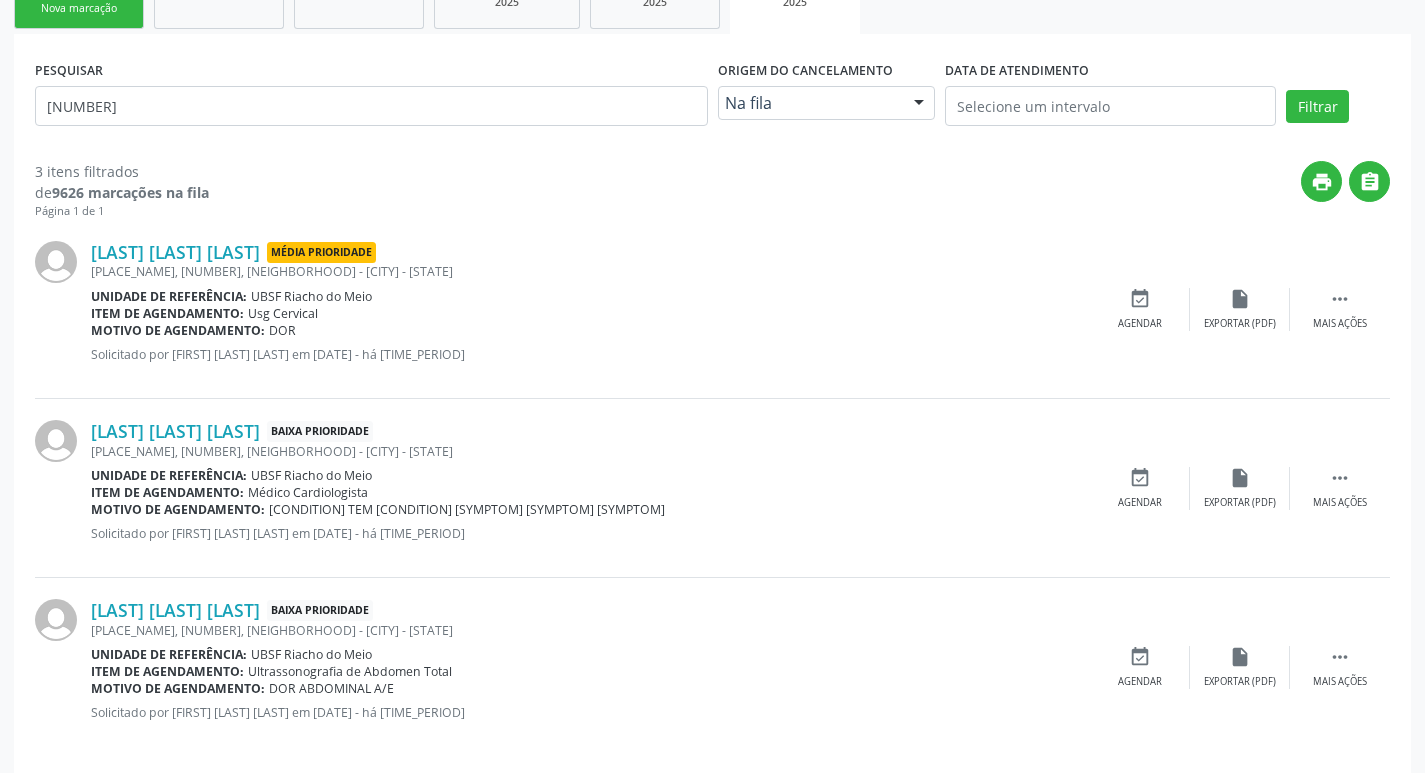 scroll, scrollTop: 356, scrollLeft: 0, axis: vertical 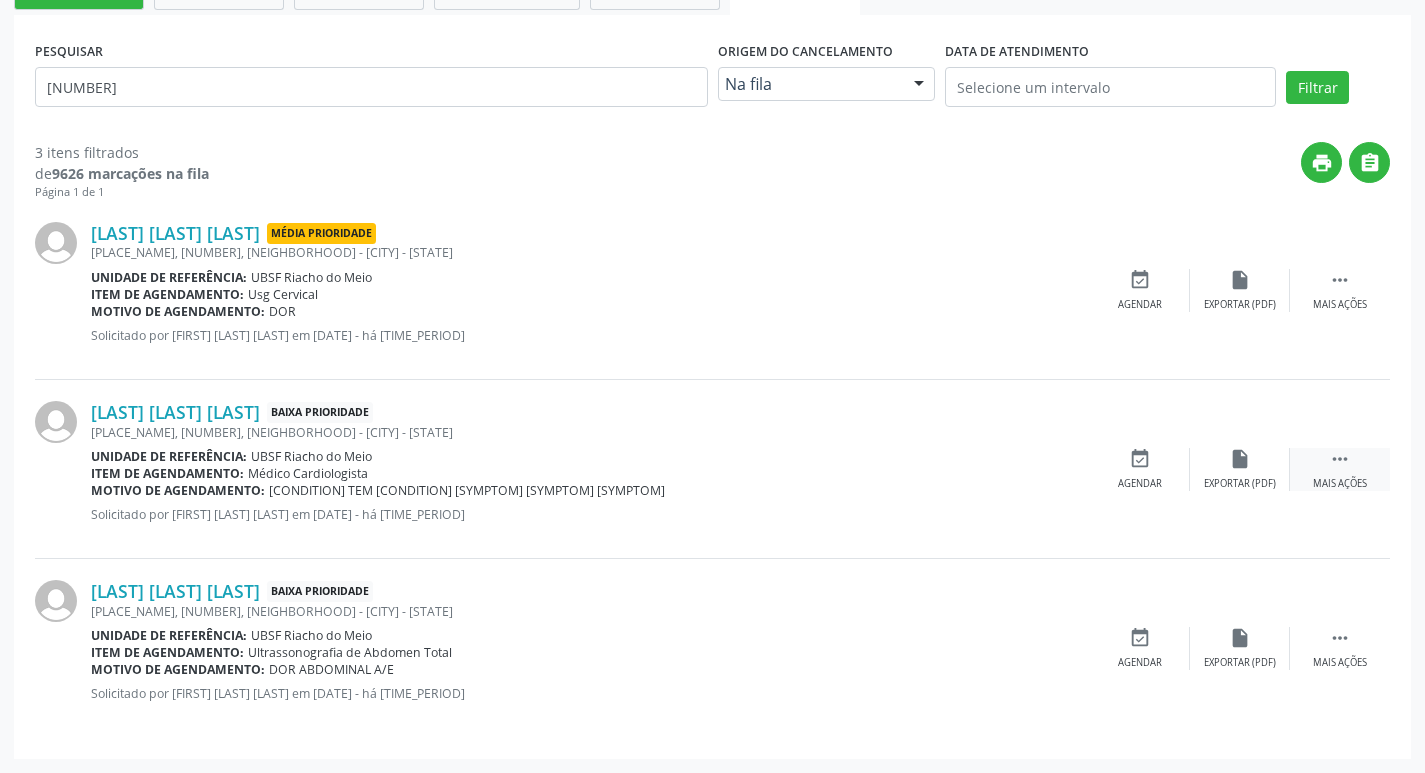 click on "
Mais ações" at bounding box center (1340, 469) 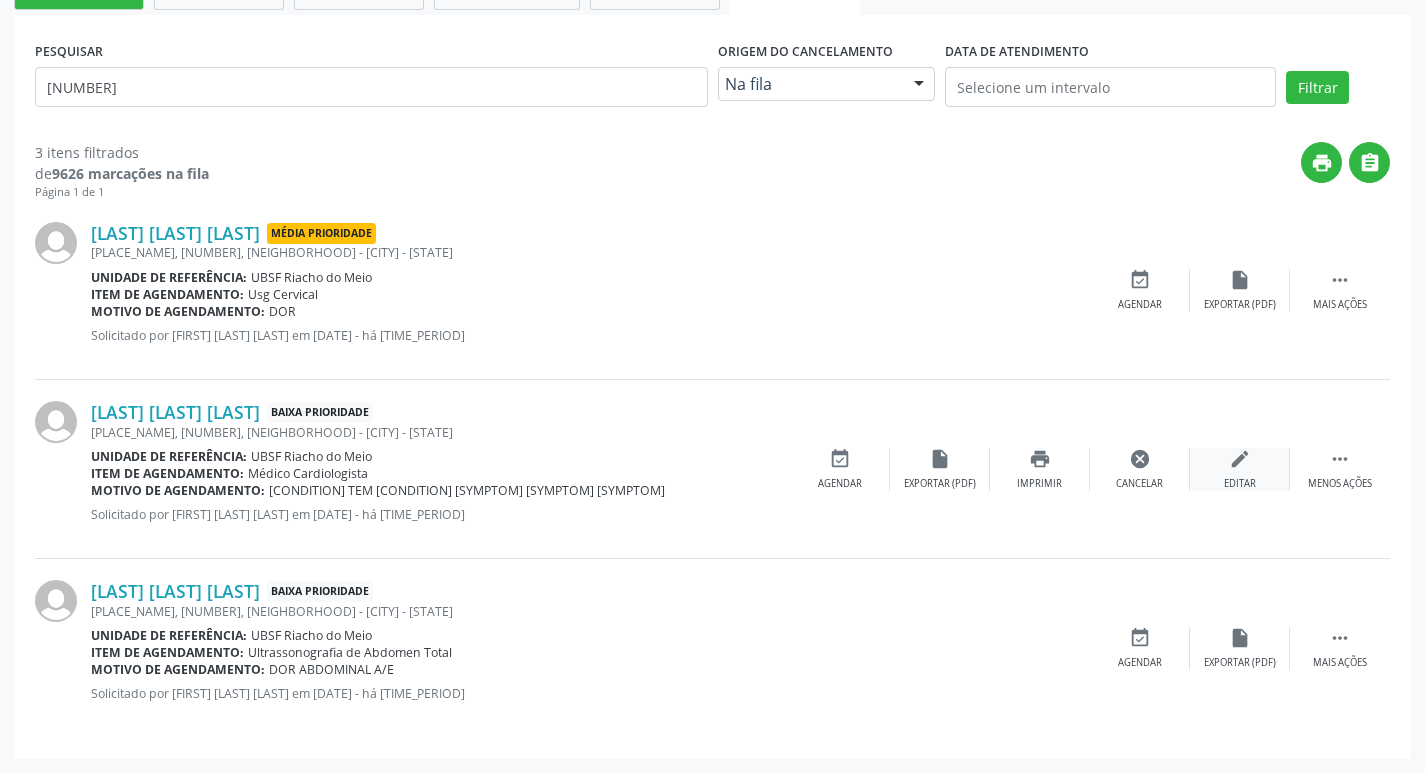 click on "edit
Editar" at bounding box center [1240, 469] 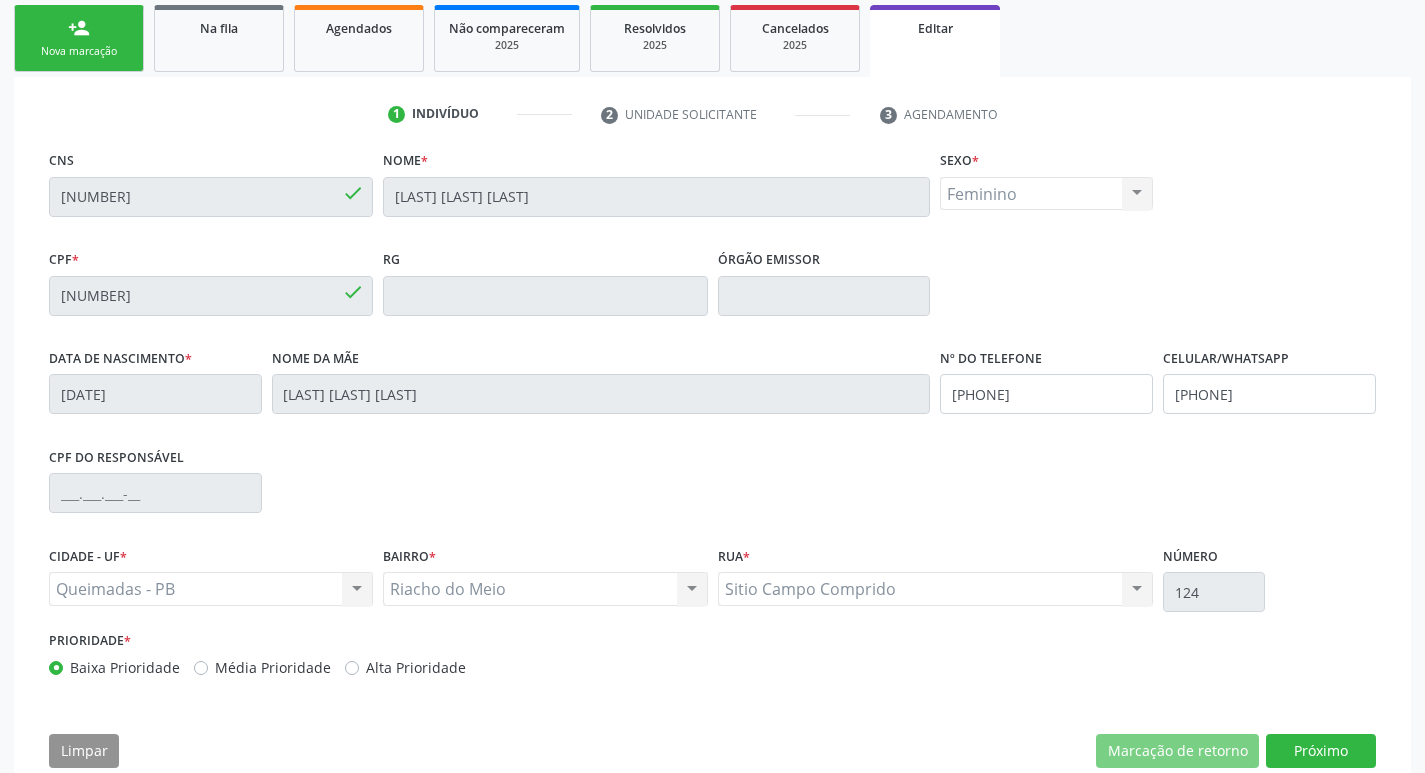 scroll, scrollTop: 300, scrollLeft: 0, axis: vertical 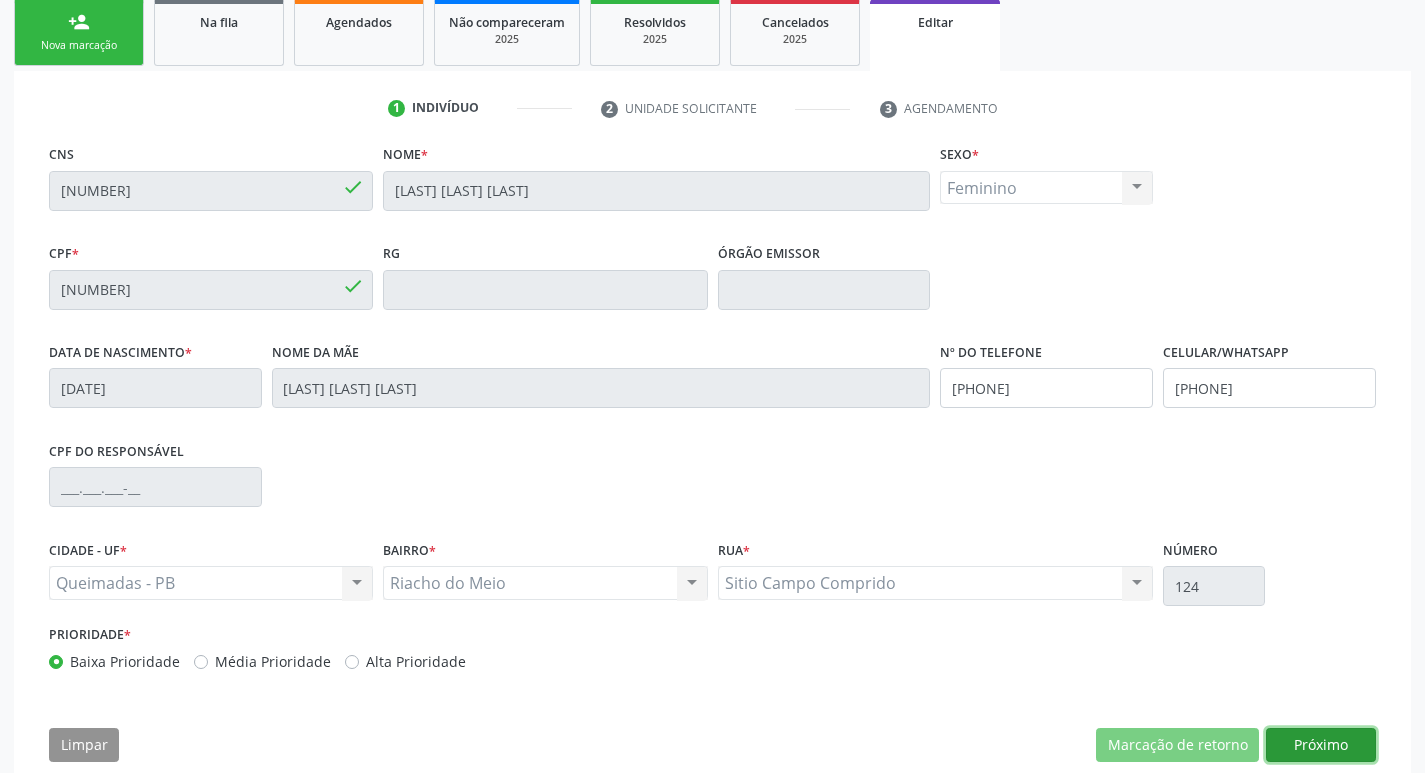 drag, startPoint x: 1323, startPoint y: 736, endPoint x: 1288, endPoint y: 737, distance: 35.014282 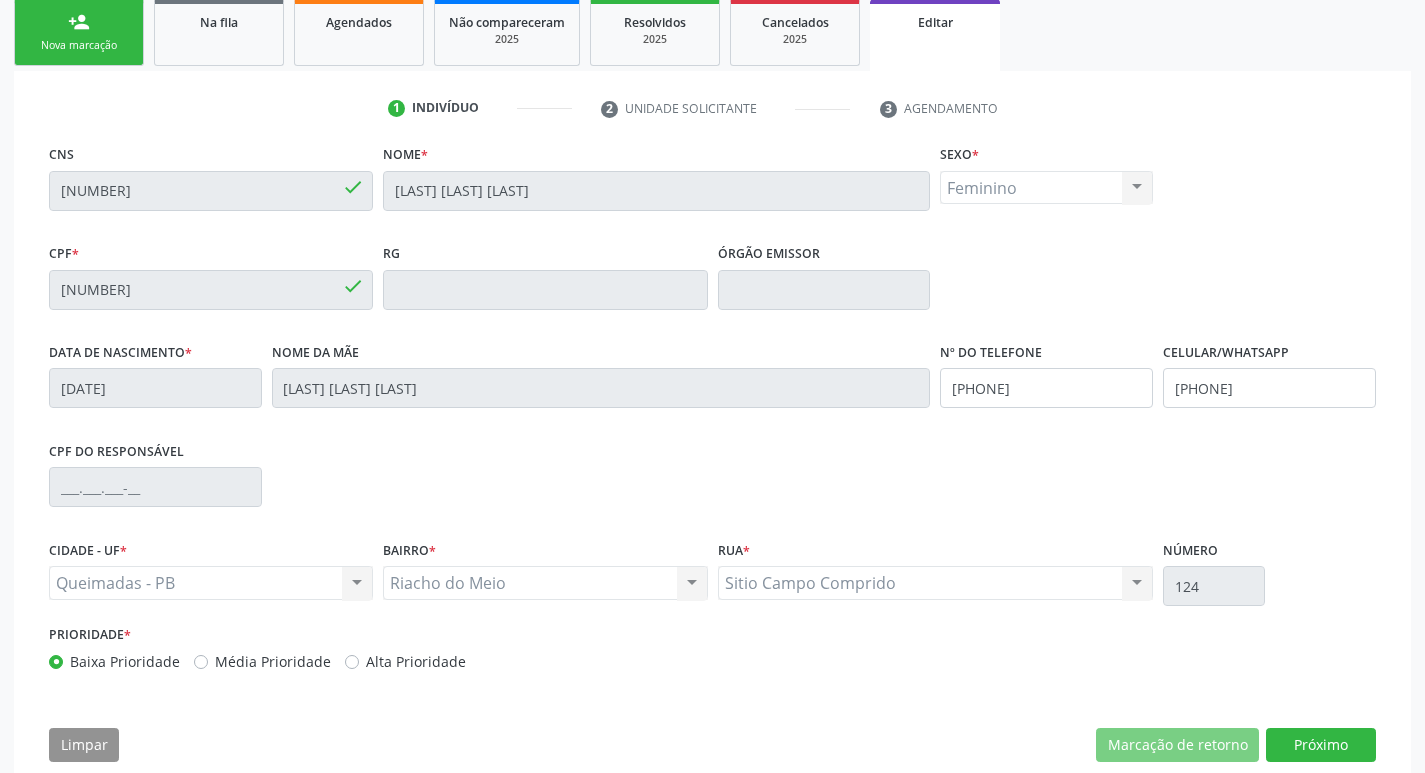 scroll, scrollTop: 159, scrollLeft: 0, axis: vertical 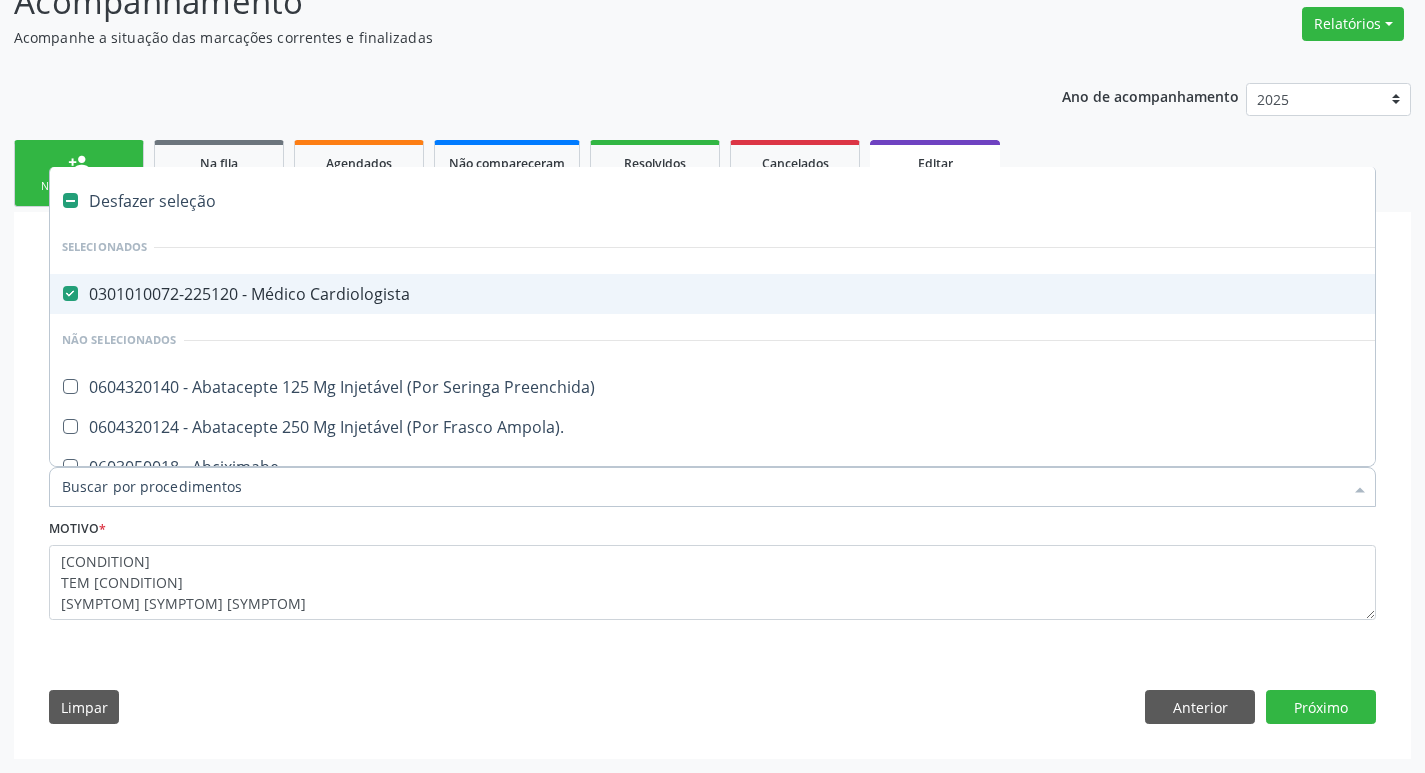 click on "0301010072-225120 - Médico Cardiologista" at bounding box center [840, 294] 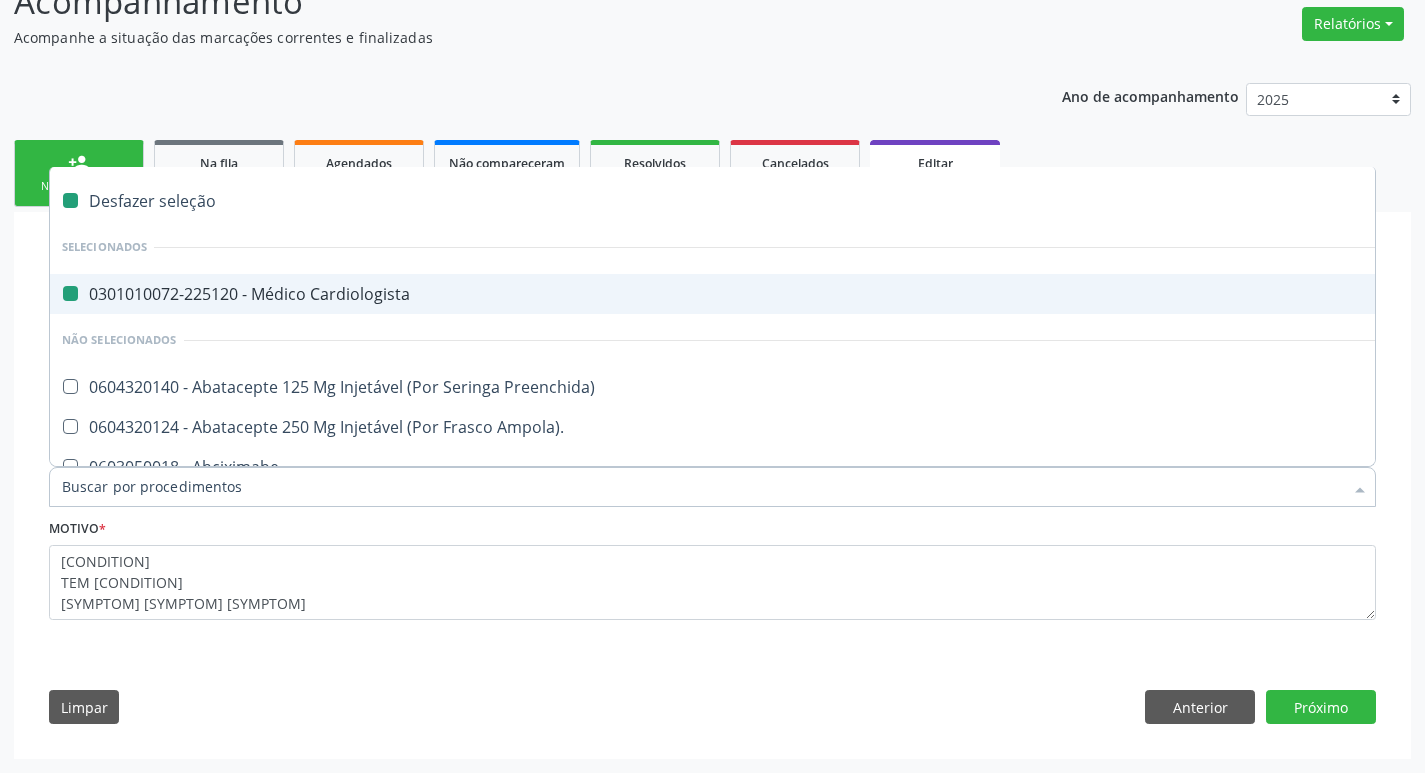 checkbox on "false" 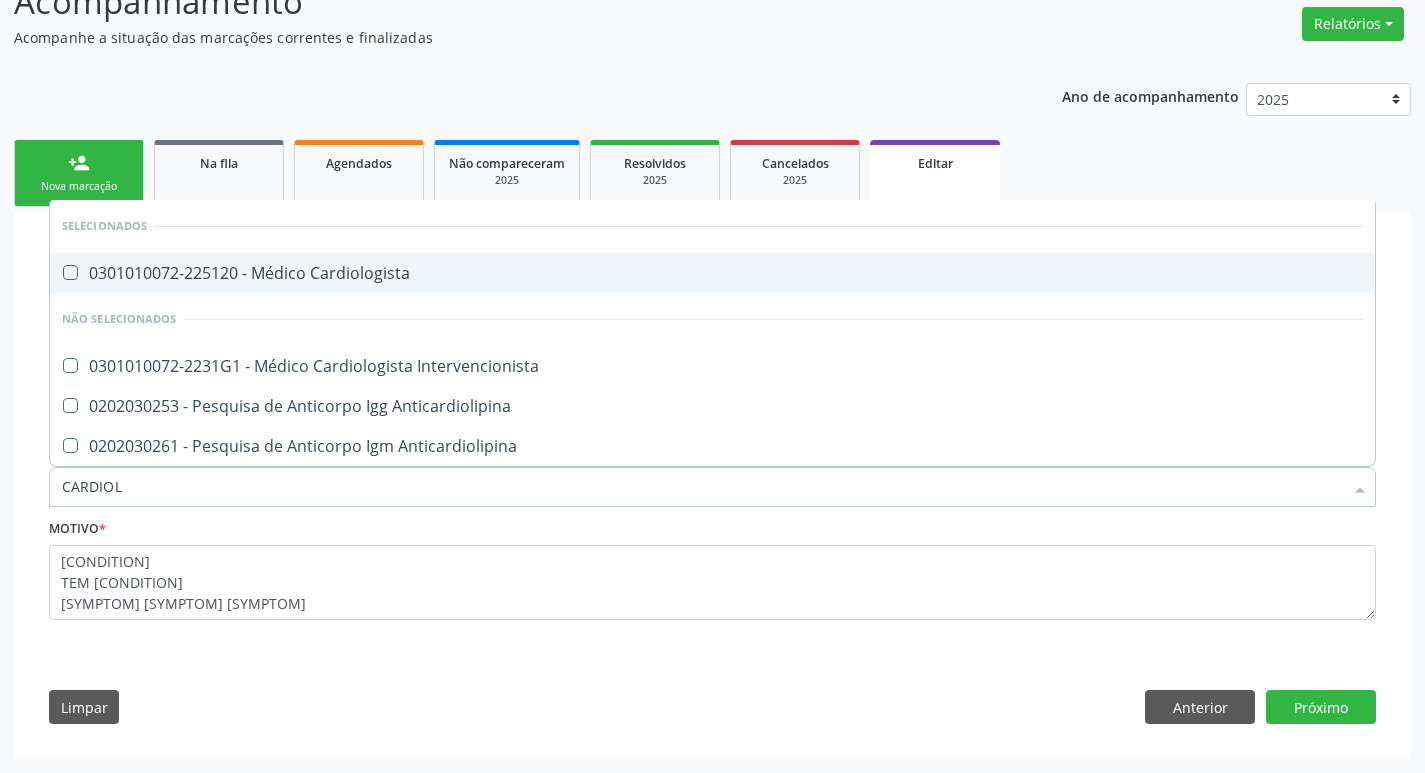 type on "CARDIOLO" 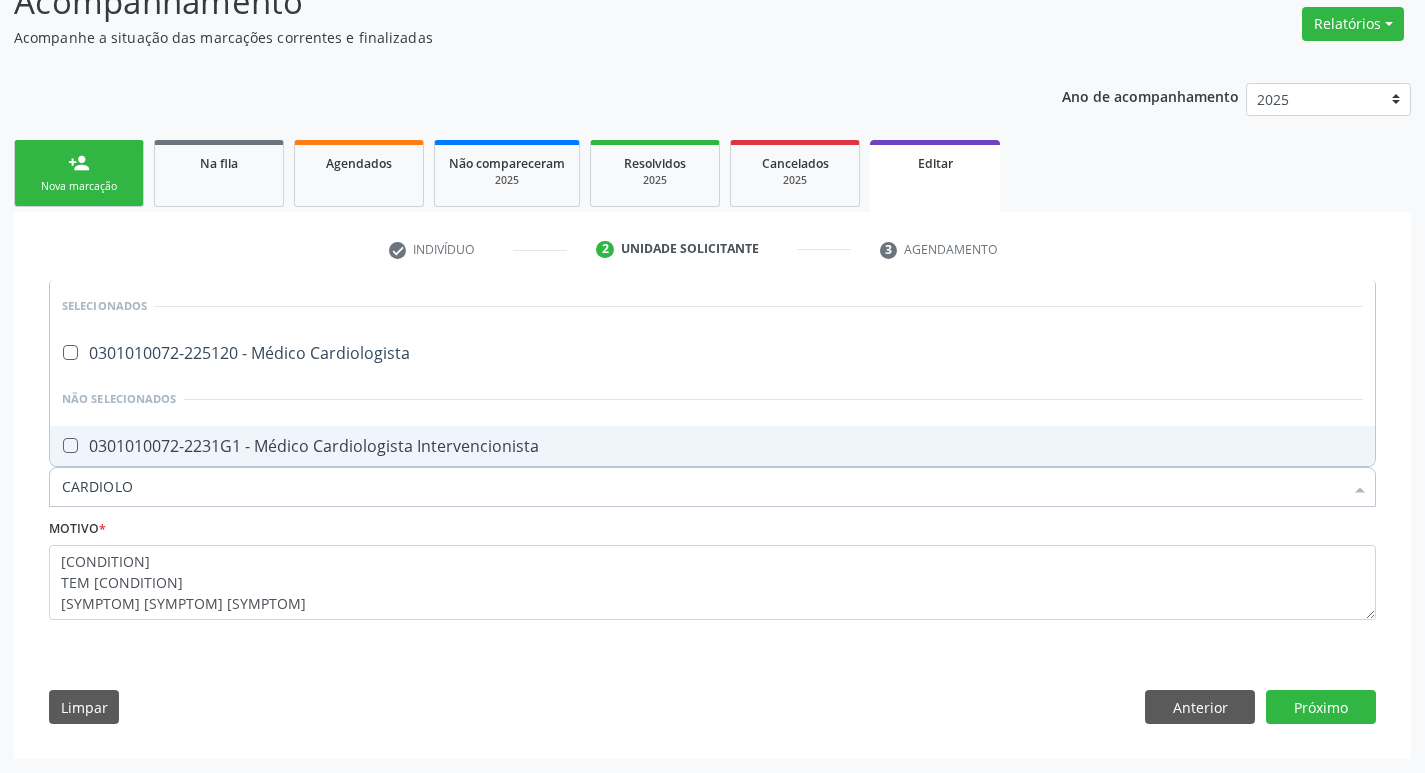 click on "0301010072-2231G1 - Médico Cardiologista Intervencionista" at bounding box center [712, 446] 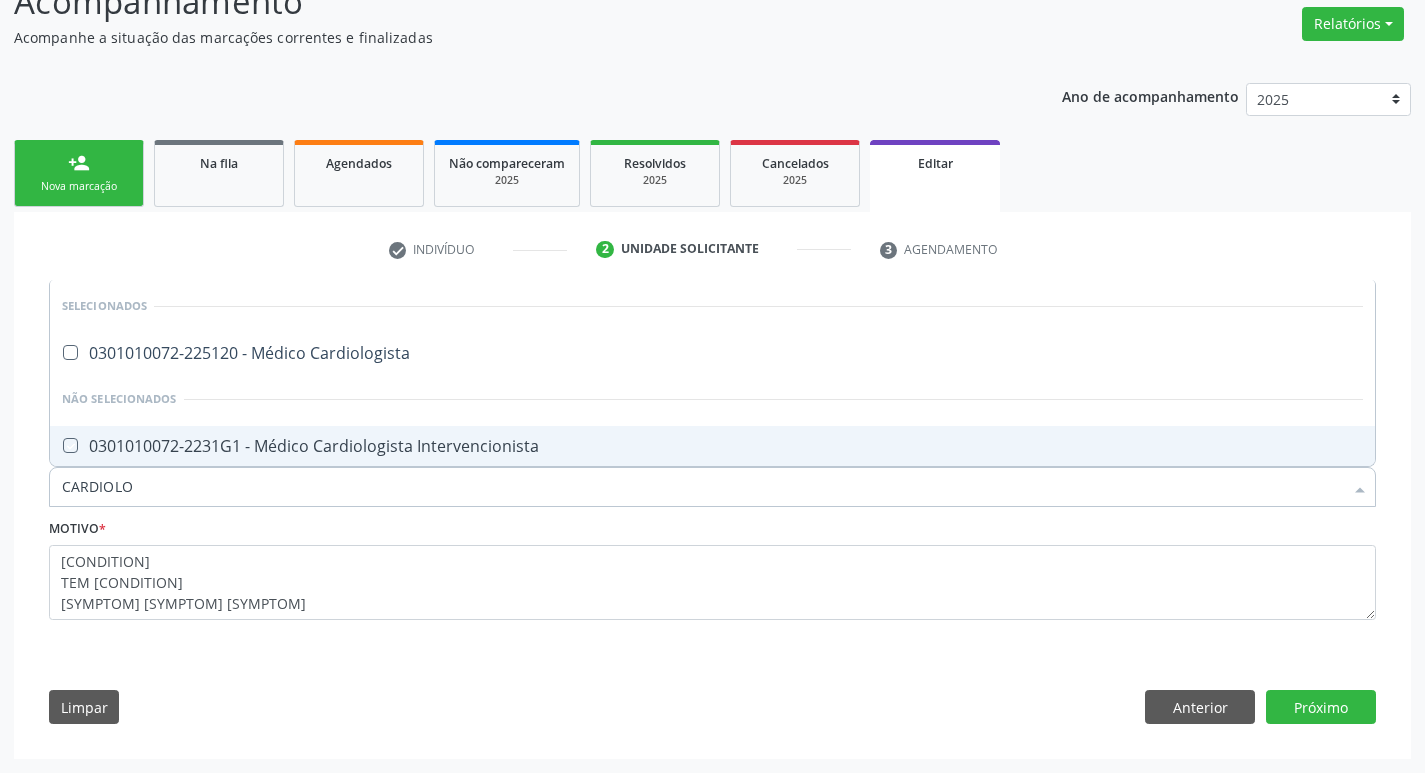checkbox on "true" 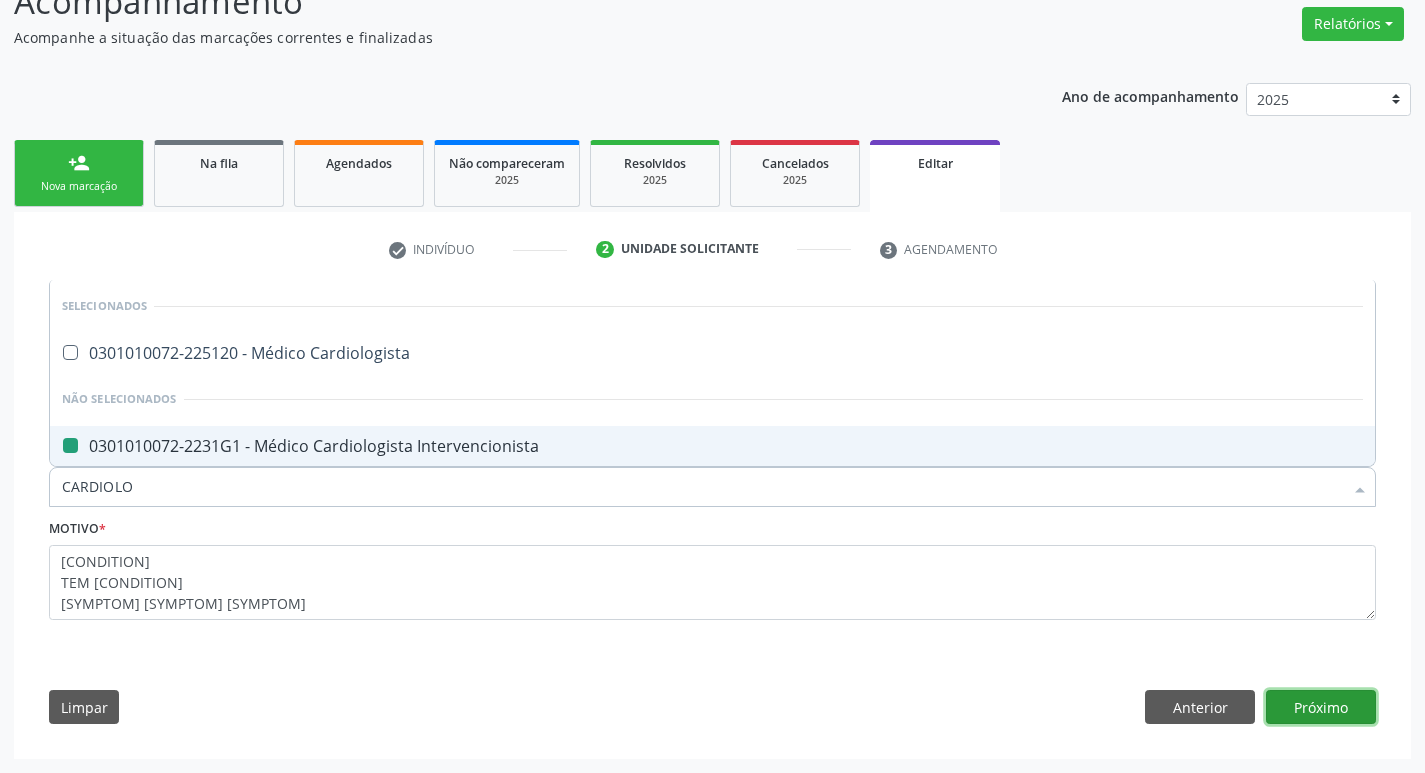 click on "Próximo" at bounding box center [1321, 707] 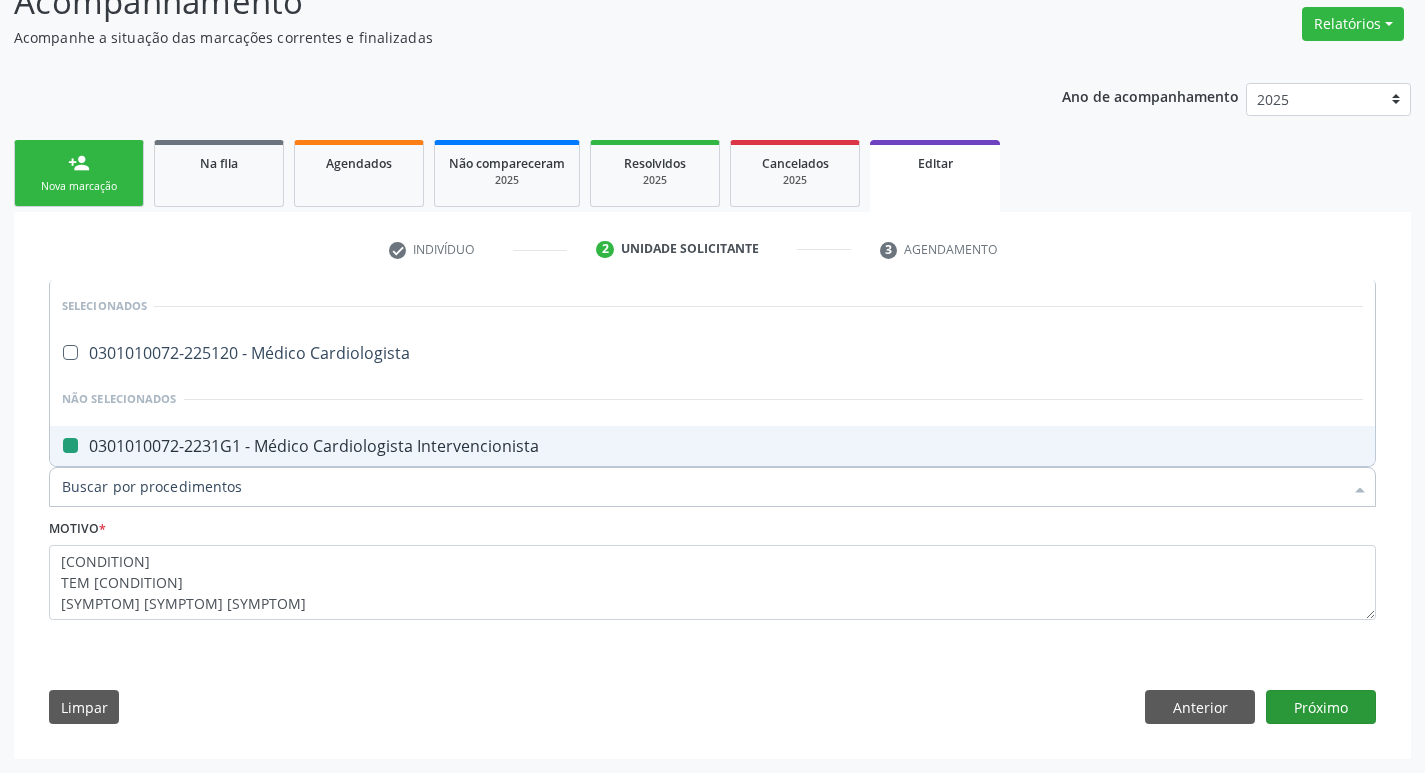 scroll, scrollTop: 123, scrollLeft: 0, axis: vertical 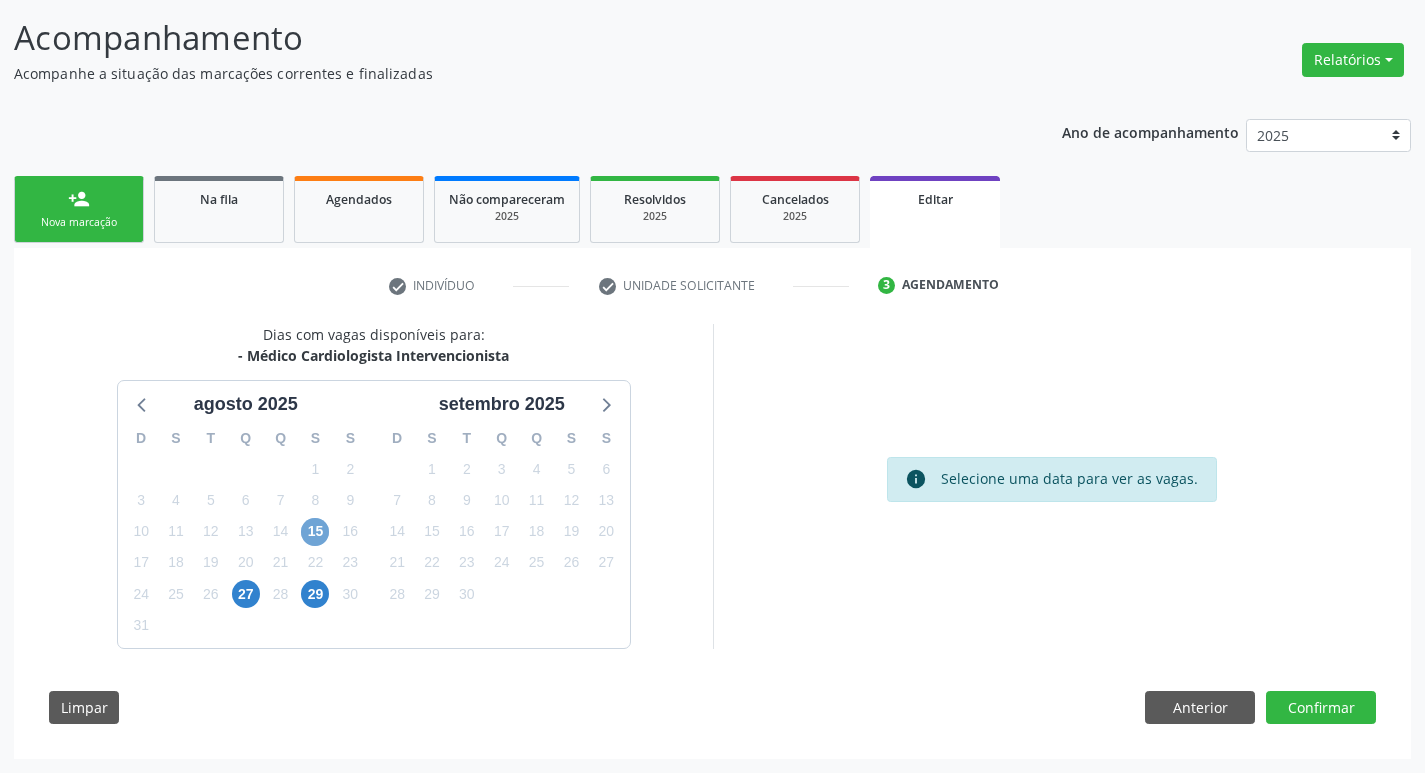 click on "15" at bounding box center (315, 532) 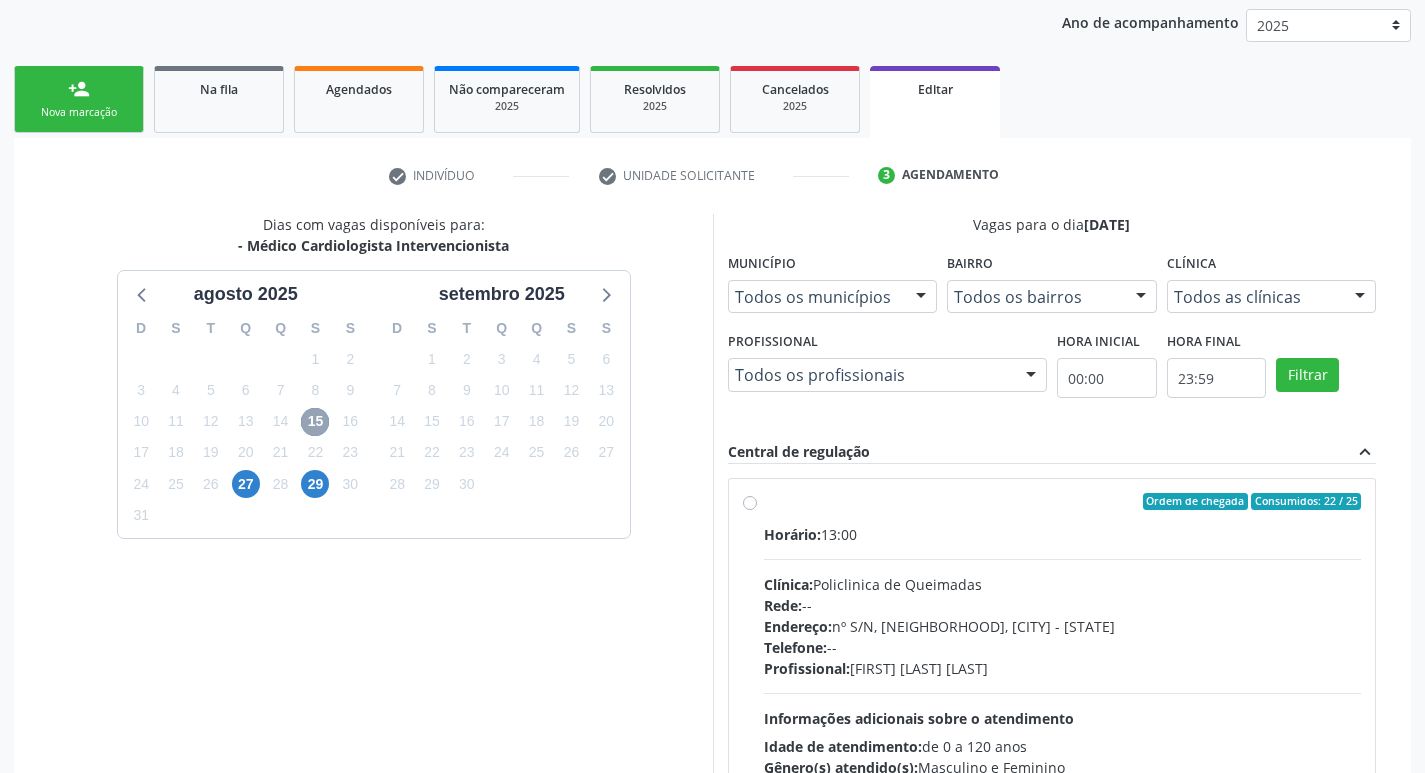 scroll, scrollTop: 413, scrollLeft: 0, axis: vertical 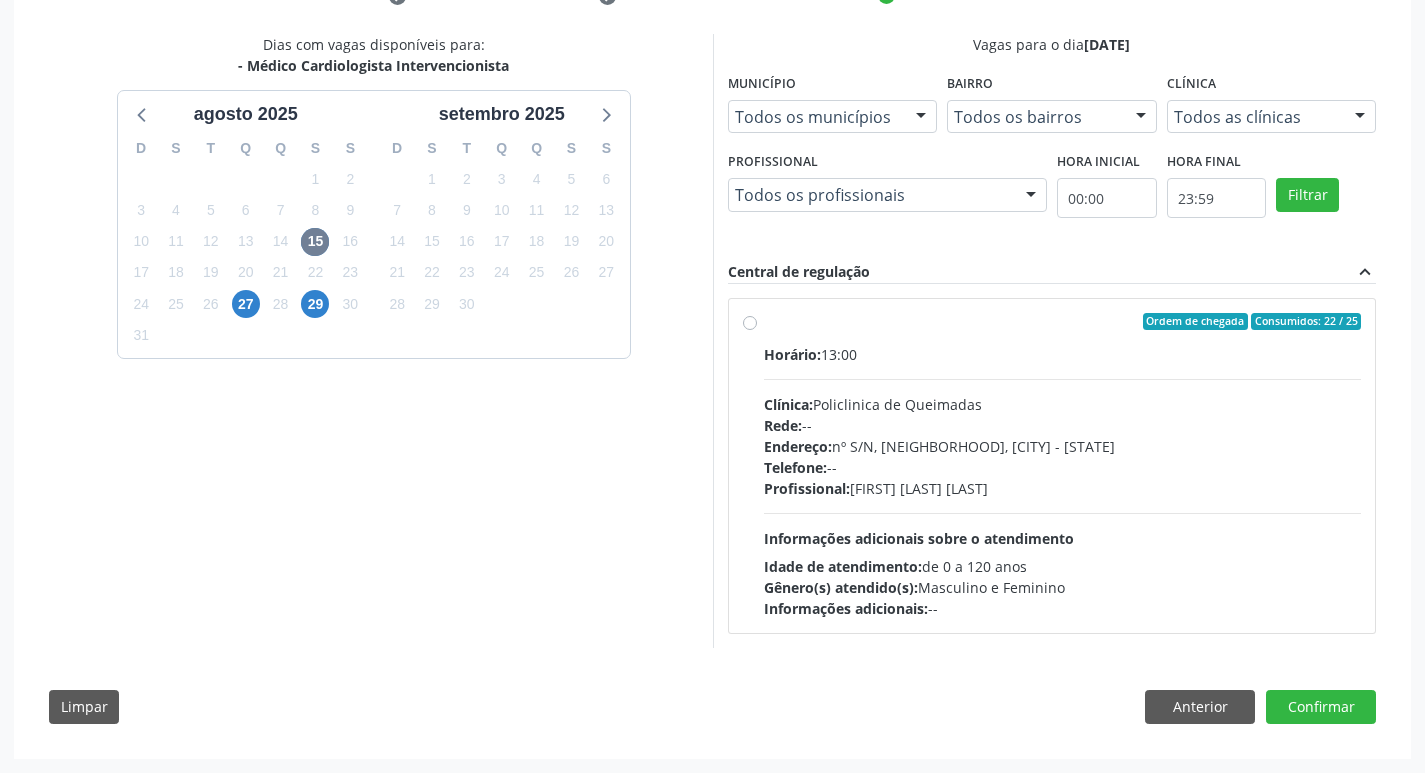 click on "Idade de atendimento:
de 0 a 120 anos" at bounding box center [1063, 566] 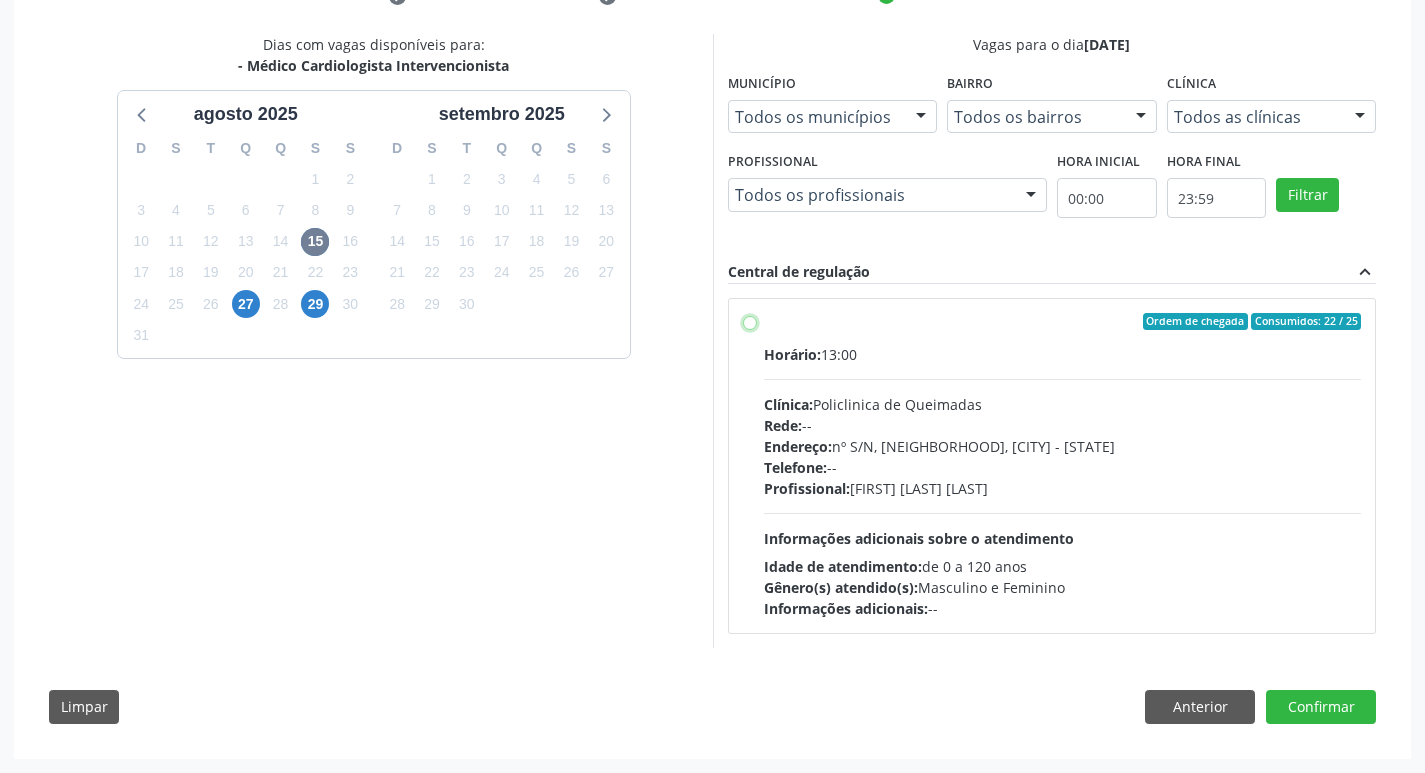 click on "Ordem de chegada
Consumidos: 22 / 25
Horário:   13:00
Clínica:  Policlinica de Queimadas
Rede:
--
Endereço:   nº S/N, Centro, Queimadas - PB
Telefone:   --
Profissional:
Filipe Rodrigues Pinto
Informações adicionais sobre o atendimento
Idade de atendimento:
de 0 a 120 anos
Gênero(s) atendido(s):
Masculino e Feminino
Informações adicionais:
--" at bounding box center [750, 322] 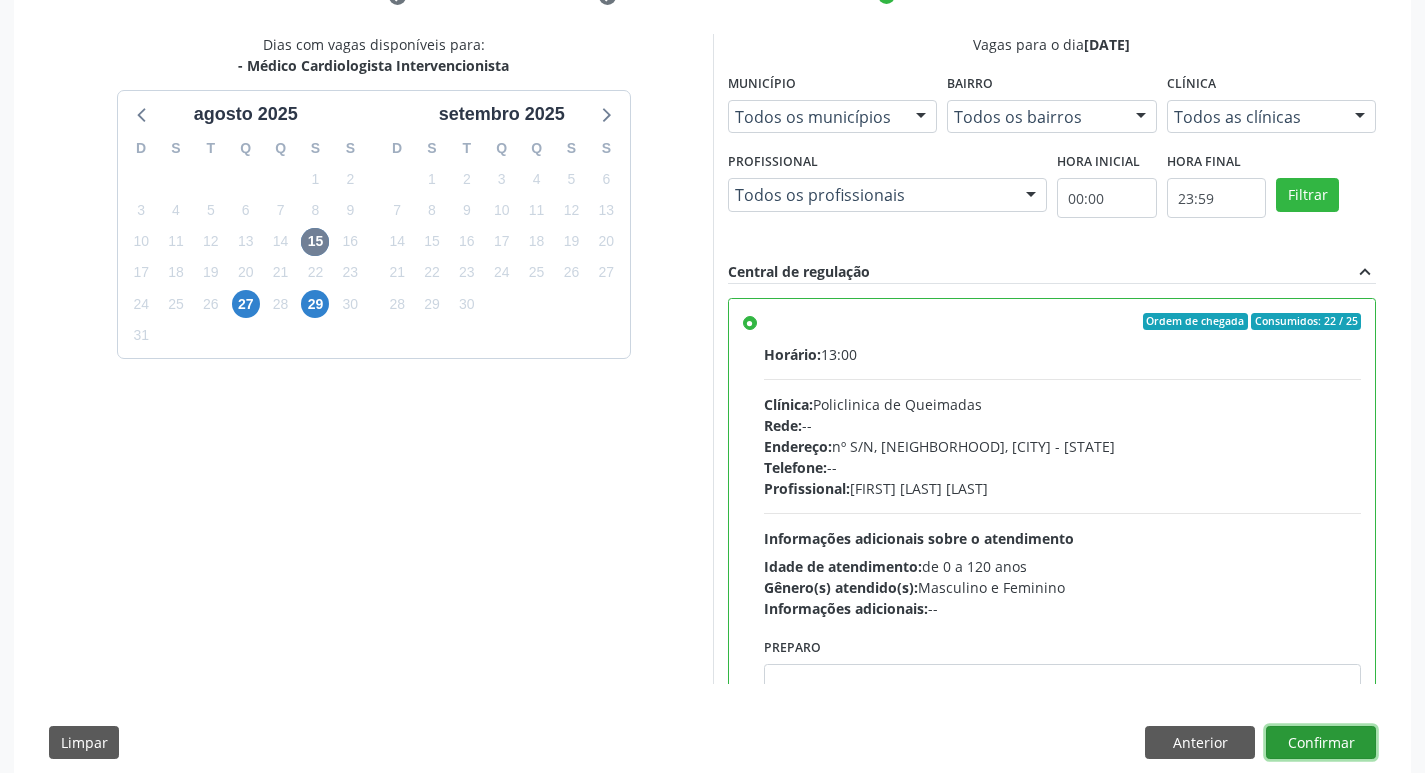 click on "Confirmar" at bounding box center [1321, 743] 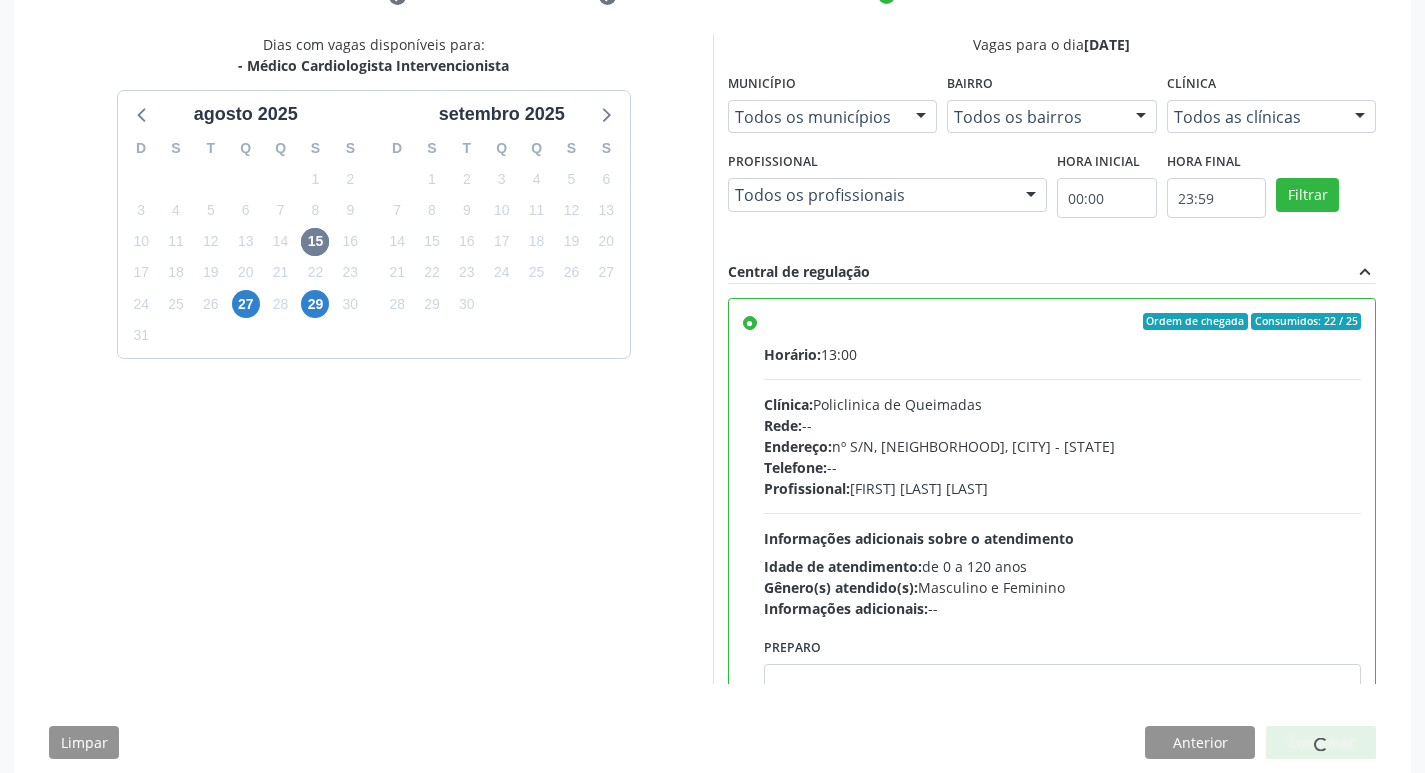 scroll, scrollTop: 0, scrollLeft: 0, axis: both 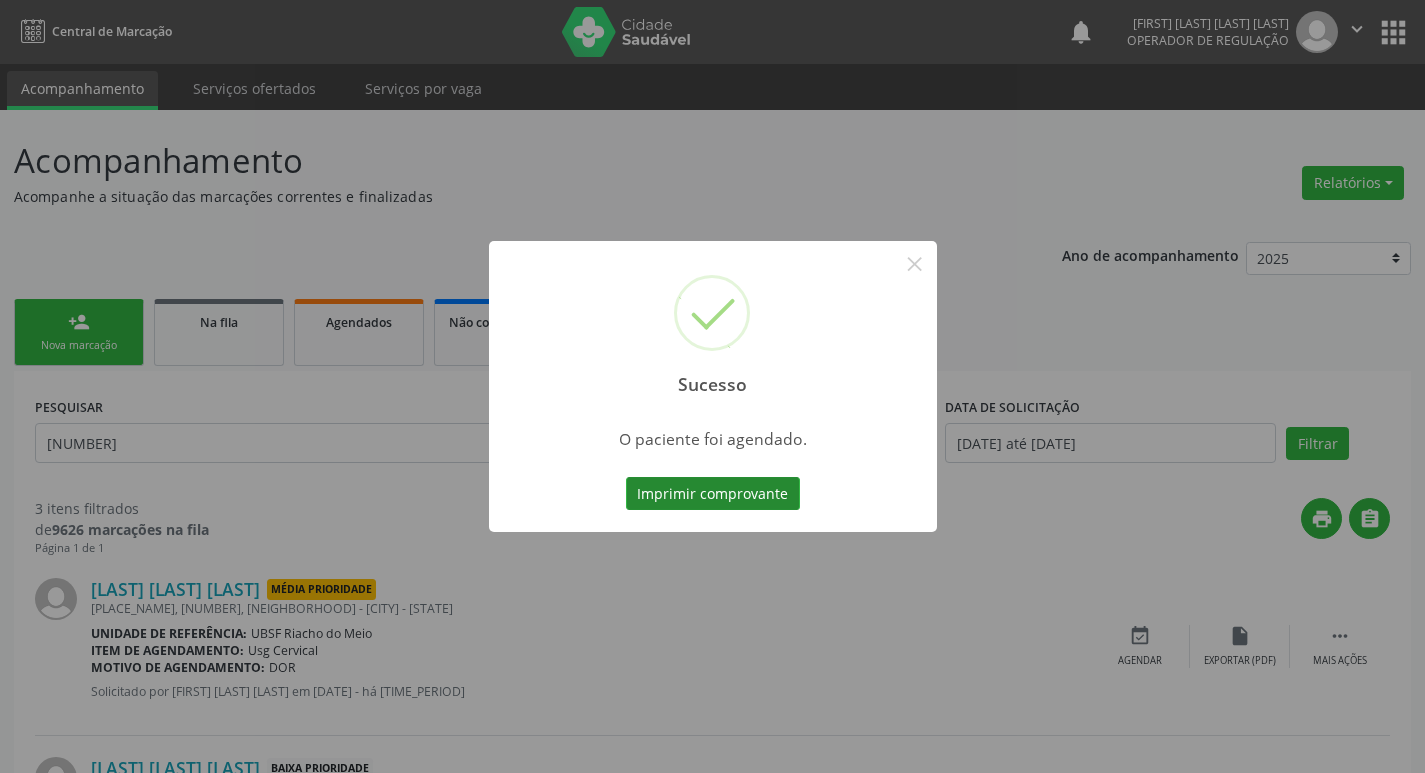 click on "Imprimir comprovante" at bounding box center [713, 494] 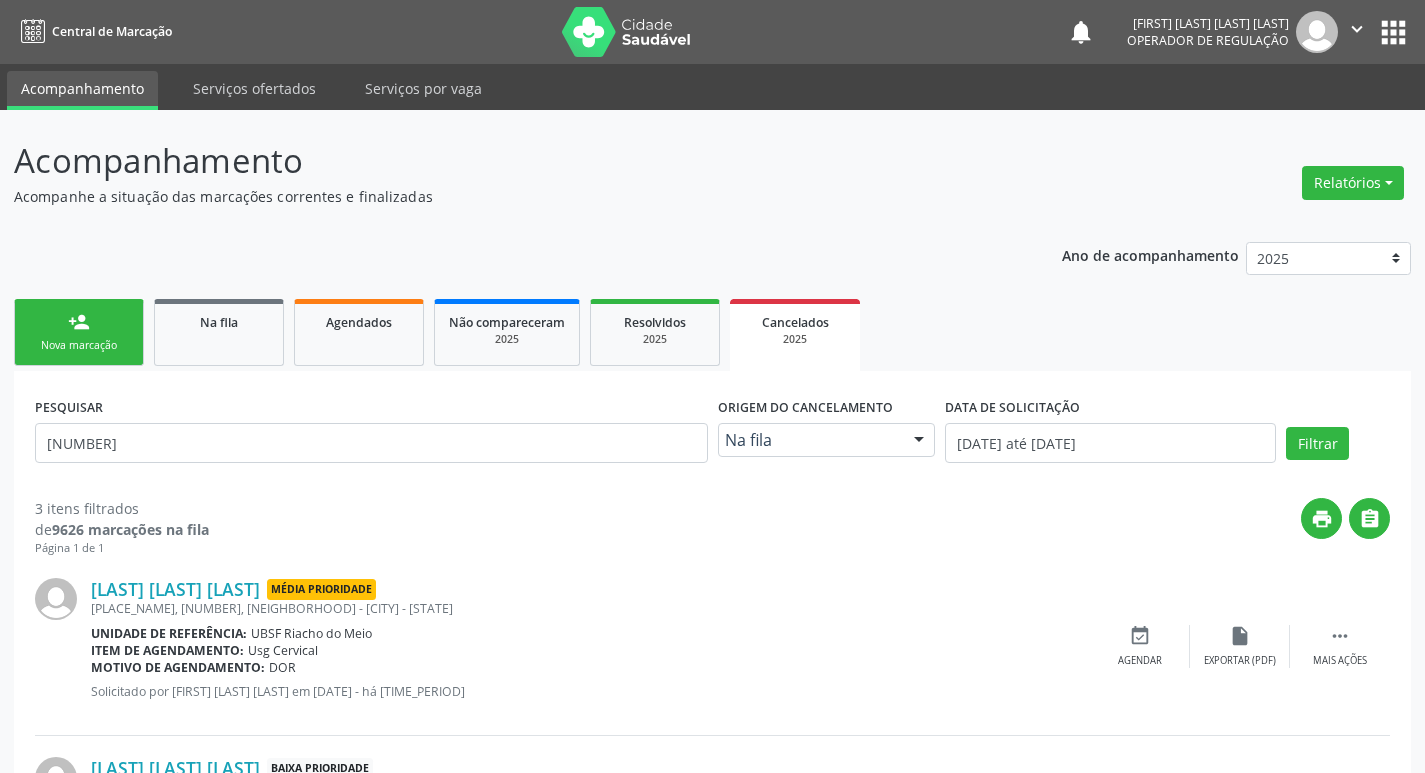 click on "Nova marcação" at bounding box center (79, 345) 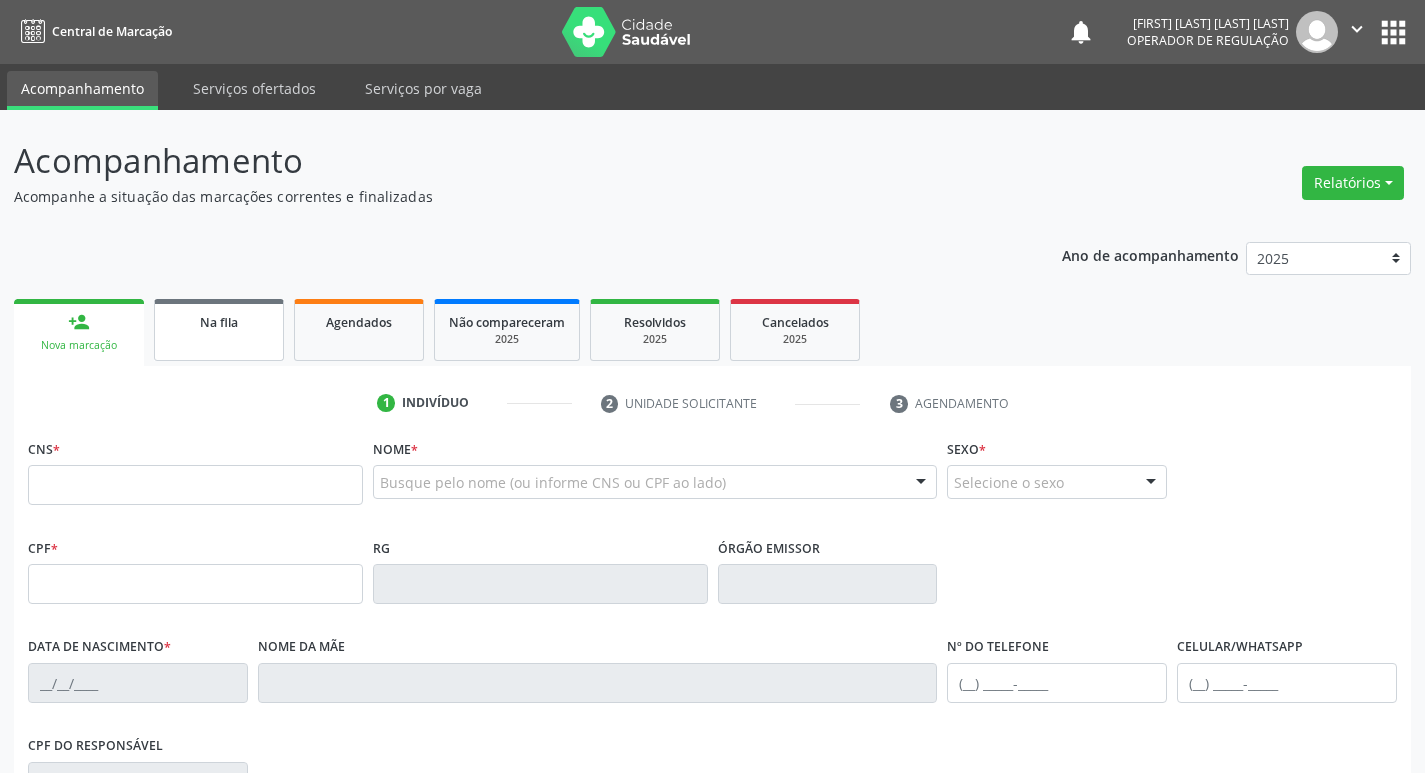 click on "Na fila" at bounding box center [219, 322] 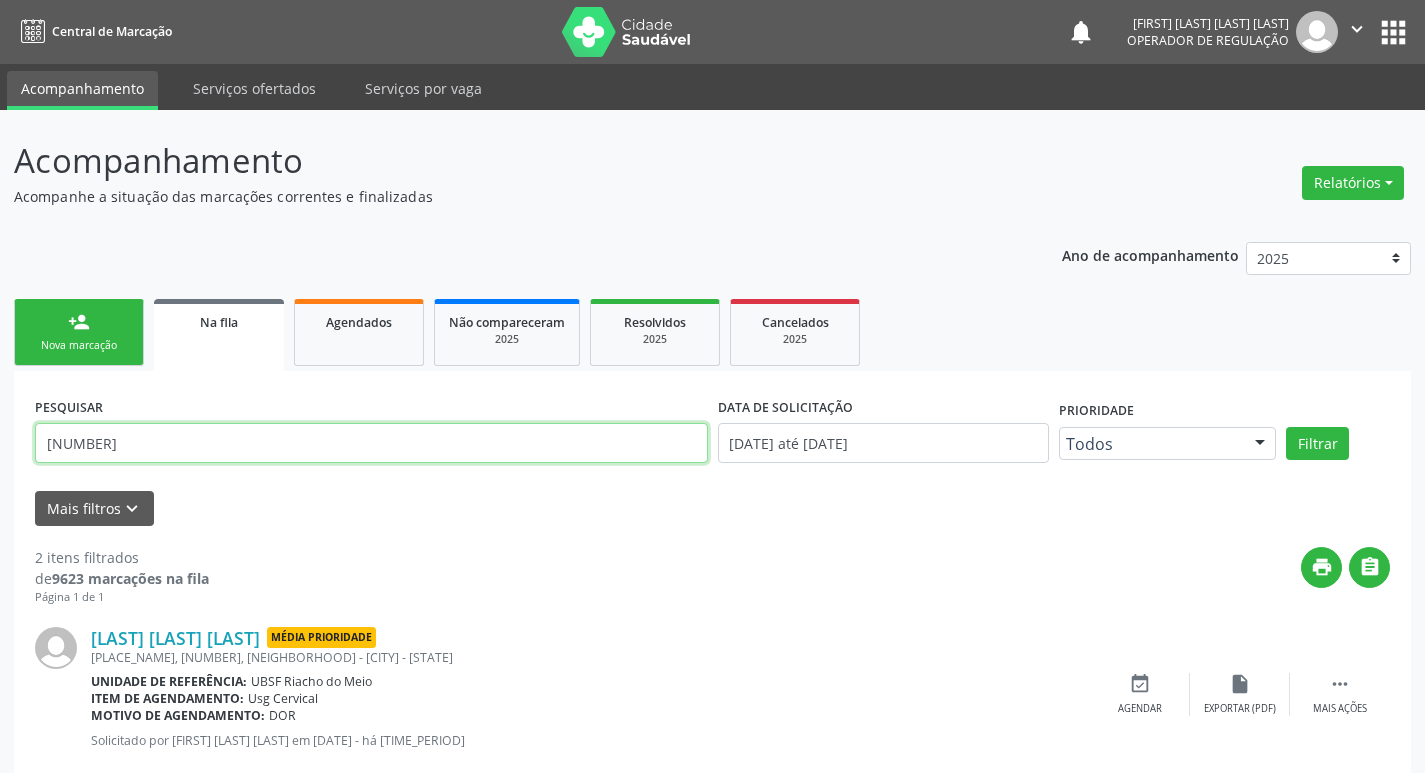 click on "702605228709644" at bounding box center [371, 443] 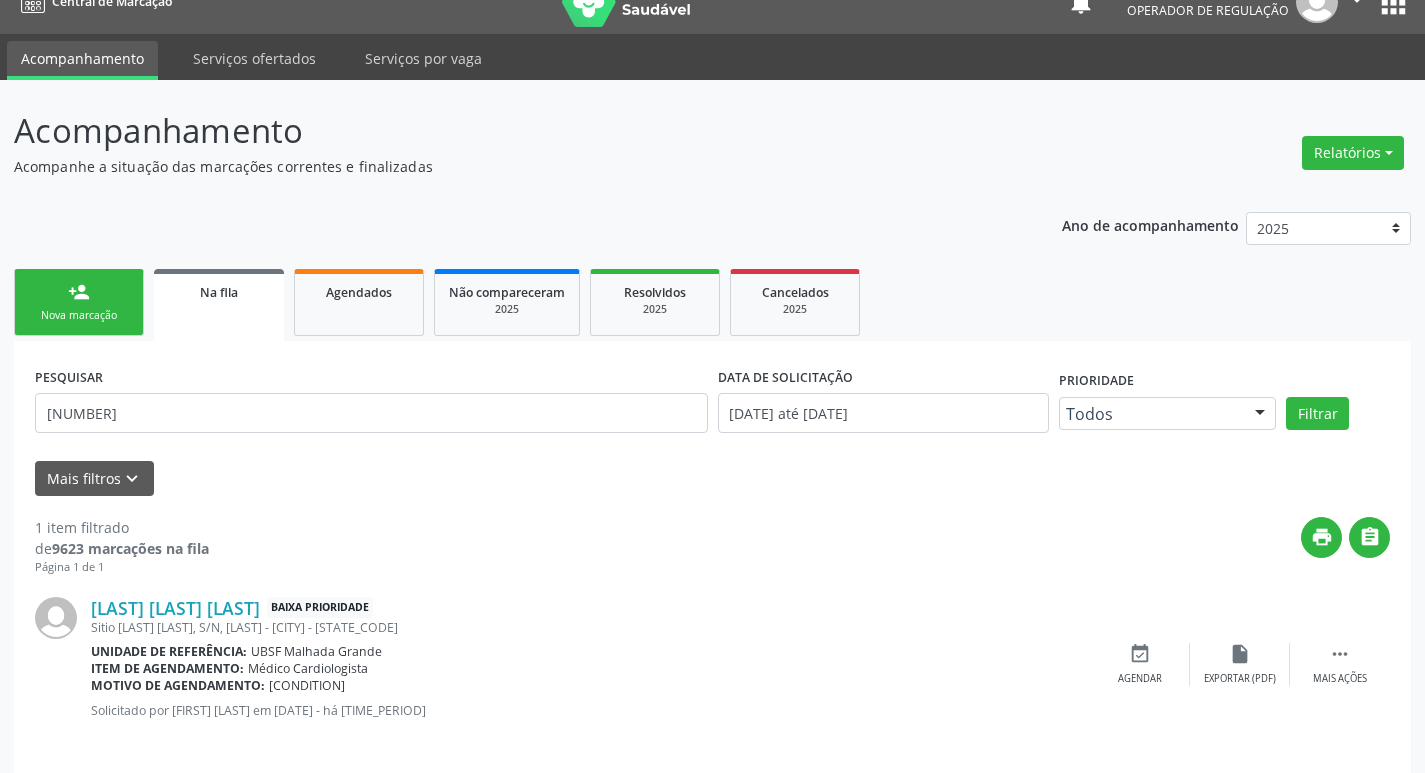 scroll, scrollTop: 46, scrollLeft: 0, axis: vertical 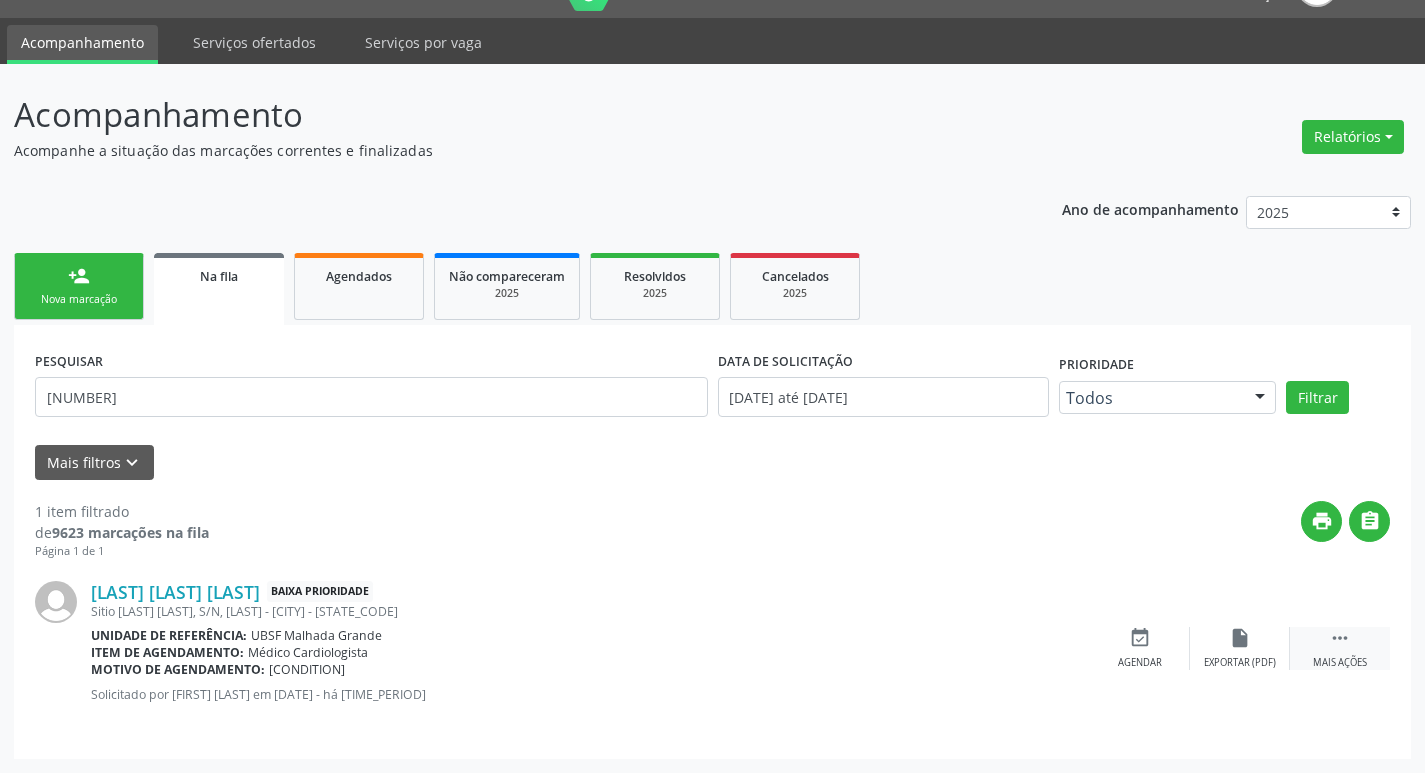 click on "Mais ações" at bounding box center [1340, 663] 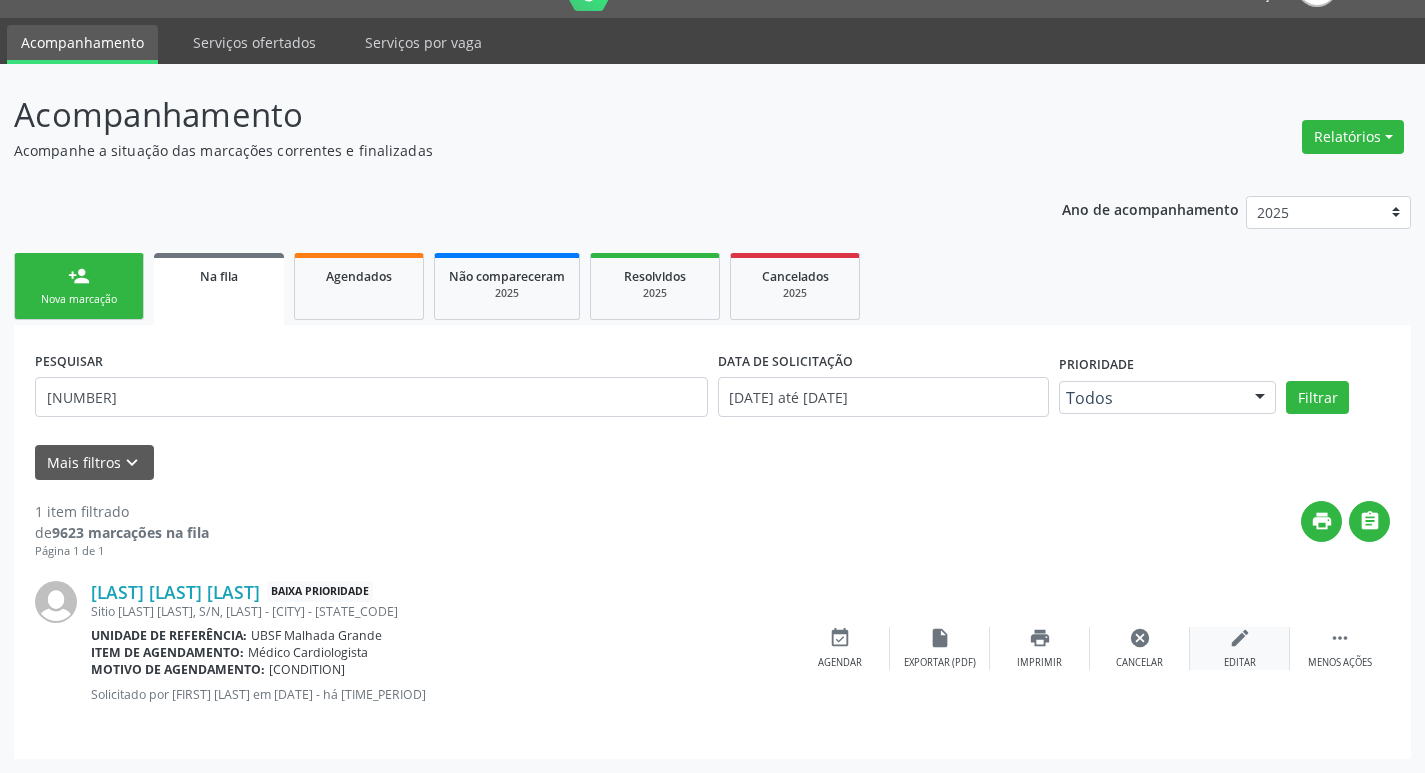 click on "Editar" at bounding box center [1240, 663] 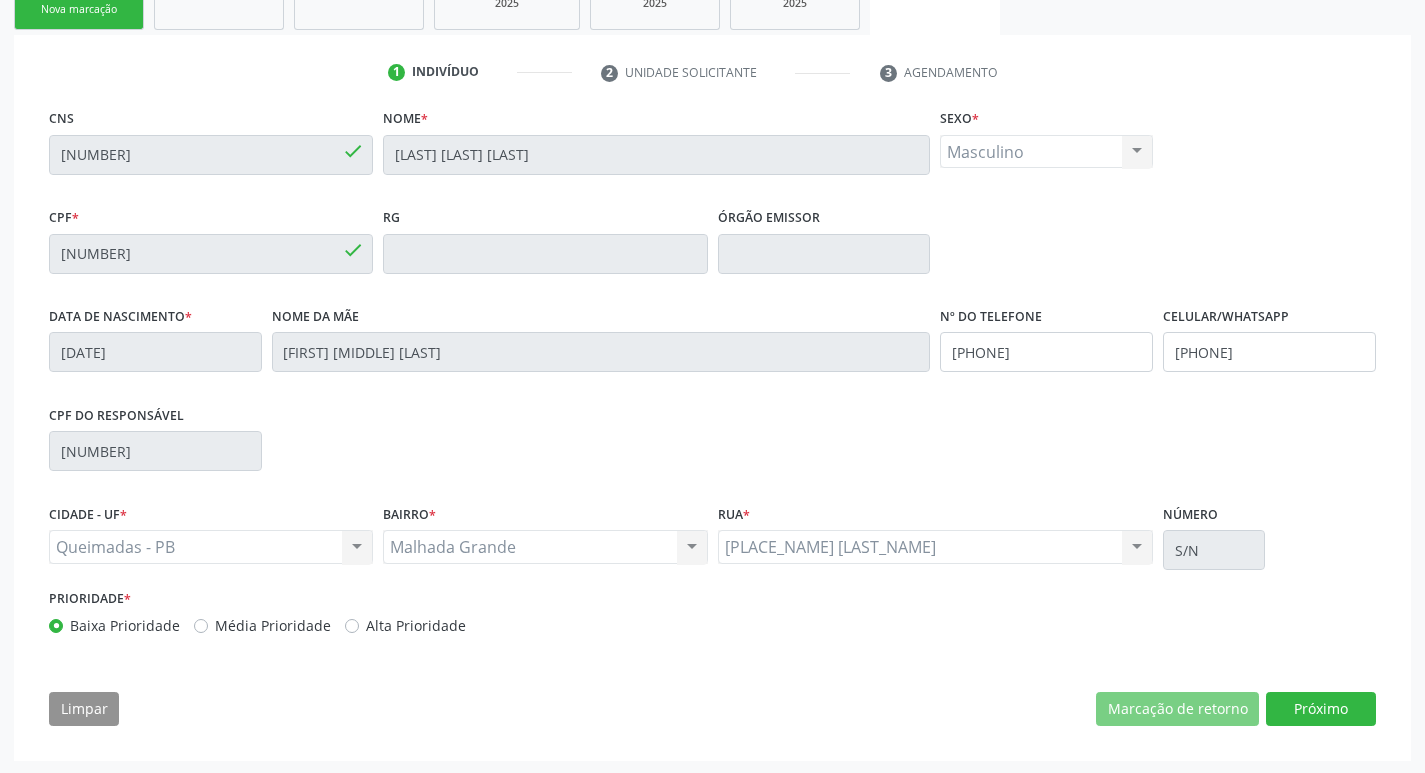 scroll, scrollTop: 338, scrollLeft: 0, axis: vertical 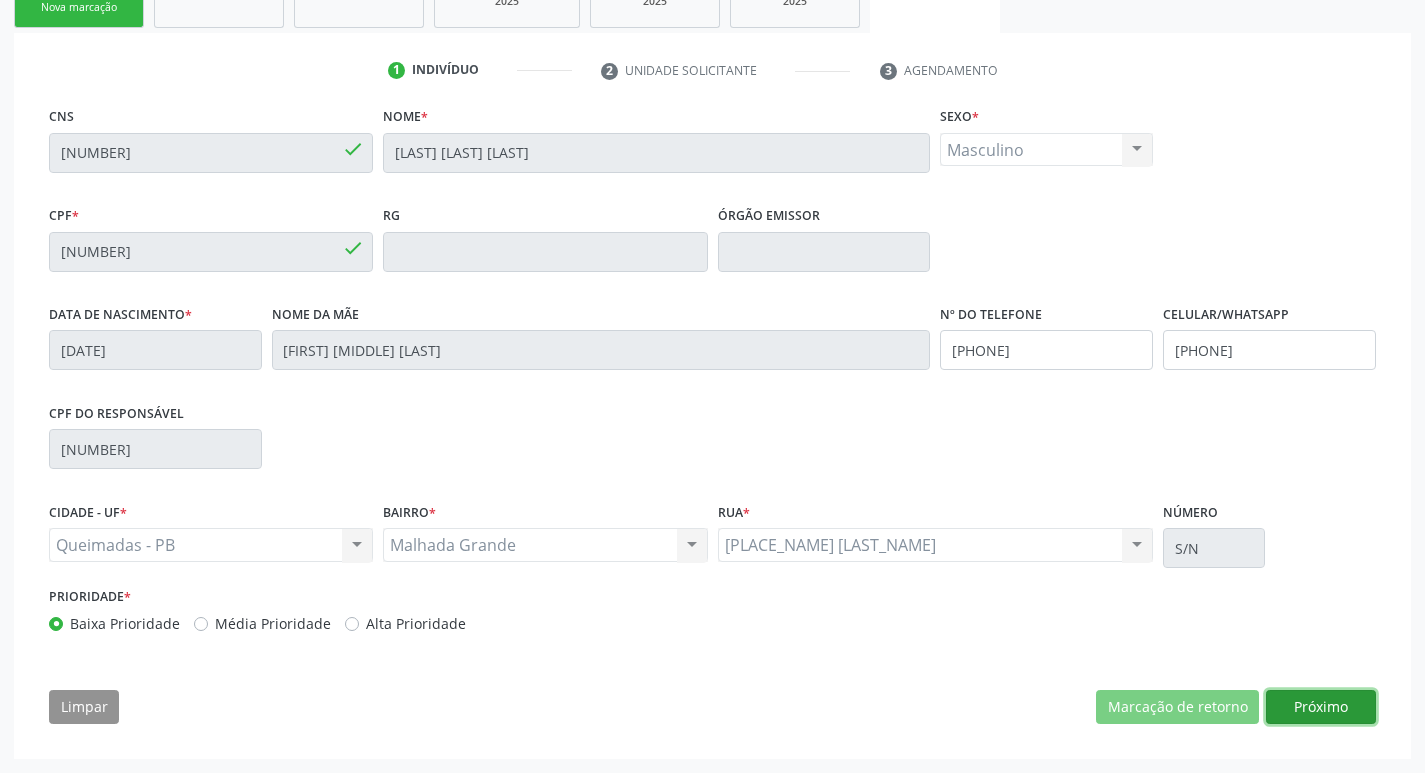 click on "Próximo" at bounding box center [1321, 707] 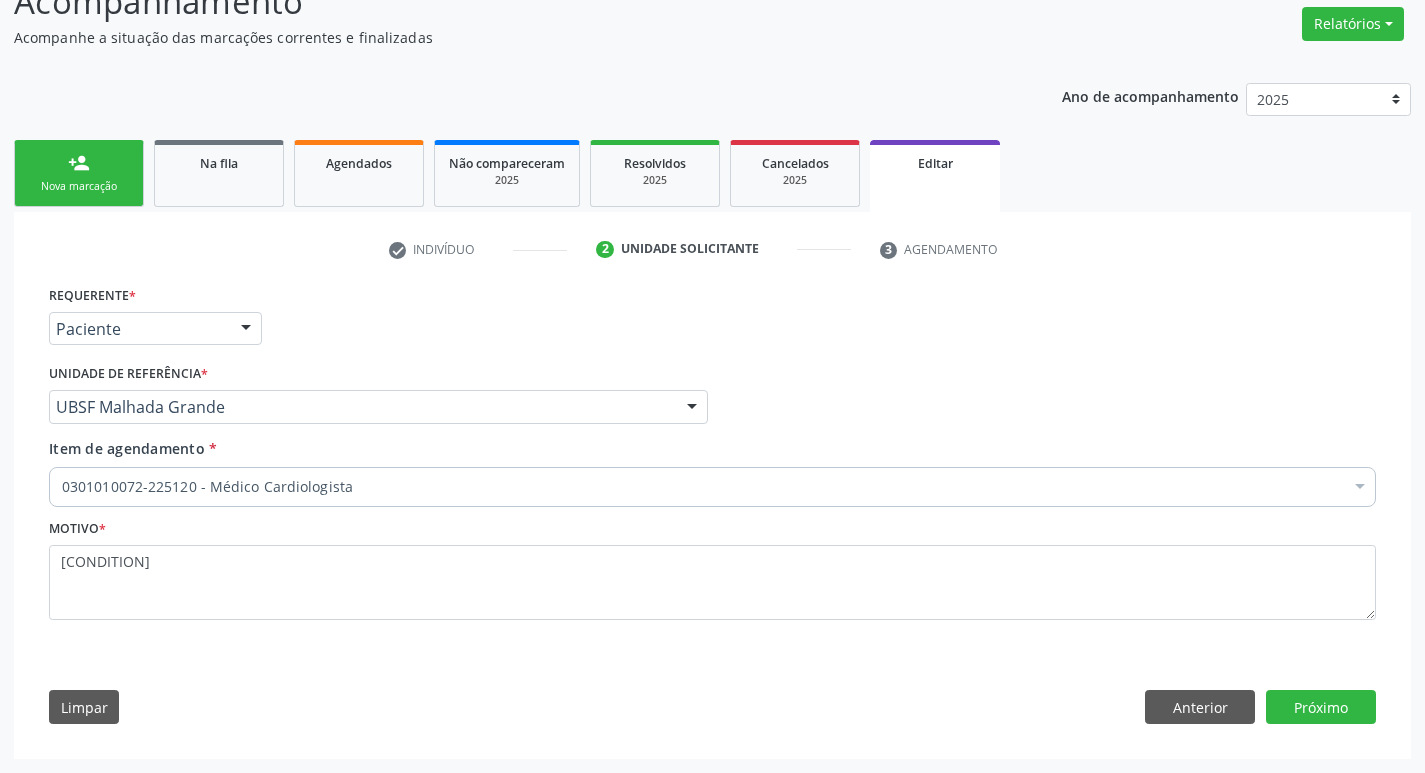 scroll, scrollTop: 159, scrollLeft: 0, axis: vertical 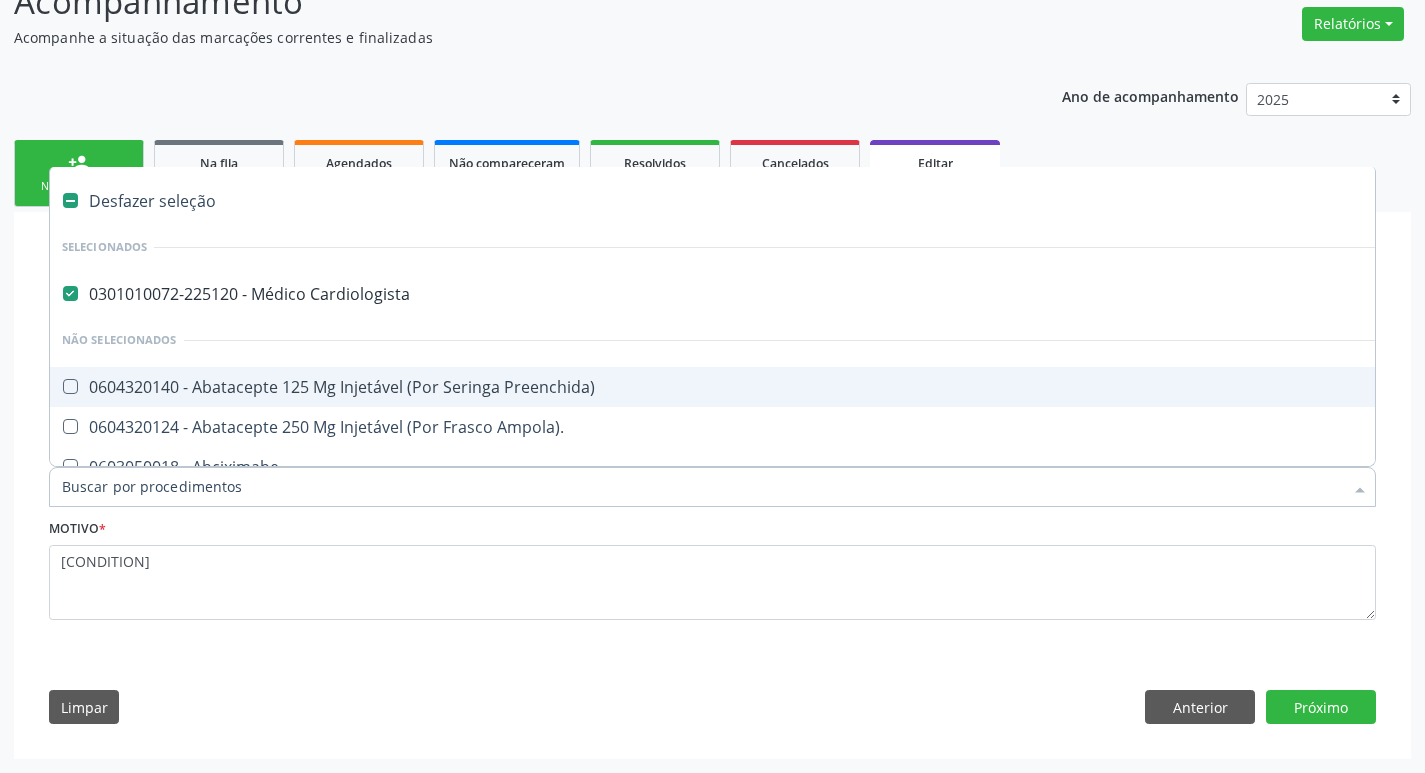 click on "0301010072-225120 - Médico Cardiologista" at bounding box center [840, 294] 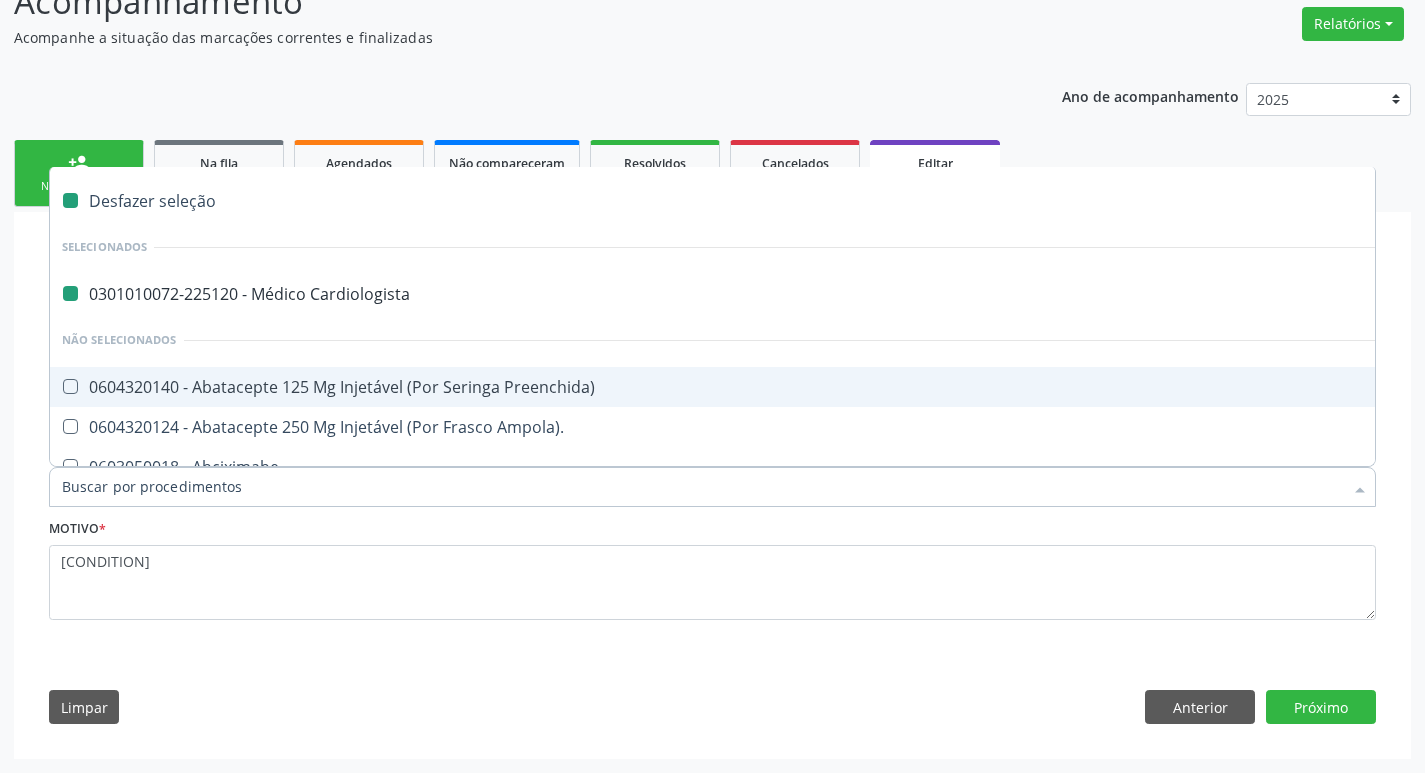 checkbox on "false" 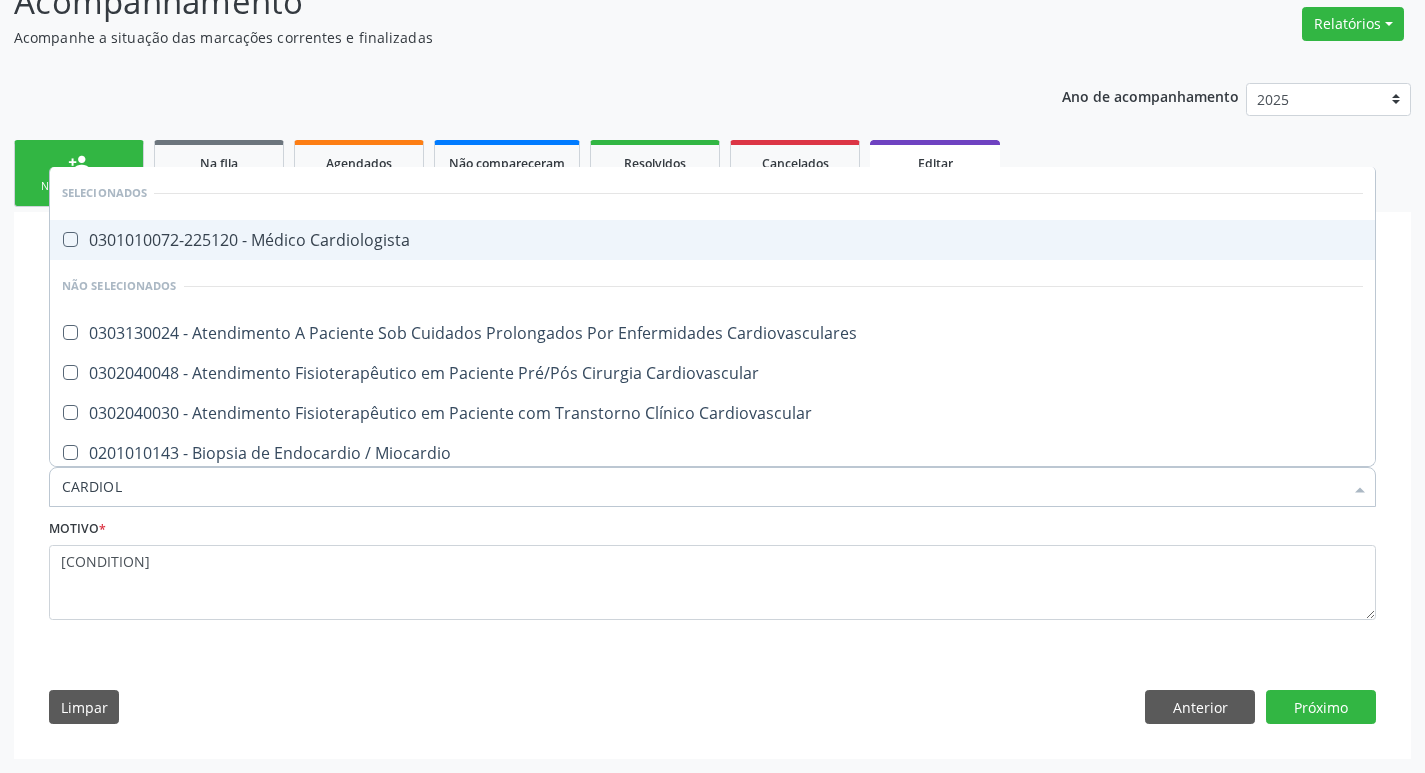 type on "CARDIOLO" 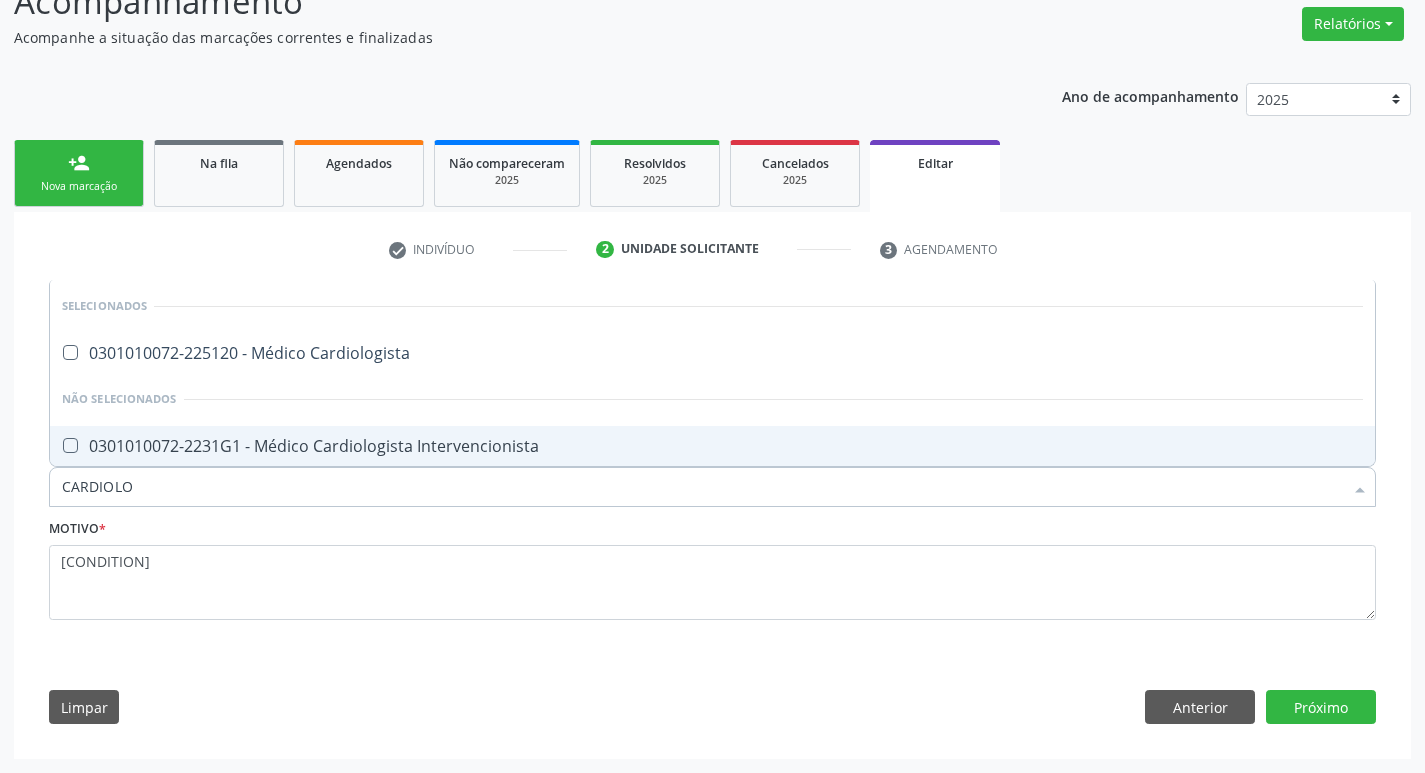 click on "0301010072-2231G1 - Médico Cardiologista Intervencionista" at bounding box center [712, 446] 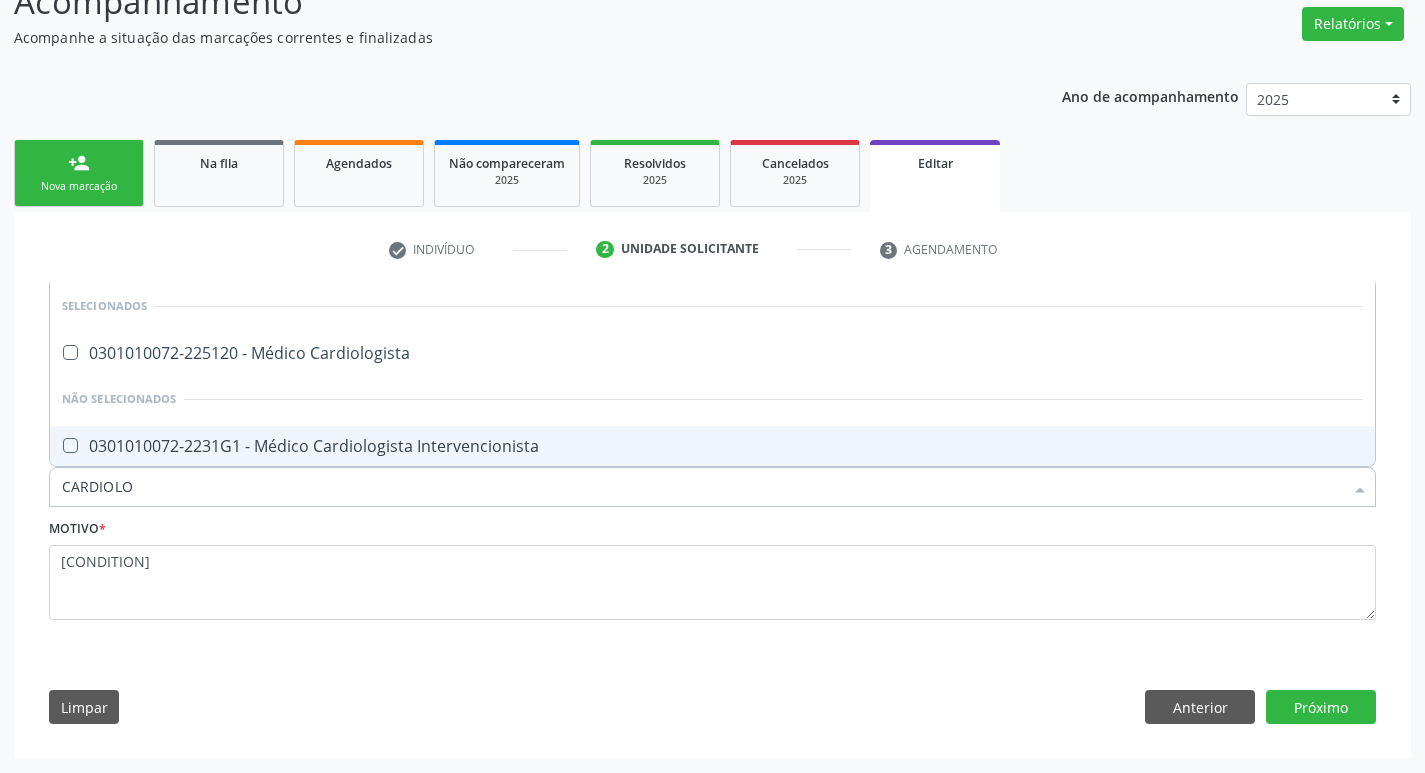 checkbox on "true" 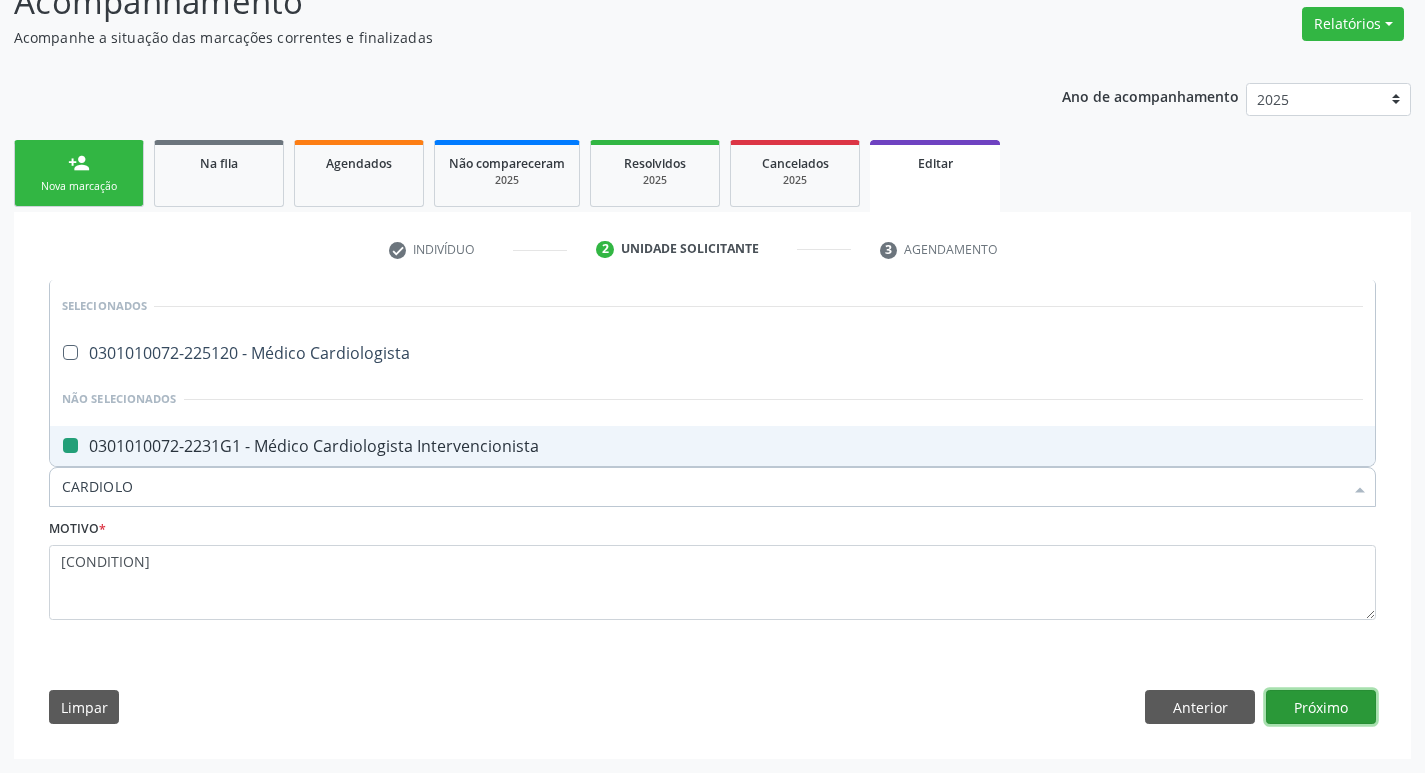 click on "Próximo" at bounding box center [1321, 707] 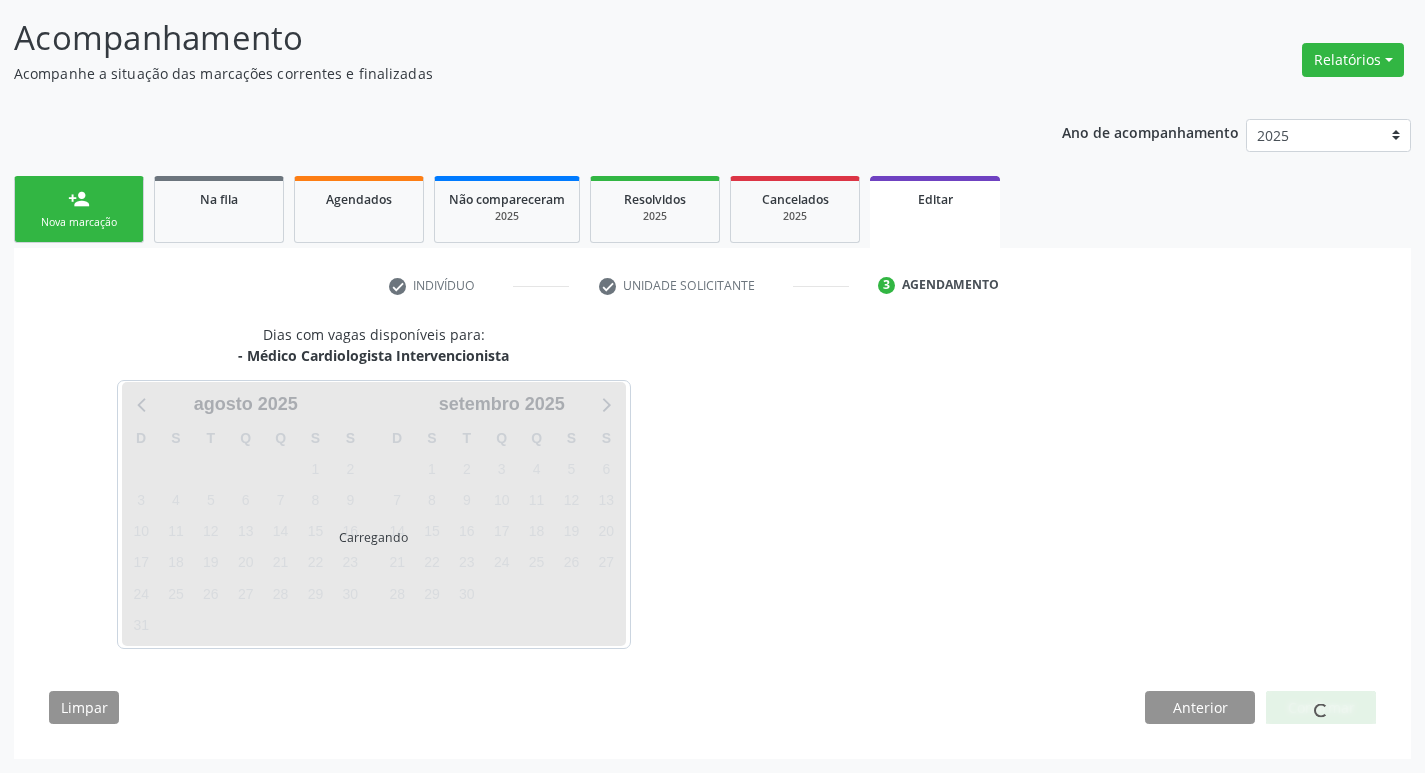 scroll, scrollTop: 123, scrollLeft: 0, axis: vertical 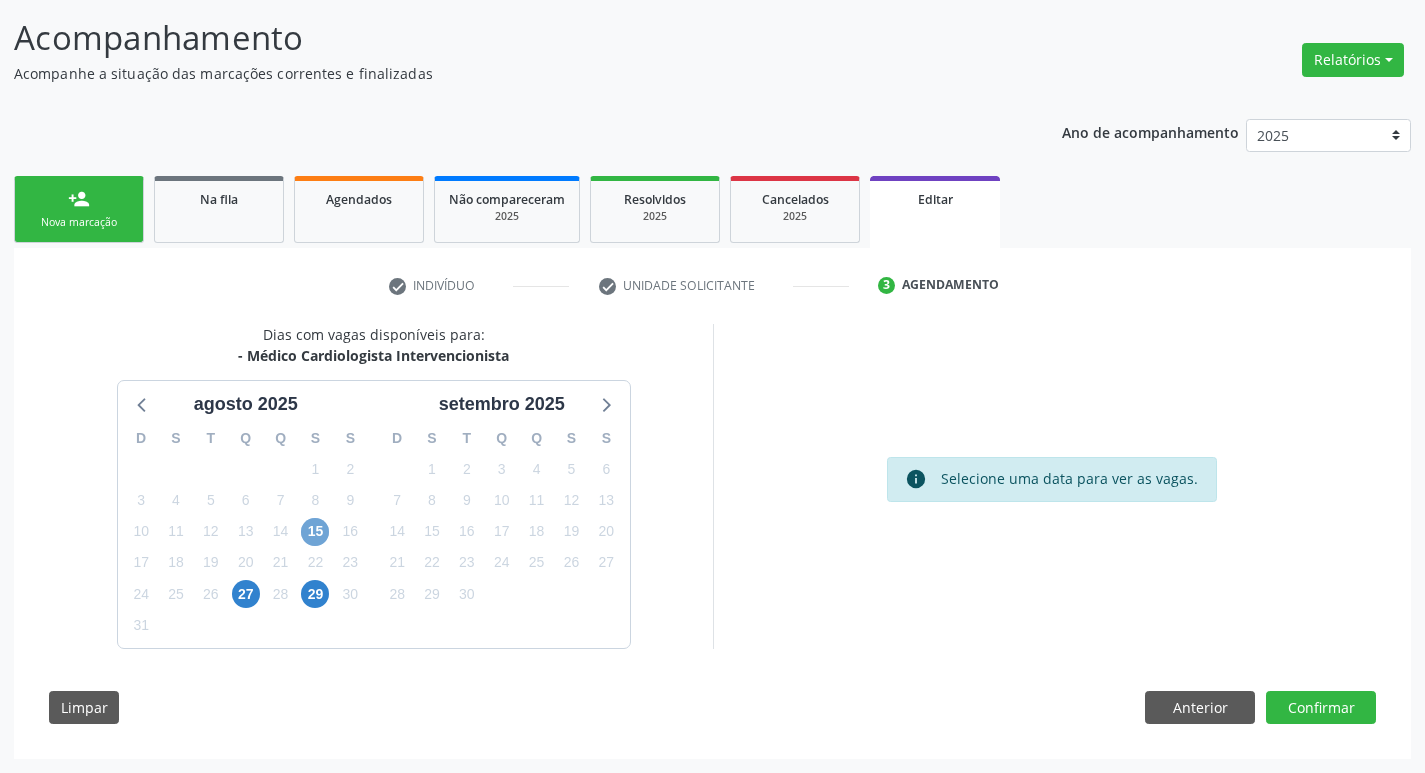 click on "15" at bounding box center [315, 532] 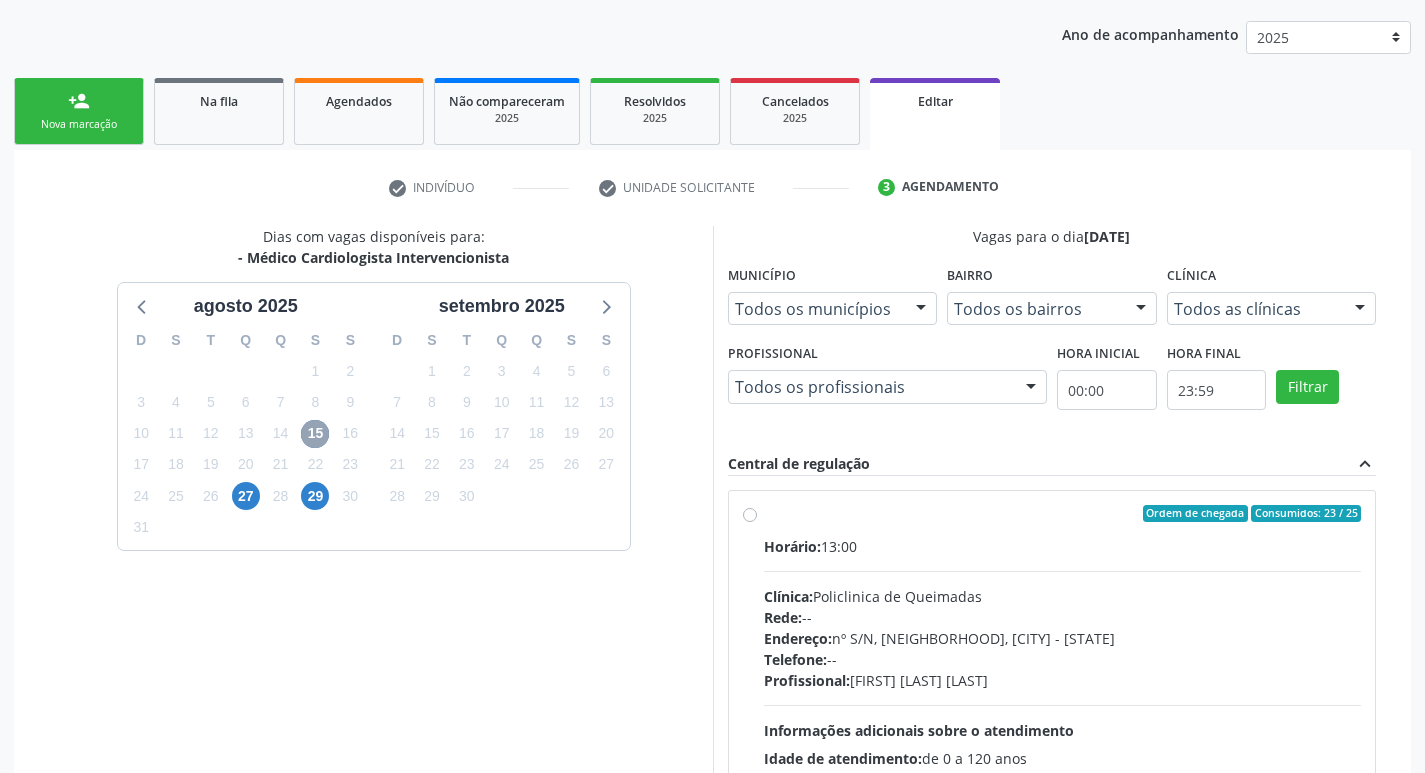 scroll, scrollTop: 413, scrollLeft: 0, axis: vertical 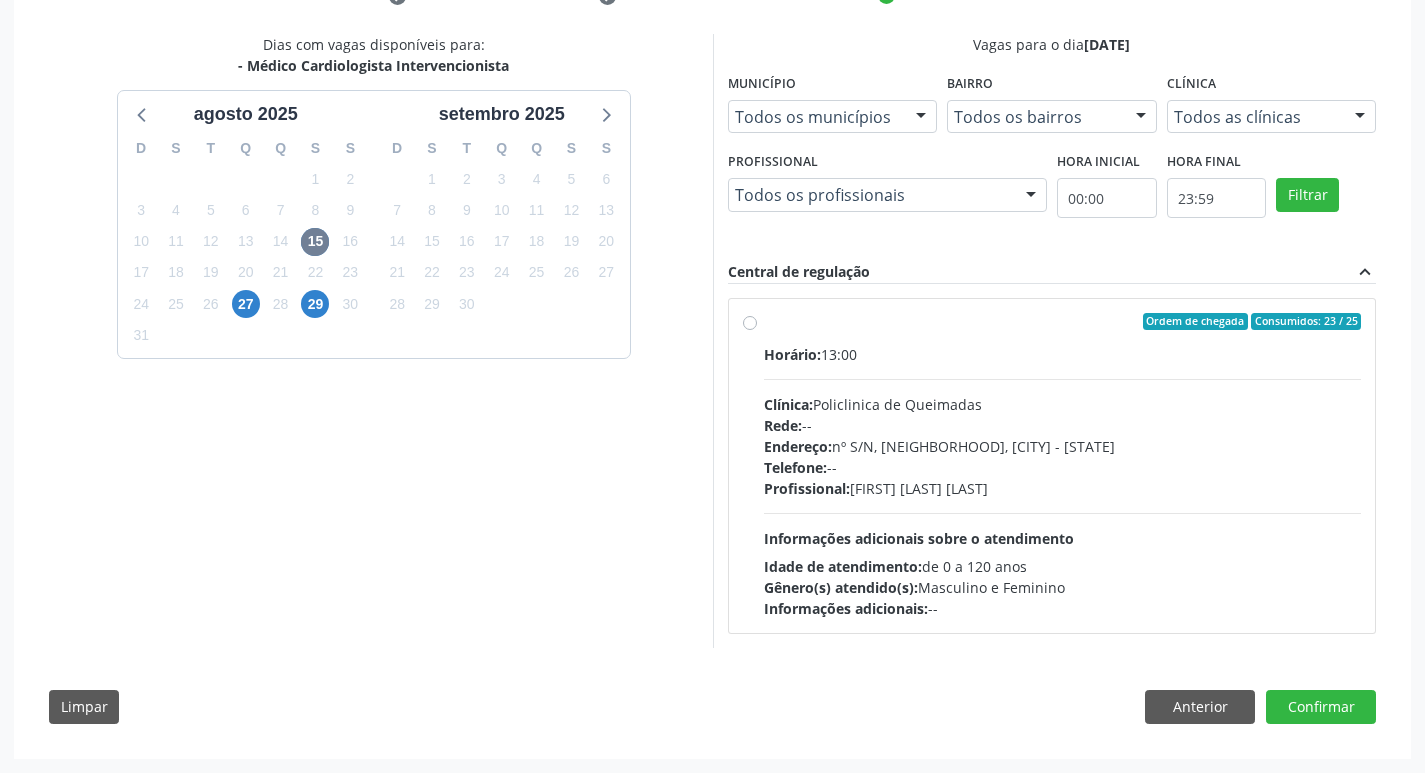 click on "Horário:   13:00
Clínica:  Policlinica de Queimadas
Rede:
--
Endereço:   nº S/N, Centro, Queimadas - PB
Telefone:   --
Profissional:
Filipe Rodrigues Pinto
Informações adicionais sobre o atendimento
Idade de atendimento:
de 0 a 120 anos
Gênero(s) atendido(s):
Masculino e Feminino
Informações adicionais:
--" at bounding box center (1063, 481) 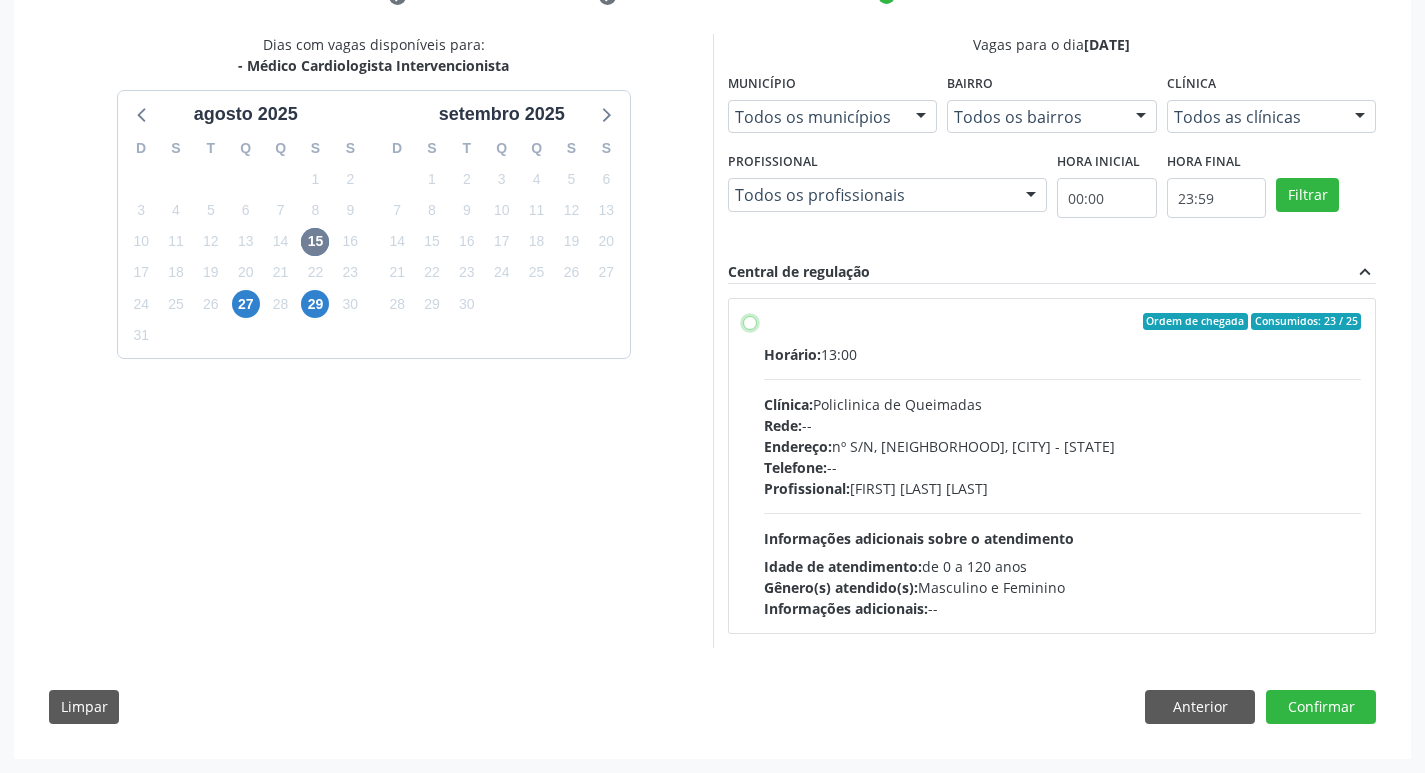 click on "Ordem de chegada
Consumidos: 23 / 25
Horário:   13:00
Clínica:  Policlinica de Queimadas
Rede:
--
Endereço:   nº S/N, Centro, Queimadas - PB
Telefone:   --
Profissional:
Filipe Rodrigues Pinto
Informações adicionais sobre o atendimento
Idade de atendimento:
de 0 a 120 anos
Gênero(s) atendido(s):
Masculino e Feminino
Informações adicionais:
--" at bounding box center (750, 322) 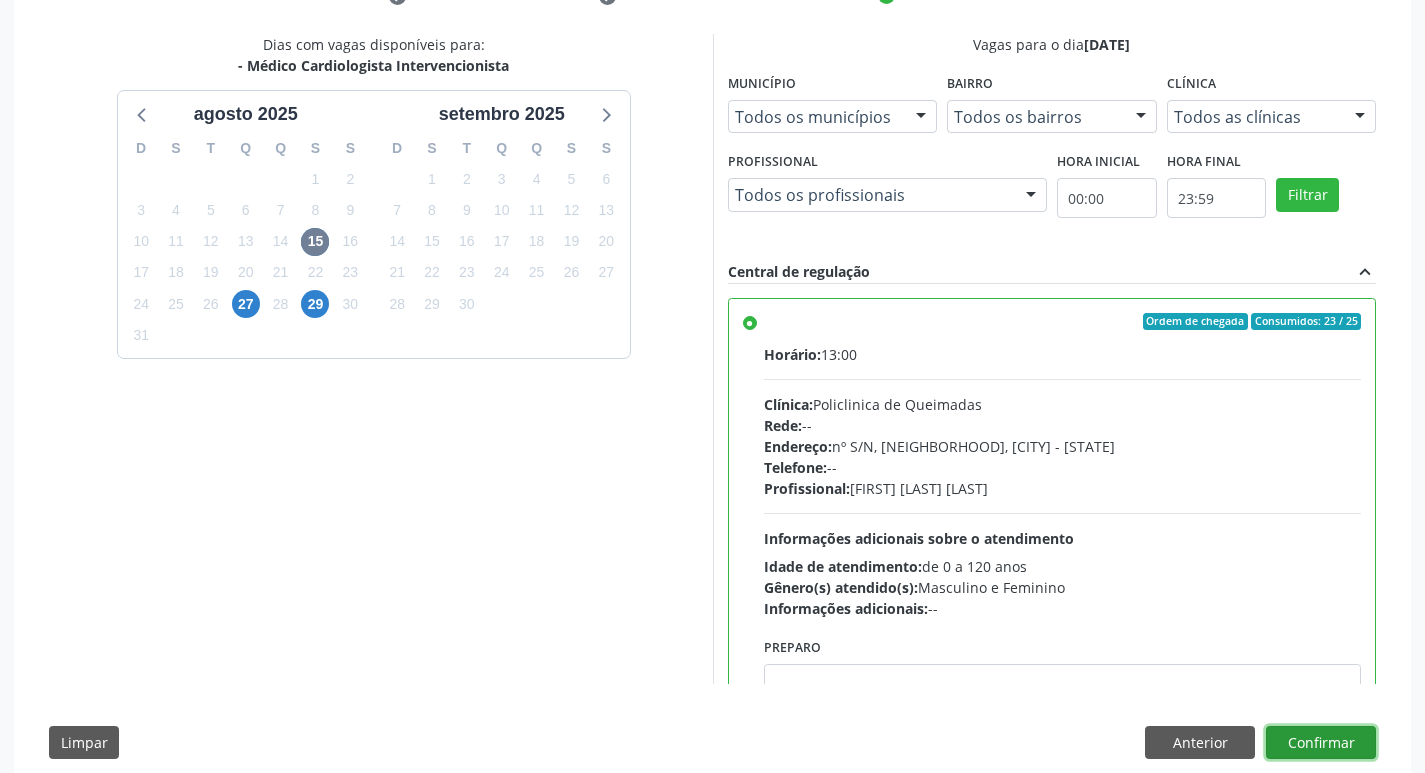 click on "Confirmar" at bounding box center [1321, 743] 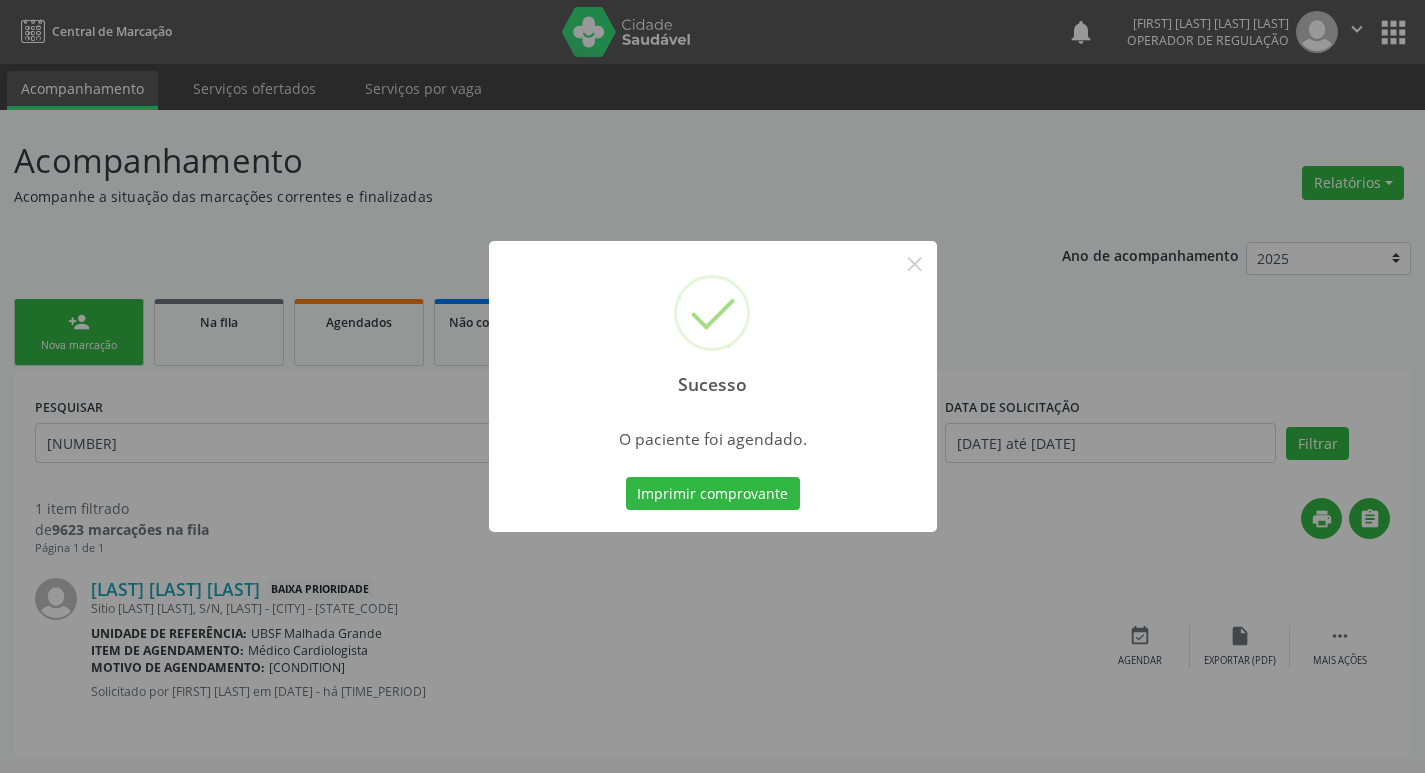 scroll, scrollTop: 0, scrollLeft: 0, axis: both 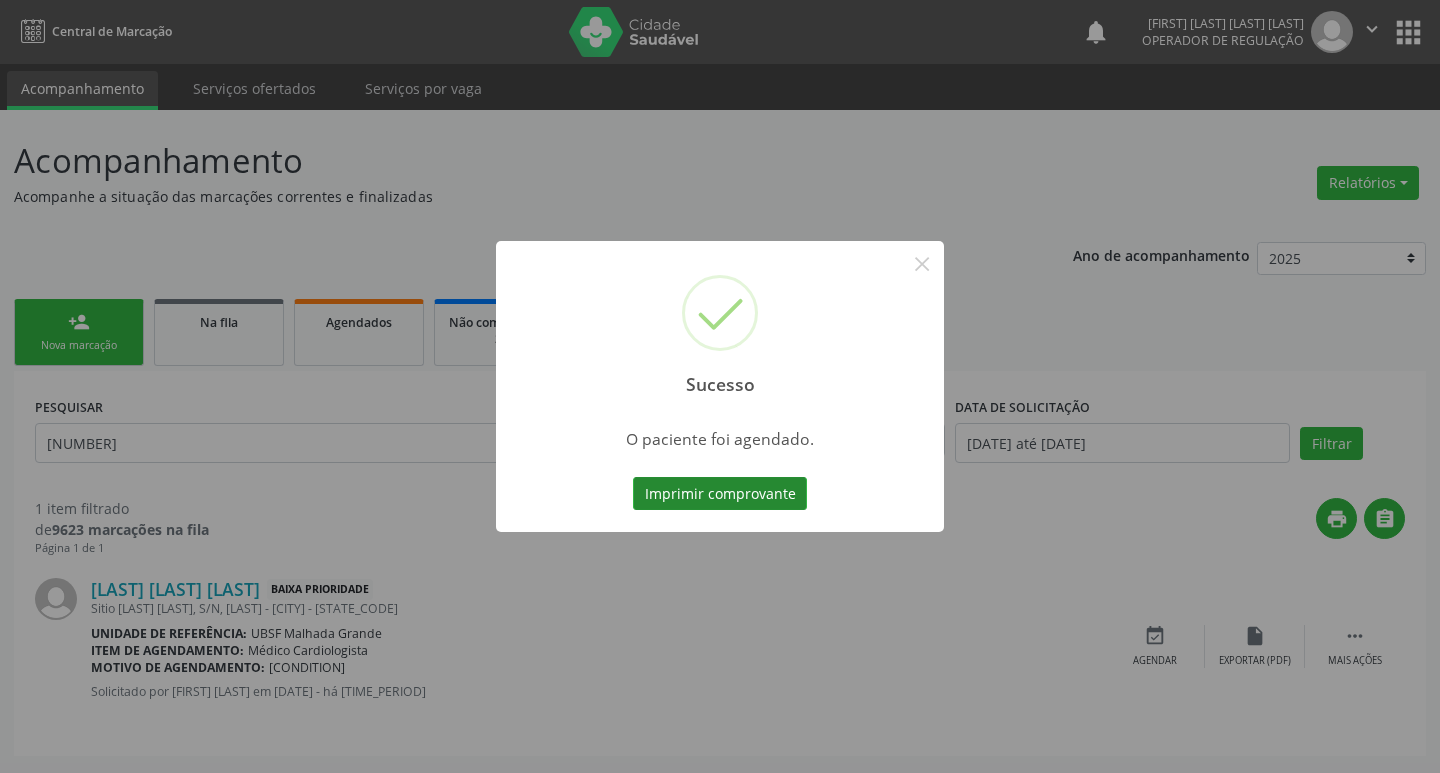 click on "Imprimir comprovante" at bounding box center [720, 494] 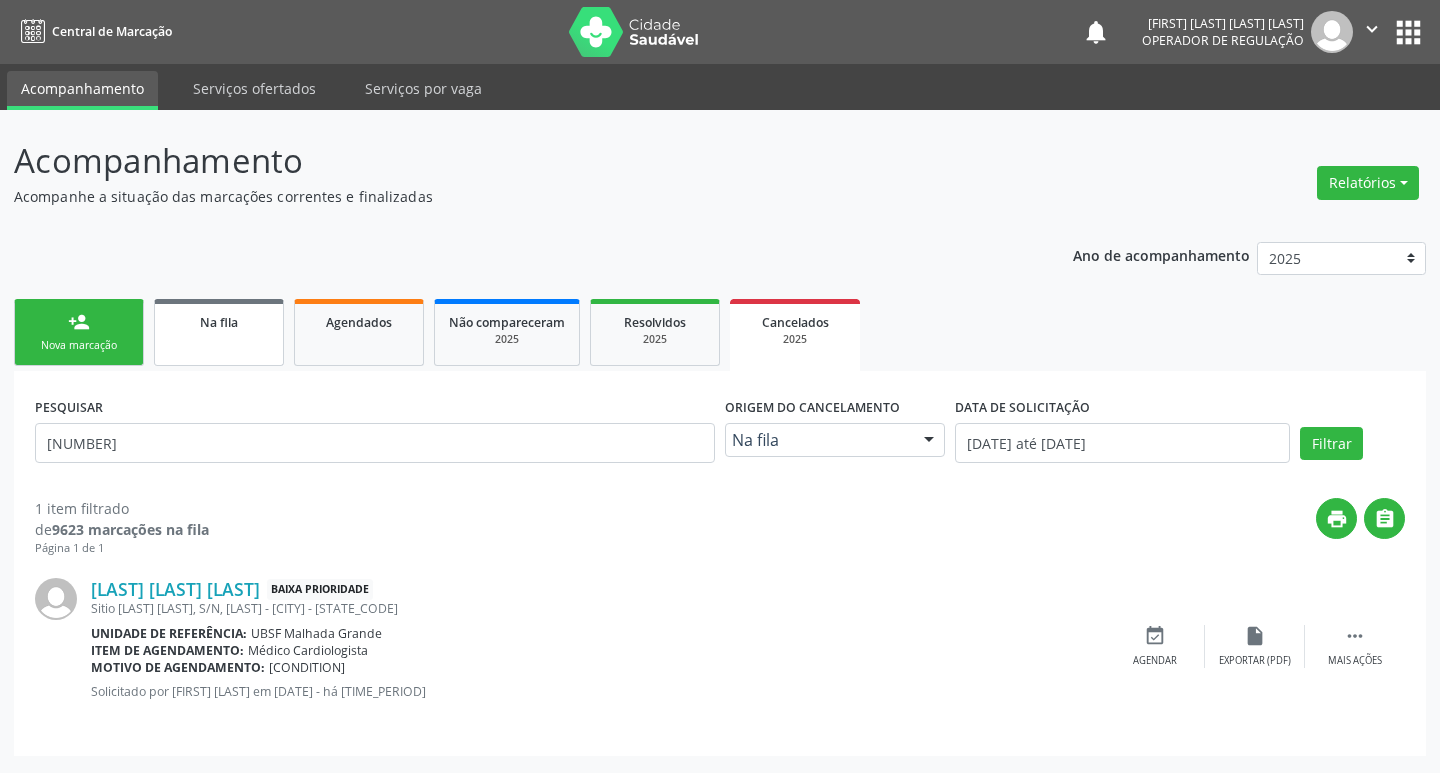 click on "Na fila" at bounding box center [219, 332] 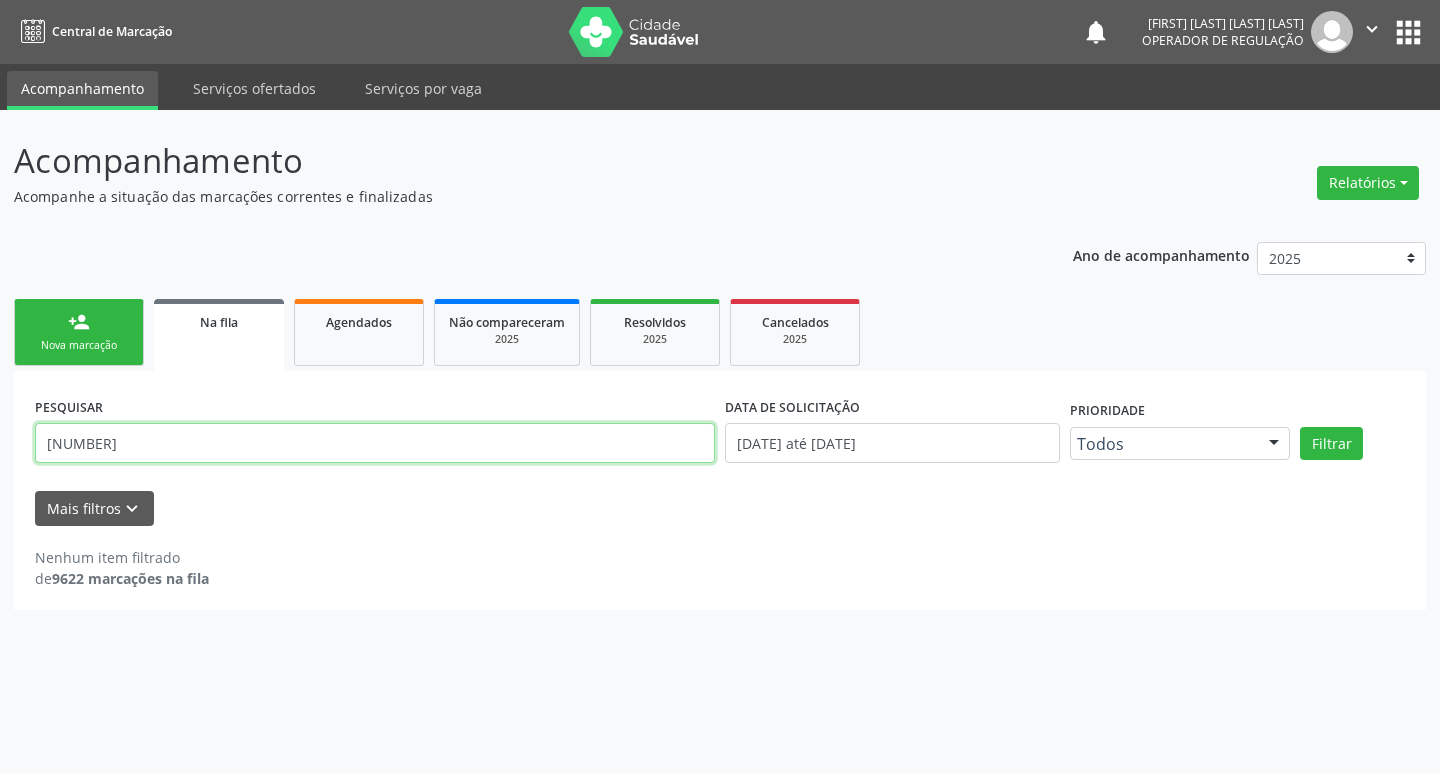 click on "705007271492157" at bounding box center (375, 443) 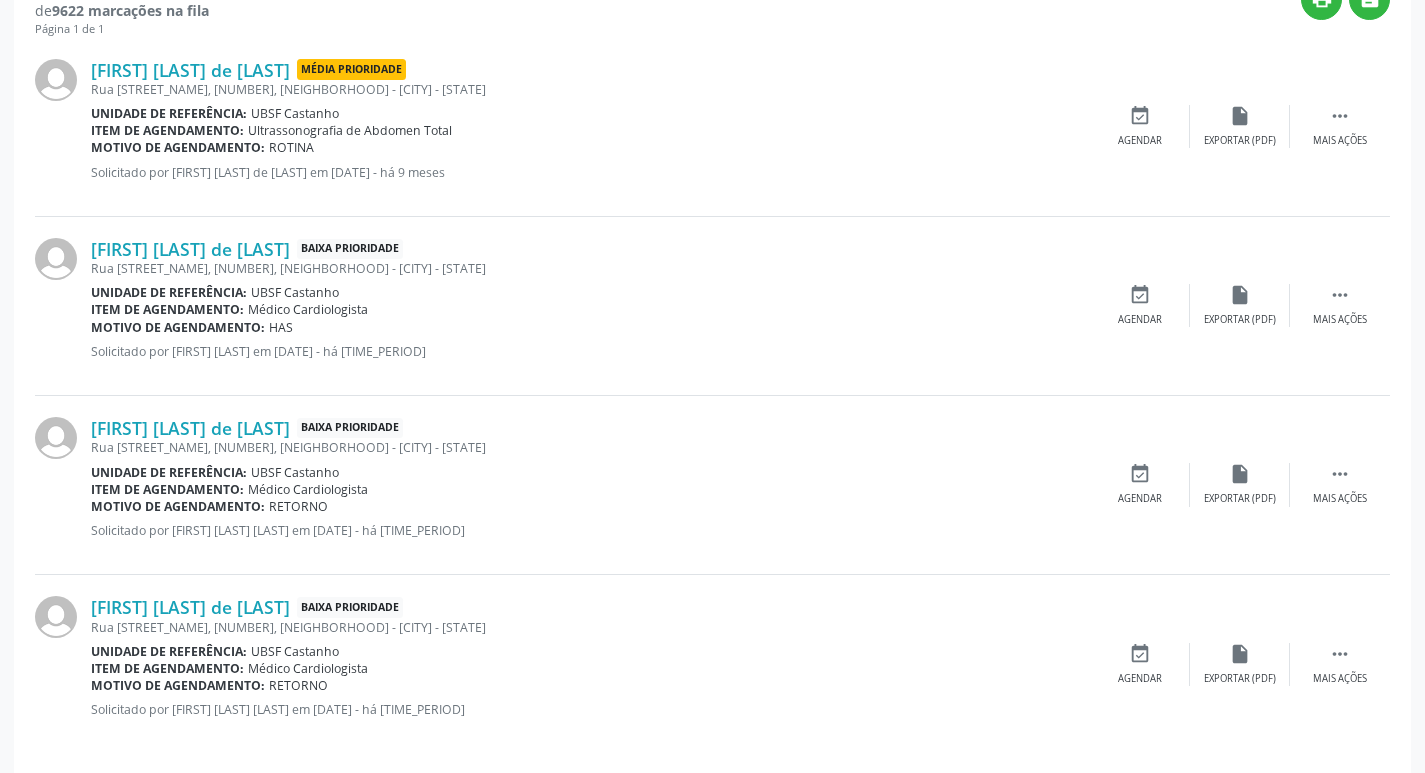 scroll, scrollTop: 583, scrollLeft: 0, axis: vertical 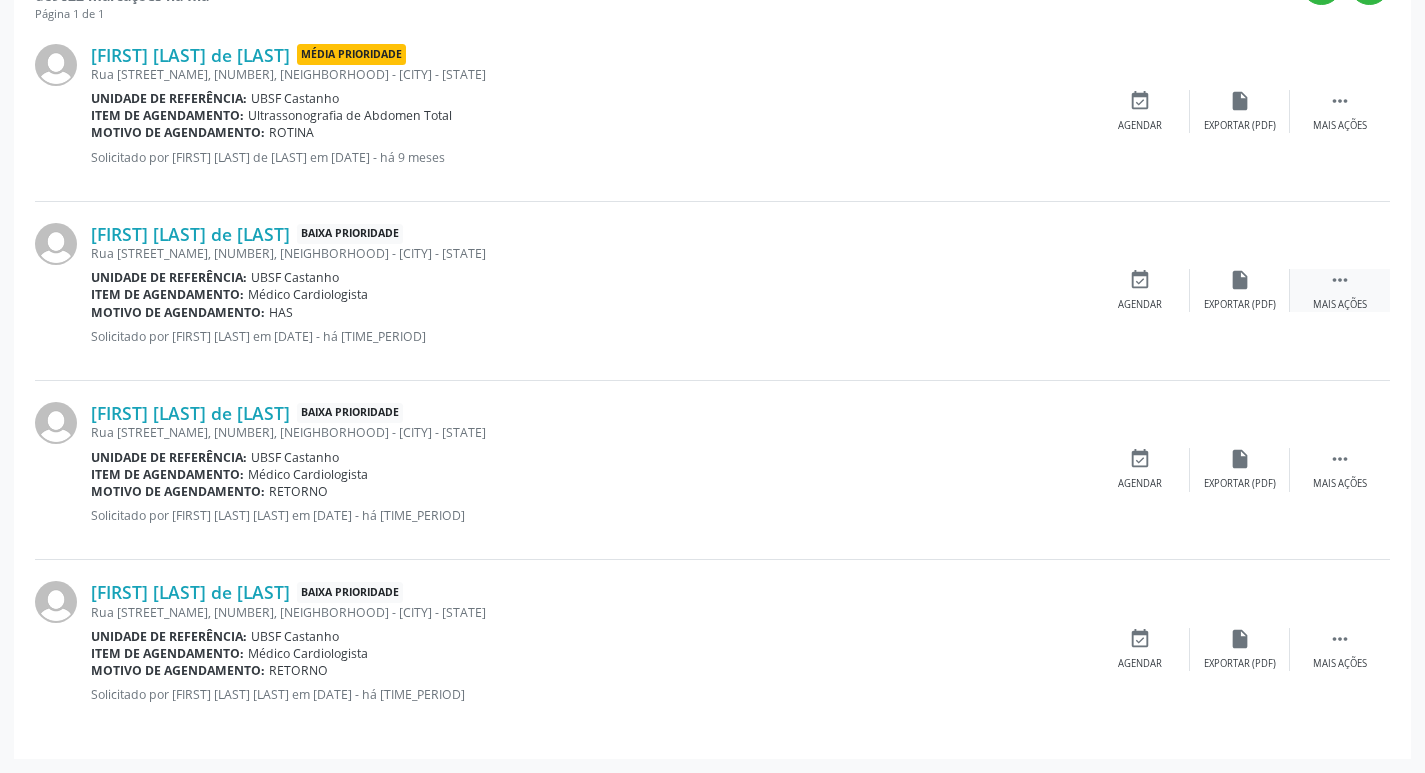 click on "" at bounding box center [1340, 280] 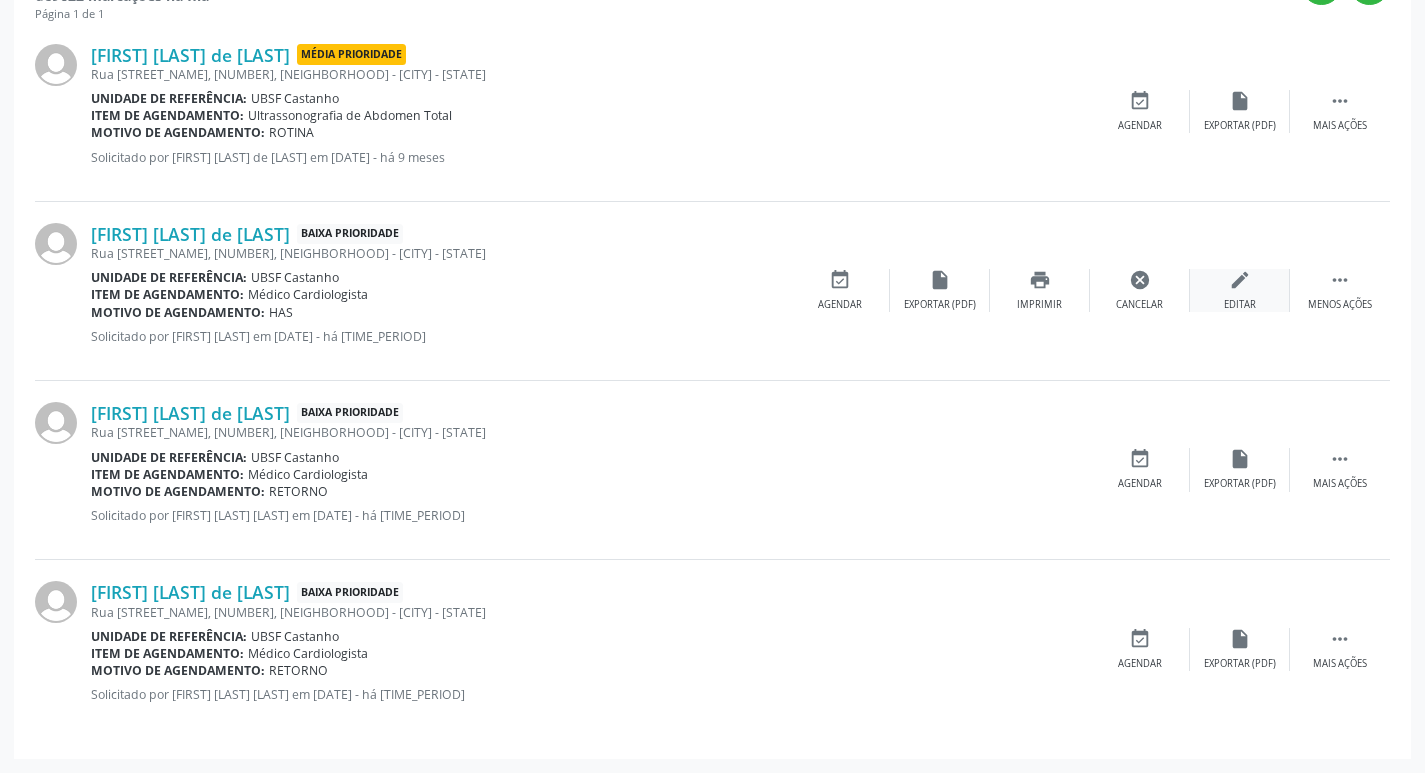 click on "edit
Editar" at bounding box center [1240, 290] 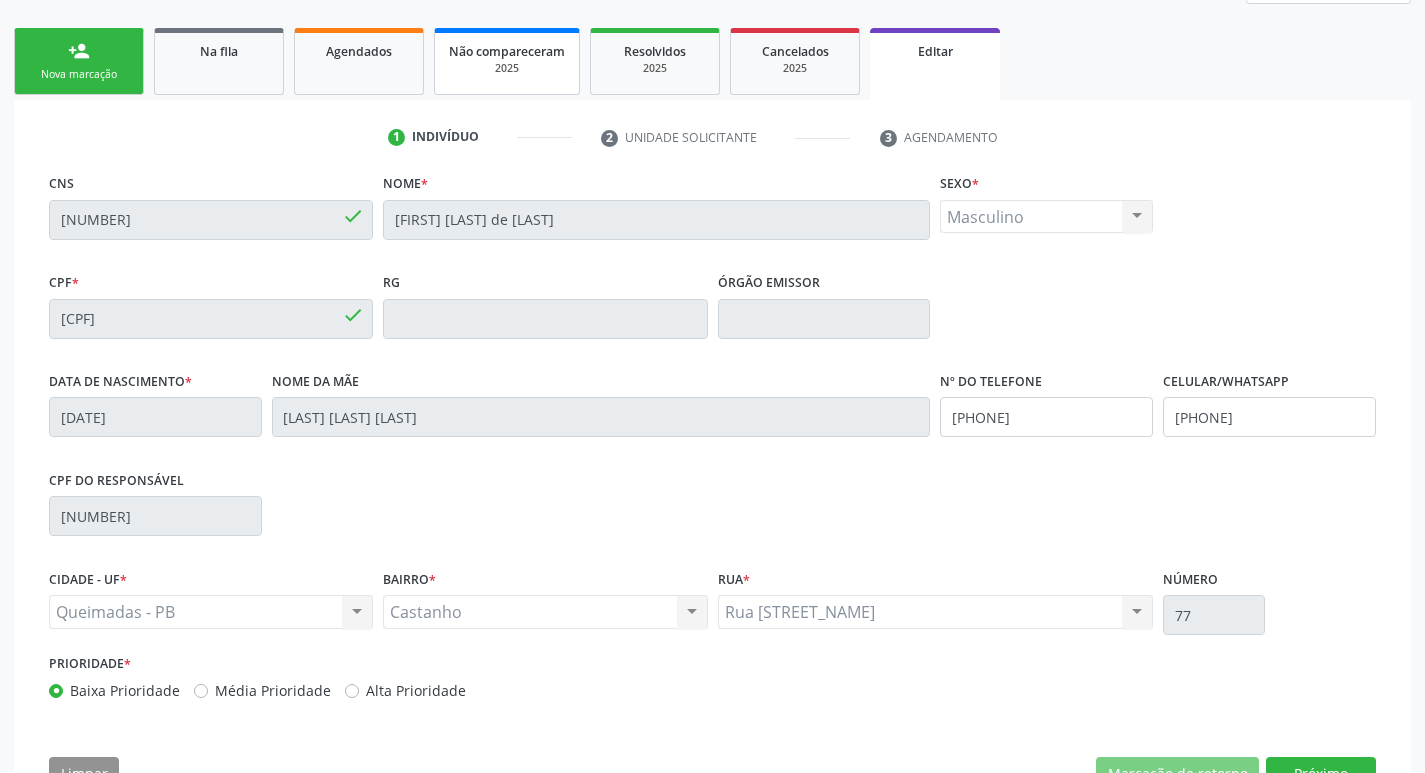 scroll, scrollTop: 338, scrollLeft: 0, axis: vertical 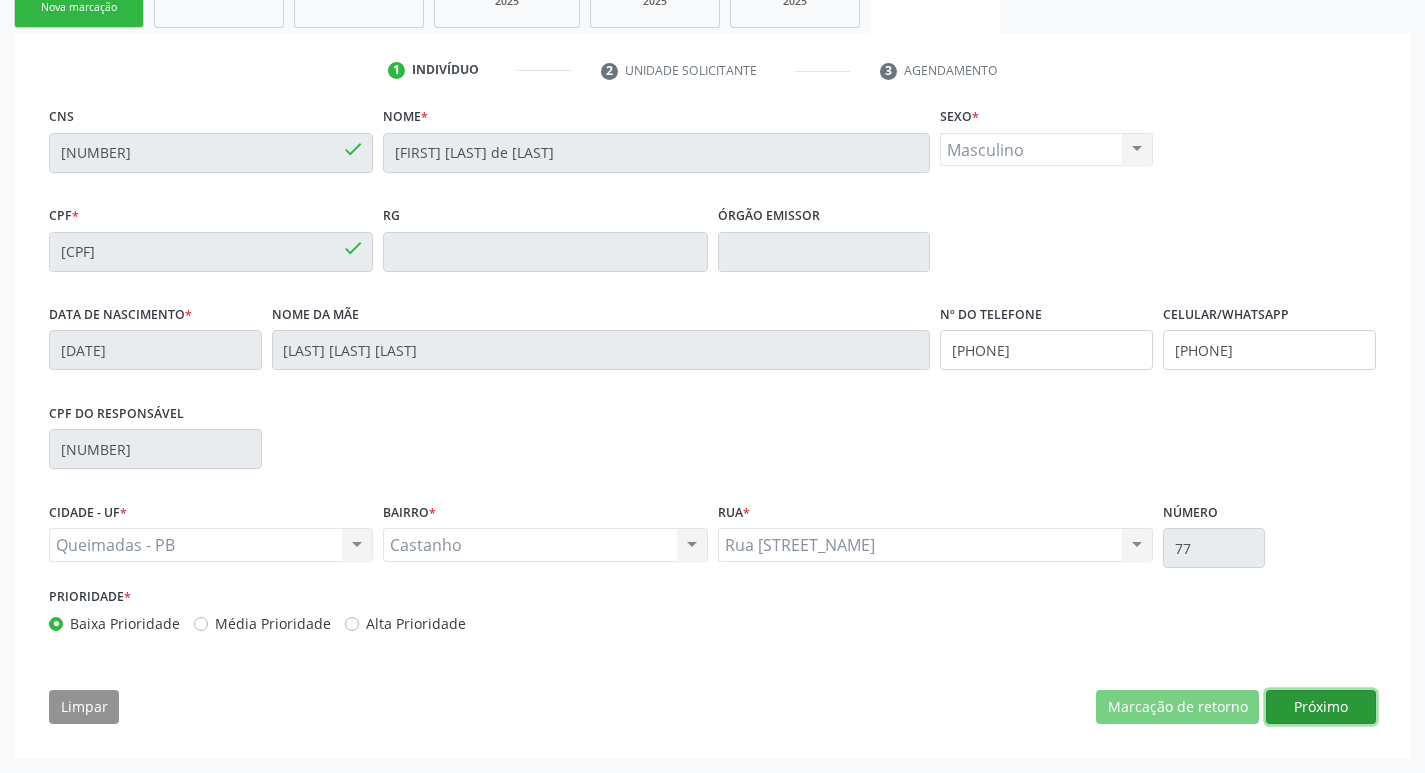 click on "Próximo" at bounding box center [1321, 707] 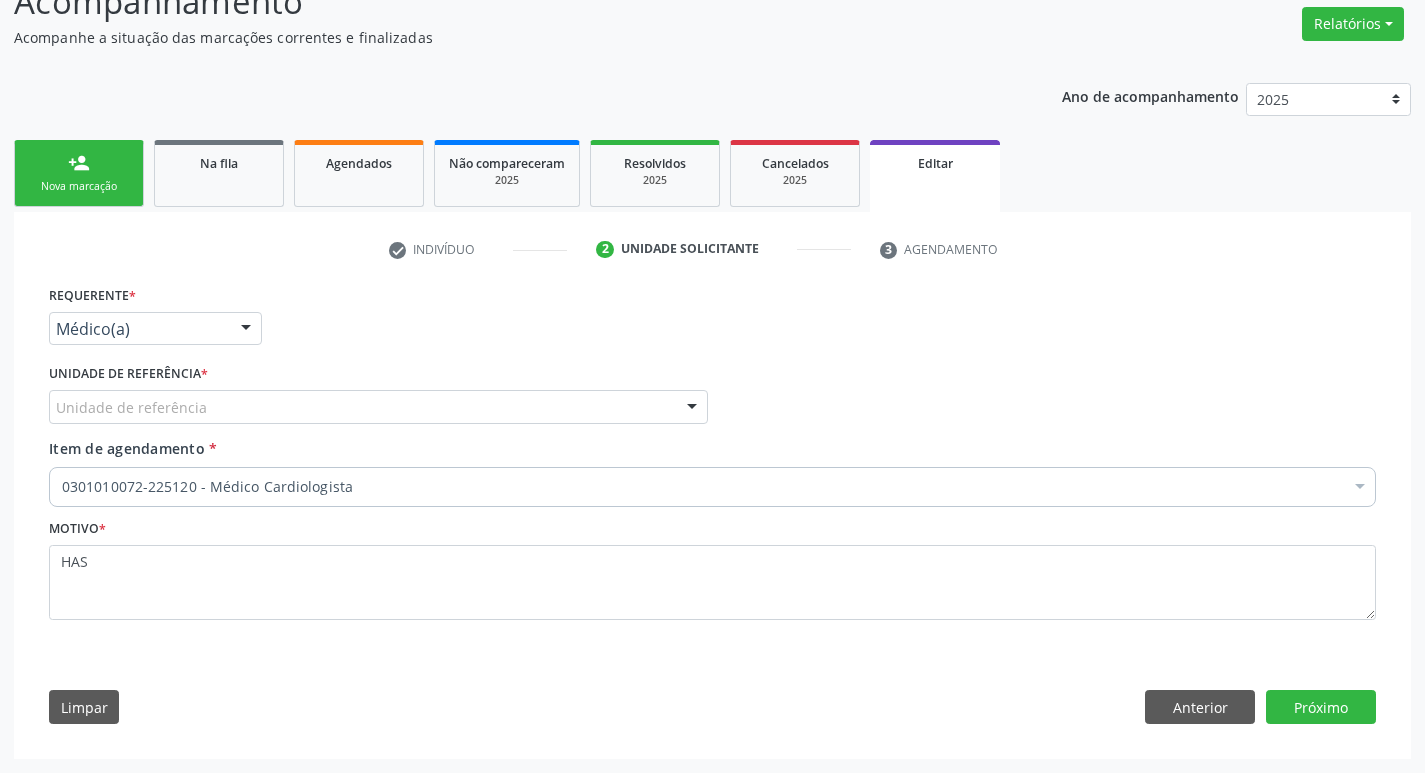 scroll, scrollTop: 159, scrollLeft: 0, axis: vertical 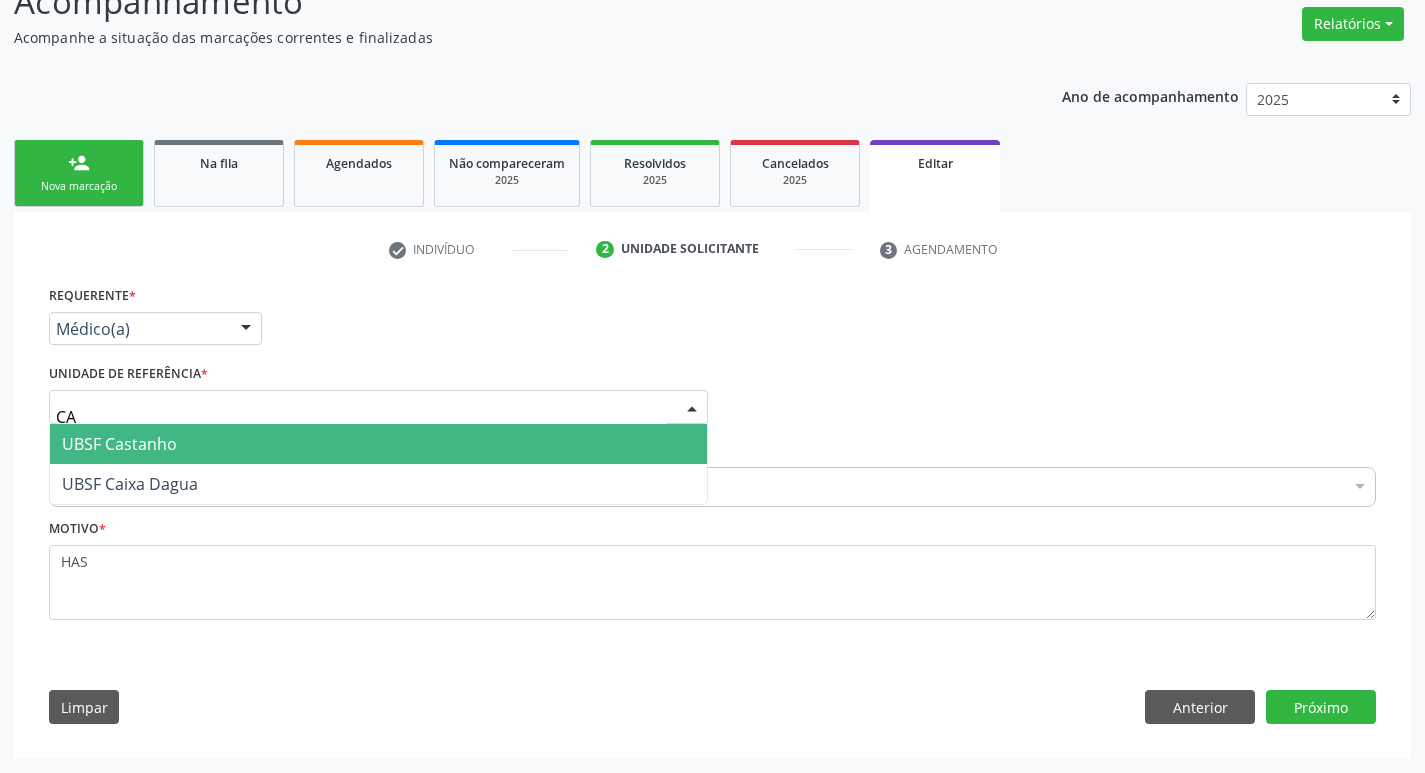 type on "CAS" 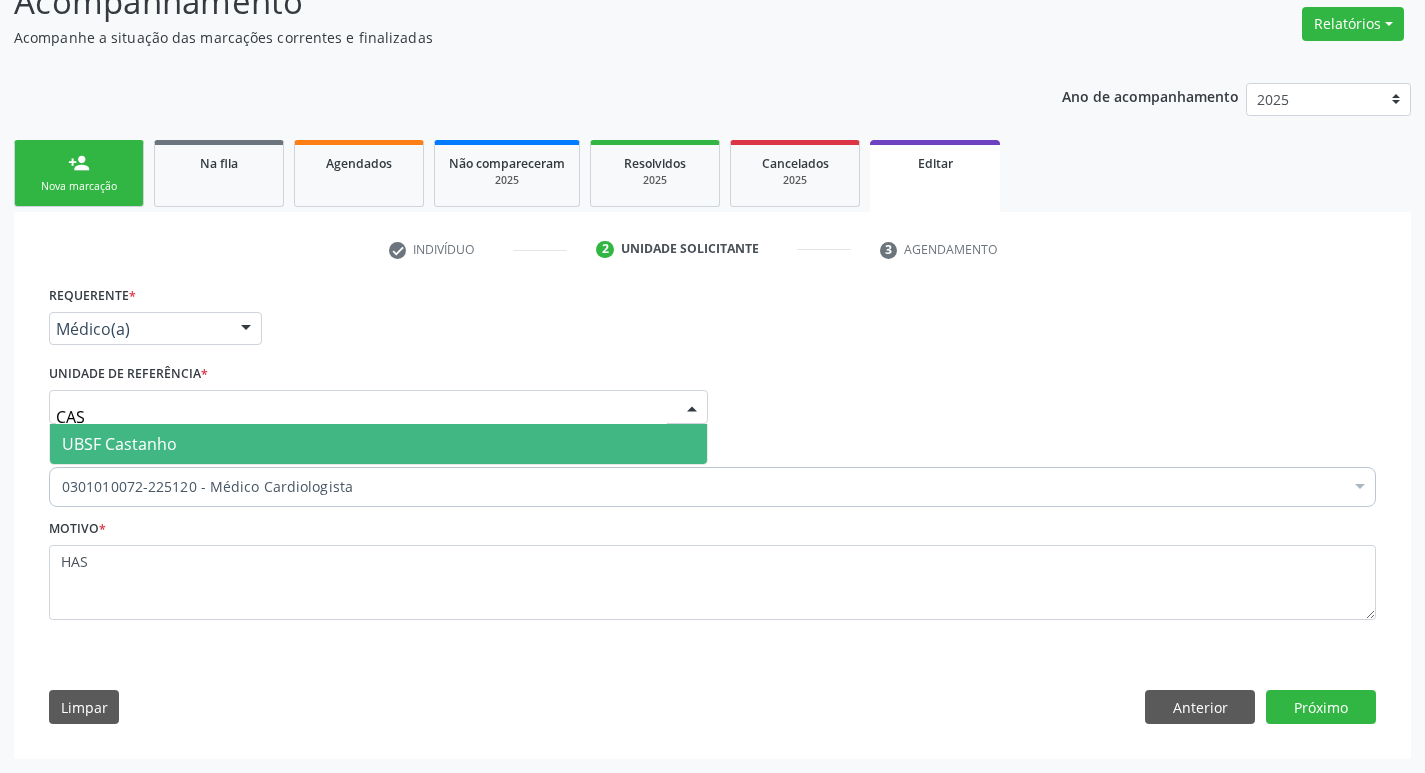 click on "UBSF Castanho" at bounding box center (378, 444) 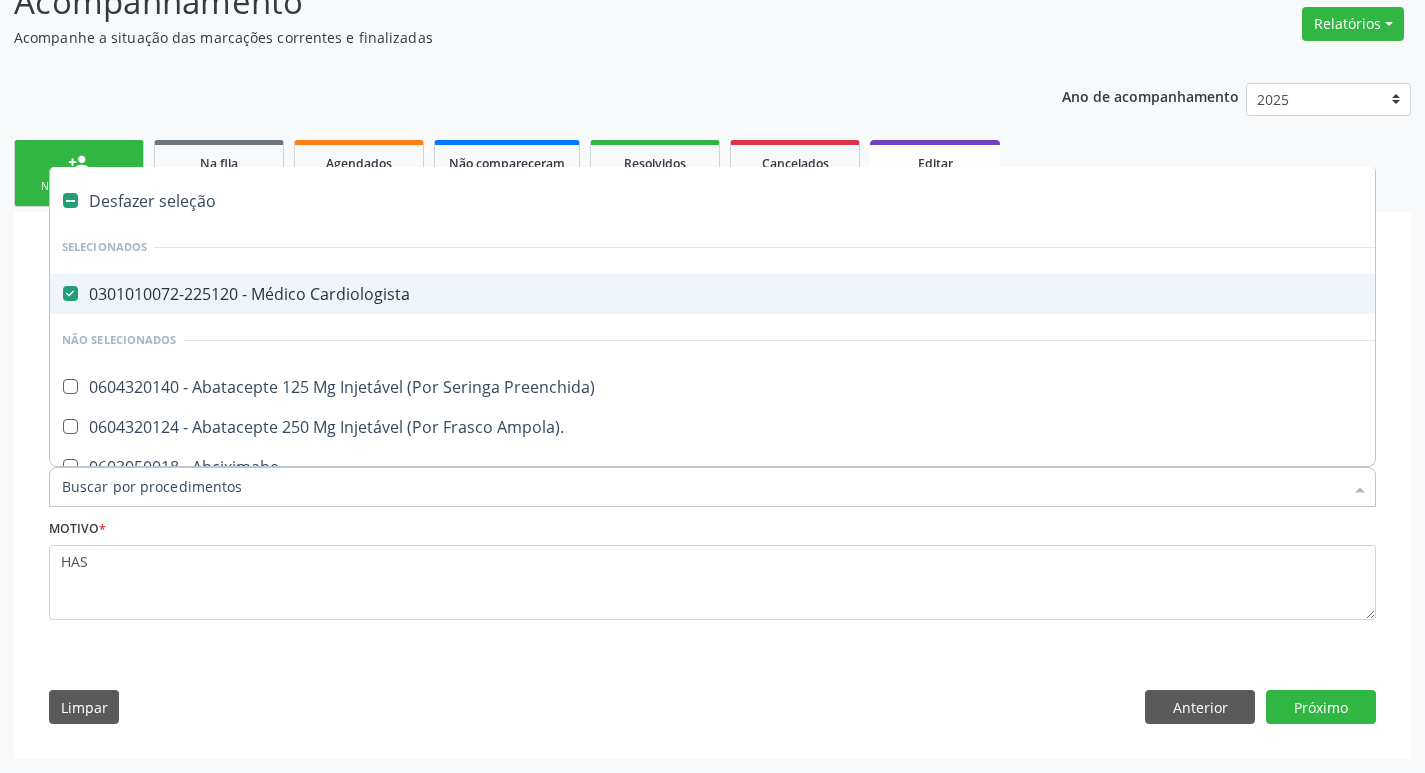 click on "0301010072-225120 - Médico Cardiologista" at bounding box center [840, 294] 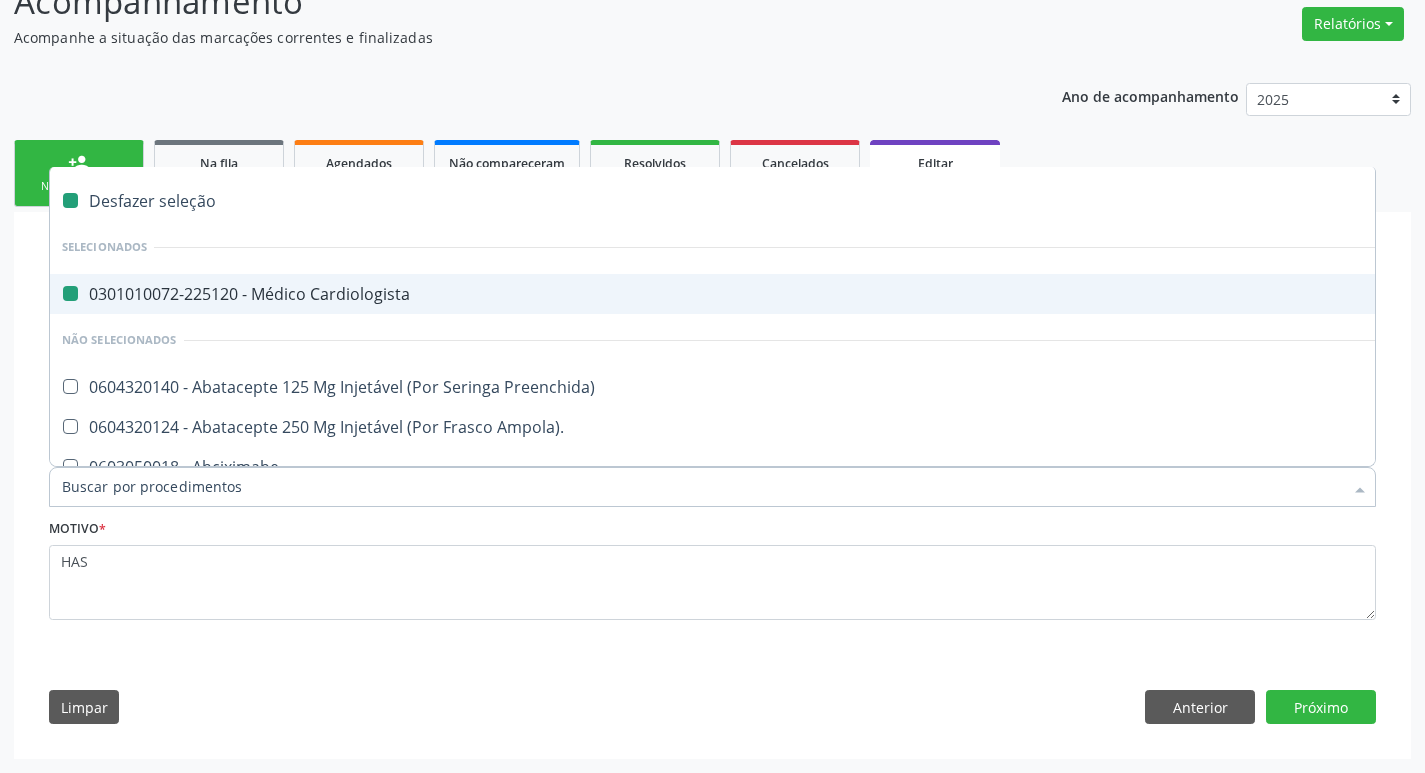 checkbox on "false" 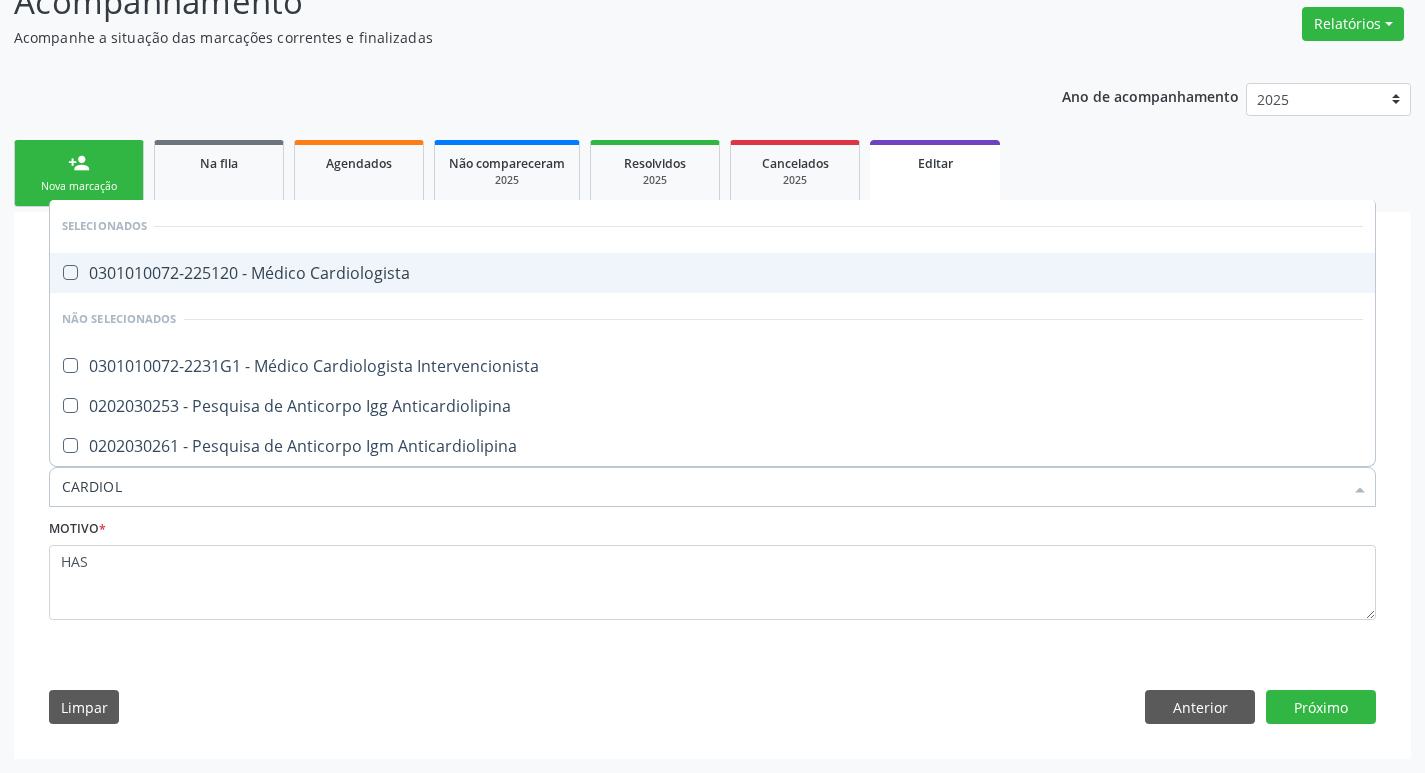 type on "CARDIOLO" 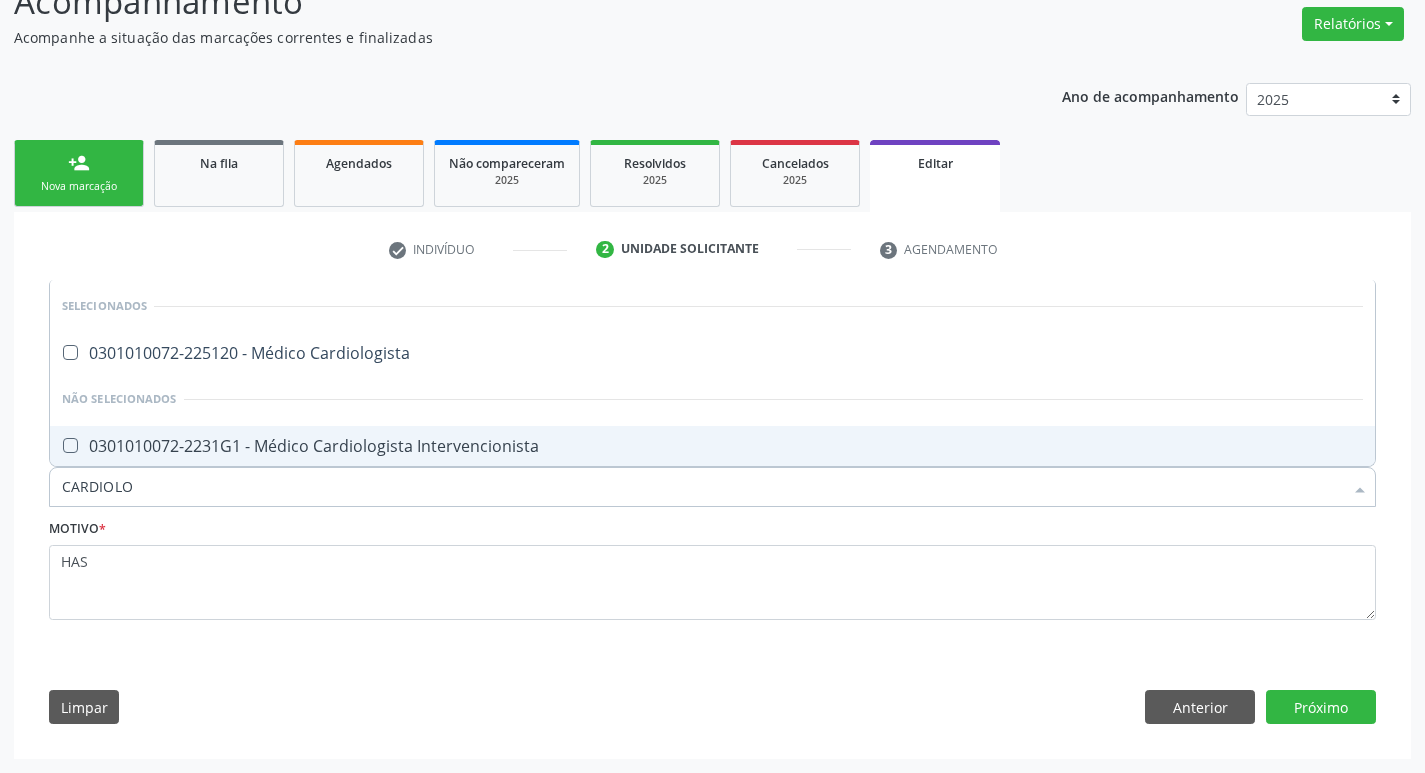 click on "0301010072-2231G1 - Médico Cardiologista Intervencionista" at bounding box center [712, 446] 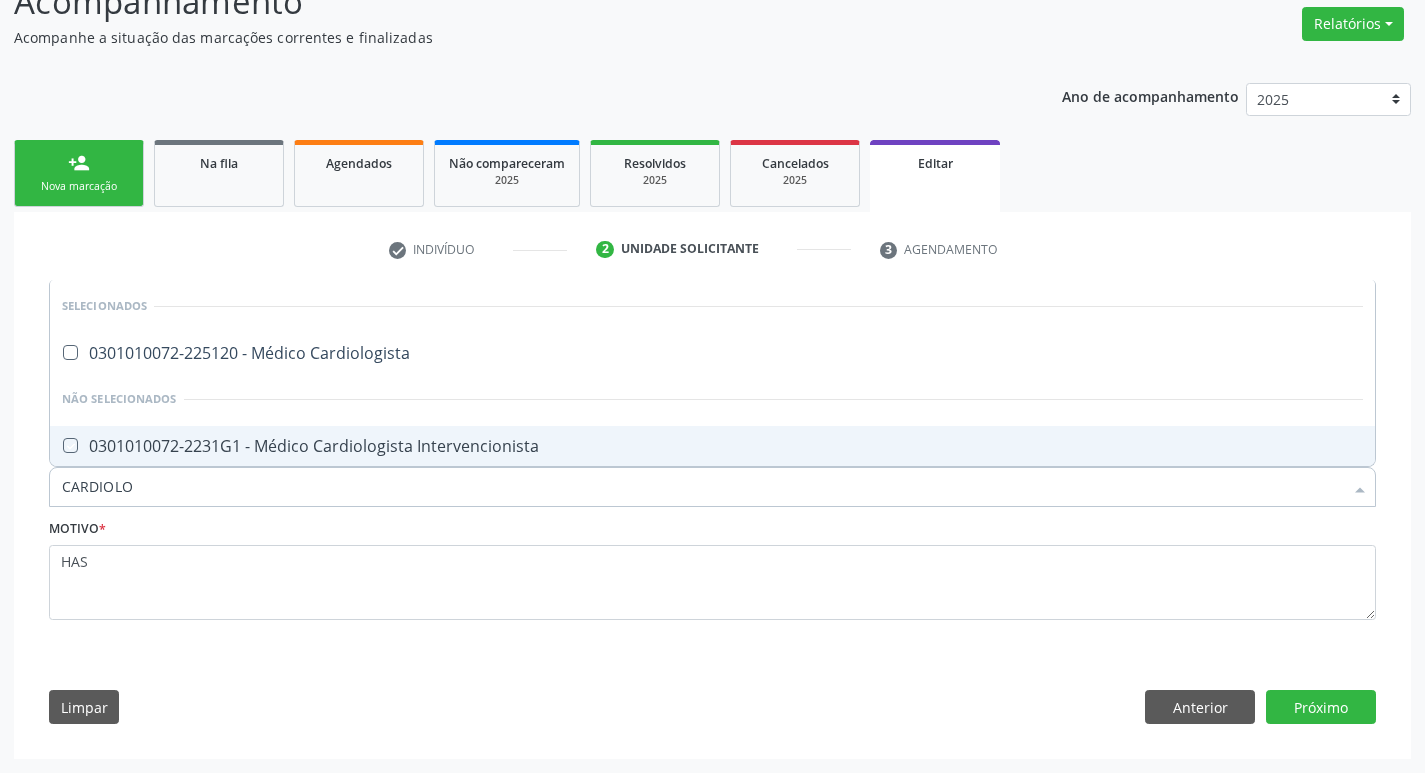 checkbox on "true" 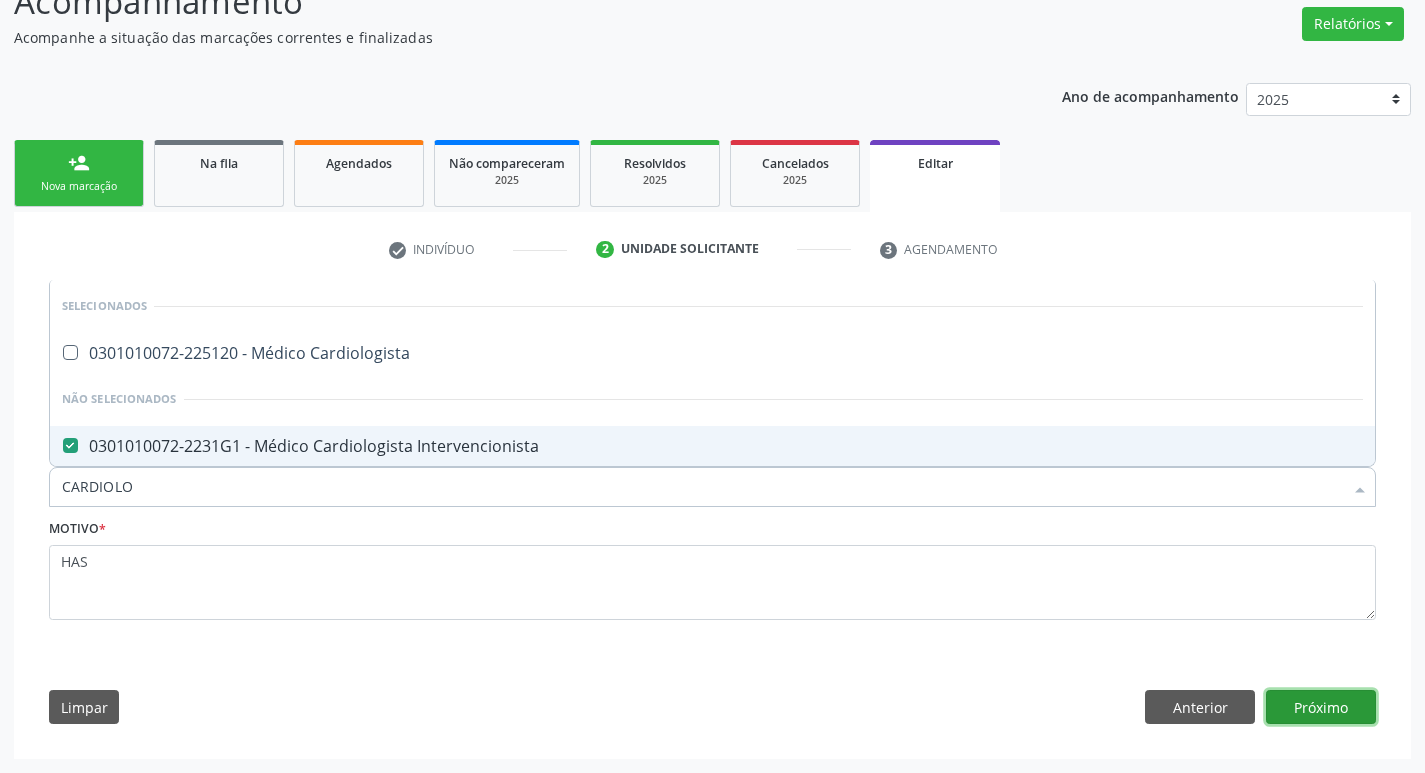 click on "Próximo" at bounding box center (1321, 707) 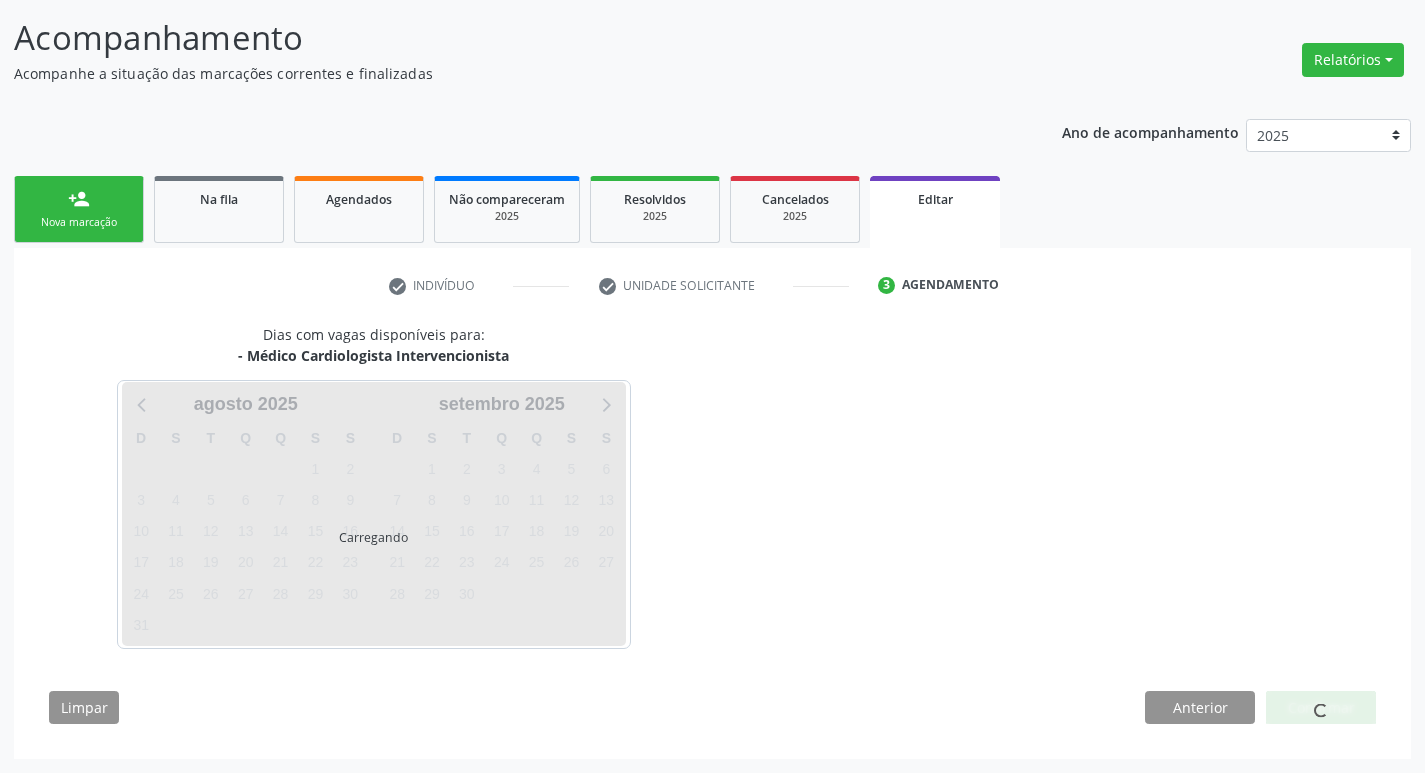 scroll, scrollTop: 123, scrollLeft: 0, axis: vertical 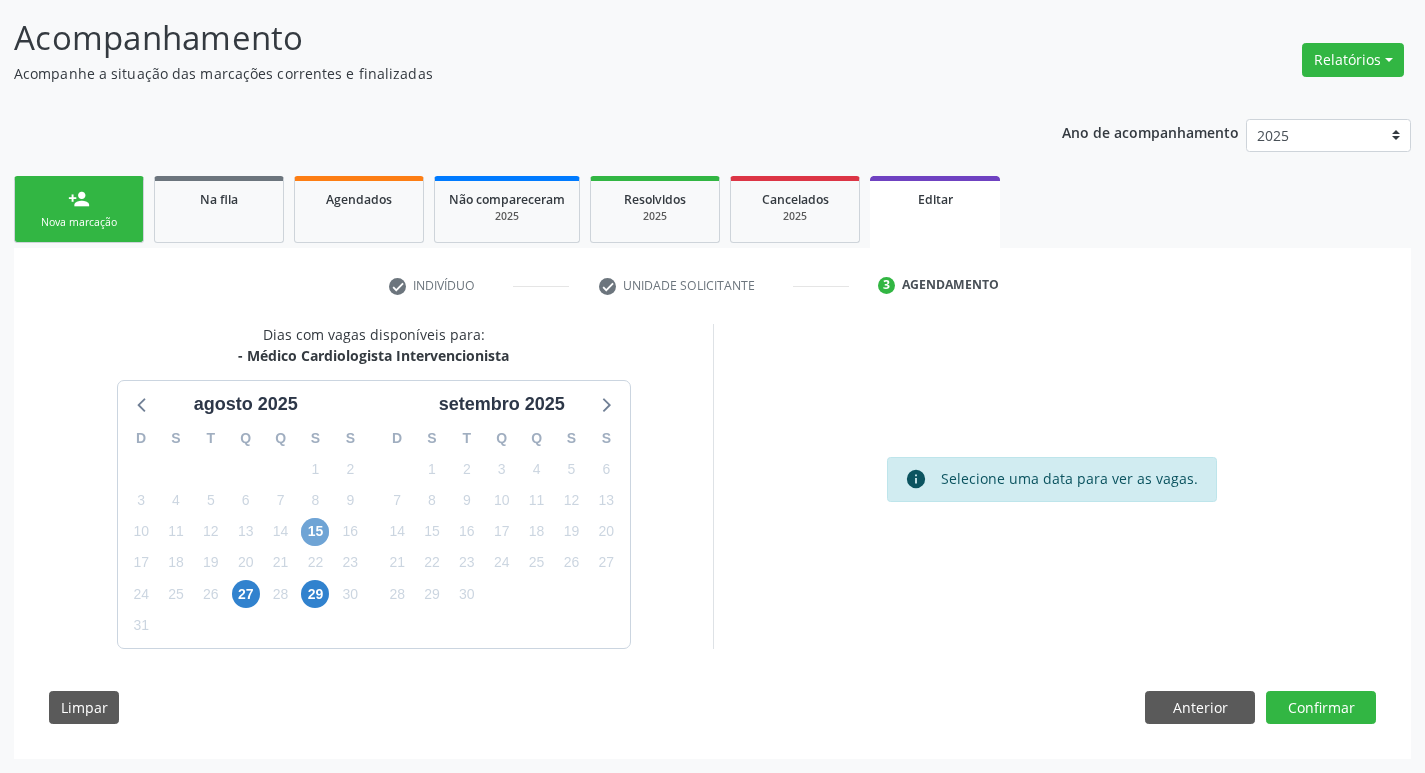 click on "15" at bounding box center [315, 532] 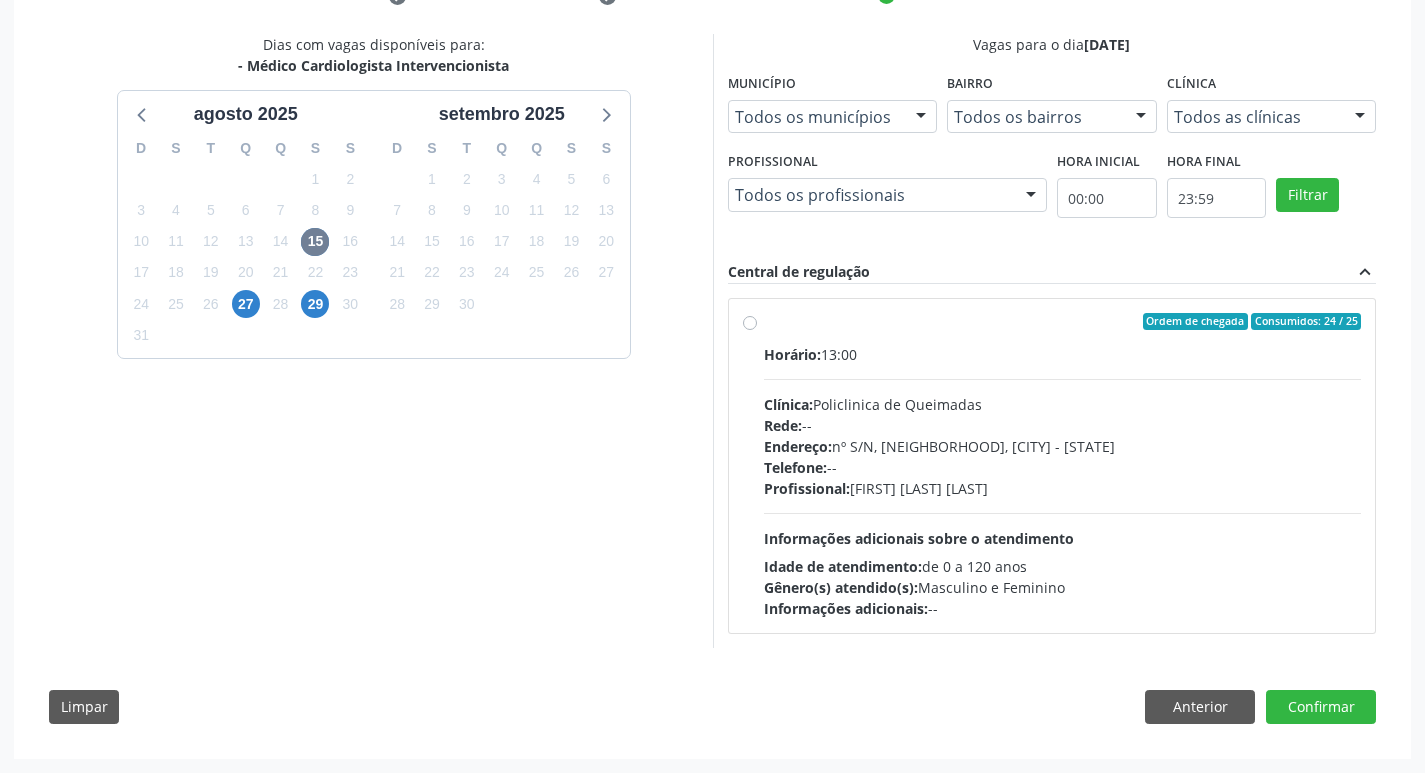 click on "Horário:   13:00
Clínica:  Policlinica de Queimadas
Rede:
--
Endereço:   nº S/N, Centro, Queimadas - PB
Telefone:   --
Profissional:
Filipe Rodrigues Pinto
Informações adicionais sobre o atendimento
Idade de atendimento:
de 0 a 120 anos
Gênero(s) atendido(s):
Masculino e Feminino
Informações adicionais:
--" at bounding box center [1063, 481] 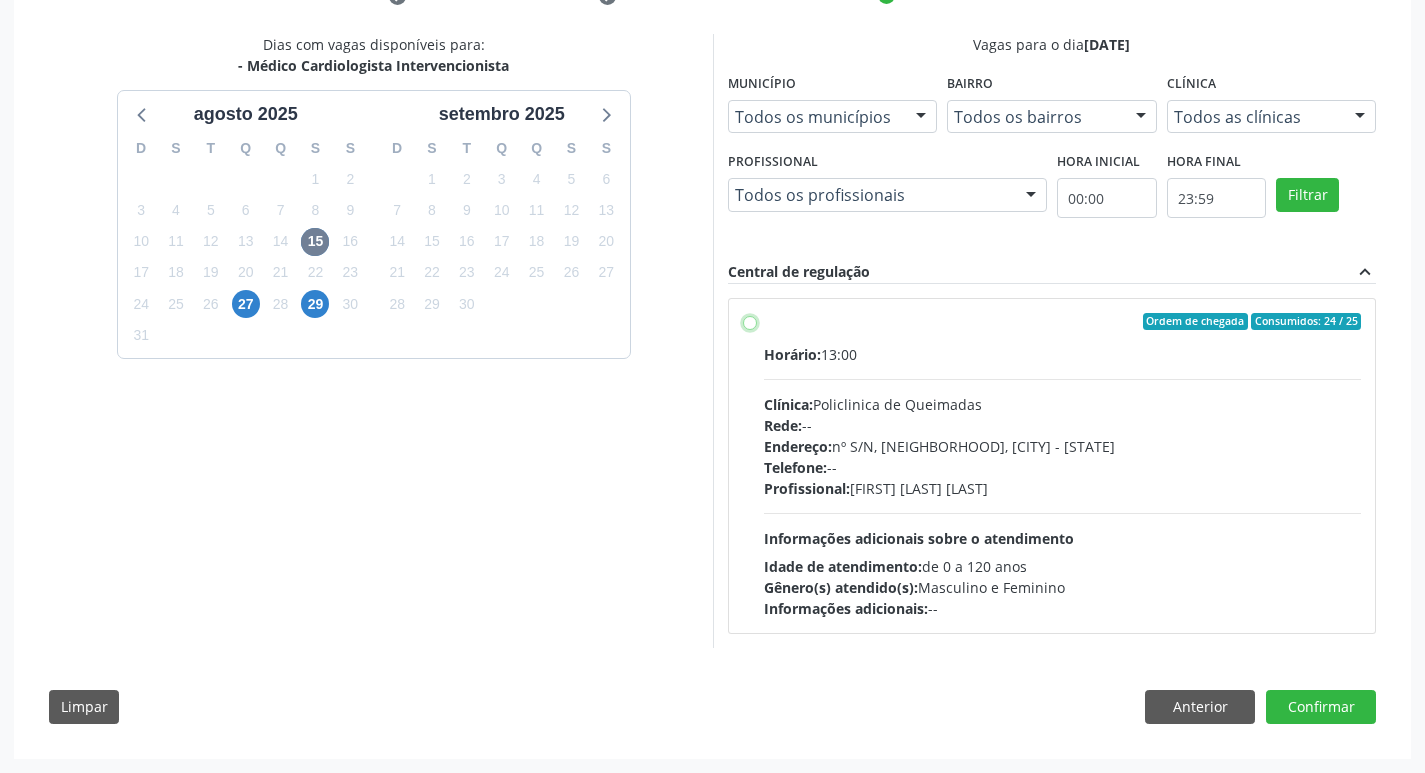radio on "true" 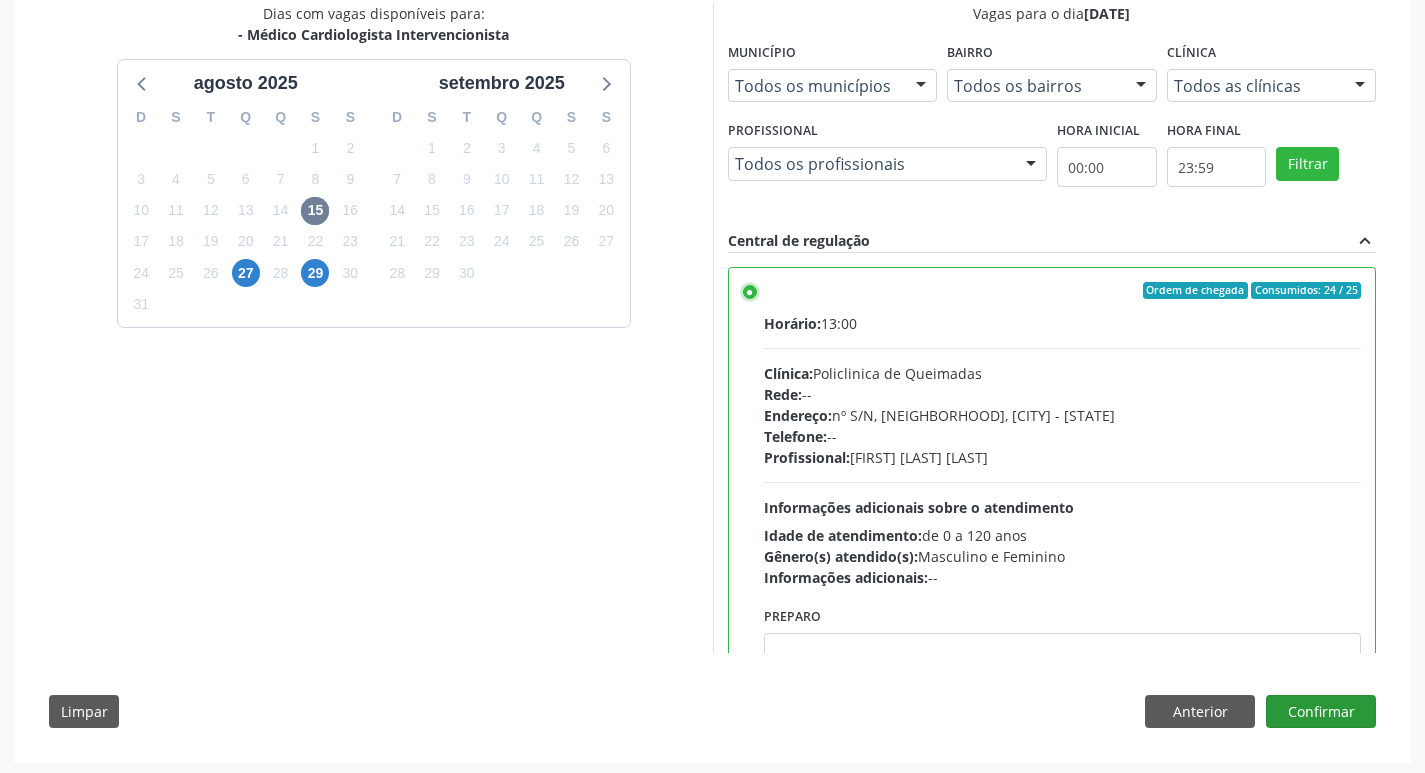 scroll, scrollTop: 448, scrollLeft: 0, axis: vertical 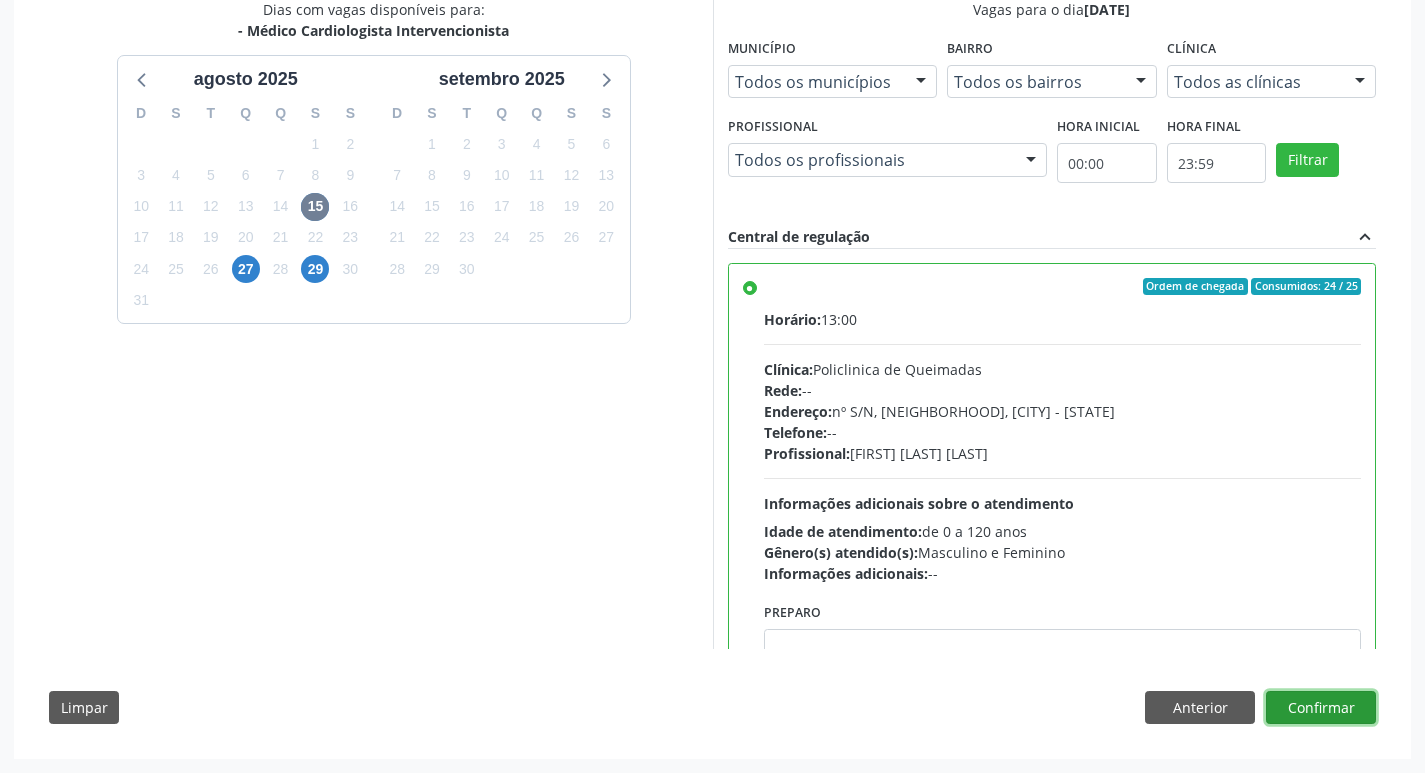 click on "Confirmar" at bounding box center (1321, 708) 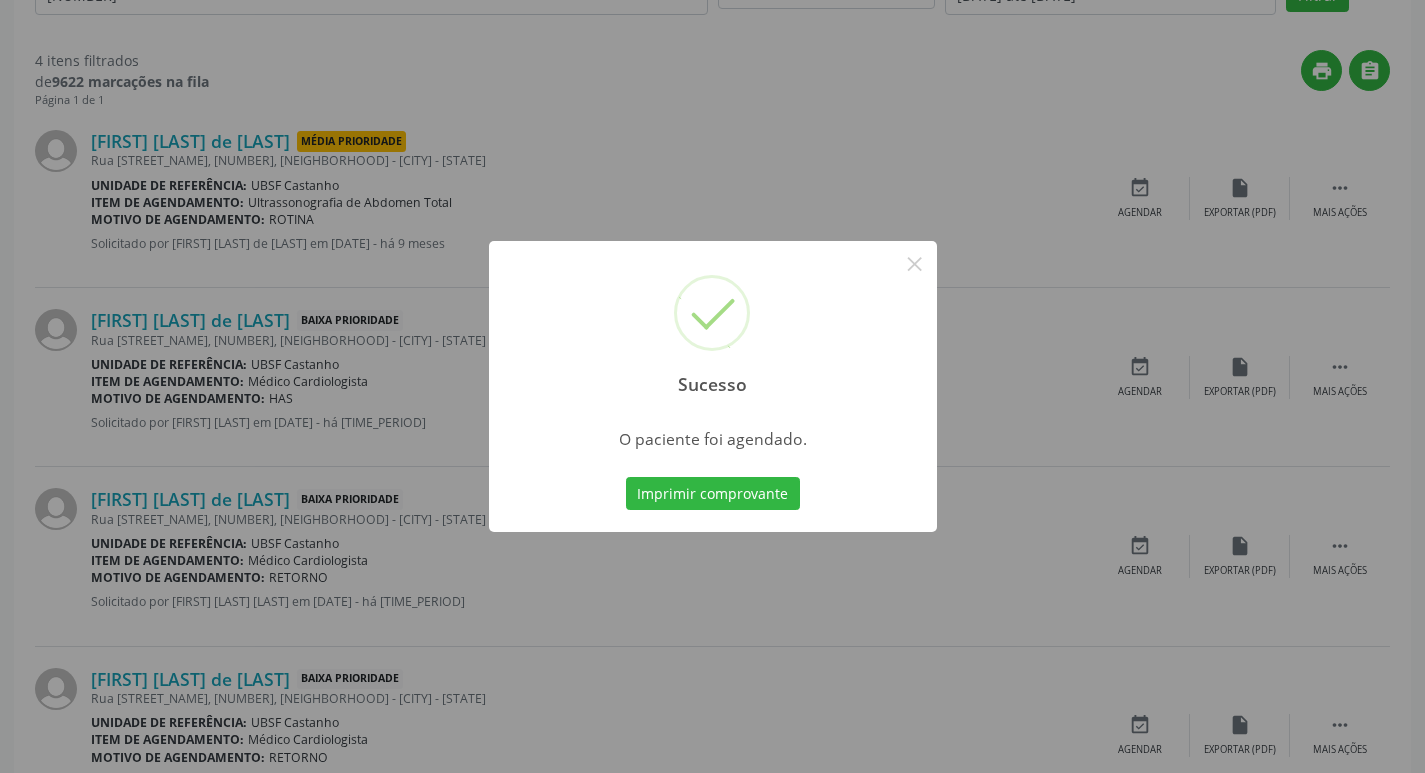 scroll, scrollTop: 0, scrollLeft: 0, axis: both 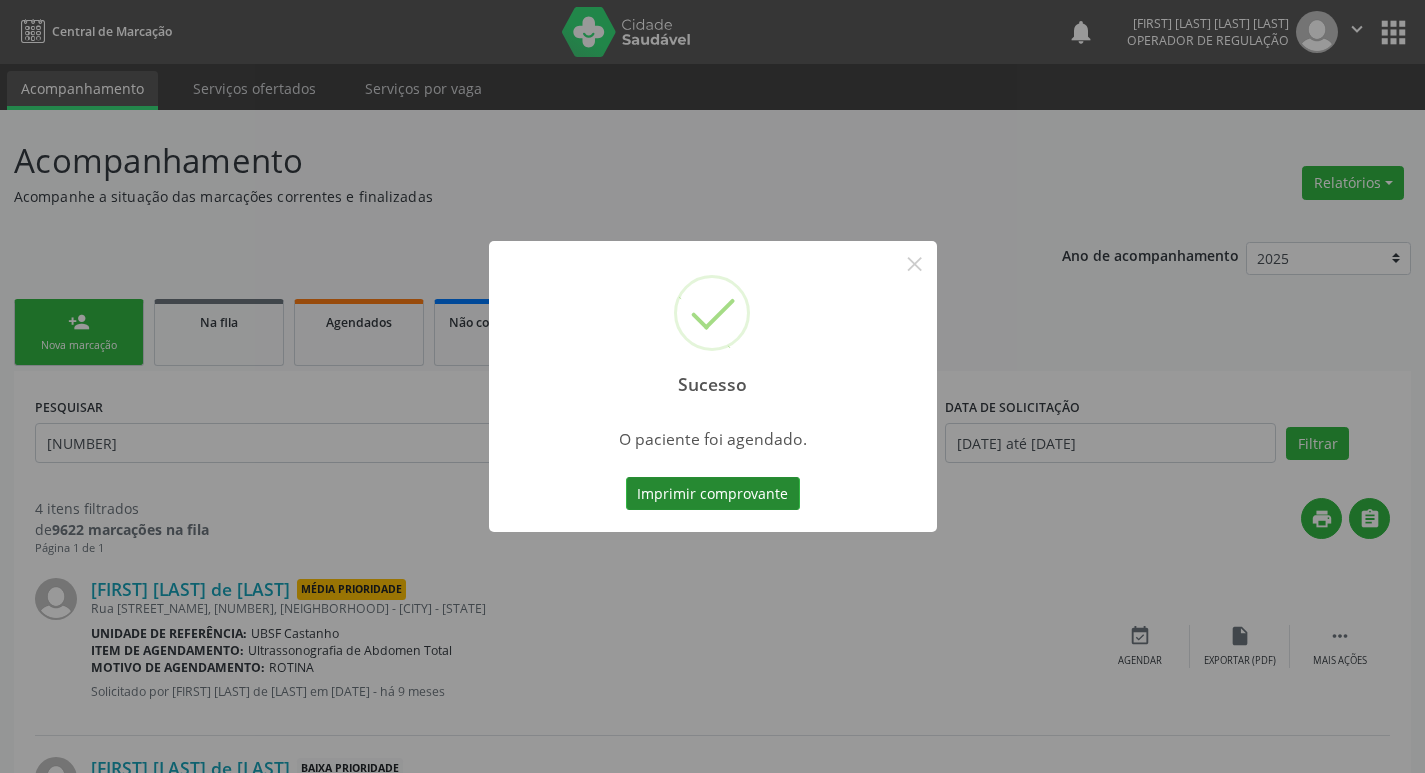 click on "Imprimir comprovante" at bounding box center [713, 494] 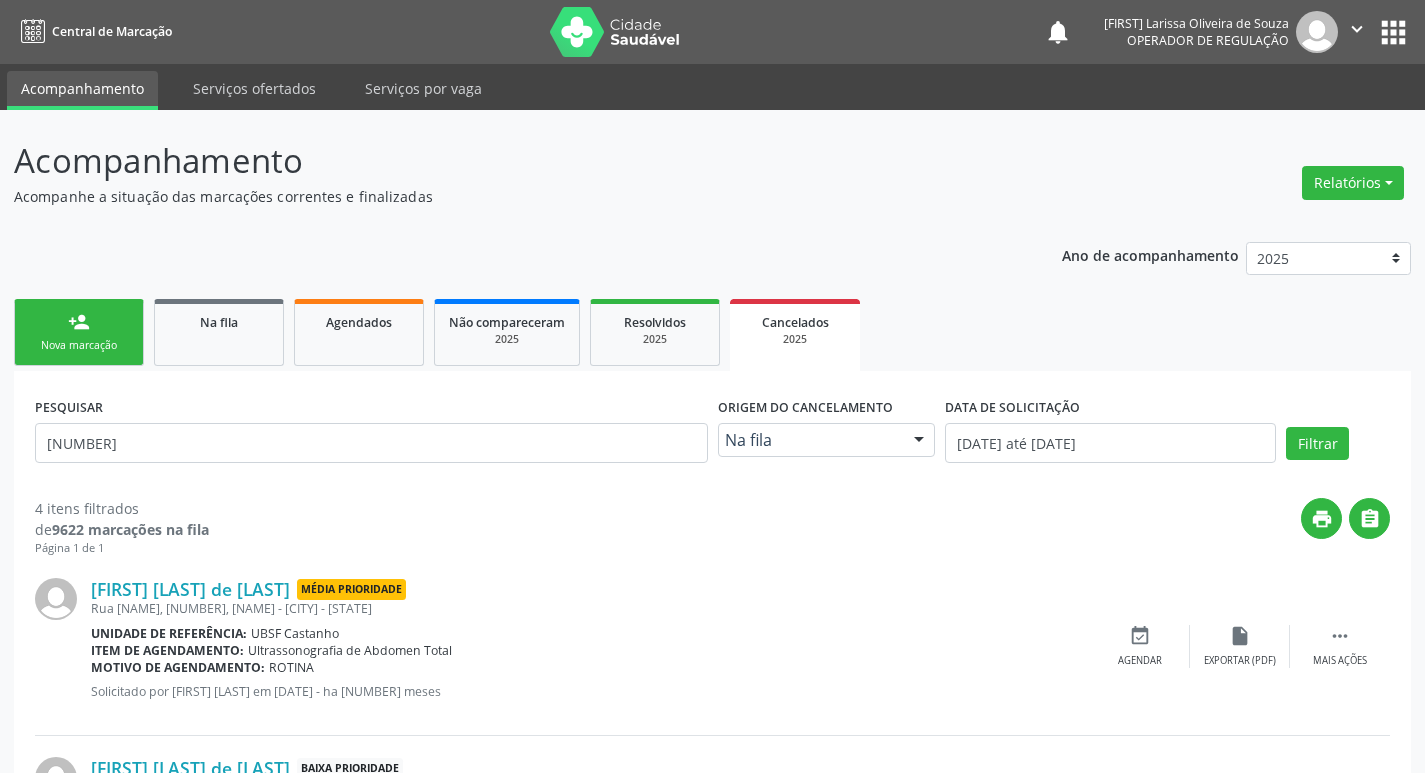 scroll, scrollTop: 0, scrollLeft: 0, axis: both 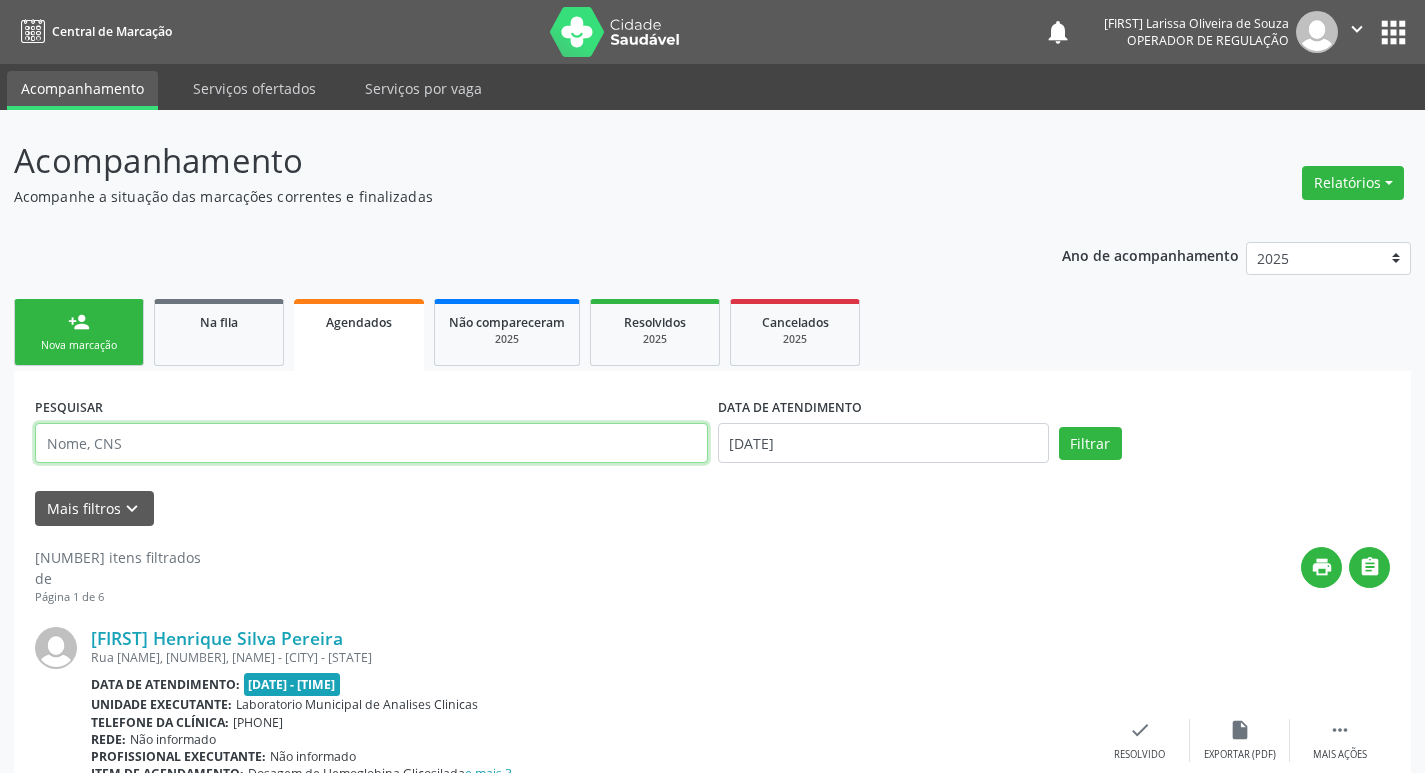 click at bounding box center [371, 443] 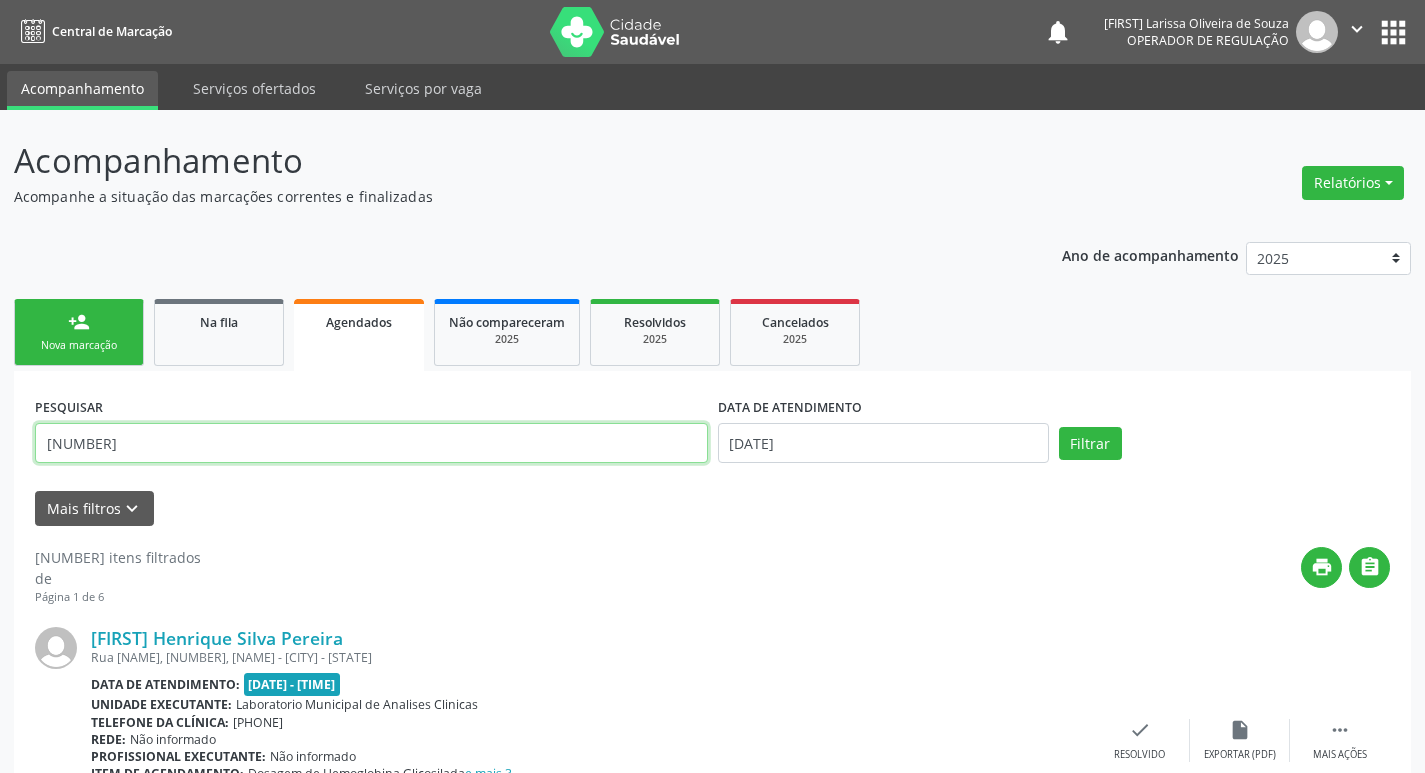 type on "[NUMBER]" 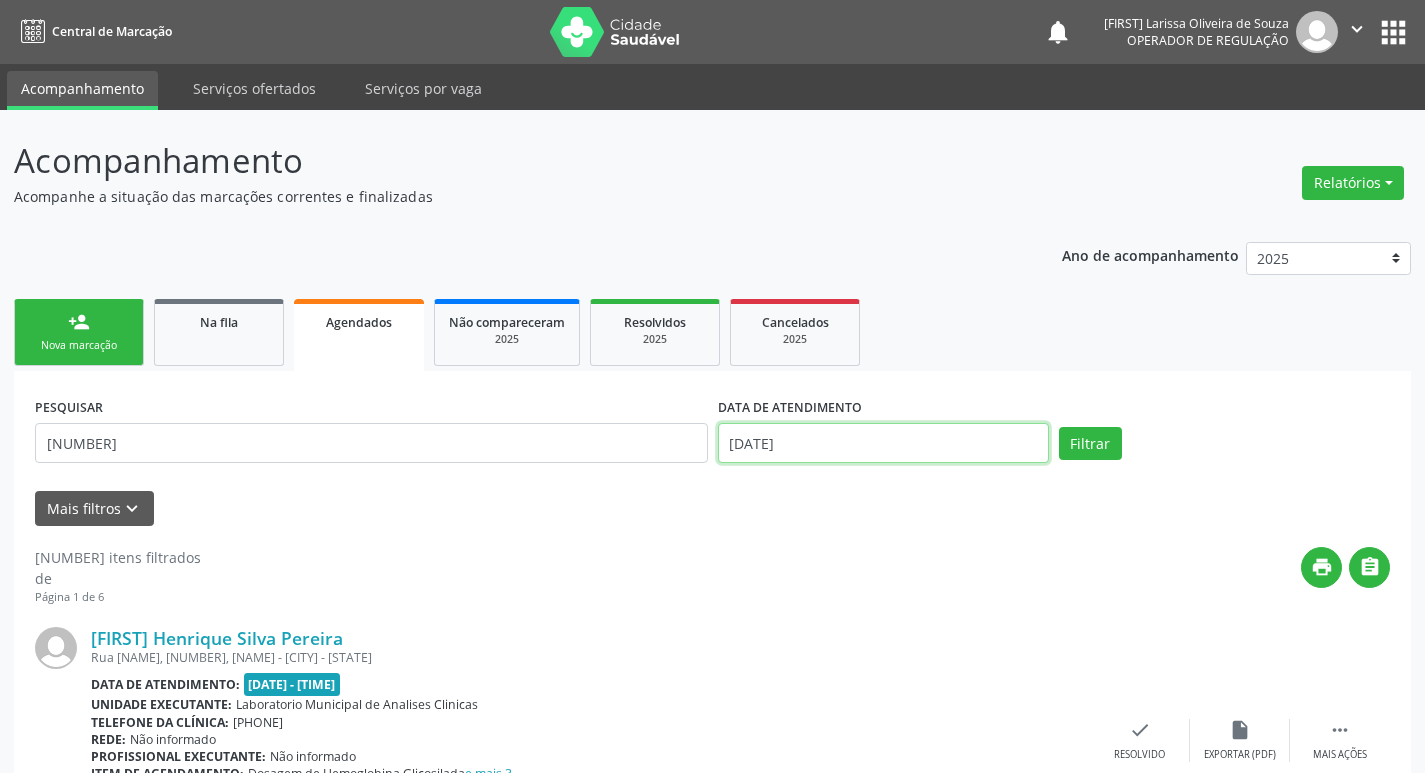 click on "[DATE]" at bounding box center (883, 443) 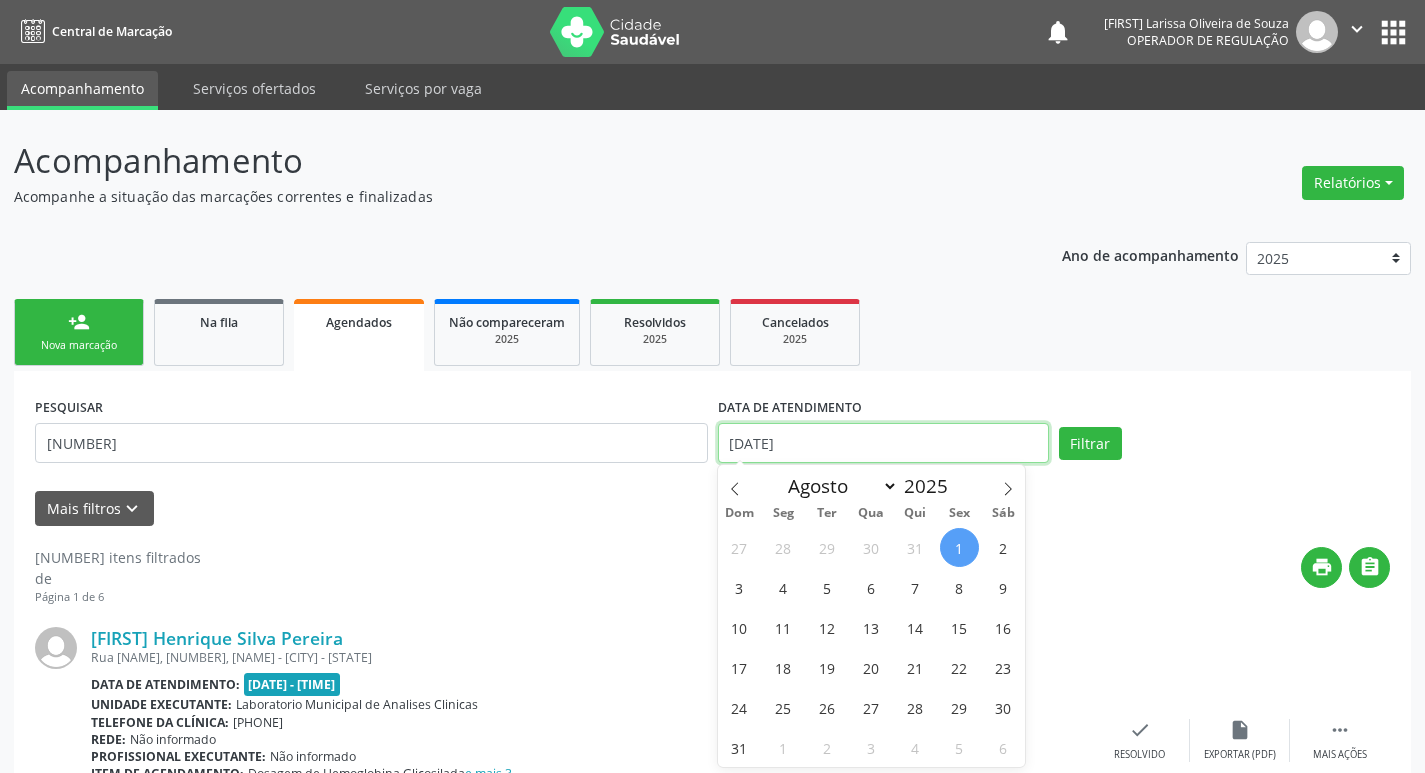 type 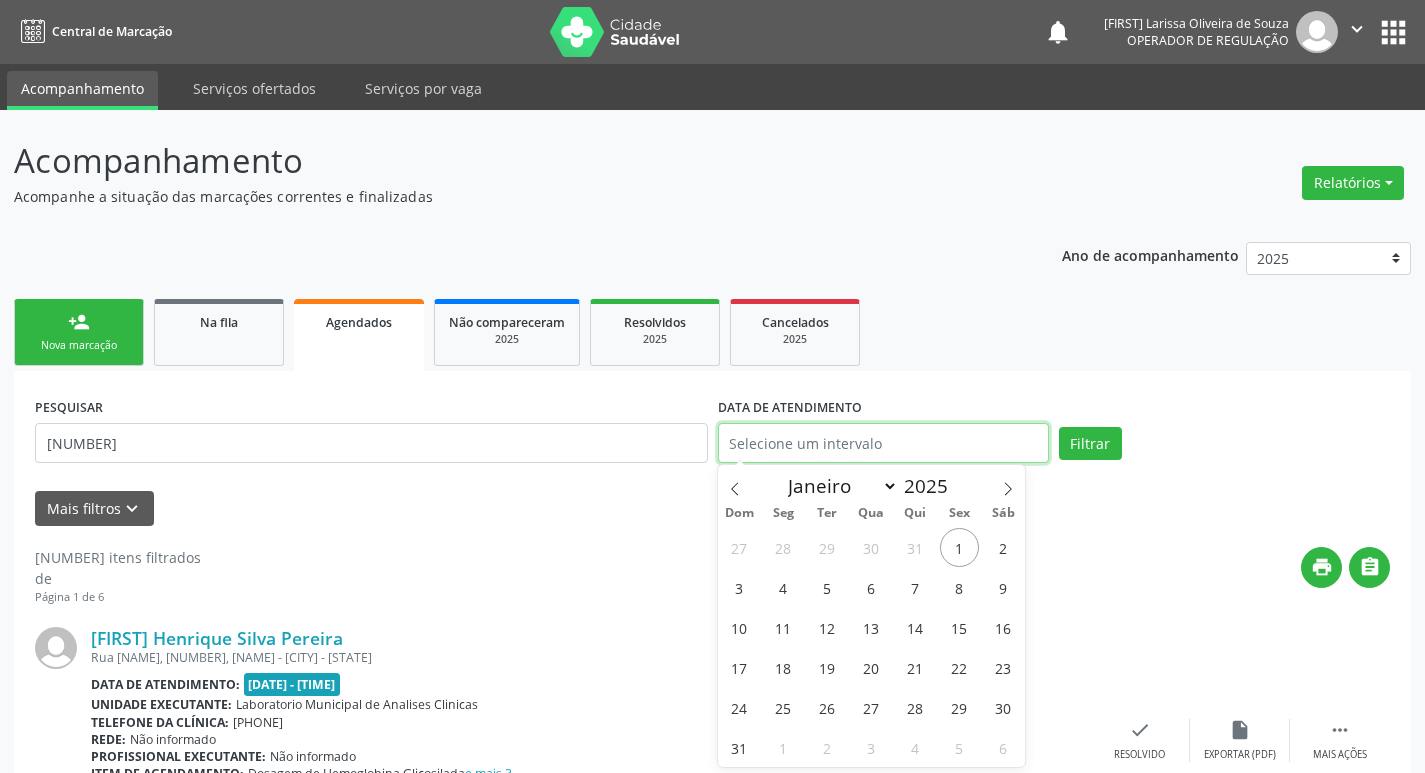 click on "Filtrar" at bounding box center [1090, 444] 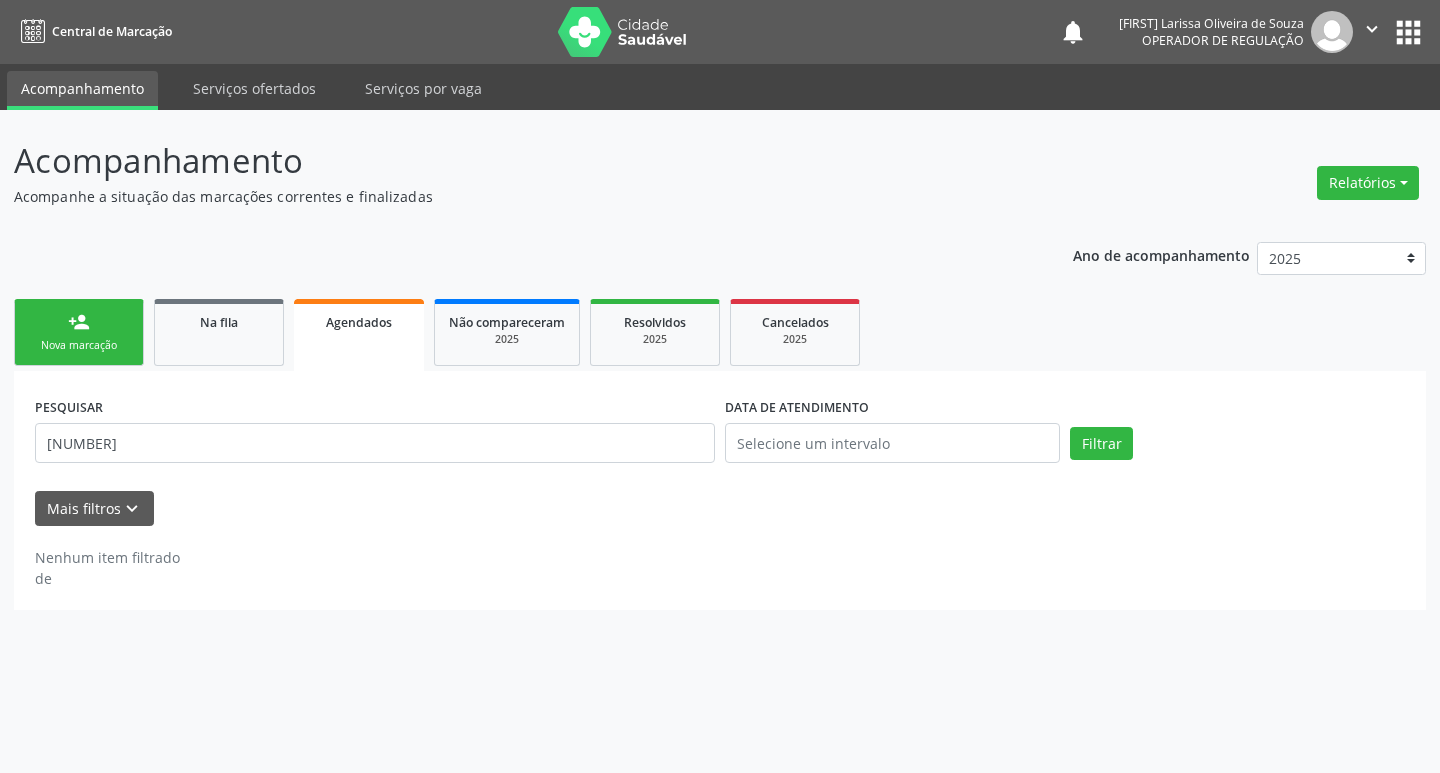 click on "Nova marcação" at bounding box center (79, 345) 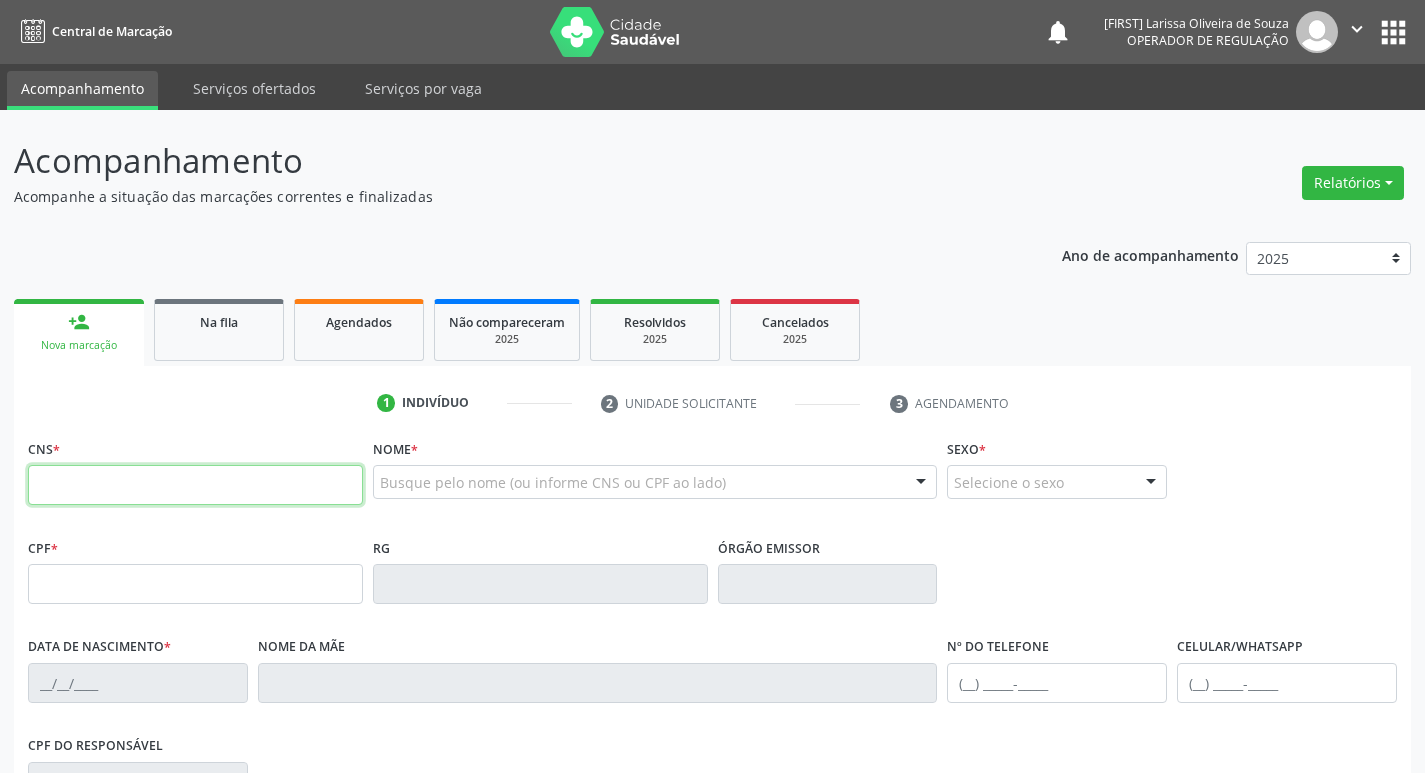 click at bounding box center (195, 485) 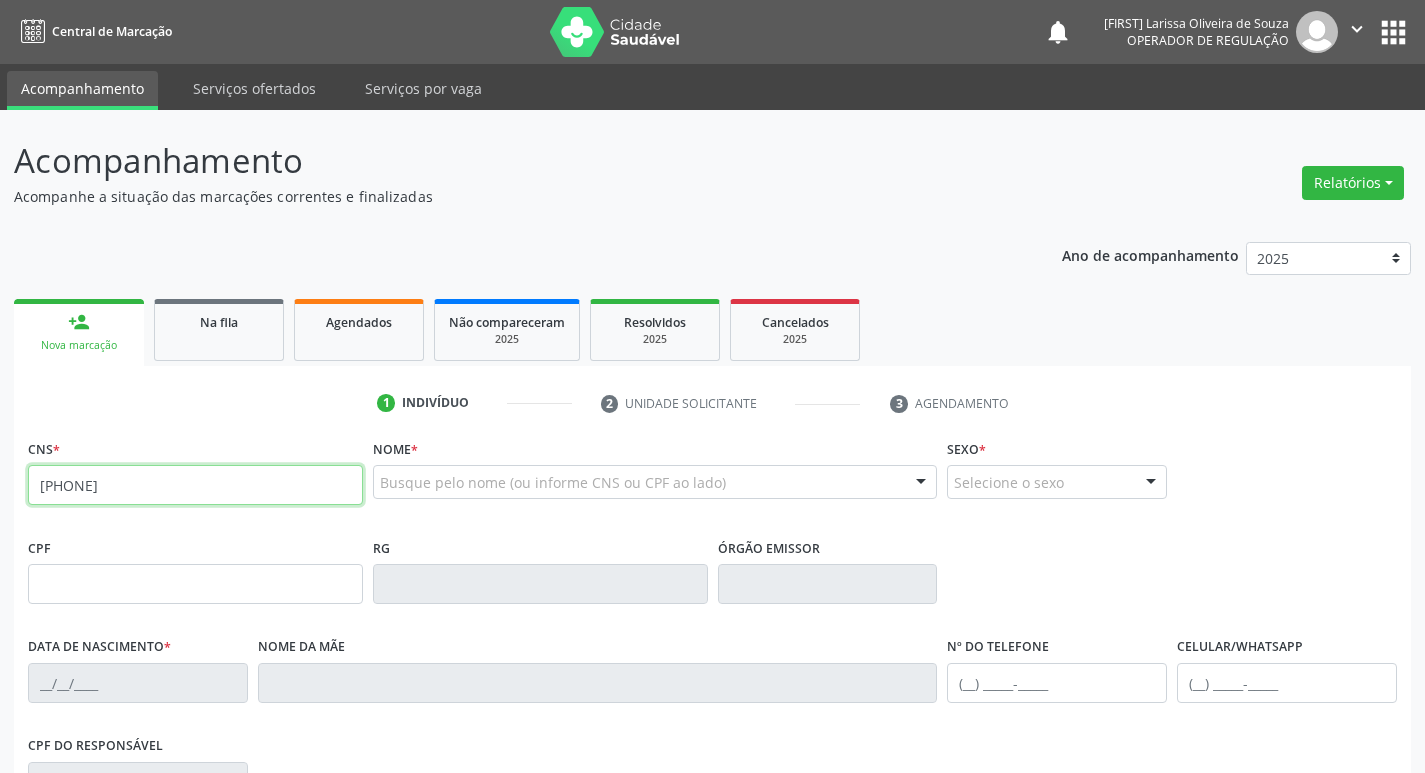 type on "[PHONE]" 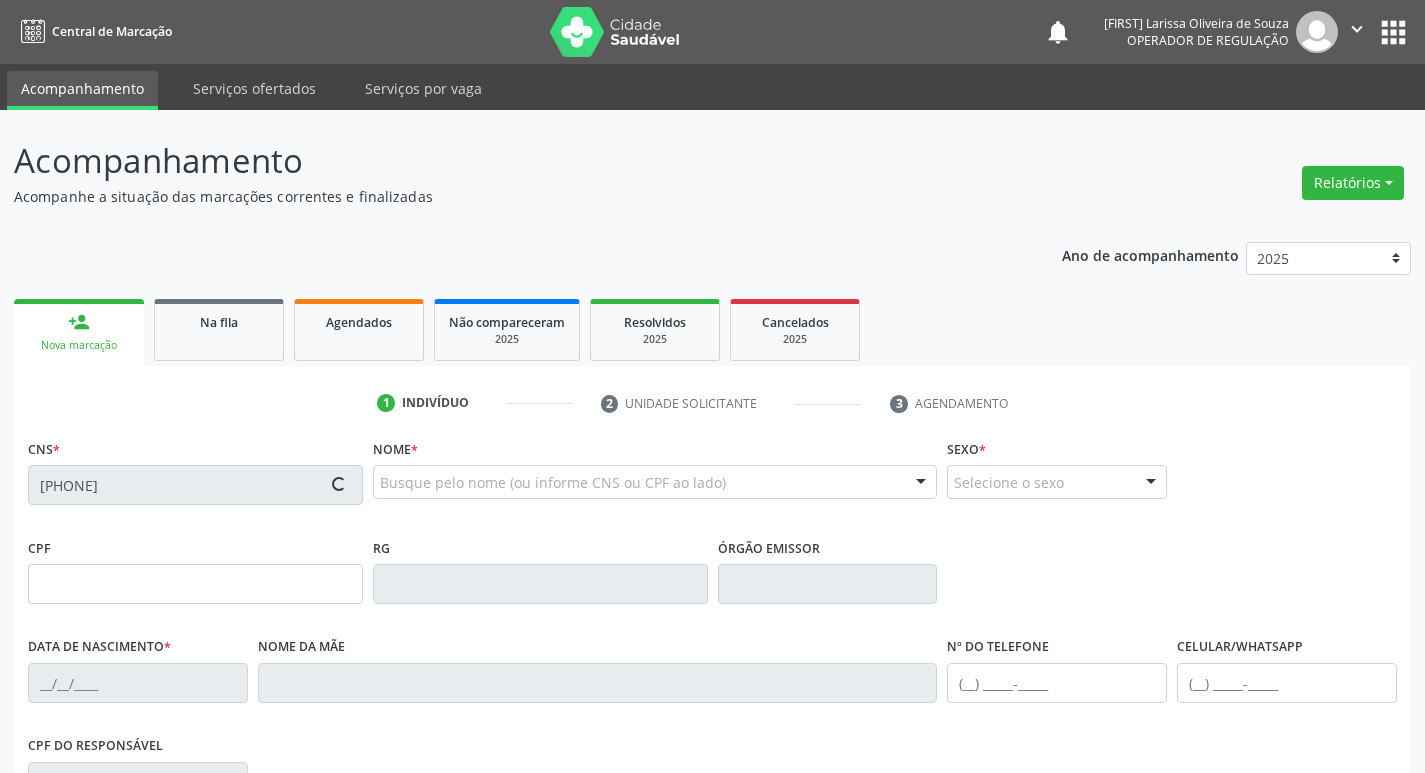 type on "[SSN]" 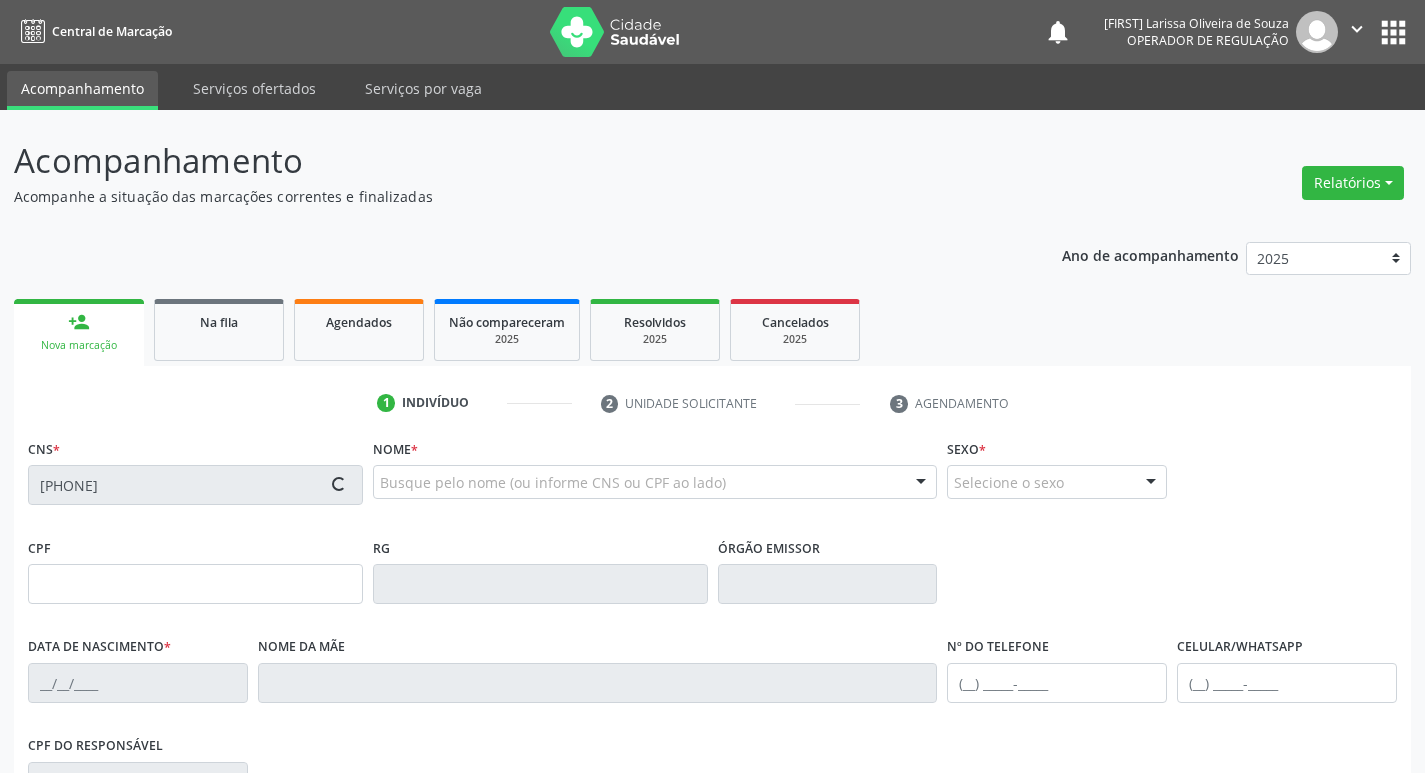 type on "[DATE]" 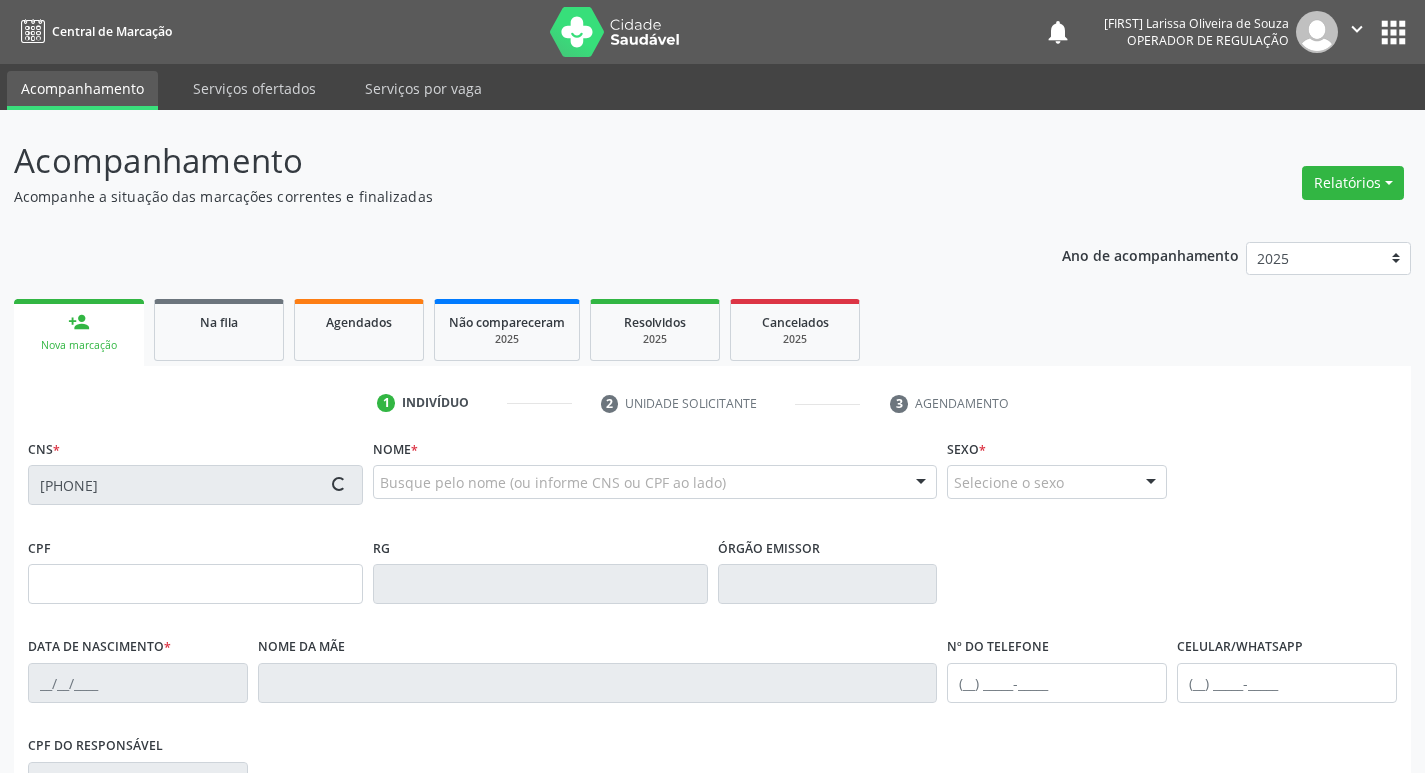 type on "[FIRST] das [LAST] [LAST] do [LAST]" 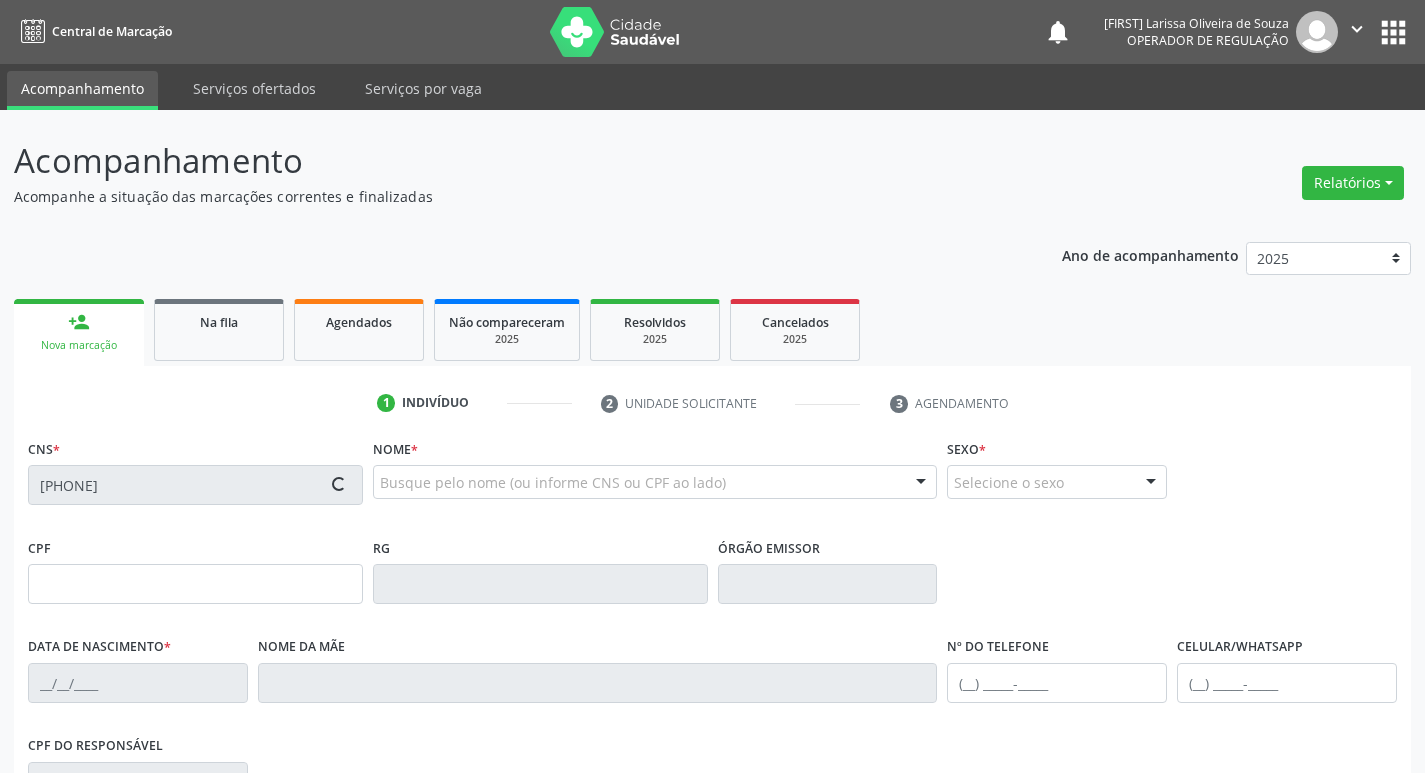 type on "([PHONE])" 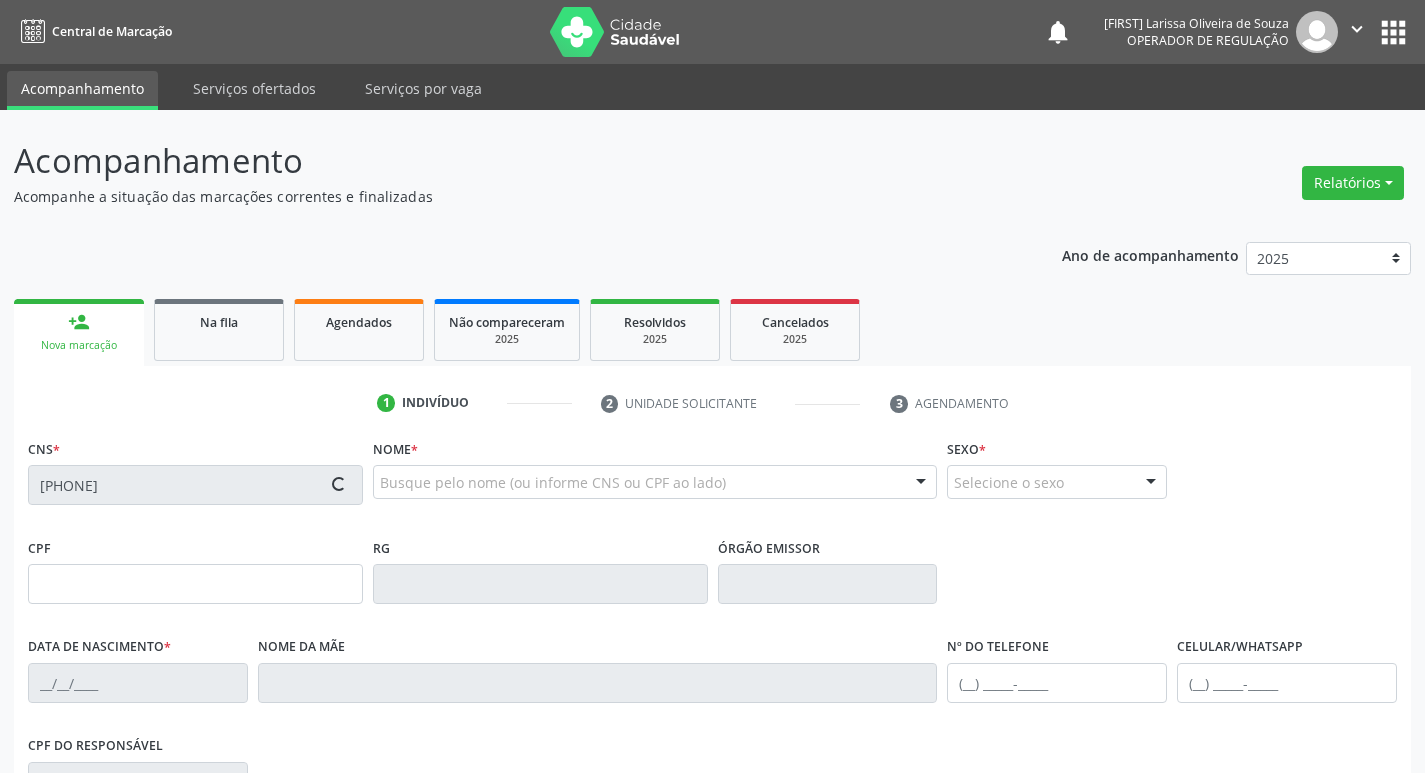type on "72" 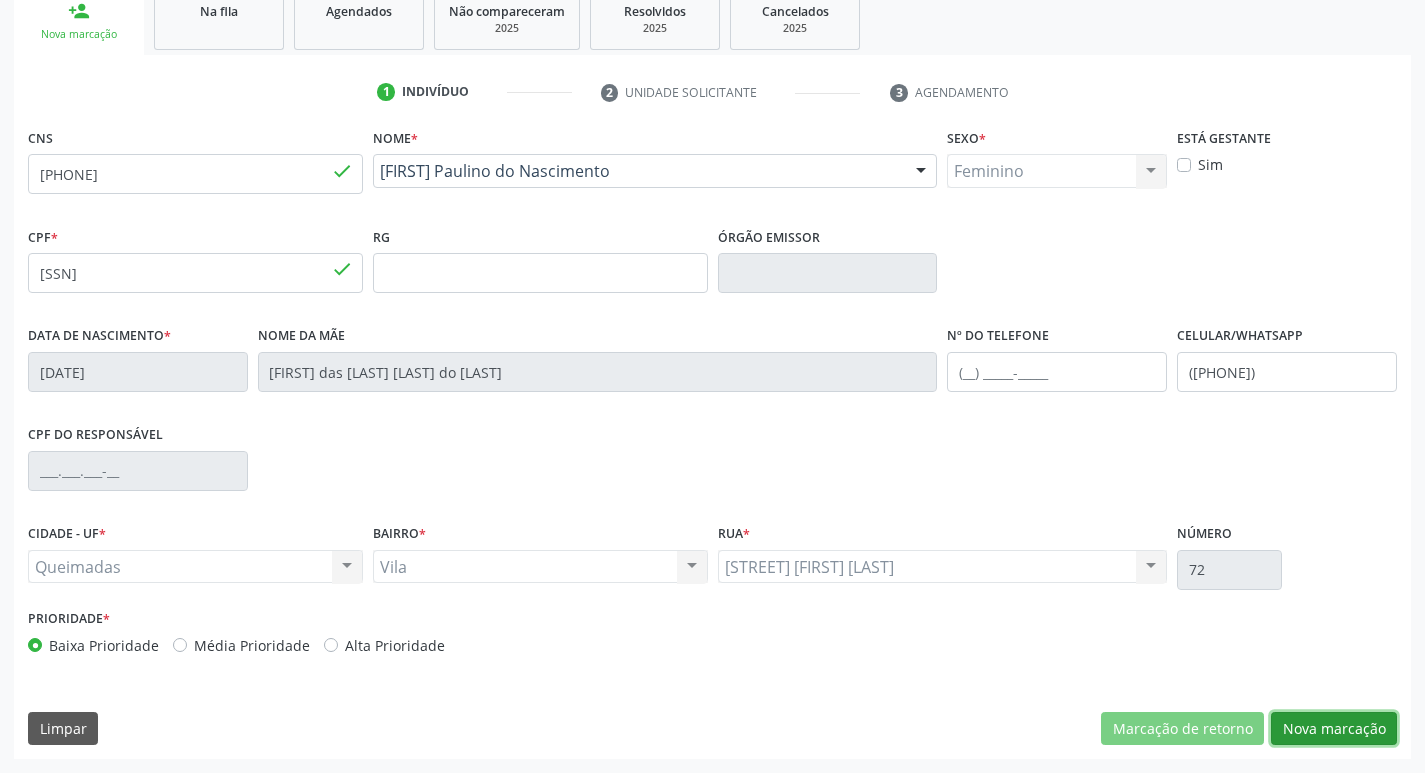 click on "Nova marcação" at bounding box center (1334, 729) 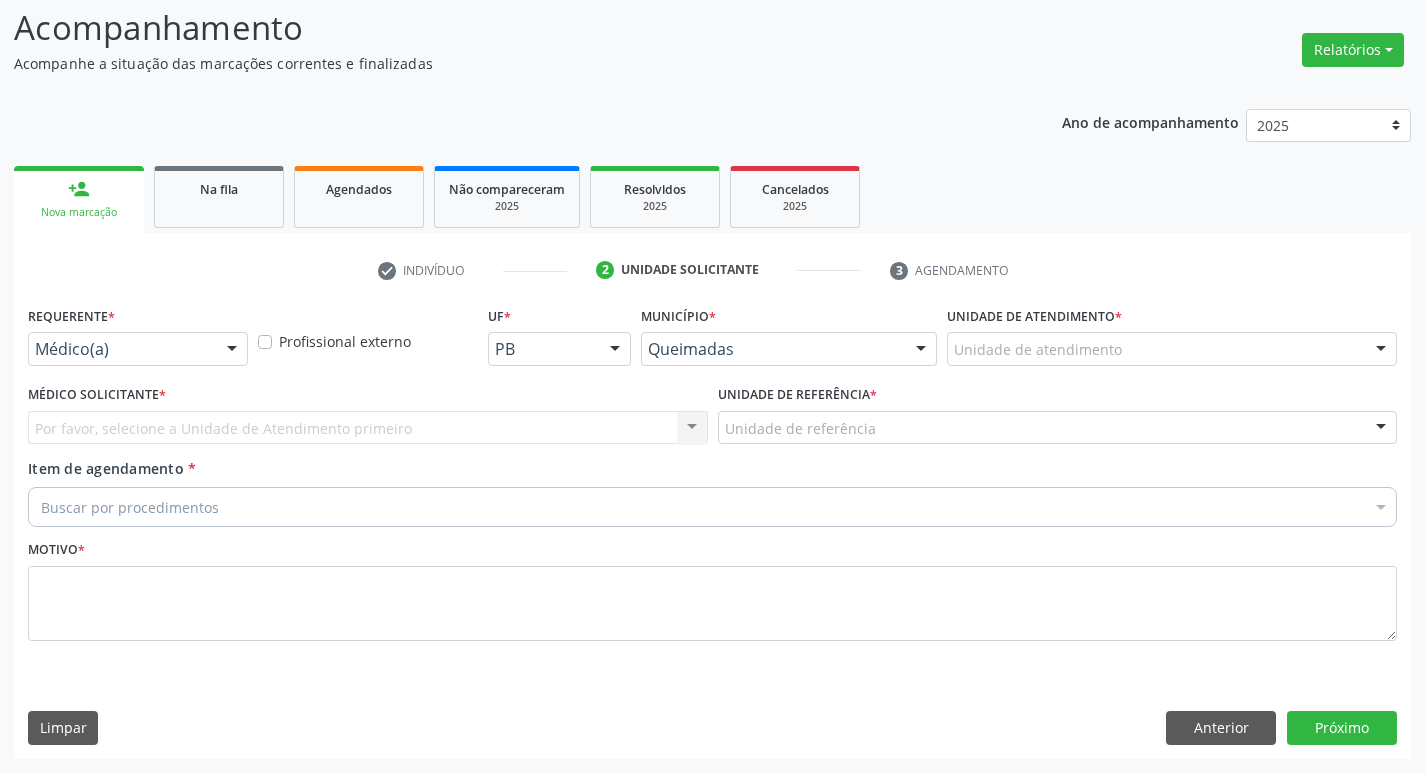 scroll, scrollTop: 133, scrollLeft: 0, axis: vertical 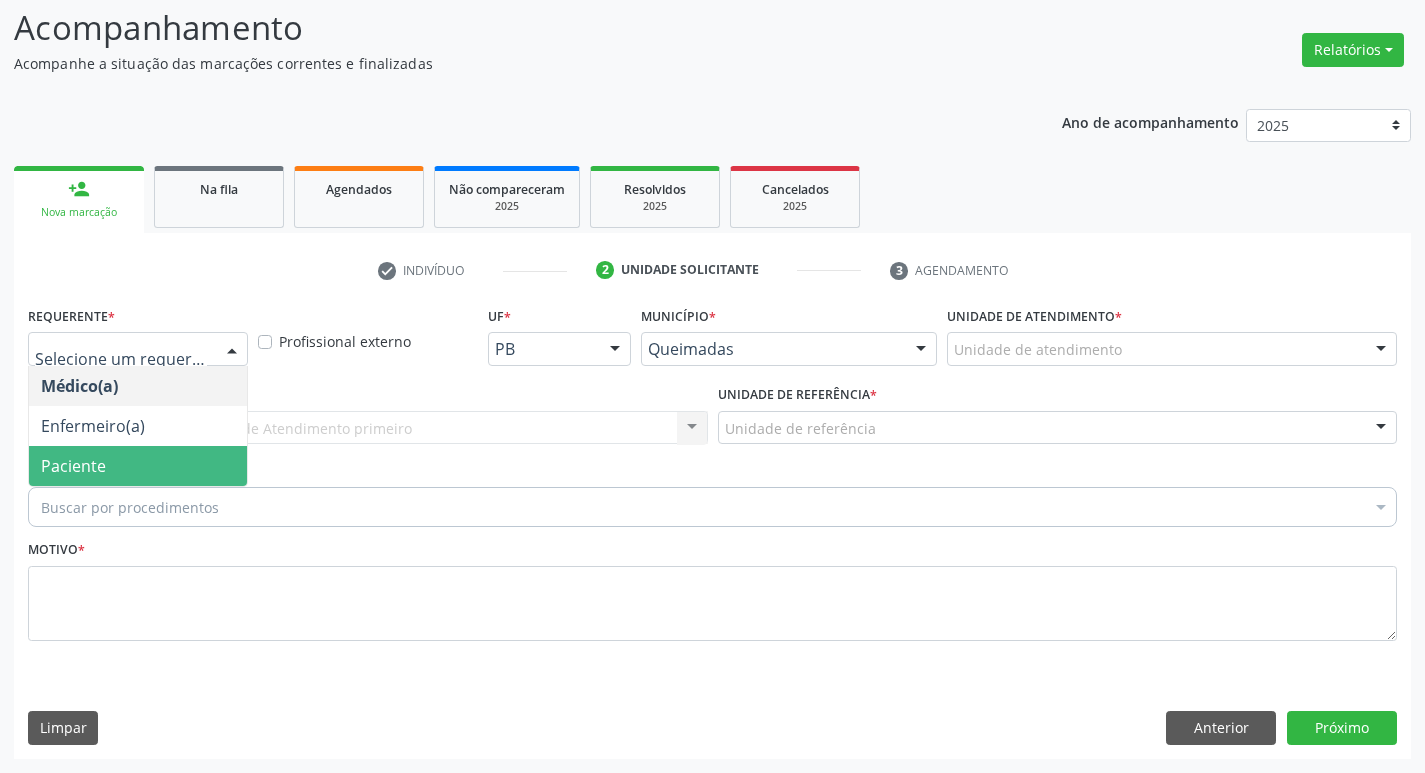 click on "Paciente" at bounding box center [138, 466] 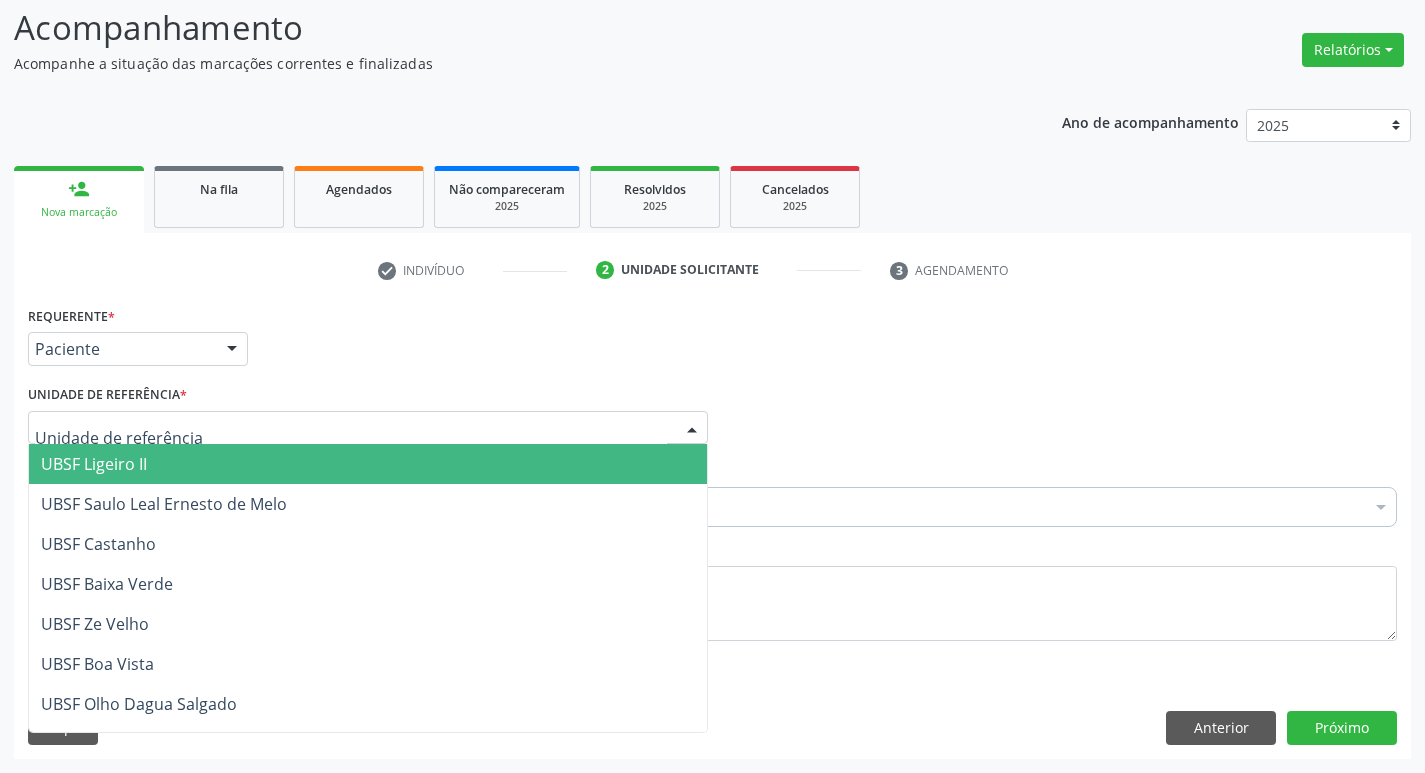 click at bounding box center (368, 428) 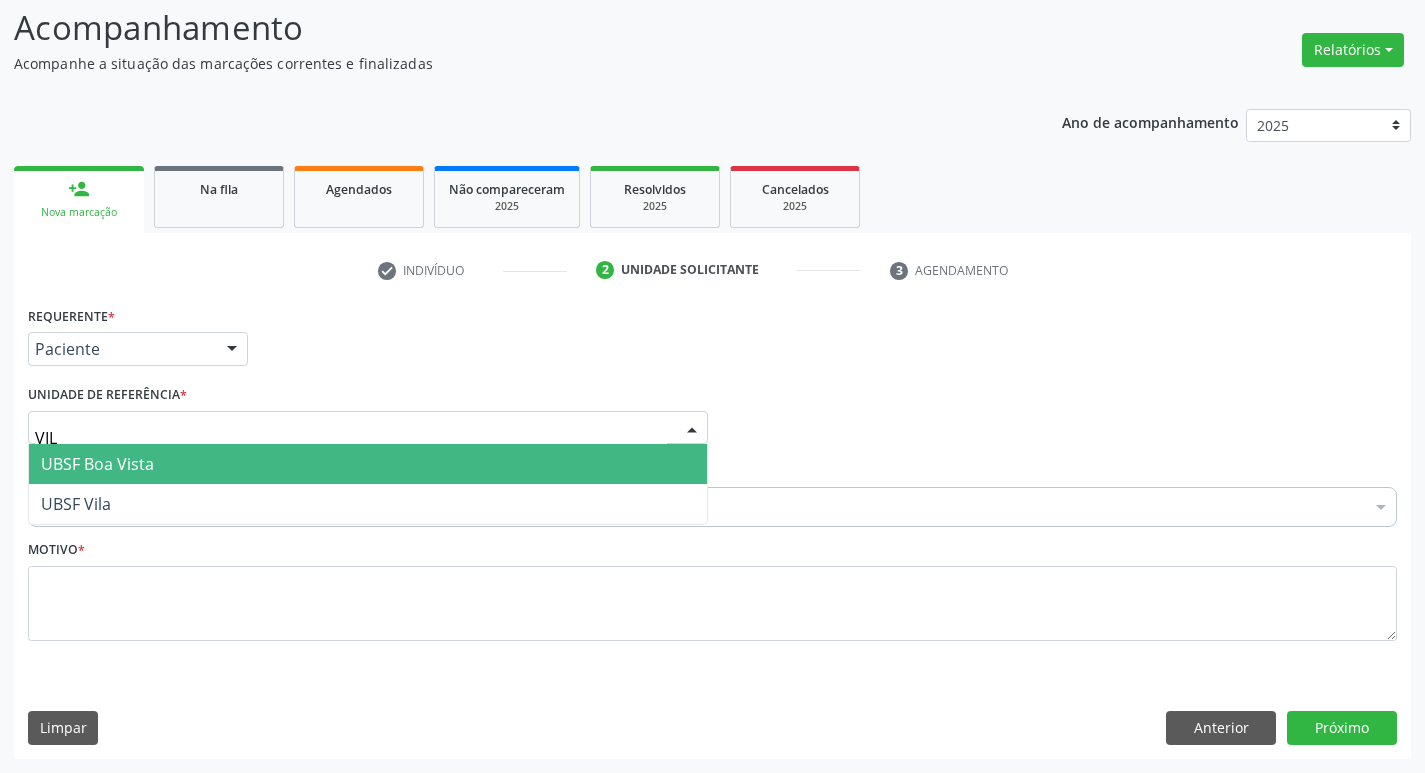type on "VILA" 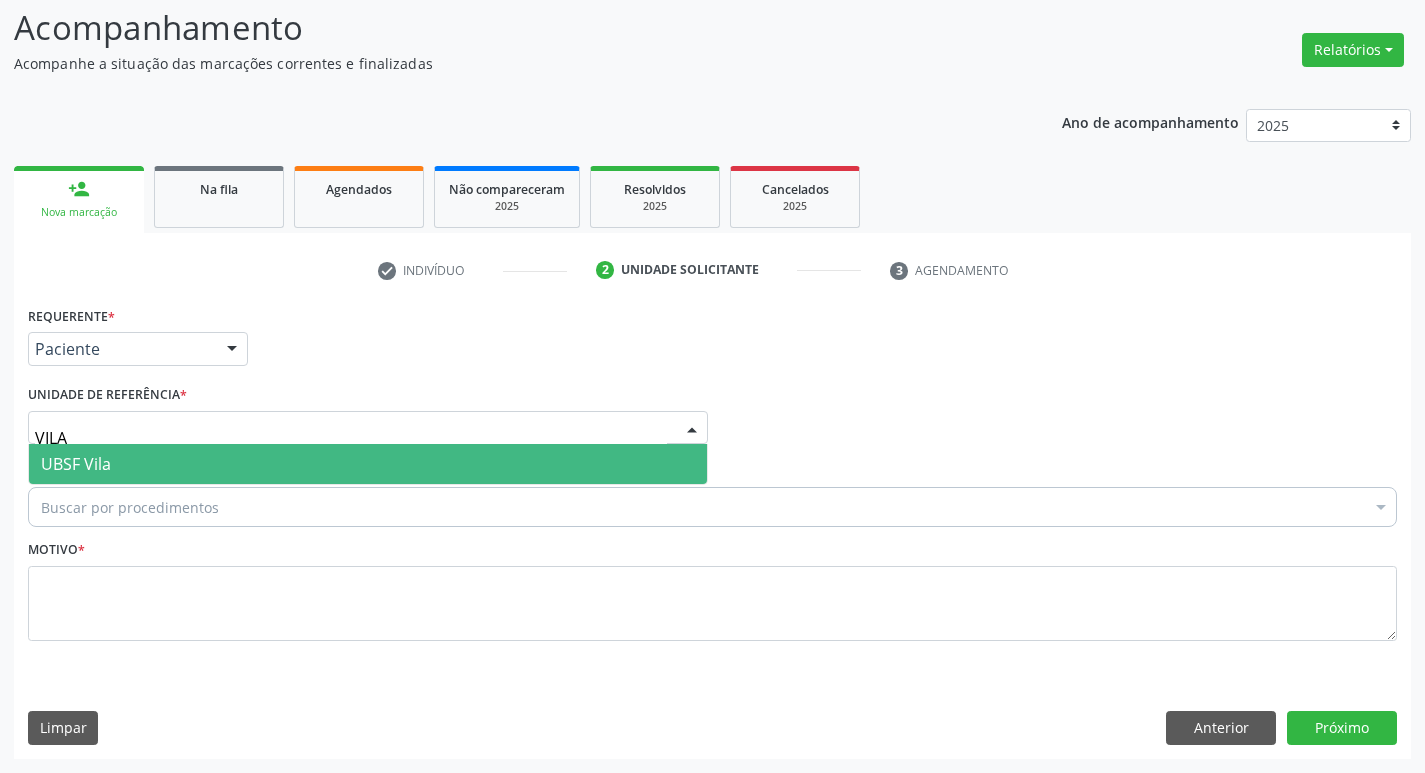 click on "UBSF Vila" at bounding box center [368, 464] 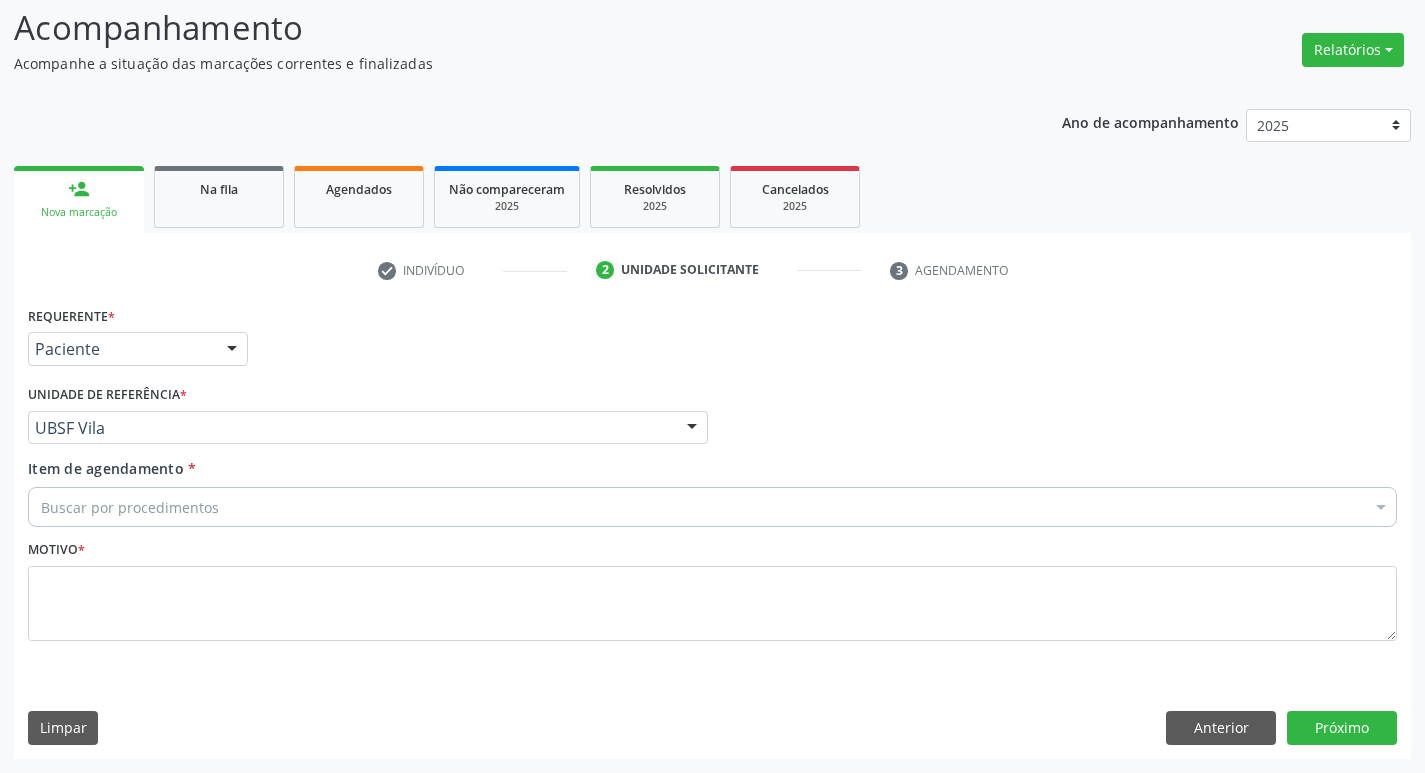 click on "Buscar por procedimentos" at bounding box center [712, 507] 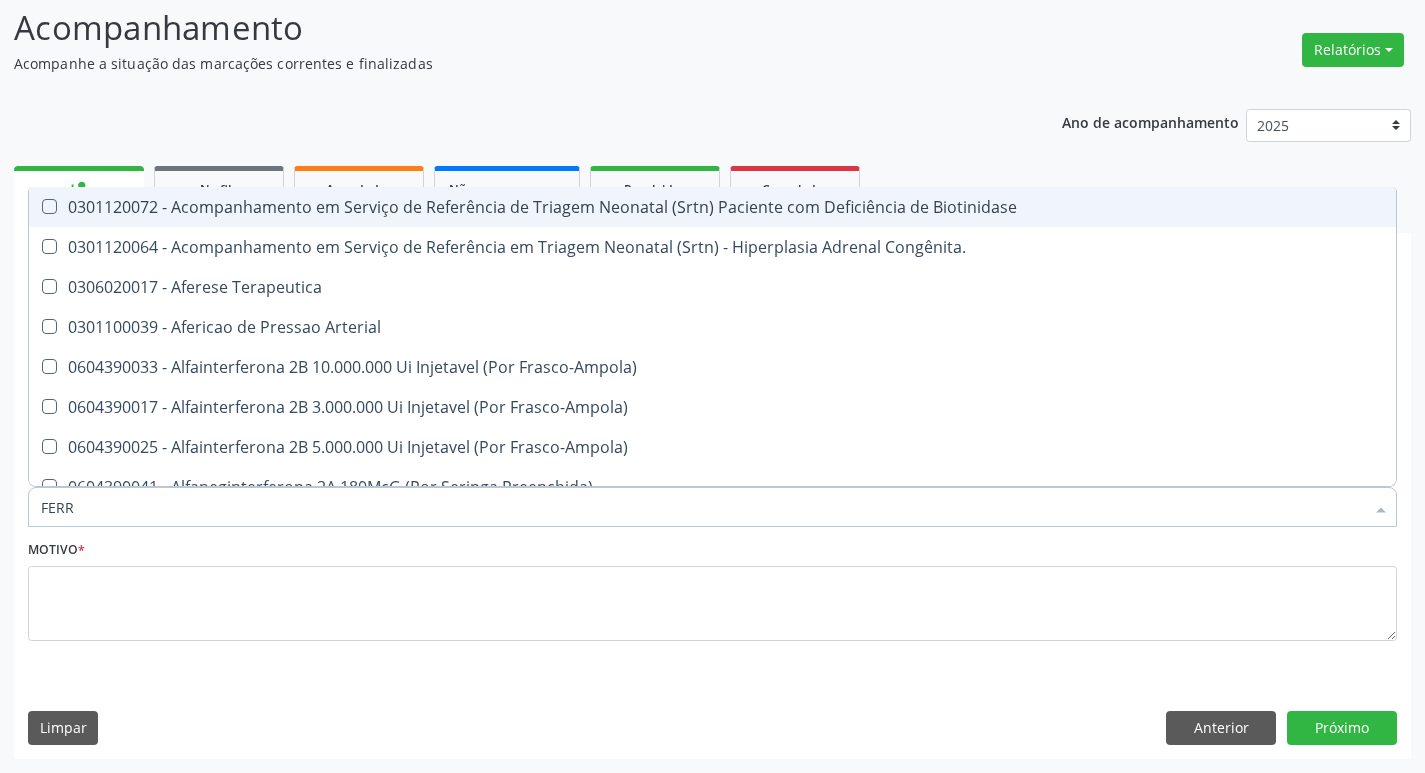 type on "FERRO" 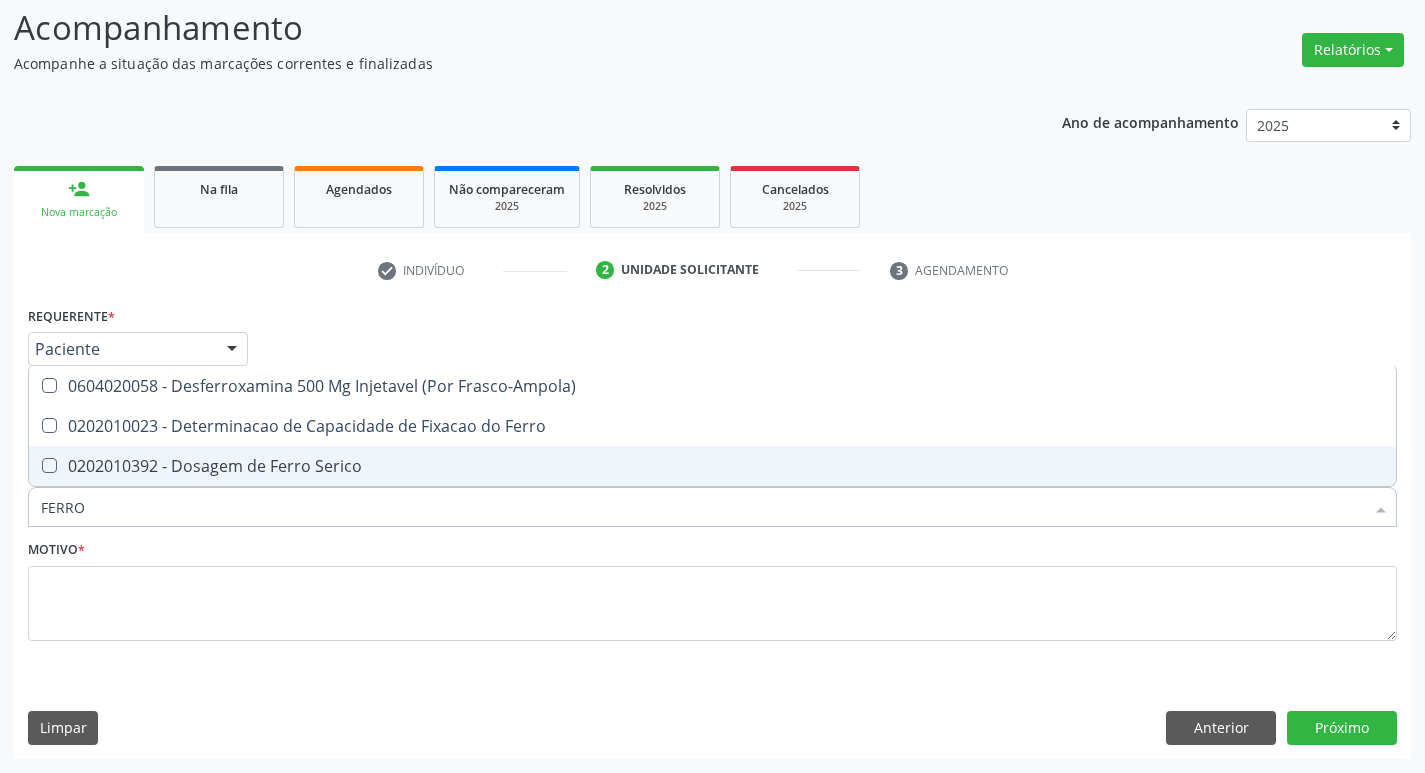 click on "0202010392 - Dosagem de Ferro Serico" at bounding box center [712, 466] 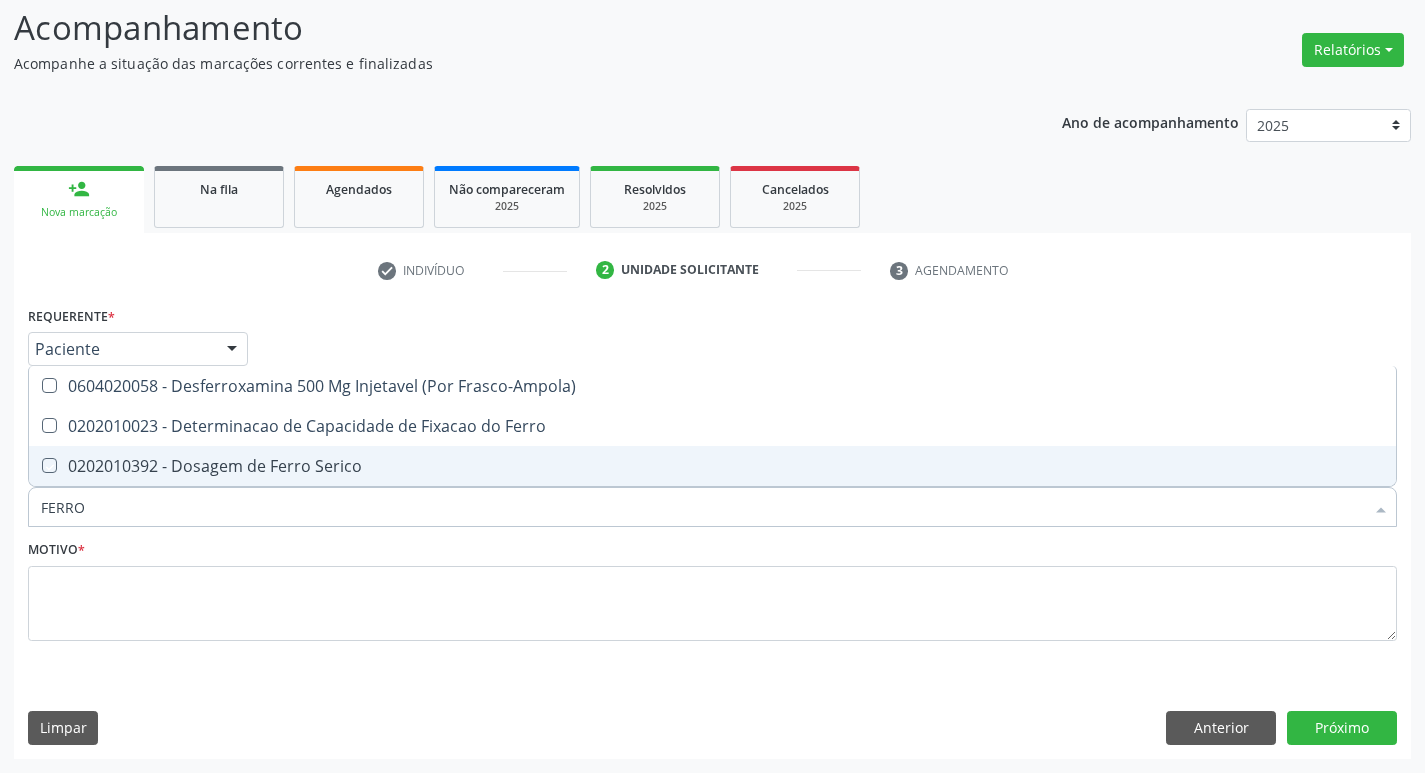 checkbox on "true" 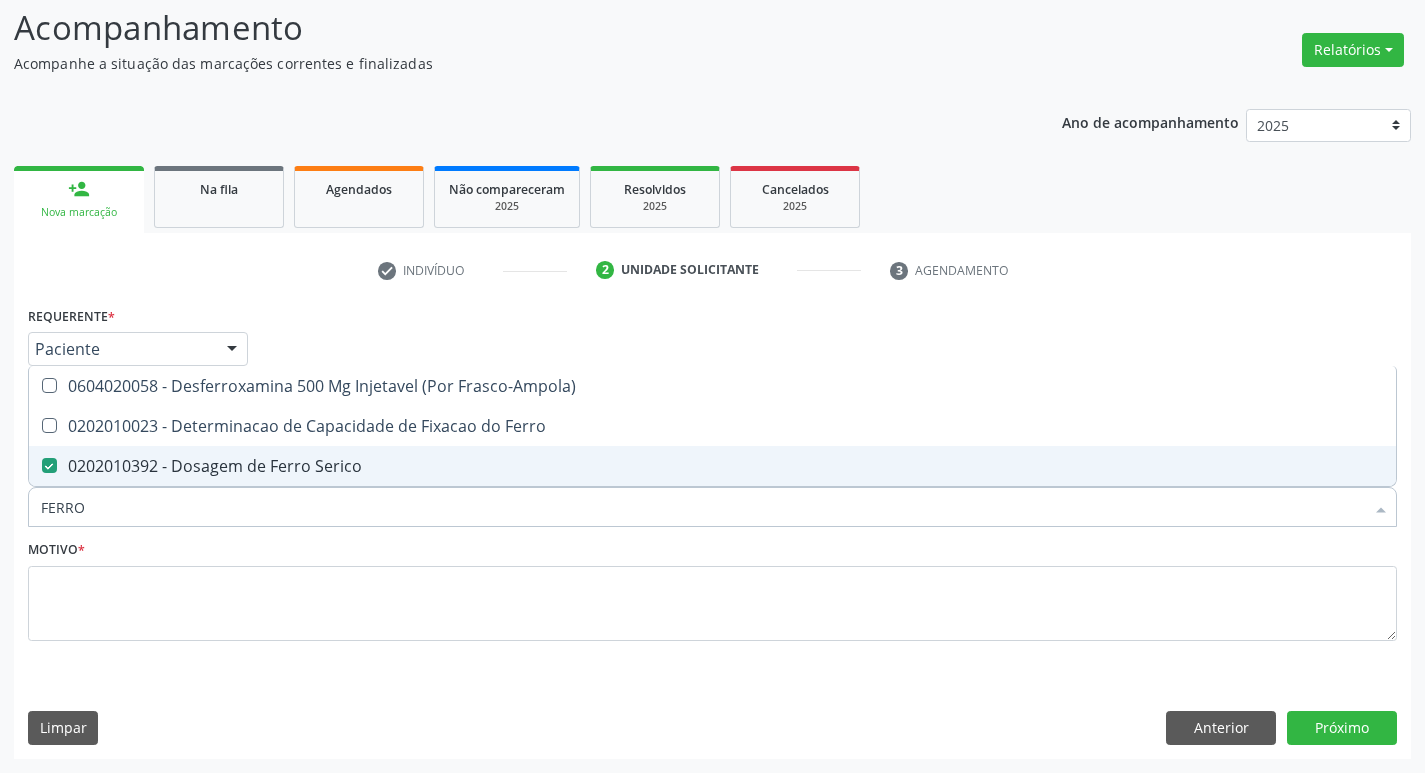 type on "FERR" 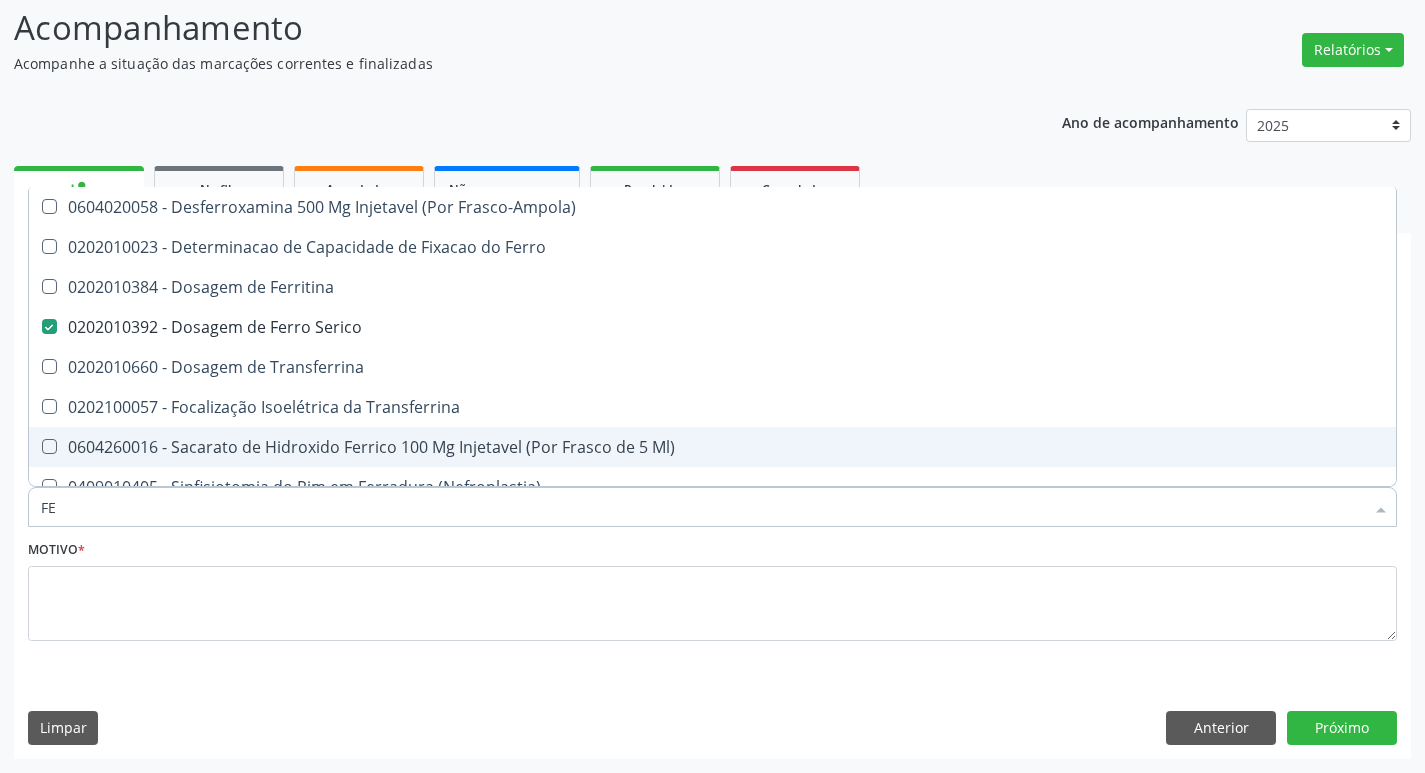 type on "F" 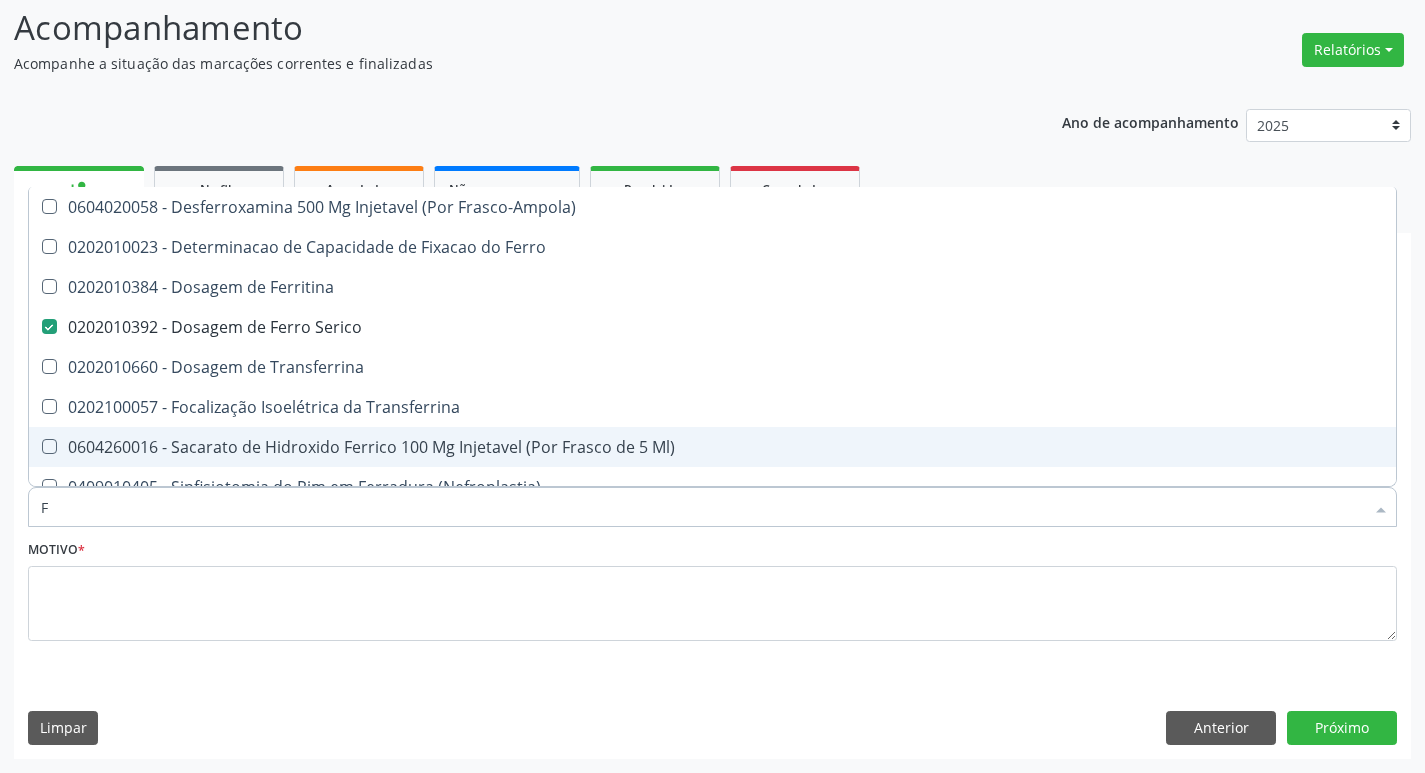 type 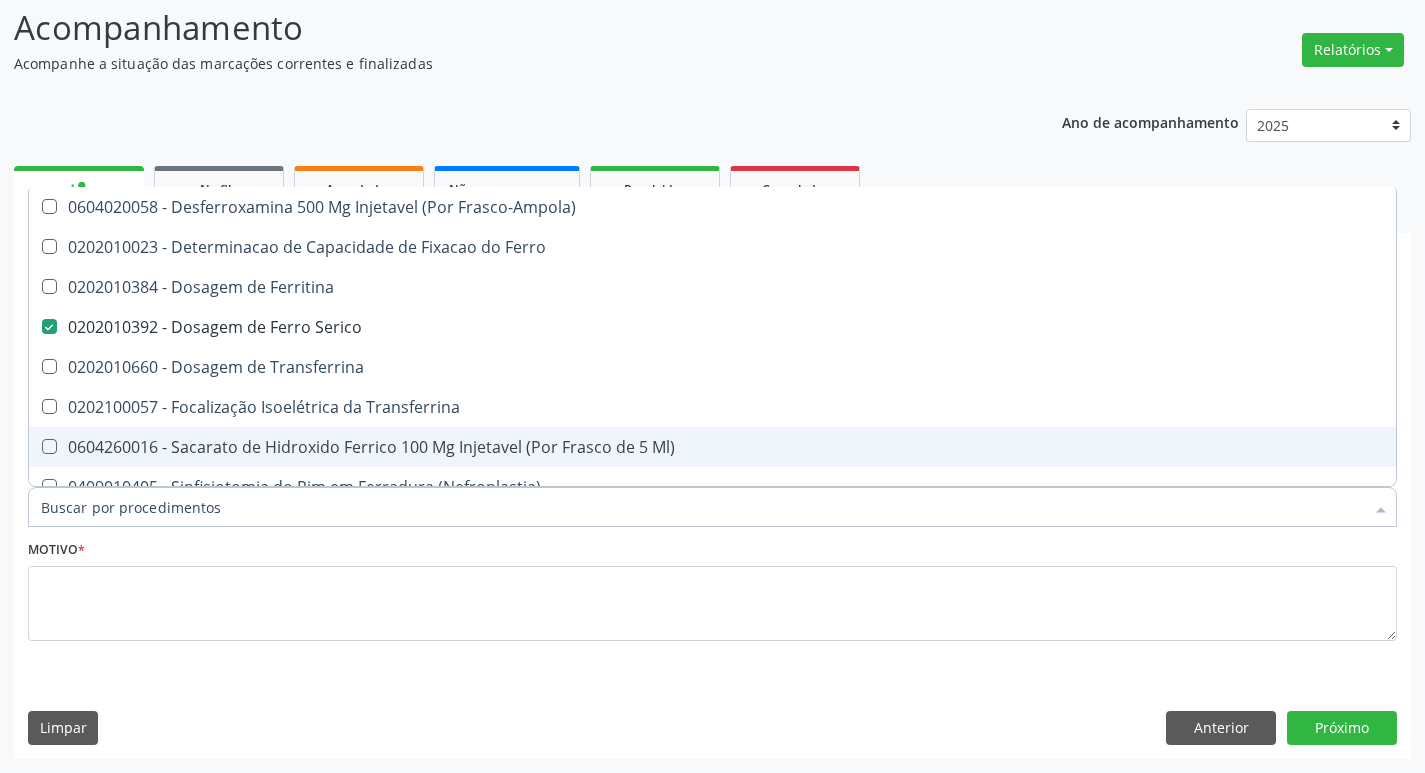 checkbox on "false" 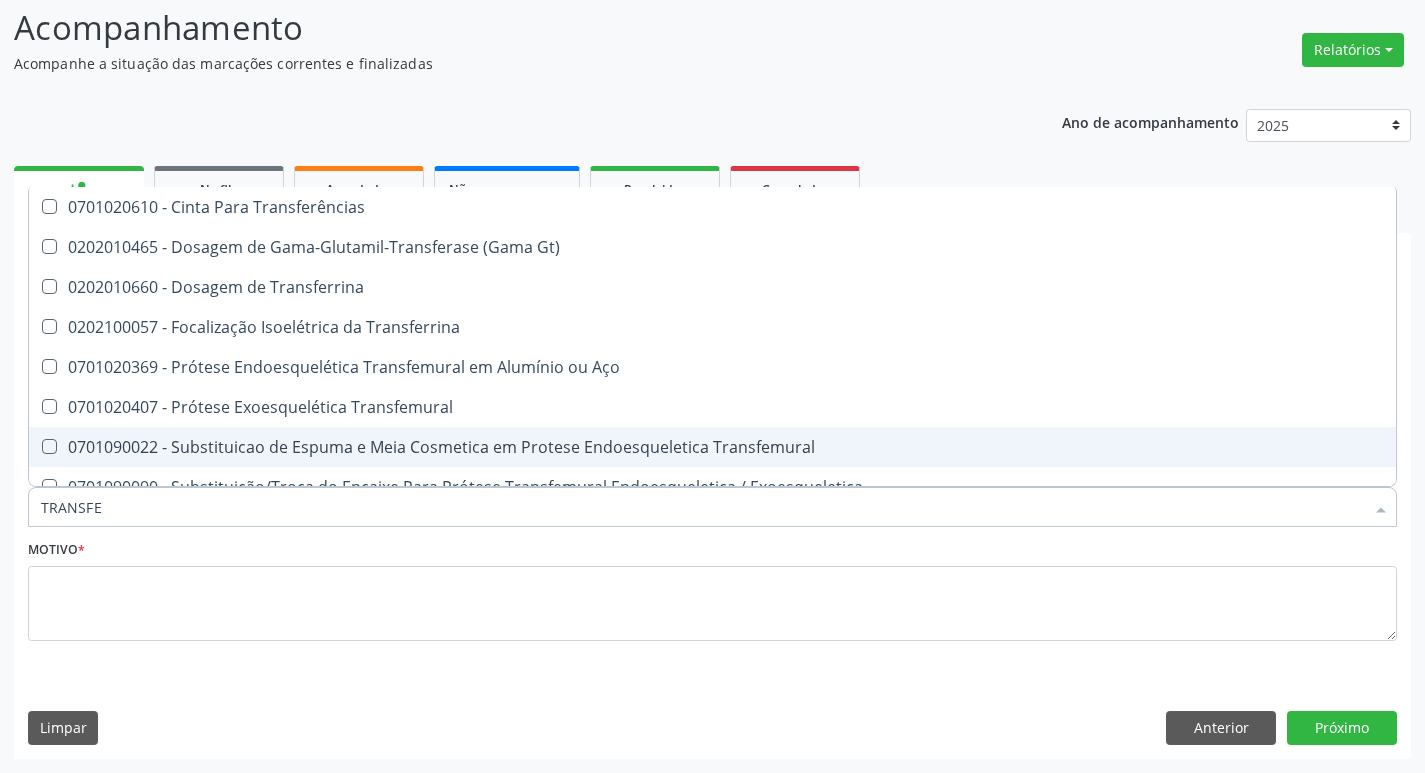 type on "TRANSFER" 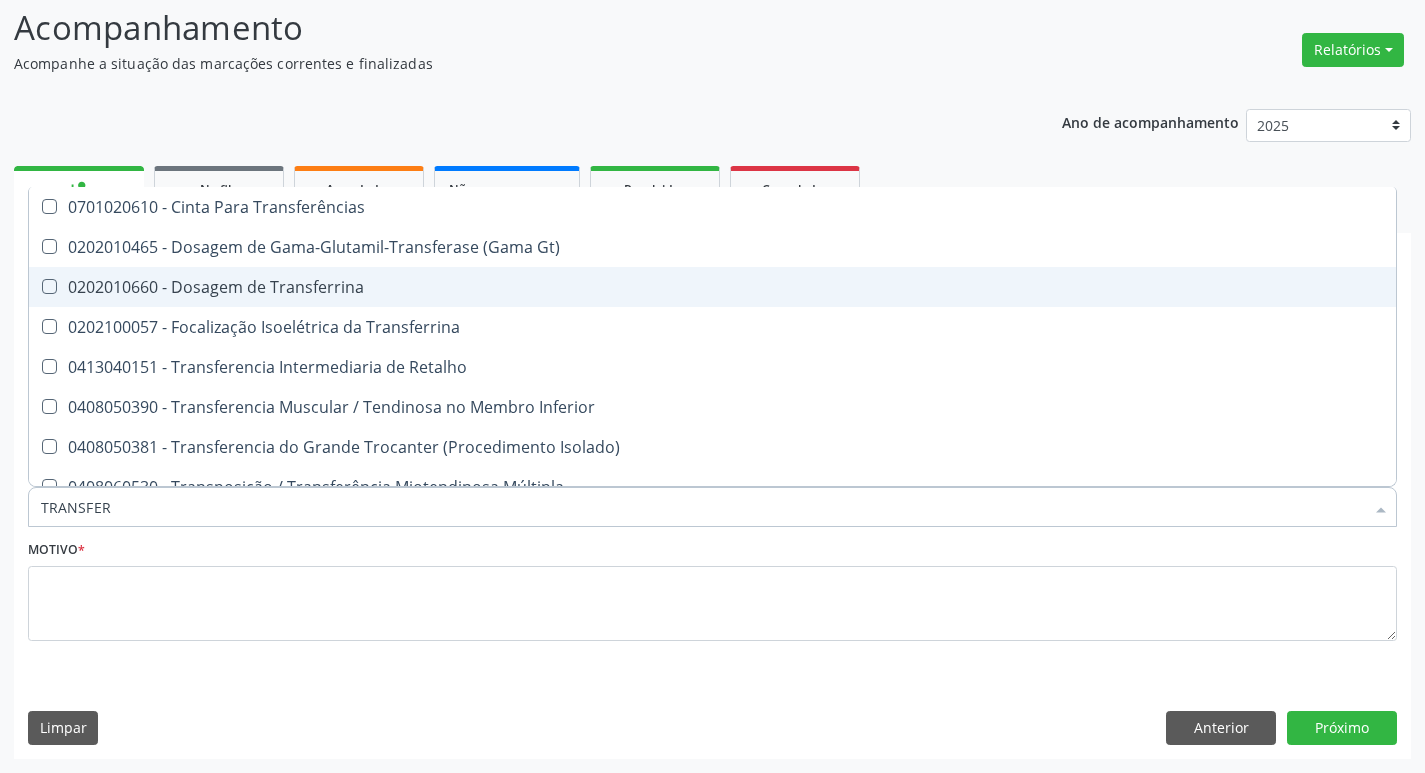click on "0202010660 - Dosagem de Transferrina" at bounding box center [712, 287] 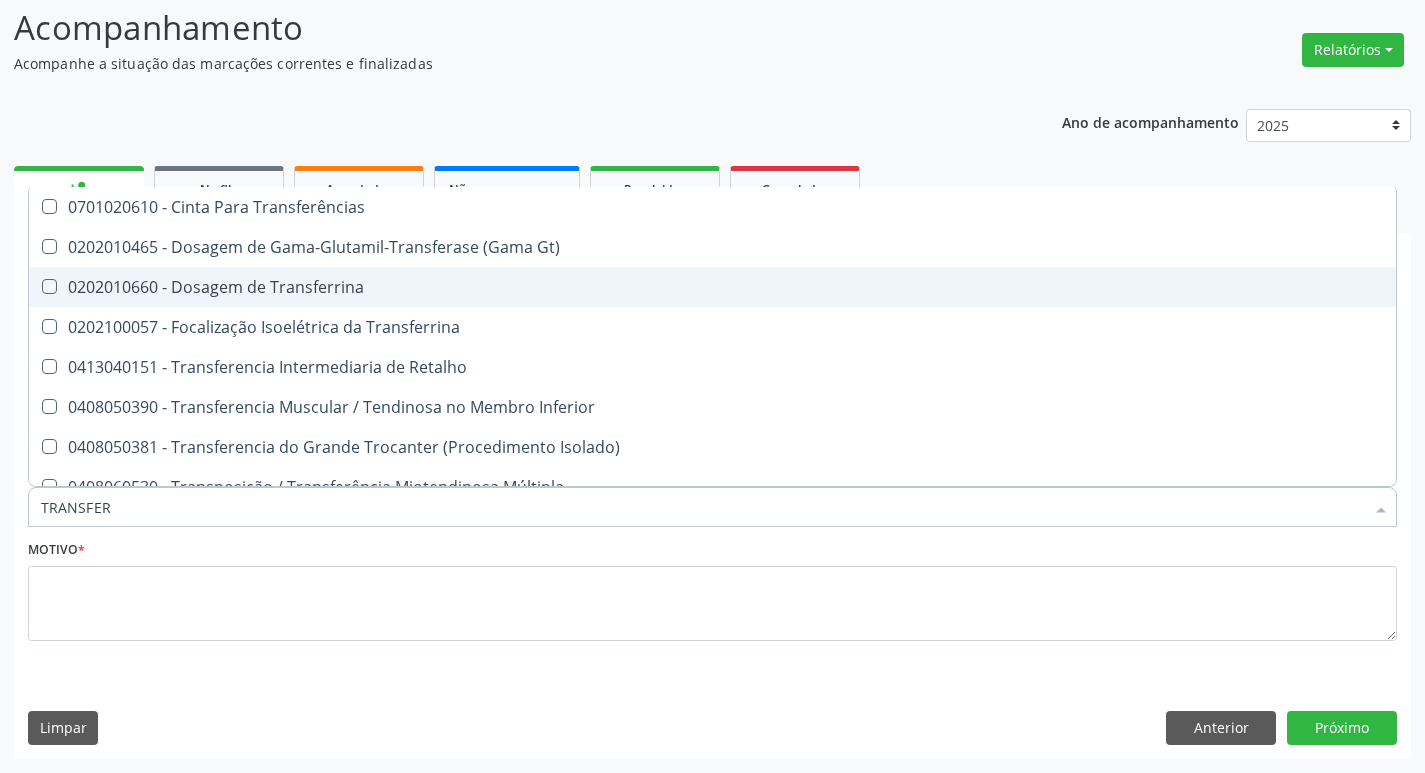 checkbox on "true" 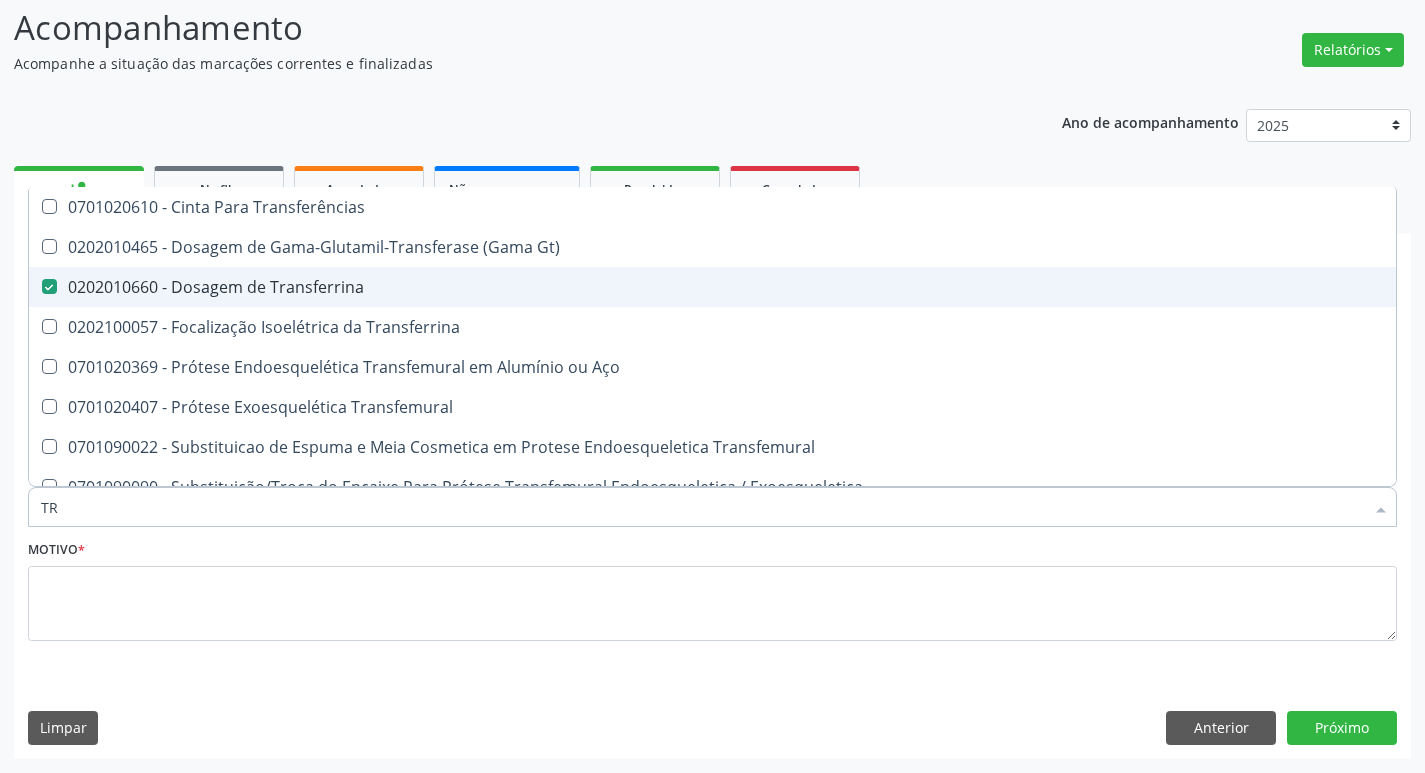 type on "T" 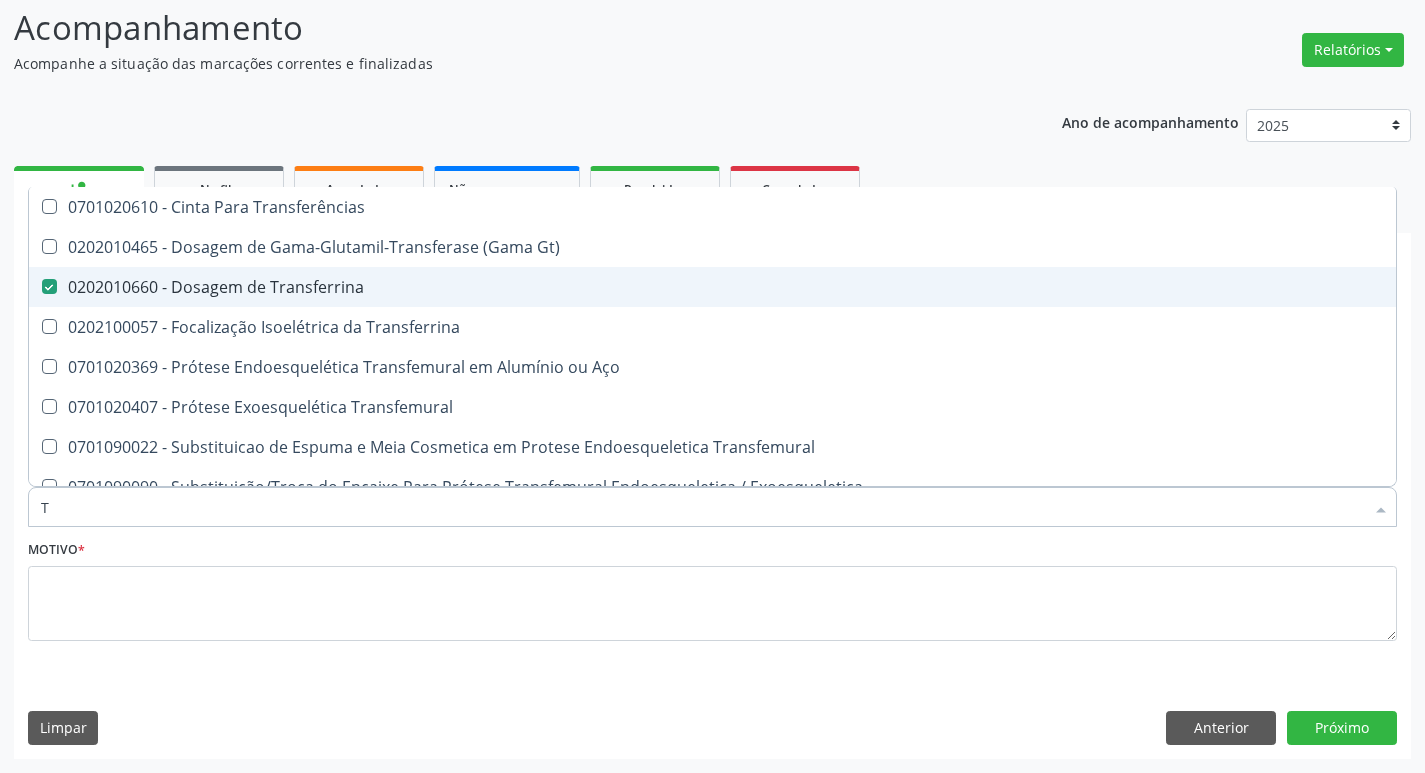 type 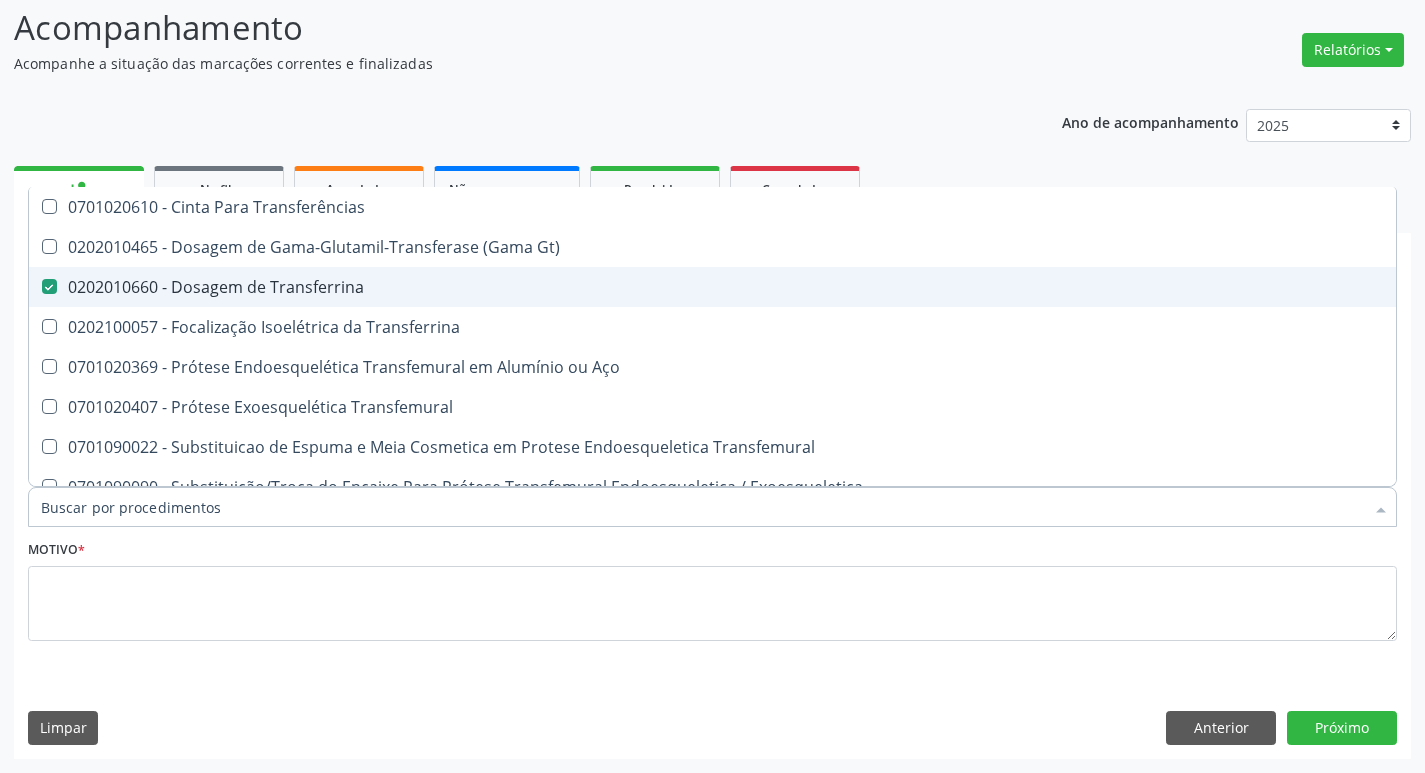 checkbox on "false" 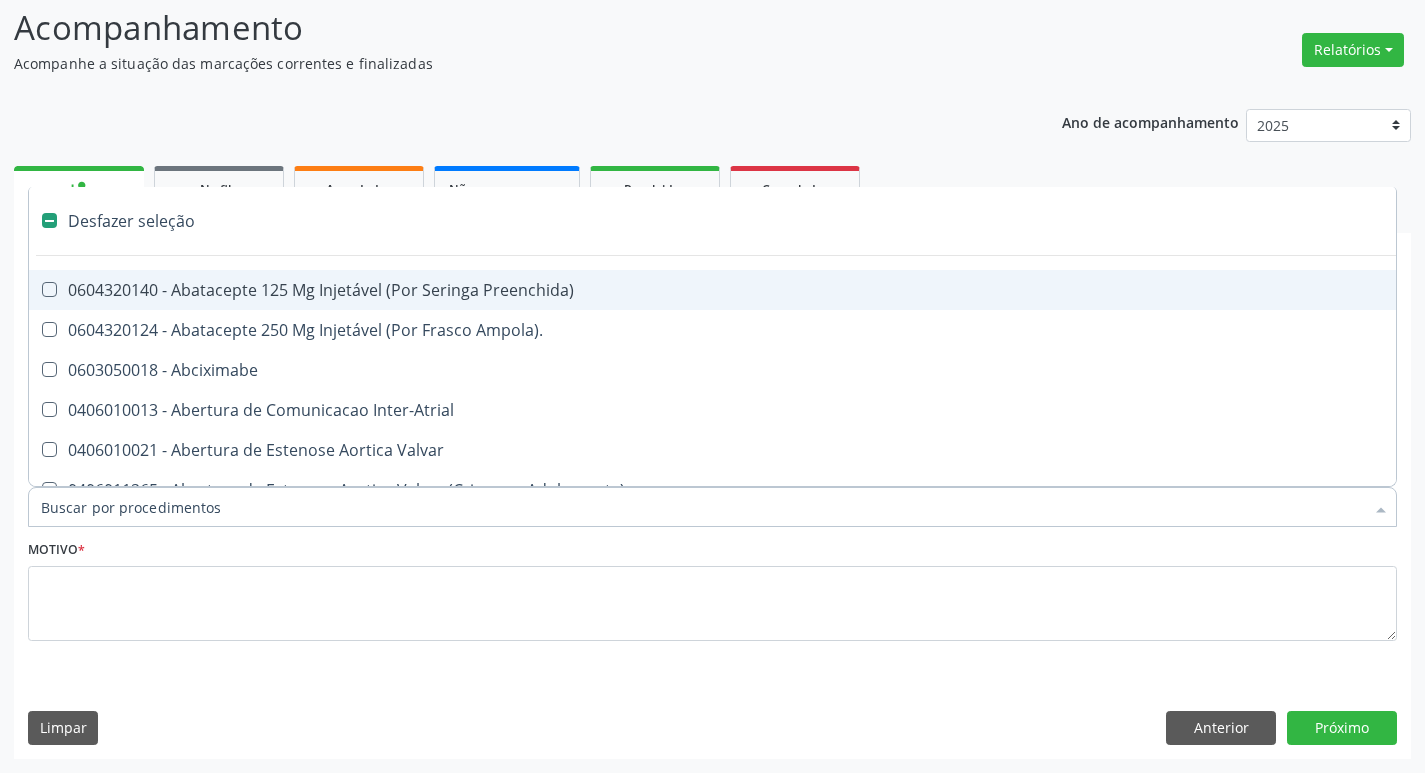 type on "D" 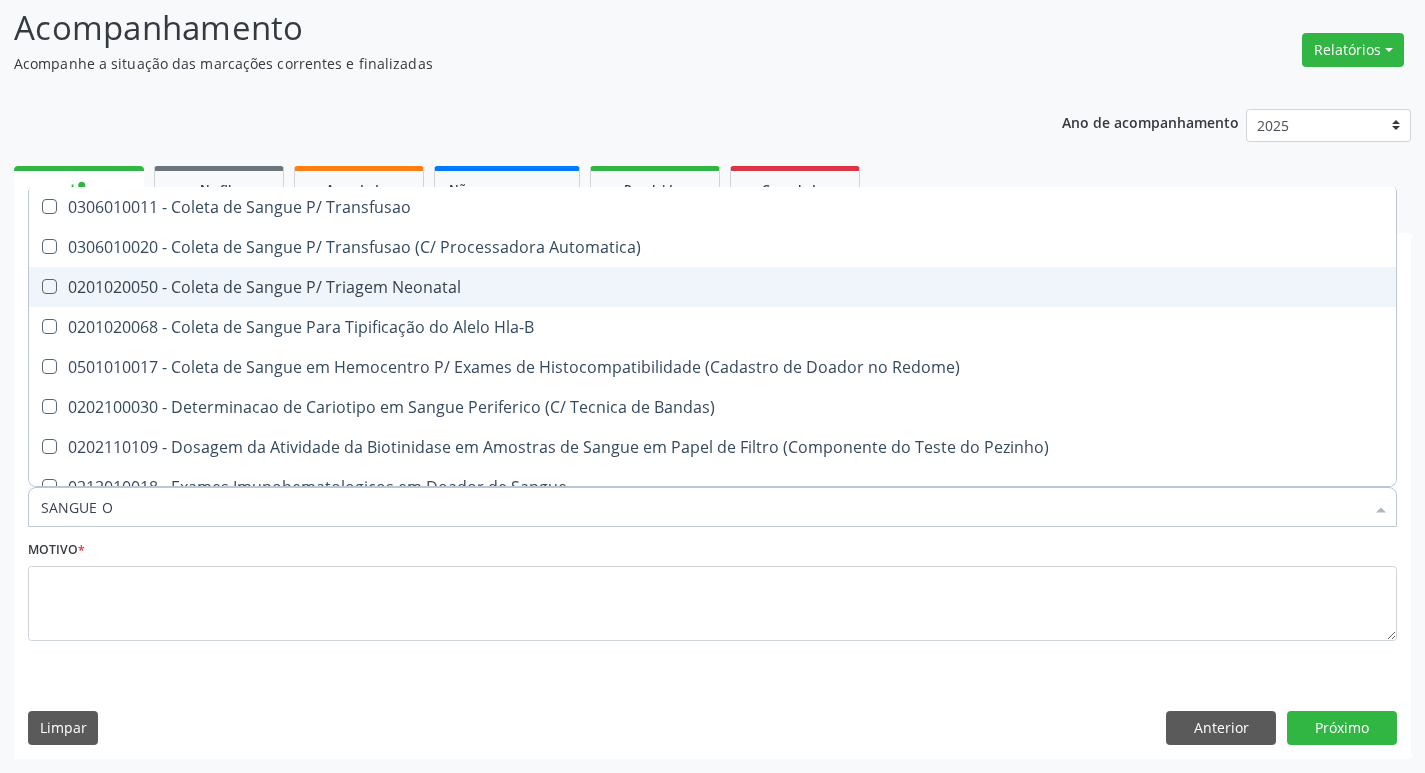 type on "SANGUE OC" 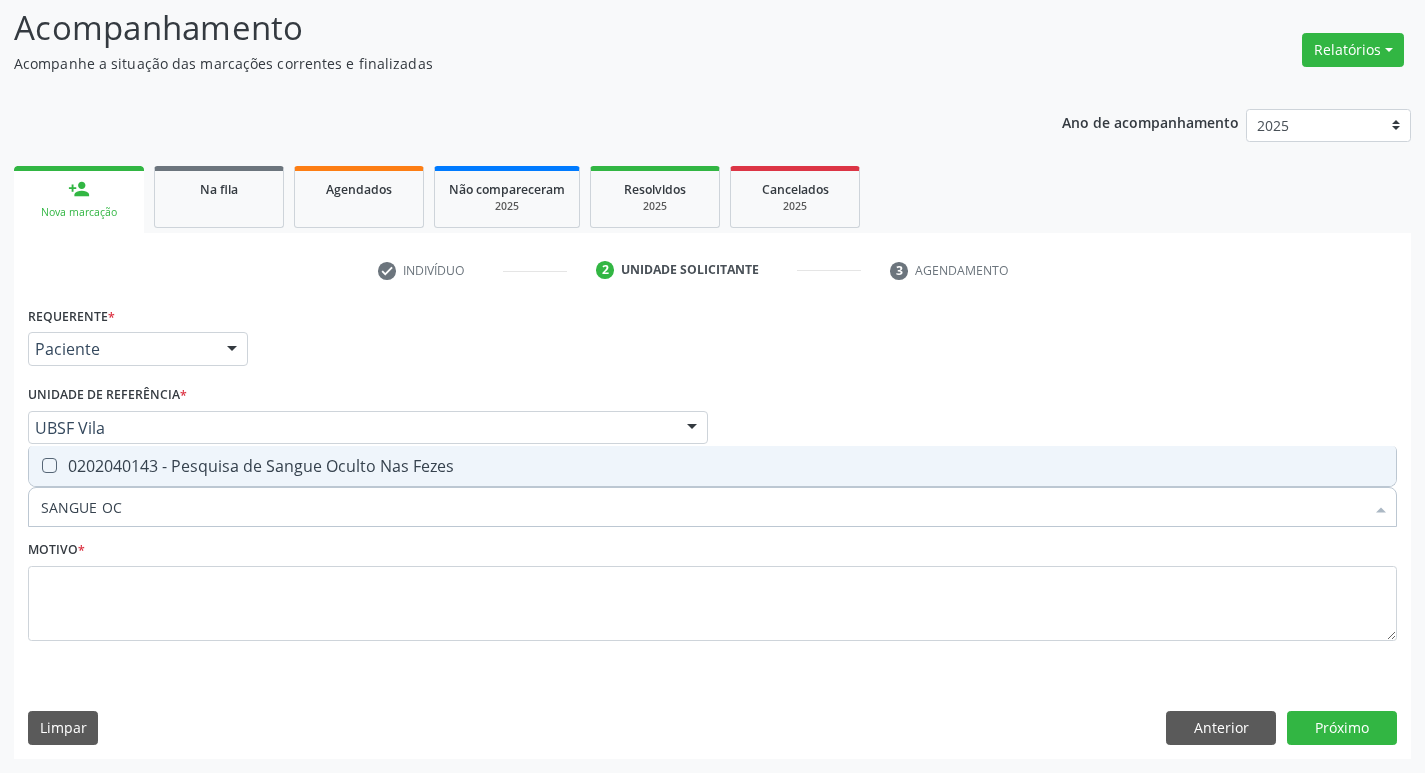 click on "0202040143 - Pesquisa de Sangue Oculto Nas Fezes" at bounding box center [712, 466] 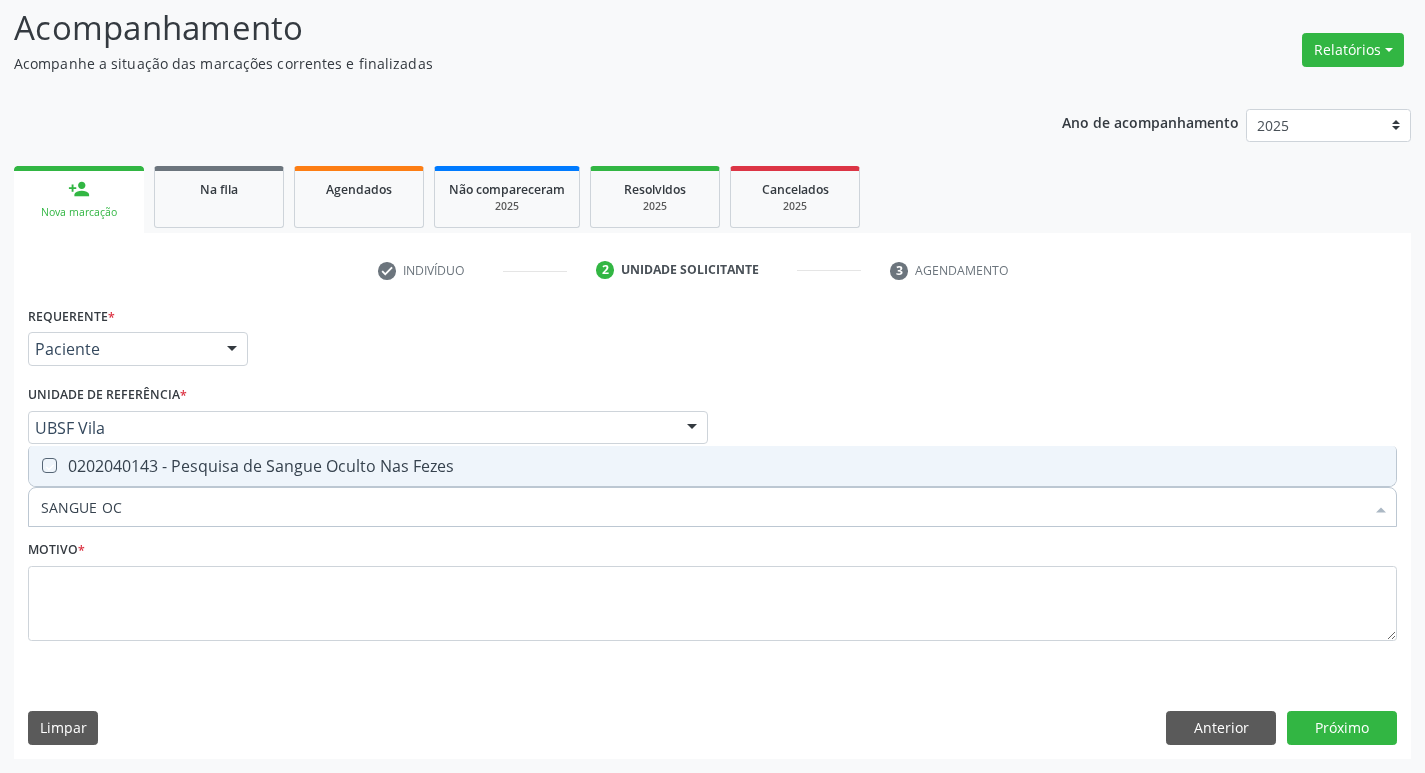 checkbox on "true" 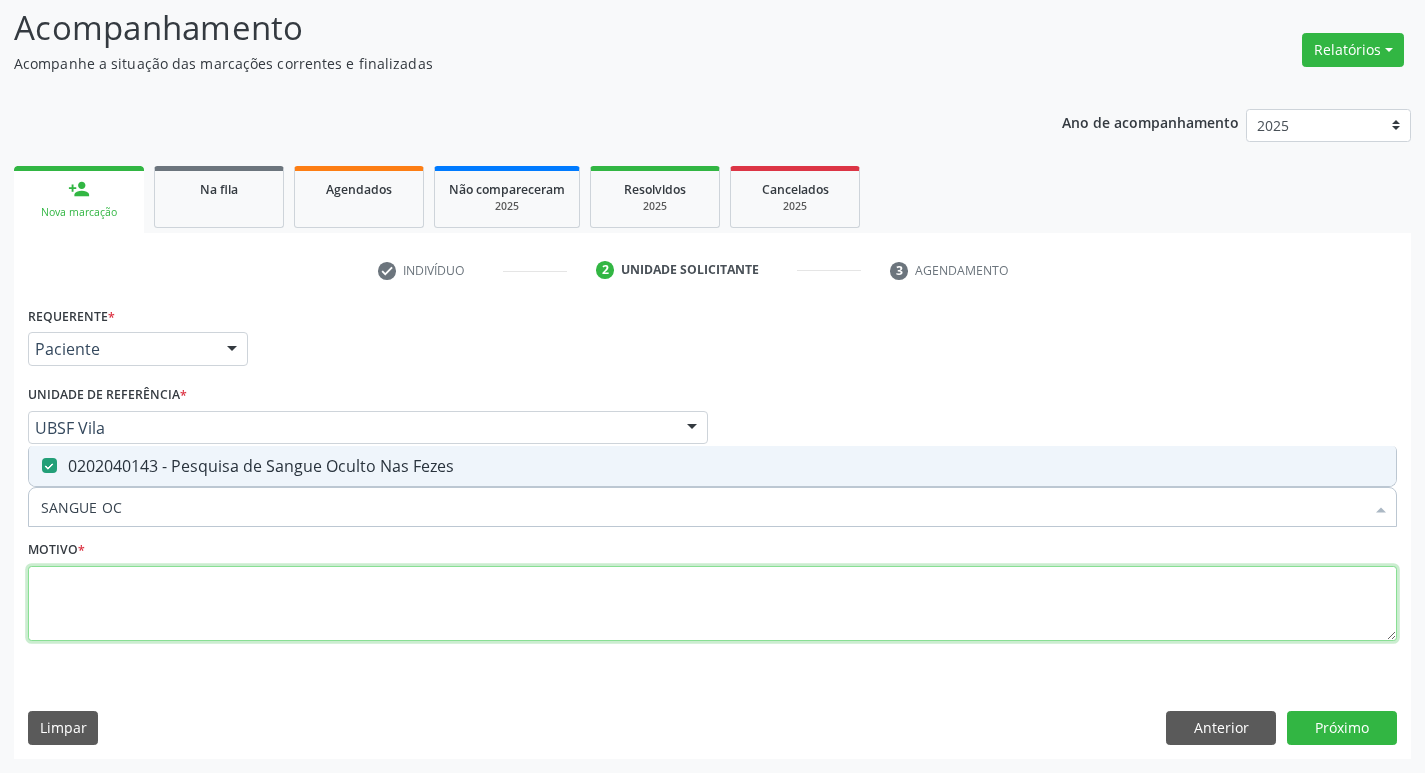 click at bounding box center [712, 604] 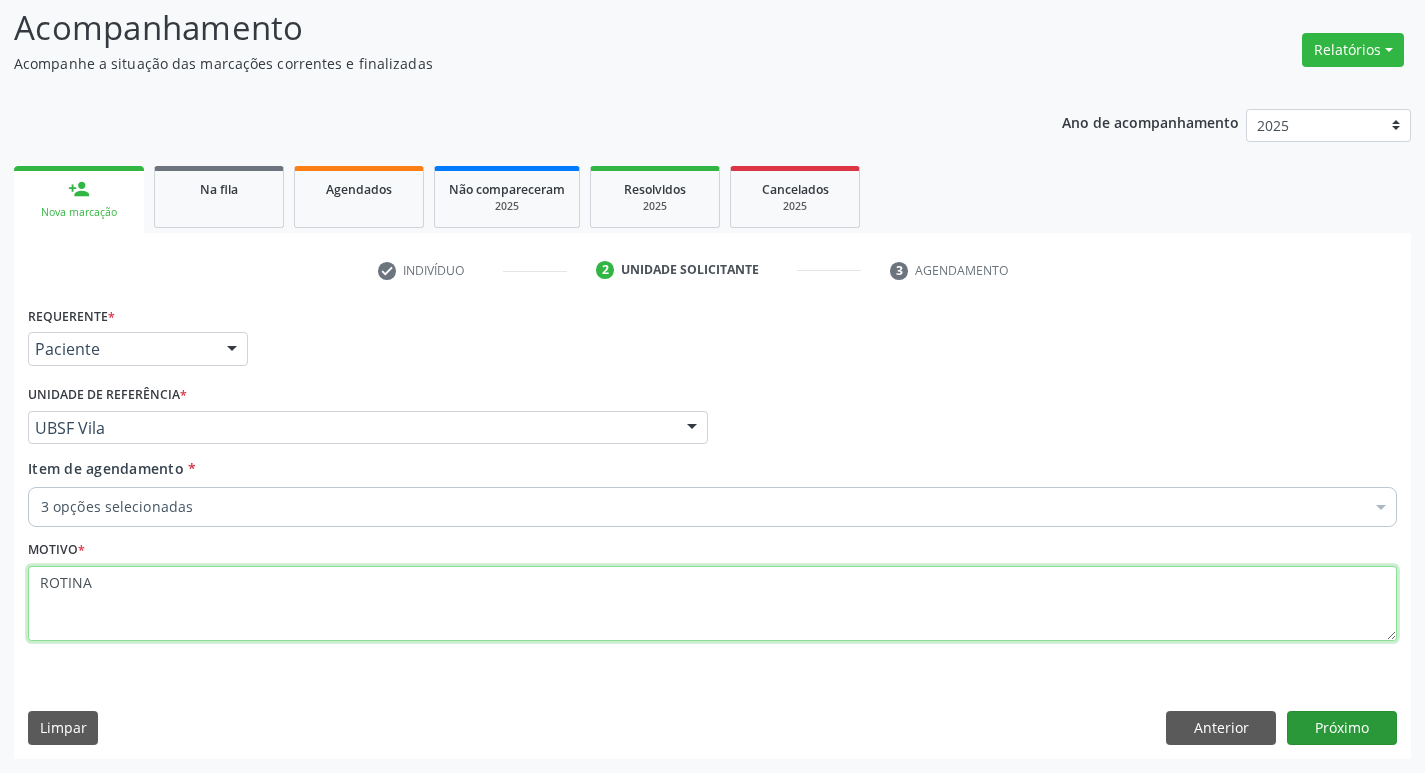 type on "ROTINA" 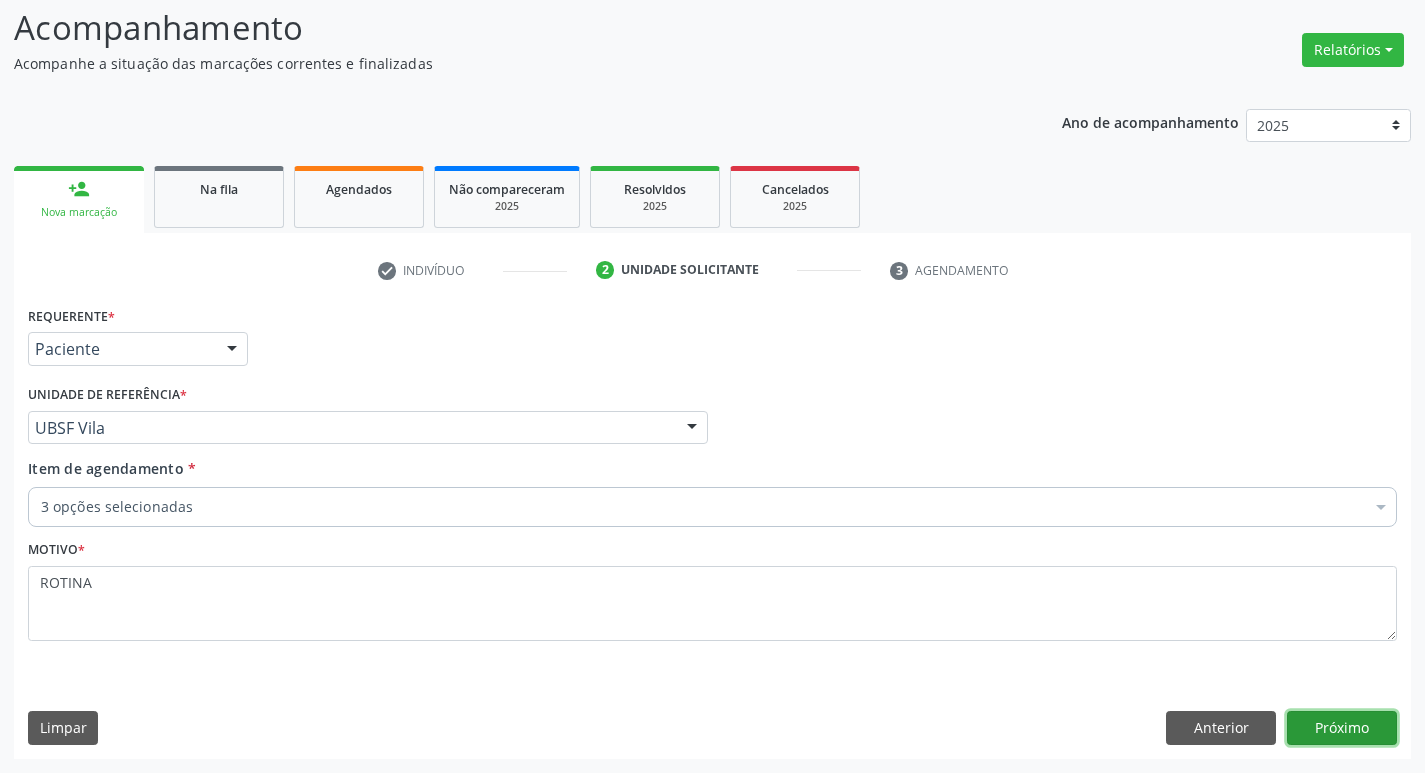 click on "Próximo" at bounding box center (1342, 728) 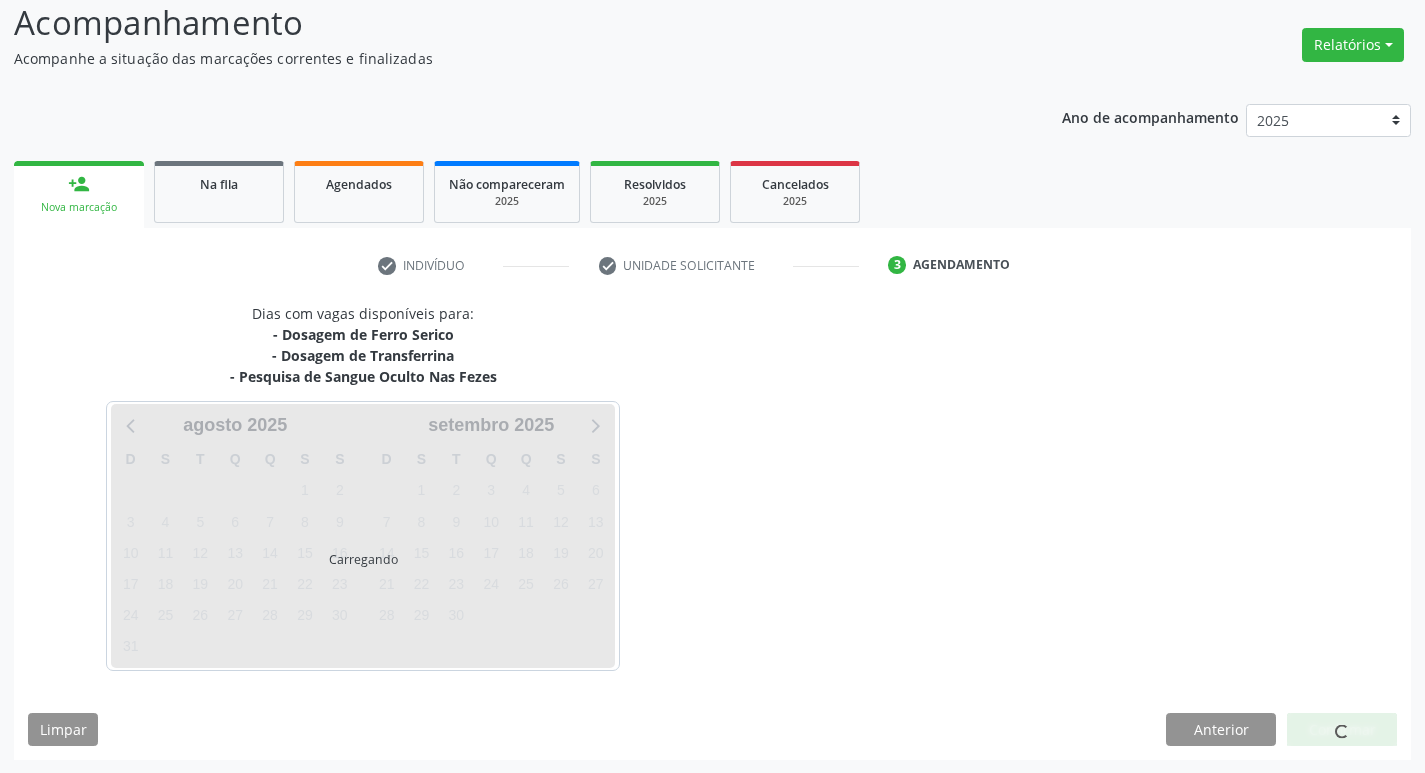 scroll, scrollTop: 139, scrollLeft: 0, axis: vertical 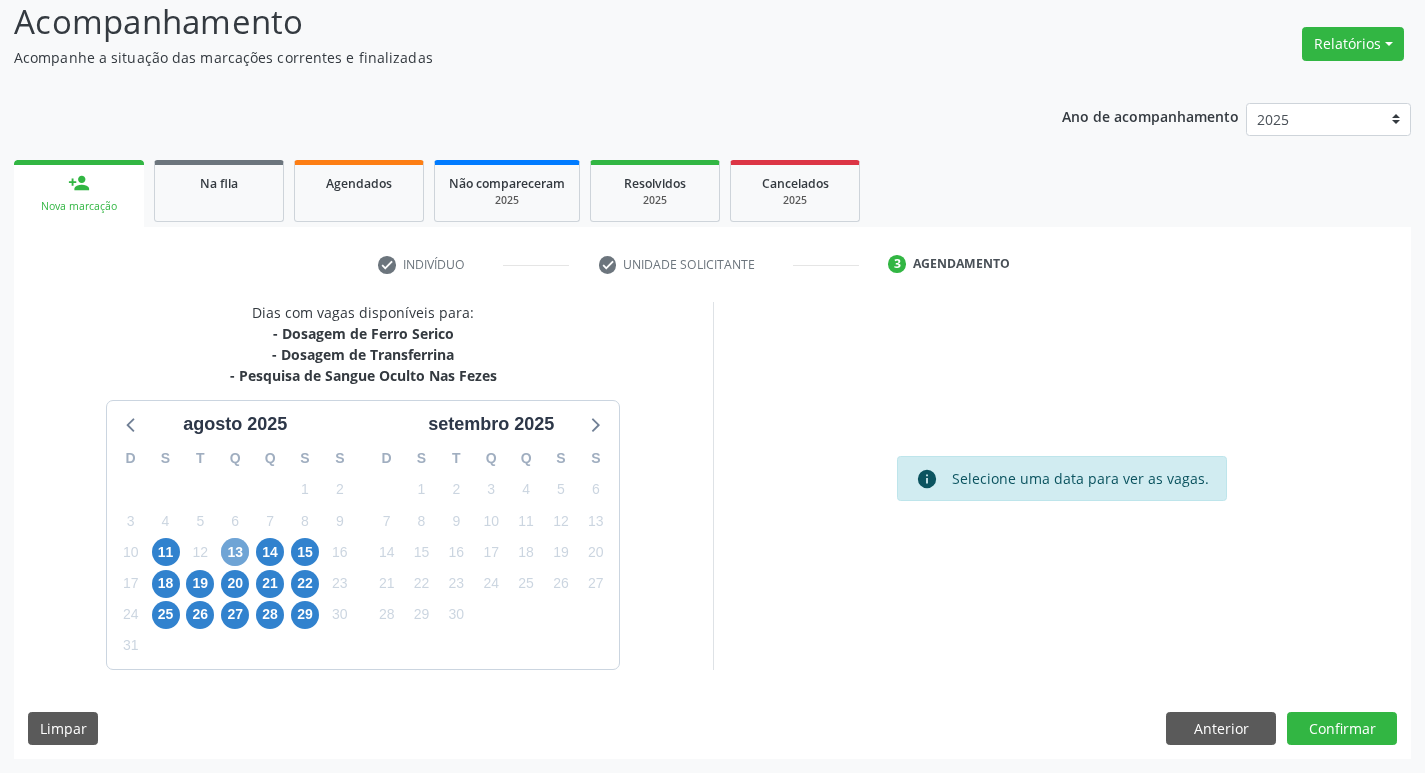 click on "13" at bounding box center (235, 552) 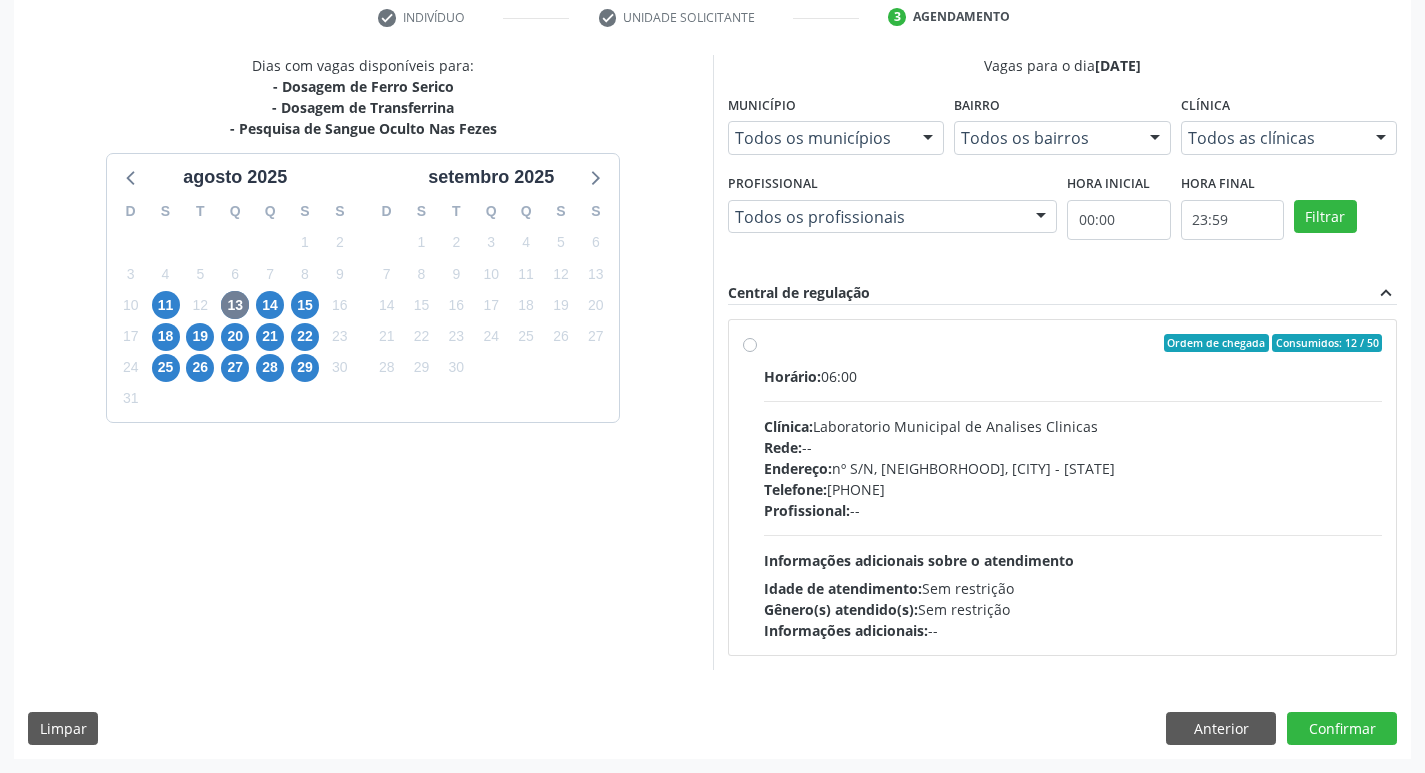 click on "Gênero(s) atendido(s):
Sem restrição" at bounding box center (1073, 609) 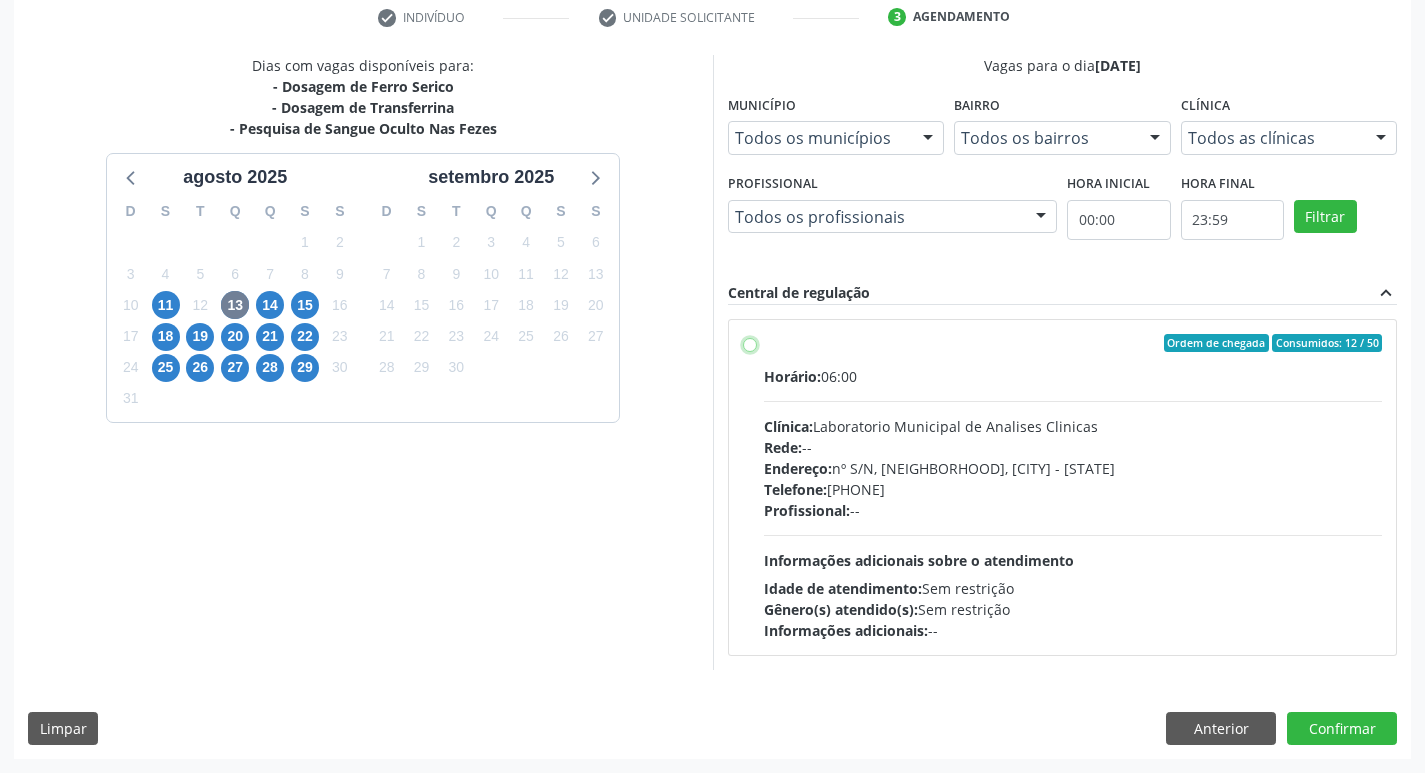 click on "Ordem de chegada
Consumidos: [NUMBER] / [NUMBER]
Horario:   [TIME]
Clinica:  Laboratorio Municipal de Analises Clinicas
Rede:
--
Endereco:   nº S/N, [NAME], [CITY] - [STATE]
Telefone:   [PHONE]
Profissional:
--
Informacoes adicionais sobre o atendimento
Idade de atendimento:
Sem restricao
Genero(s) atendido(s):
Sem restricao
Informacoes adicionais:
--" at bounding box center [750, 343] 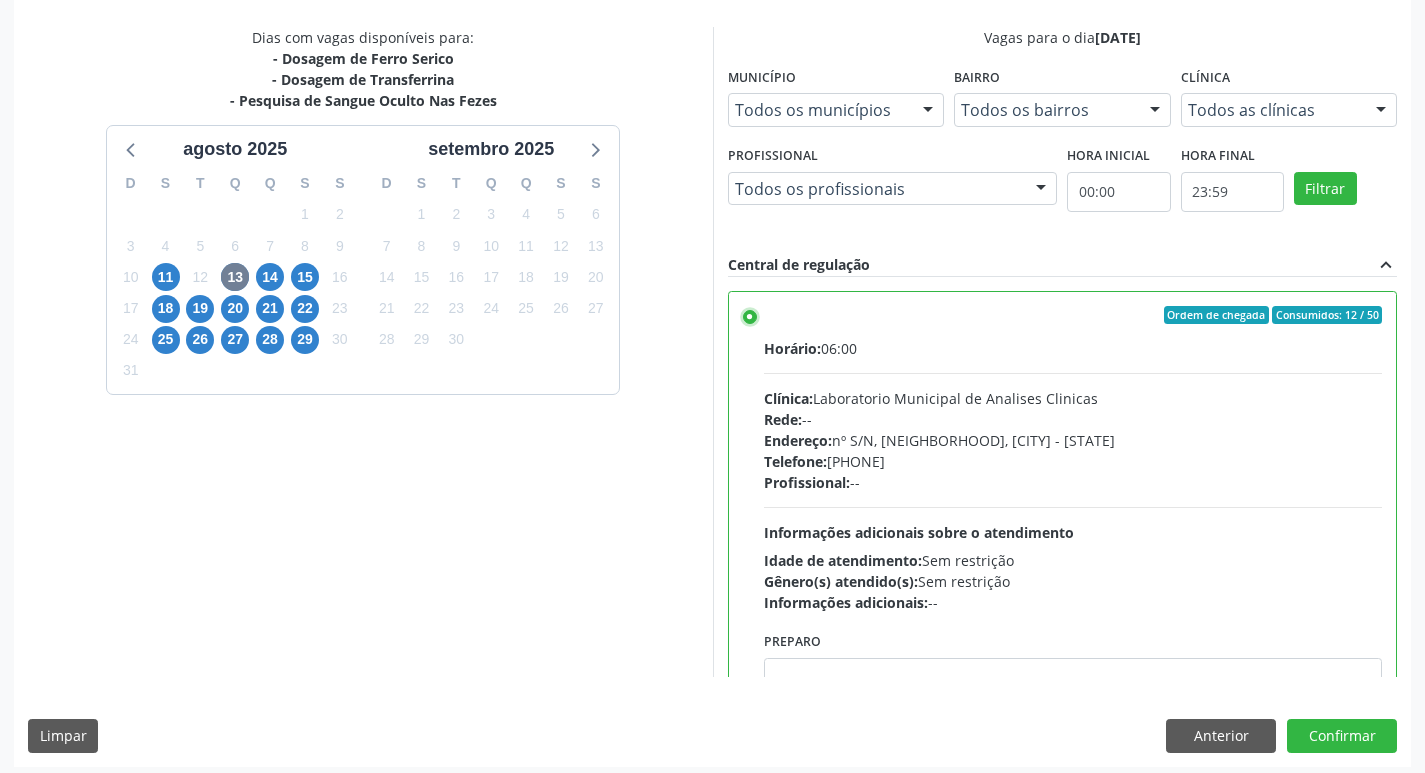 scroll, scrollTop: 422, scrollLeft: 0, axis: vertical 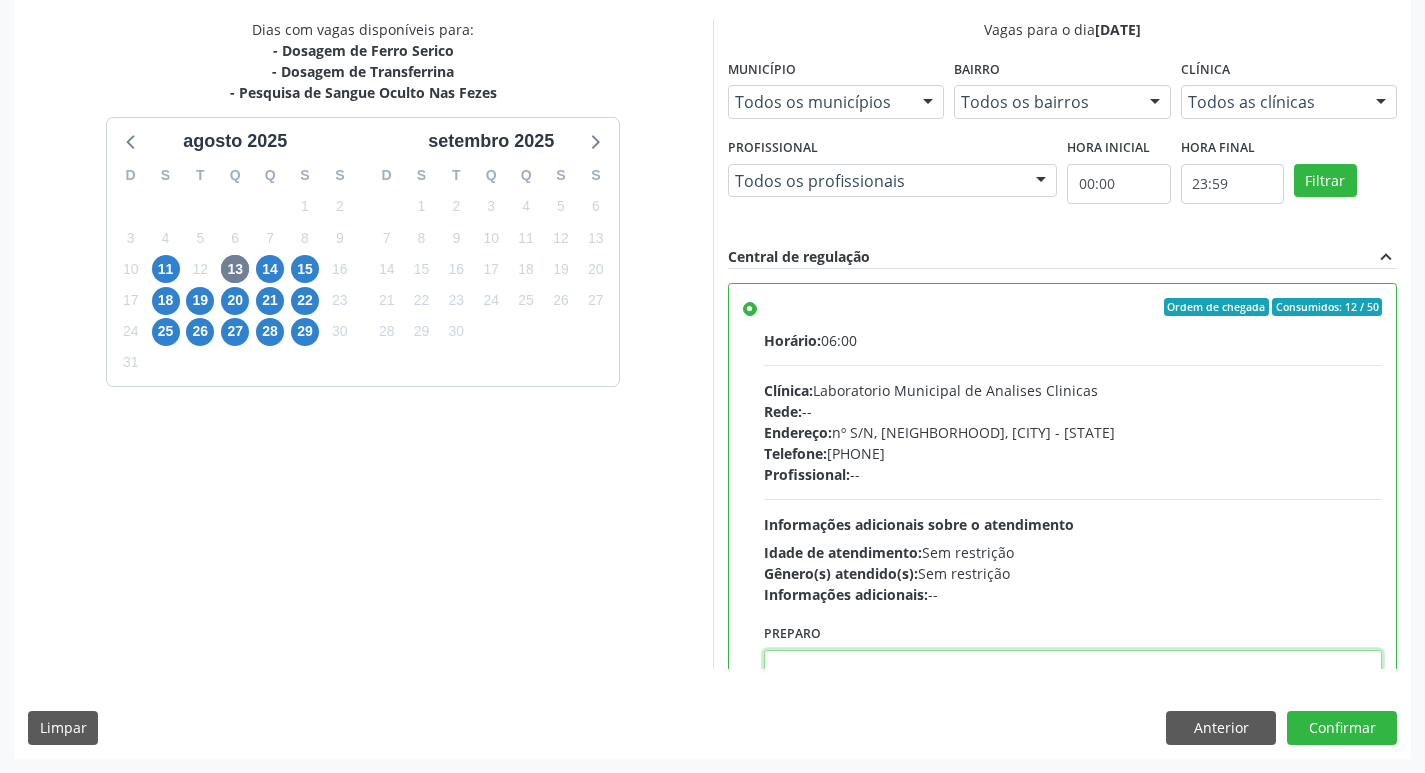 click at bounding box center (1073, 688) 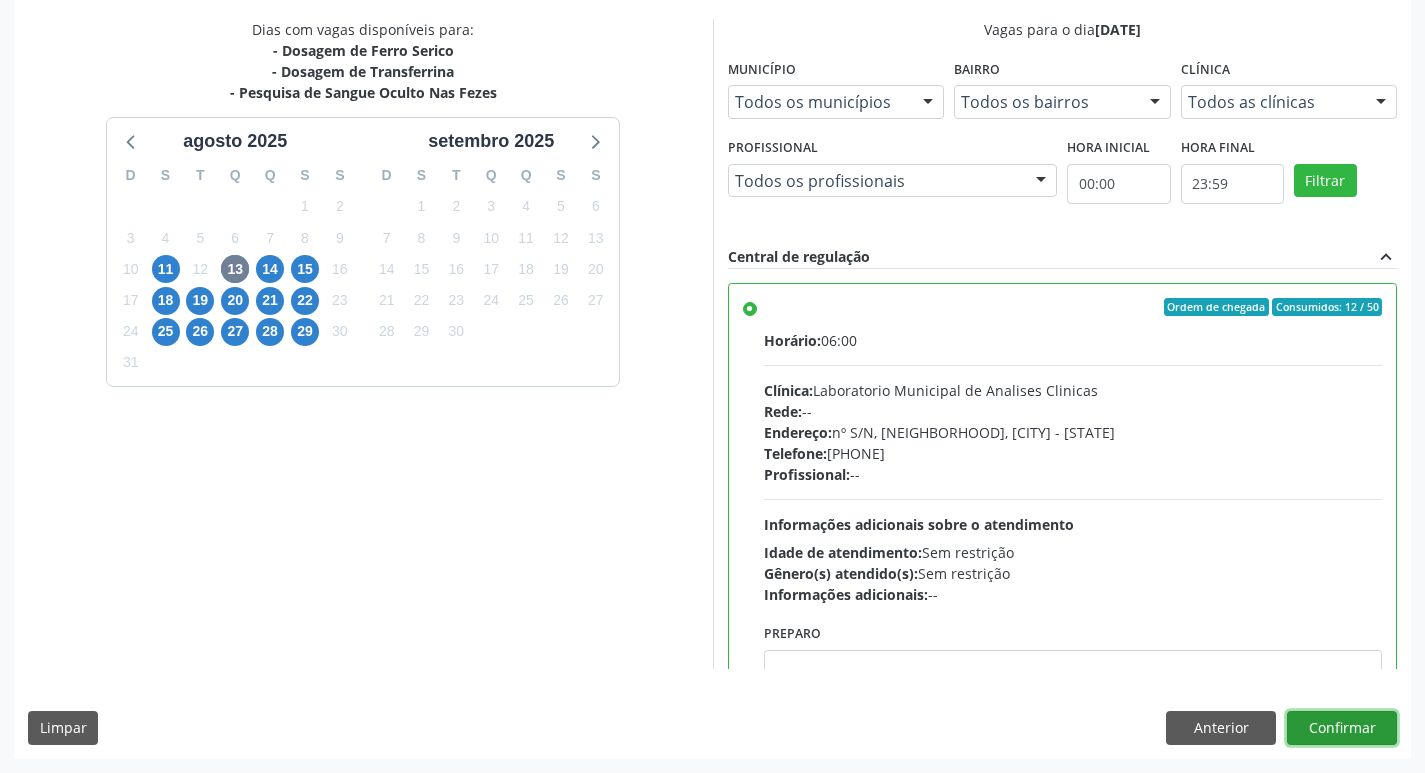 click on "Confirmar" at bounding box center (1342, 728) 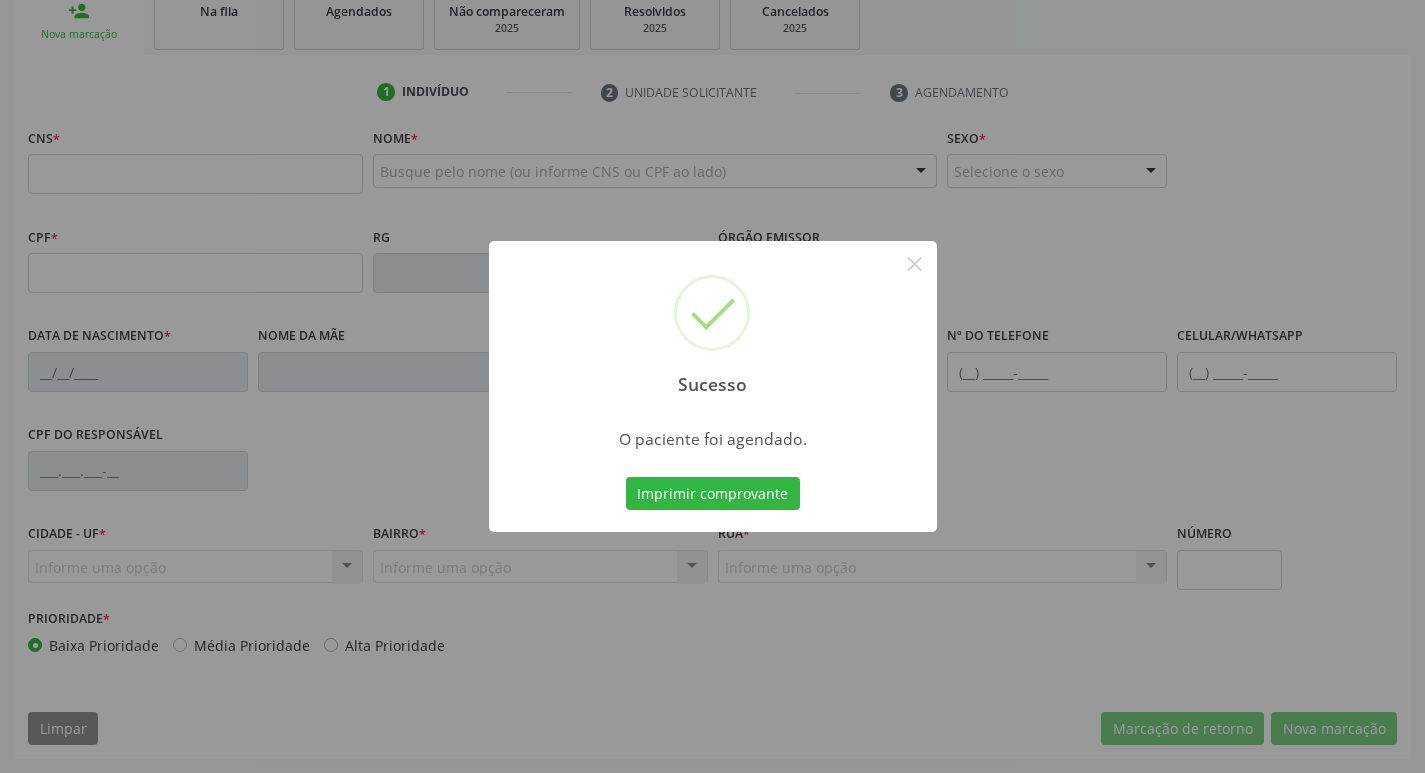 scroll, scrollTop: 311, scrollLeft: 0, axis: vertical 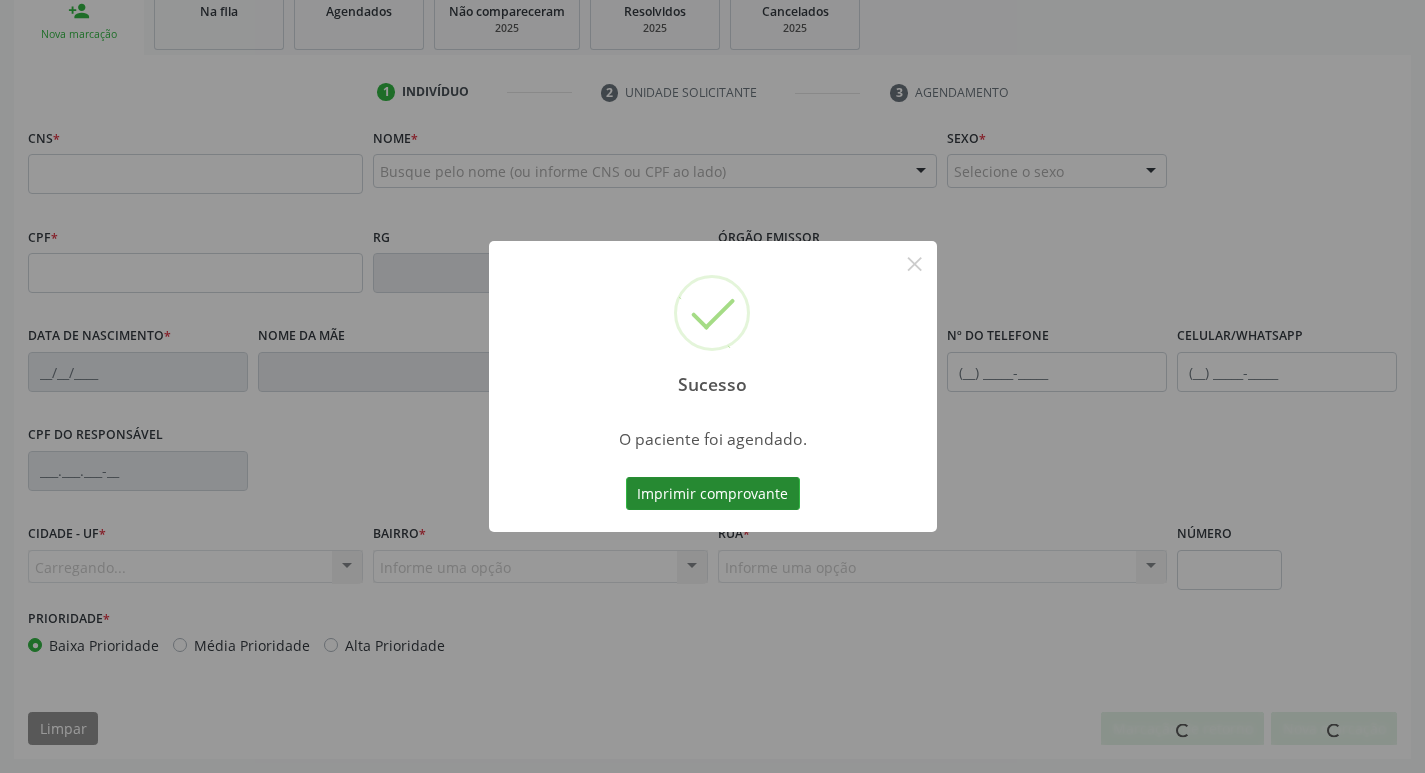 click on "Imprimir comprovante" at bounding box center [713, 494] 